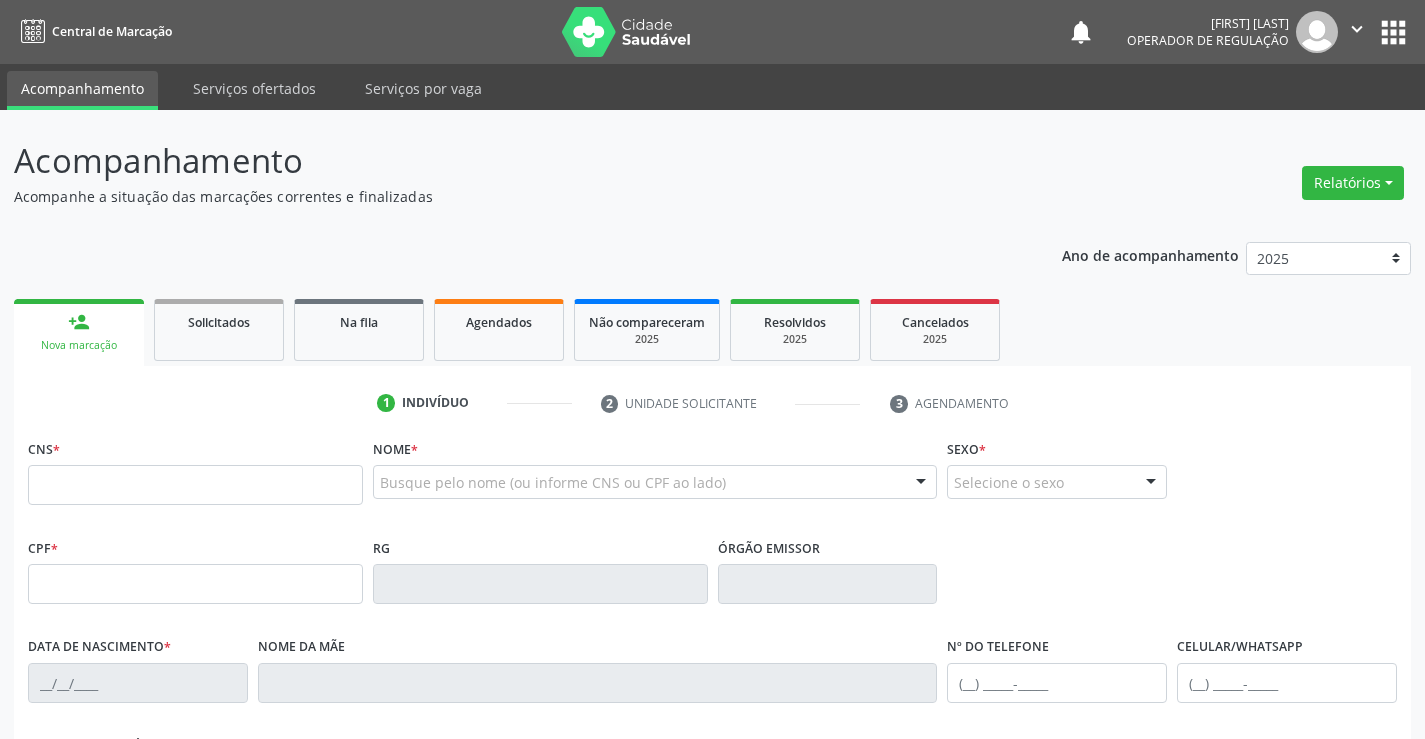 scroll, scrollTop: 0, scrollLeft: 0, axis: both 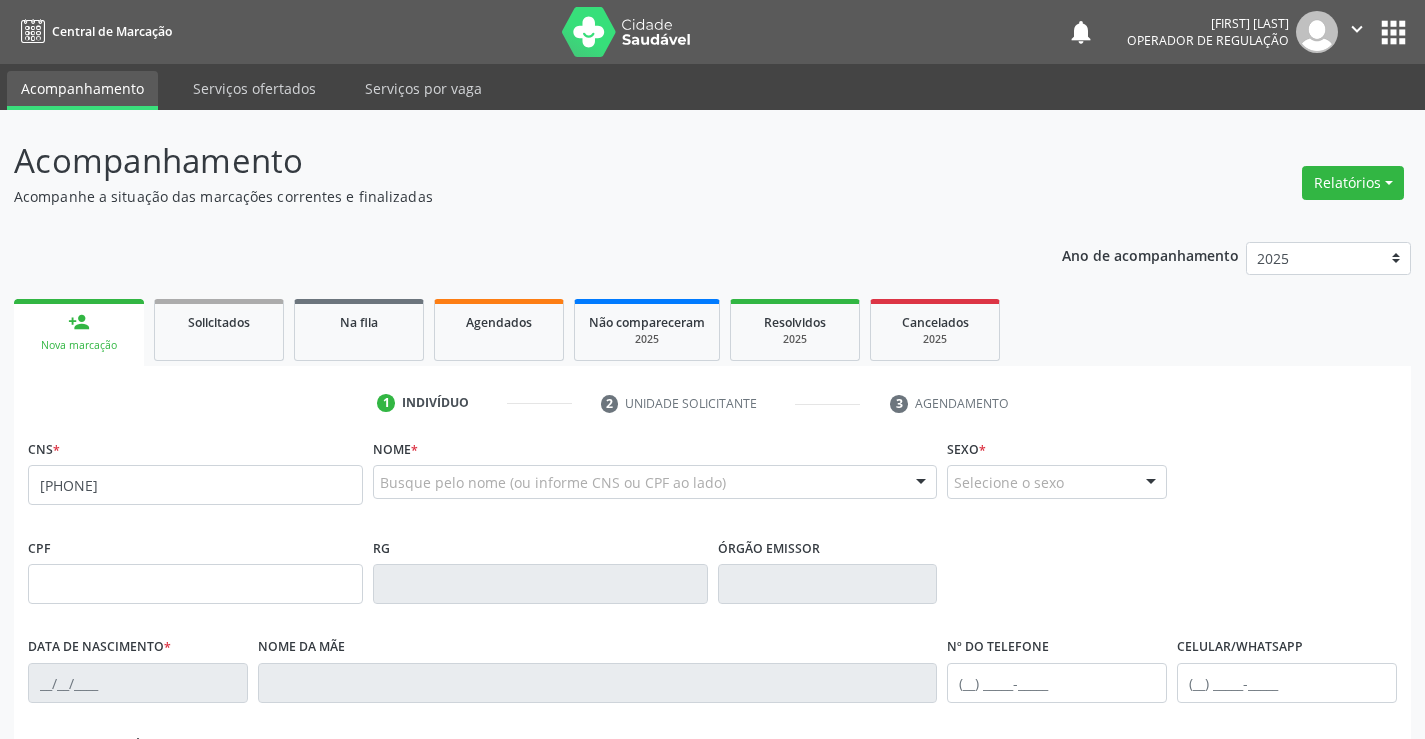 type on "[PHONE]" 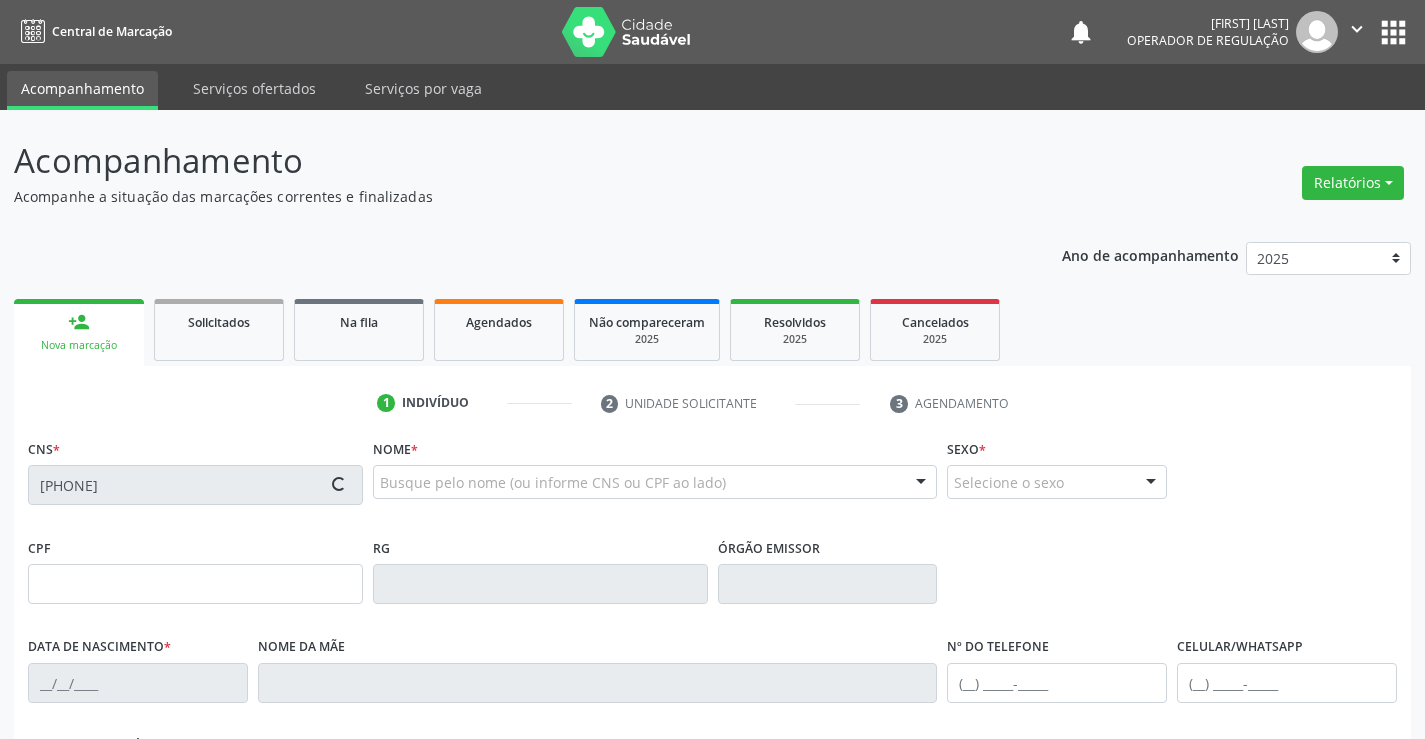 type on "[NUMBER]" 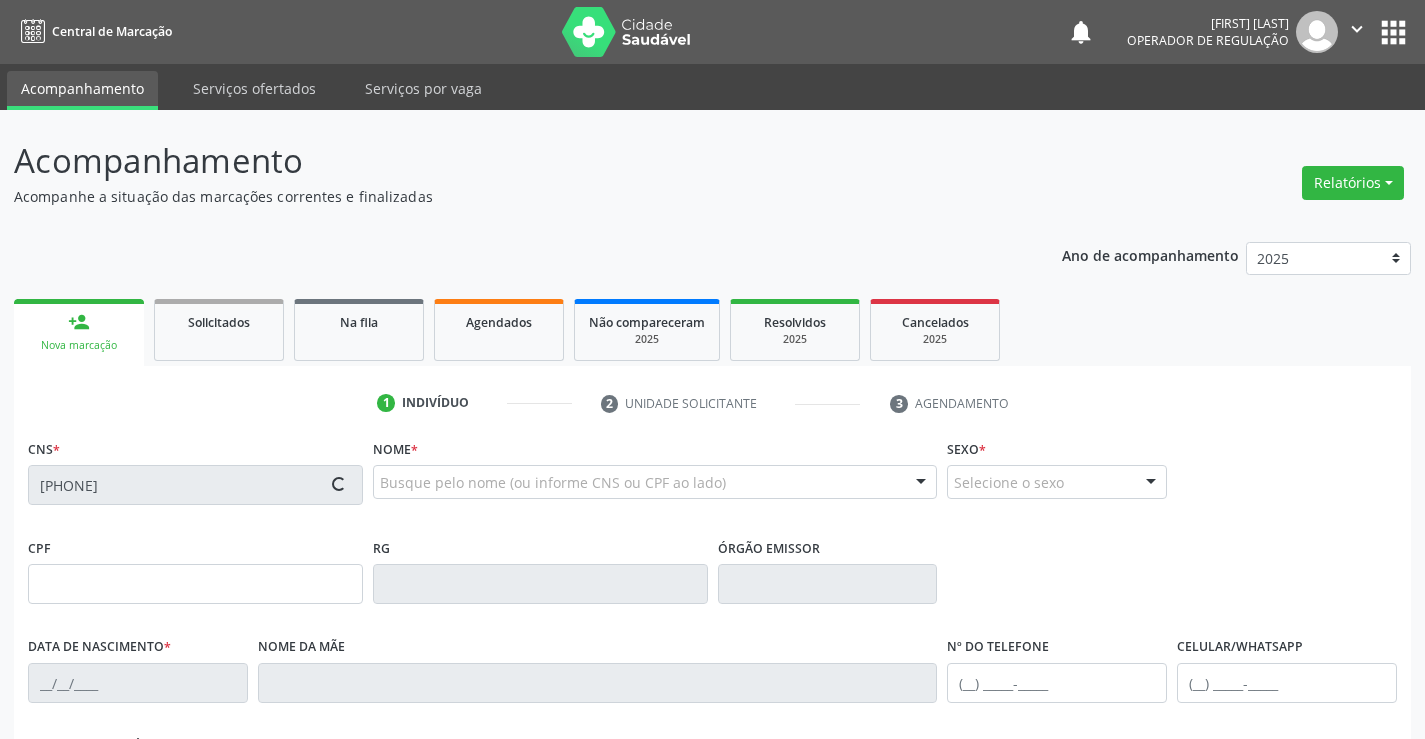 type on "[DATE]" 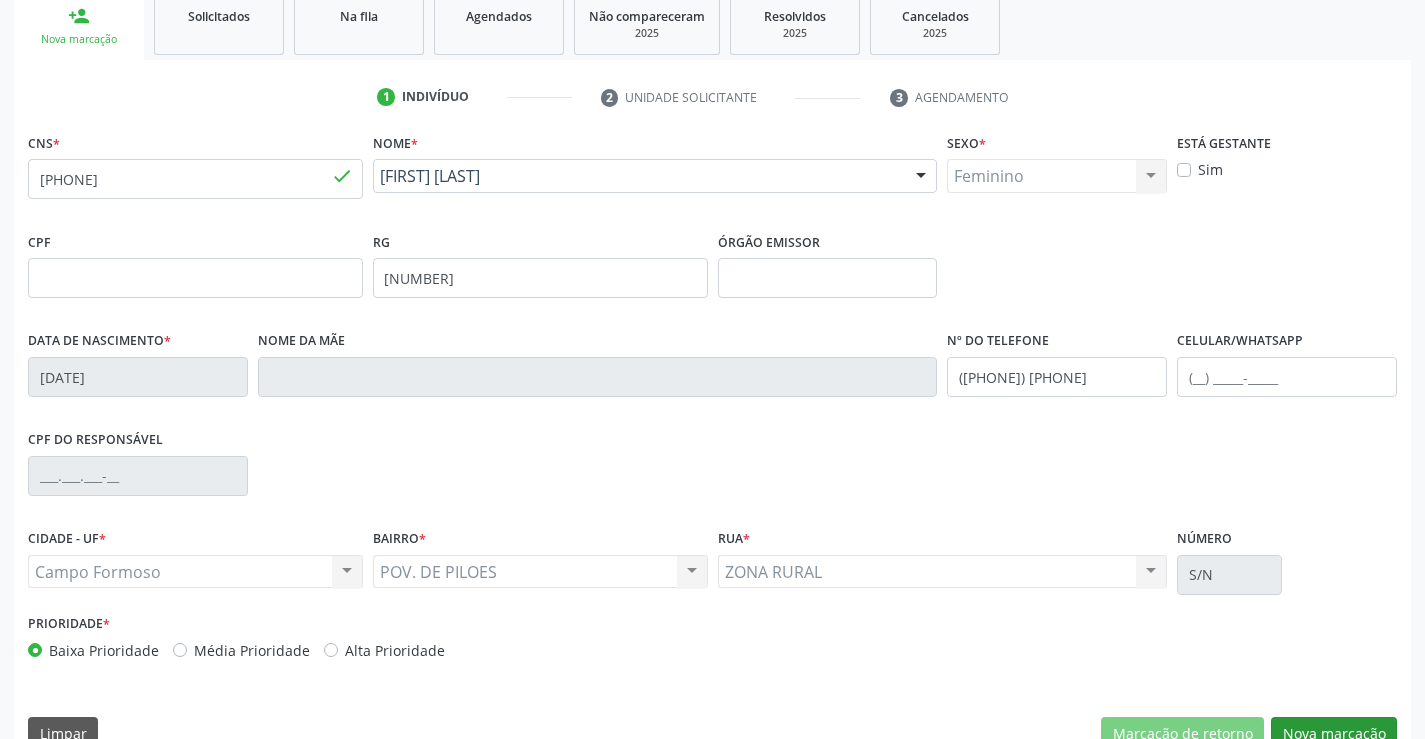 scroll, scrollTop: 345, scrollLeft: 0, axis: vertical 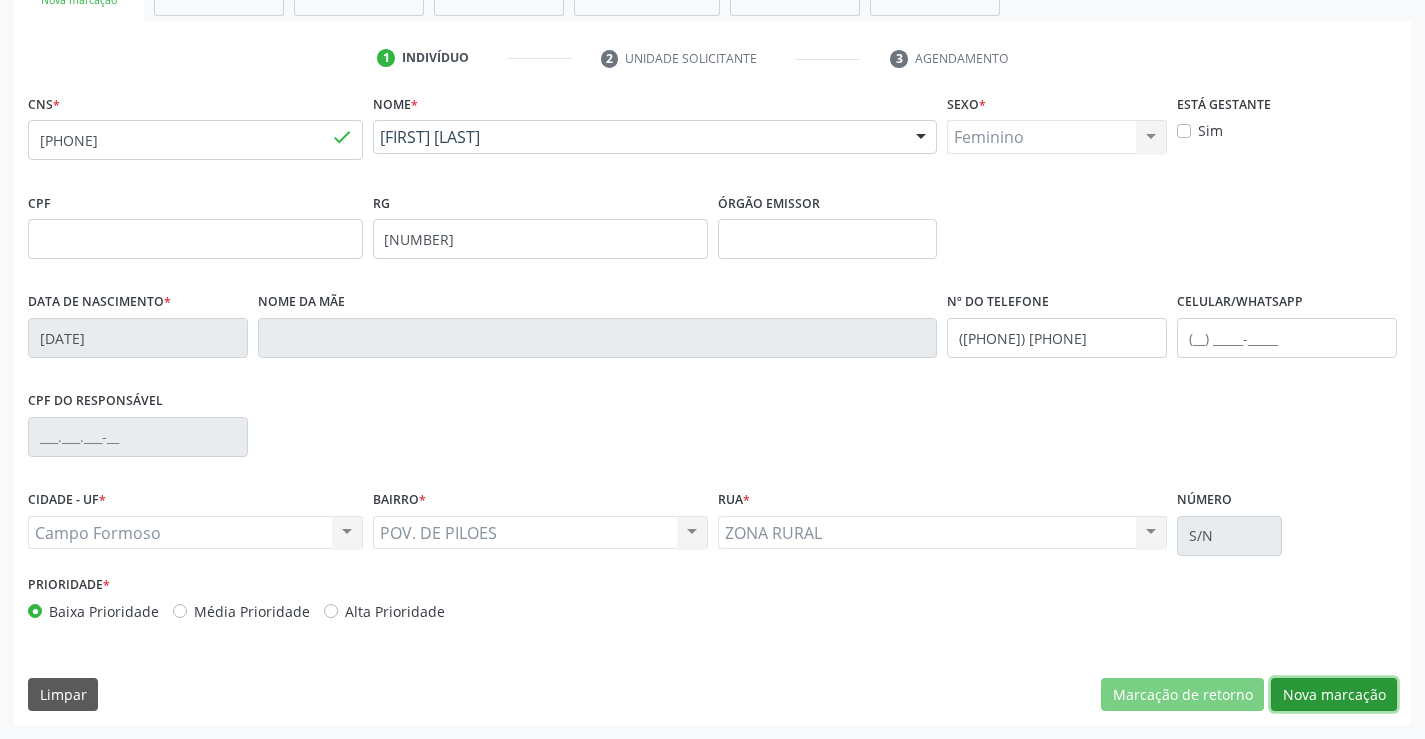 click on "Nova marcação" at bounding box center (1334, 695) 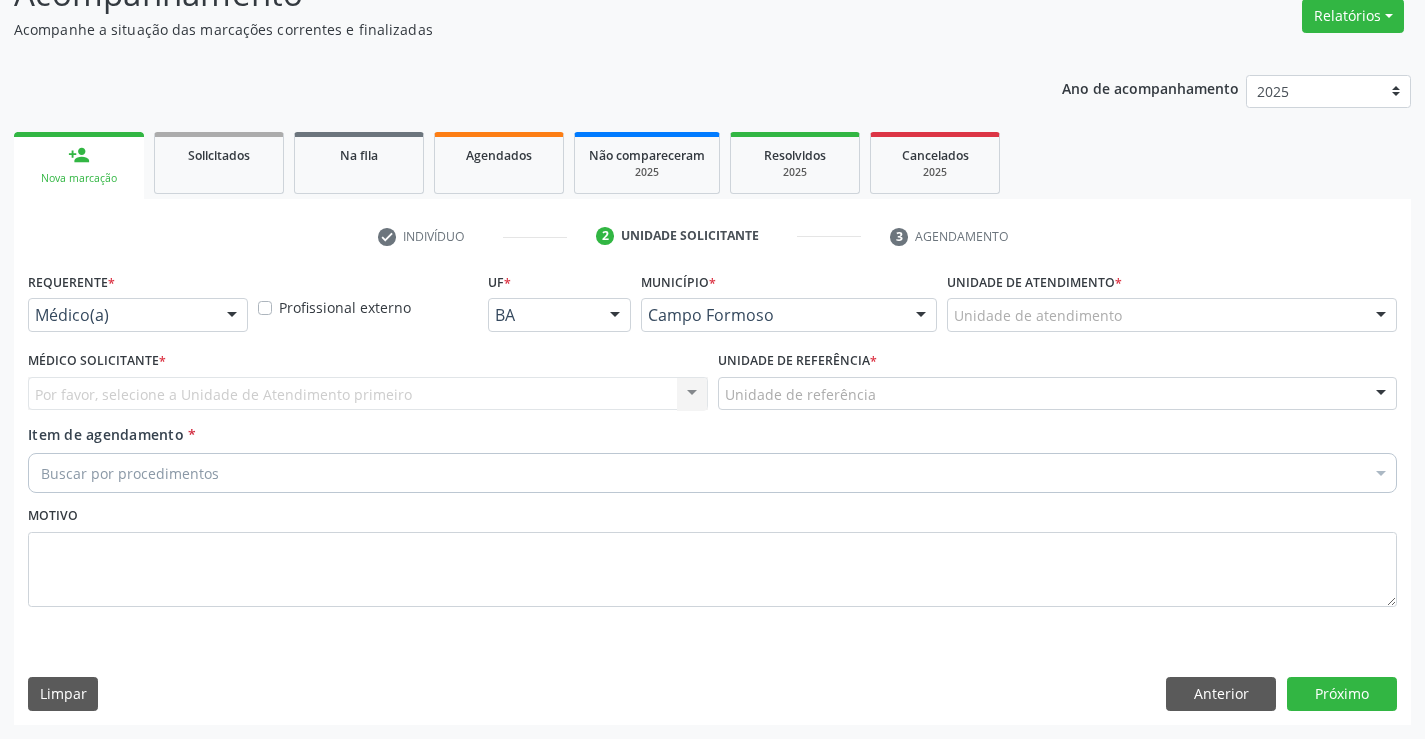 scroll, scrollTop: 167, scrollLeft: 0, axis: vertical 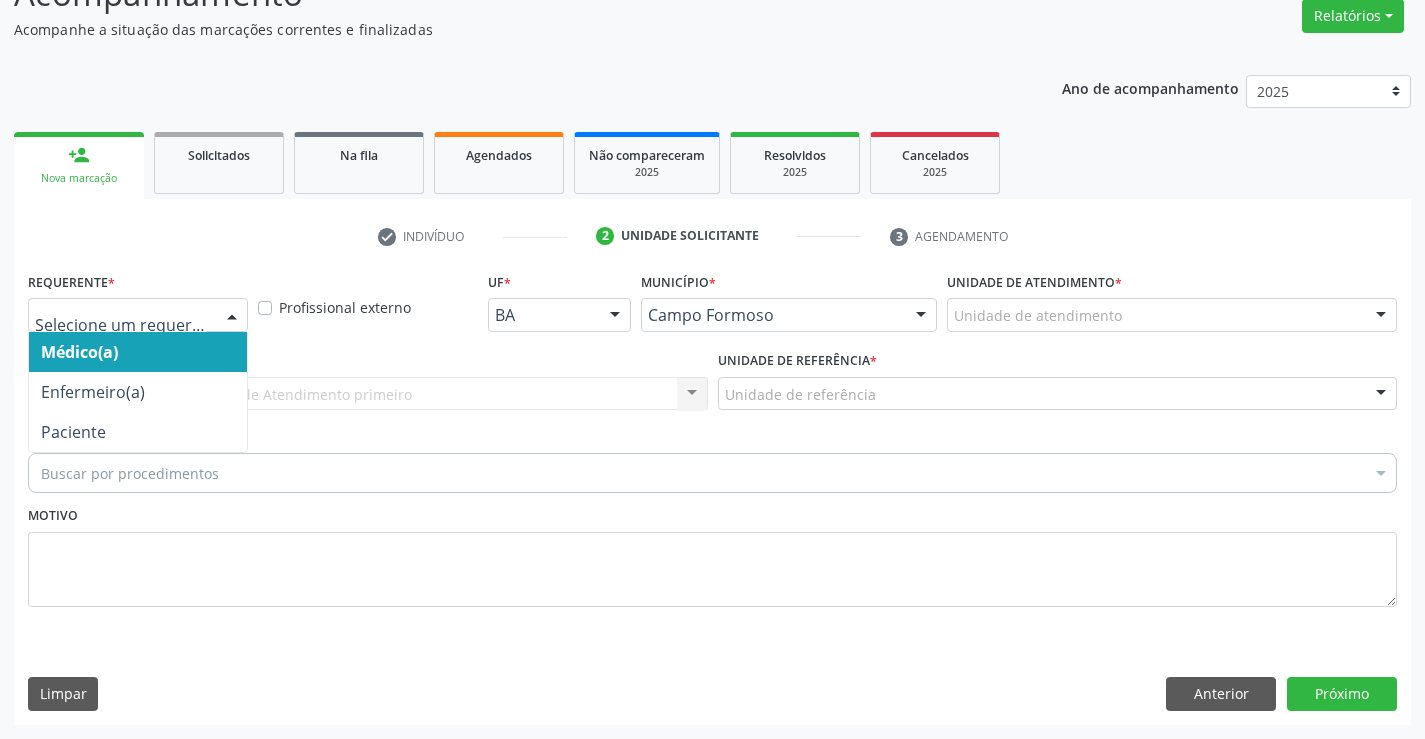 click at bounding box center (232, 316) 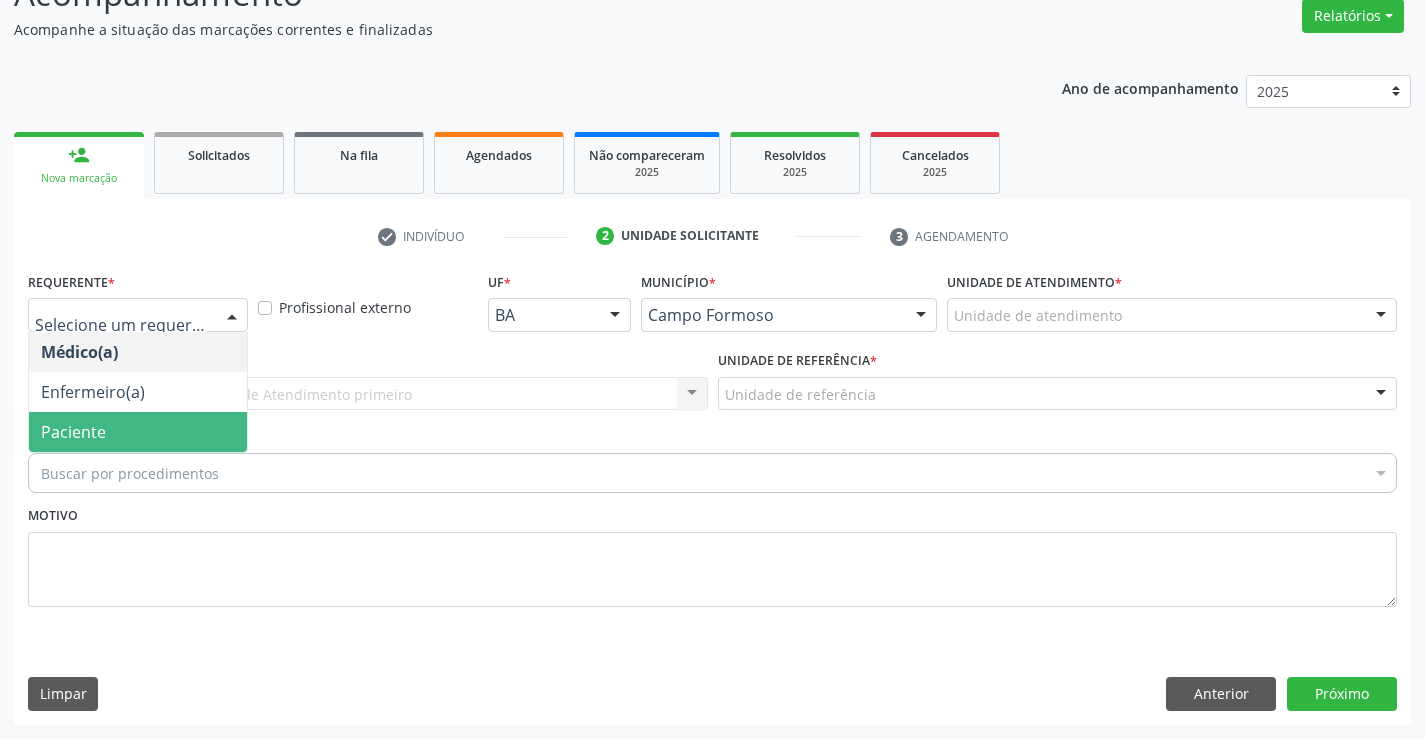 click on "Paciente" at bounding box center [138, 432] 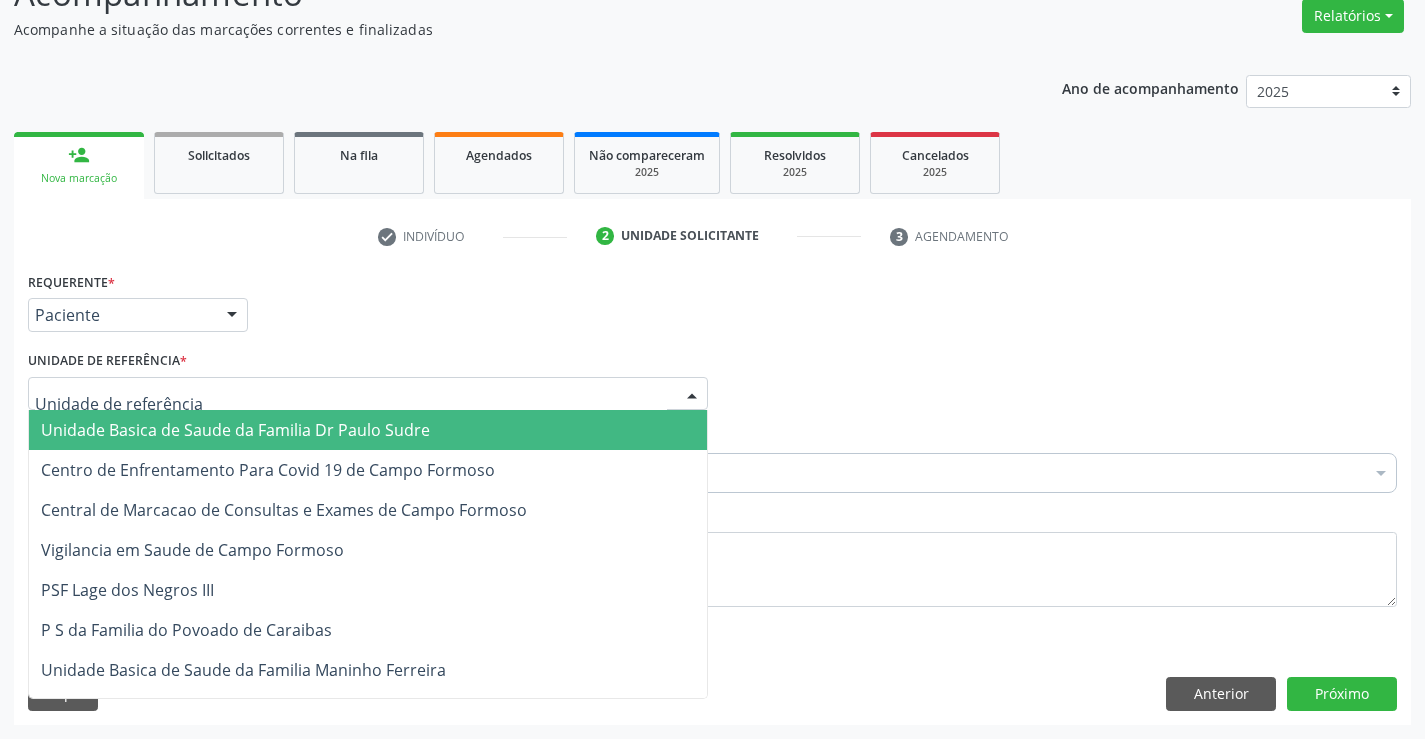 click at bounding box center [368, 394] 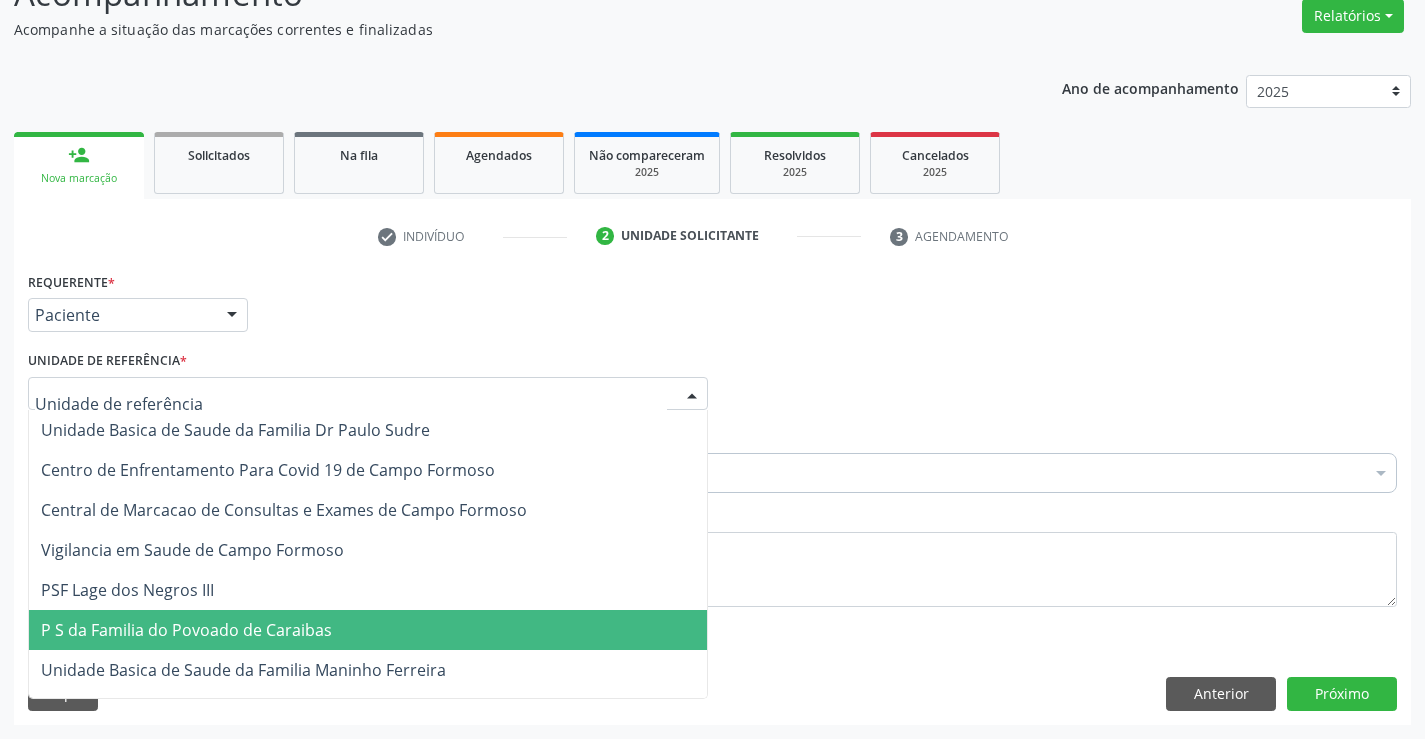 click on "P S da Familia do Povoado de Caraibas" at bounding box center (186, 630) 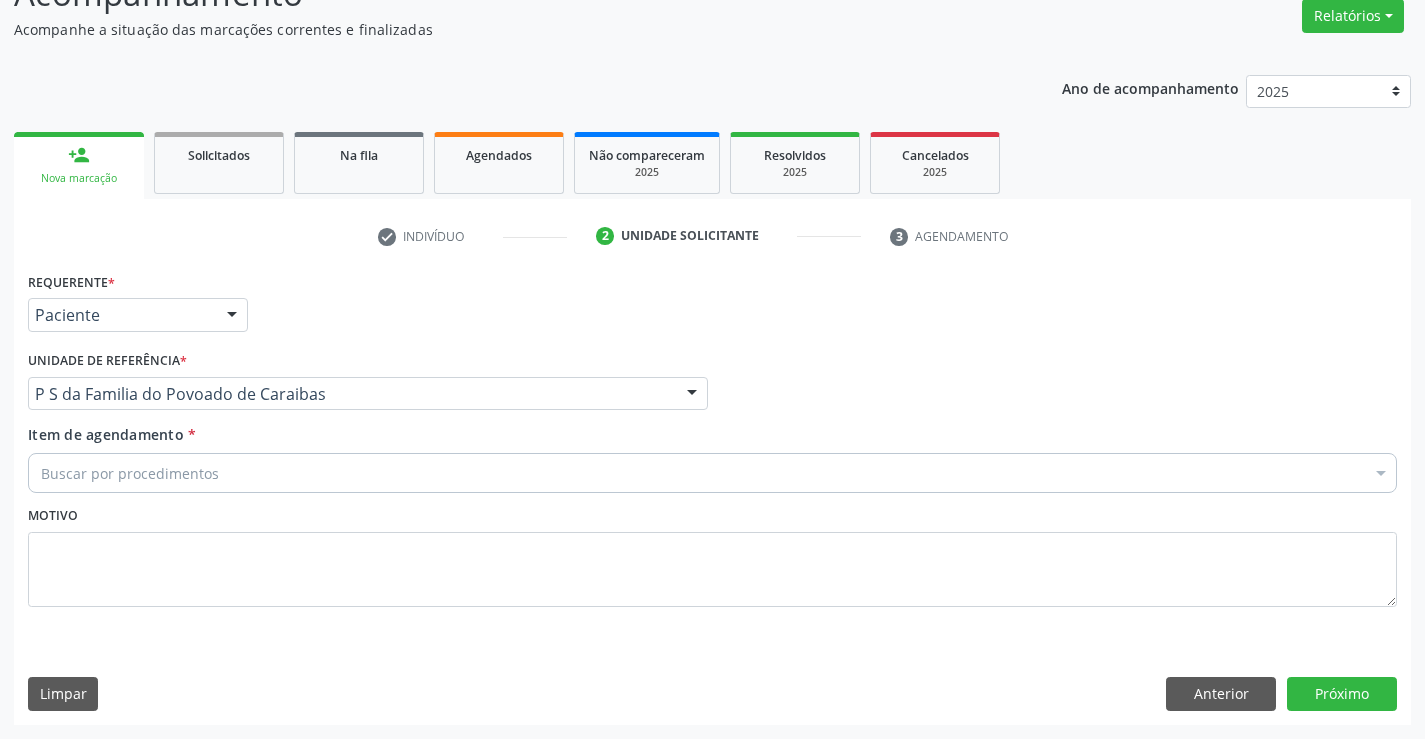 click on "Buscar por procedimentos" at bounding box center [712, 473] 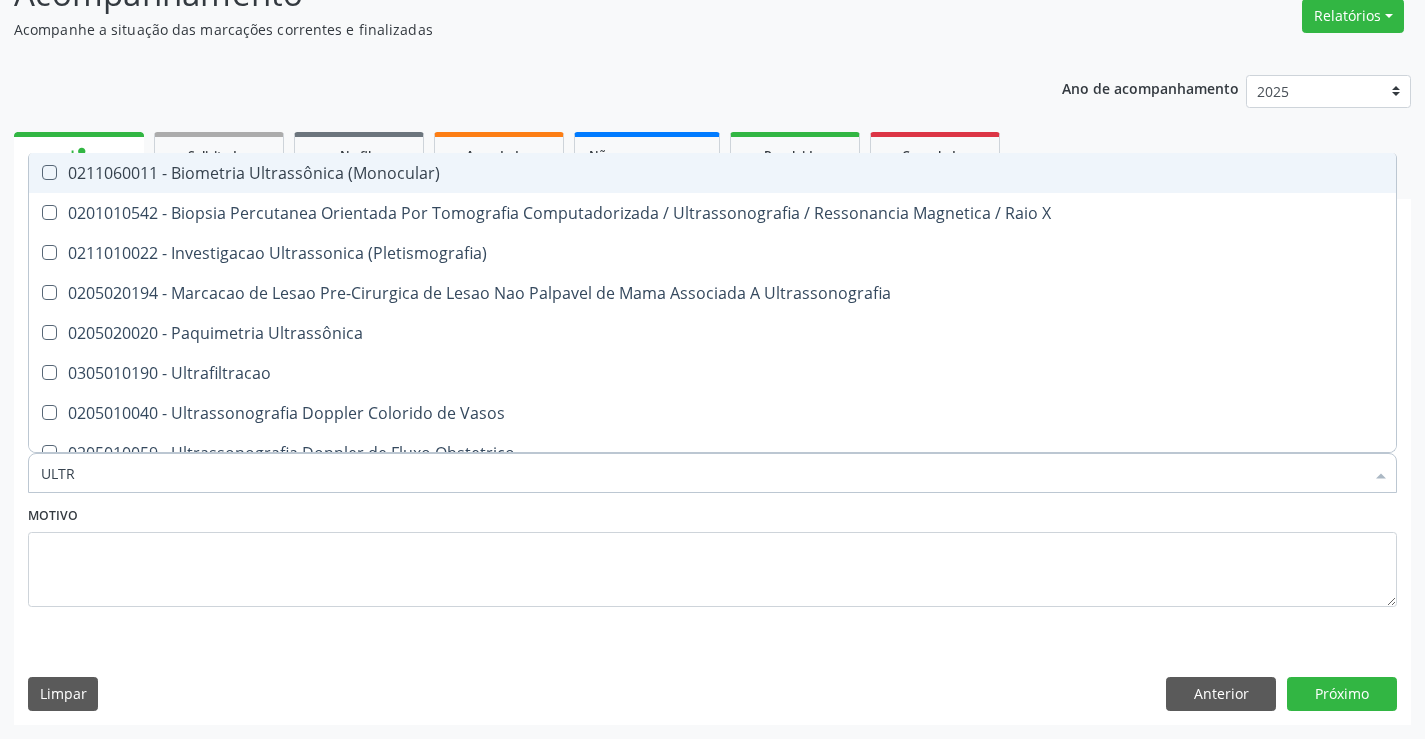 type on "ULTRA" 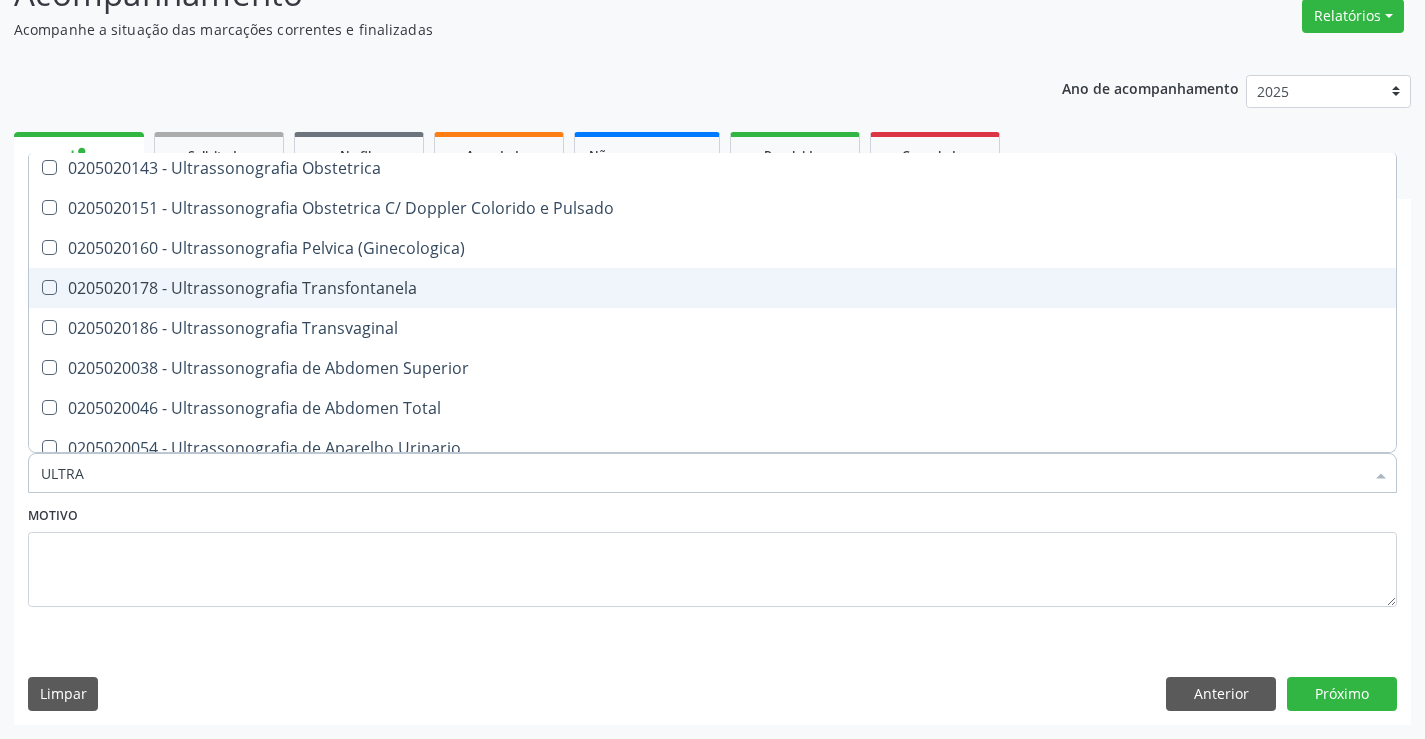 scroll, scrollTop: 400, scrollLeft: 0, axis: vertical 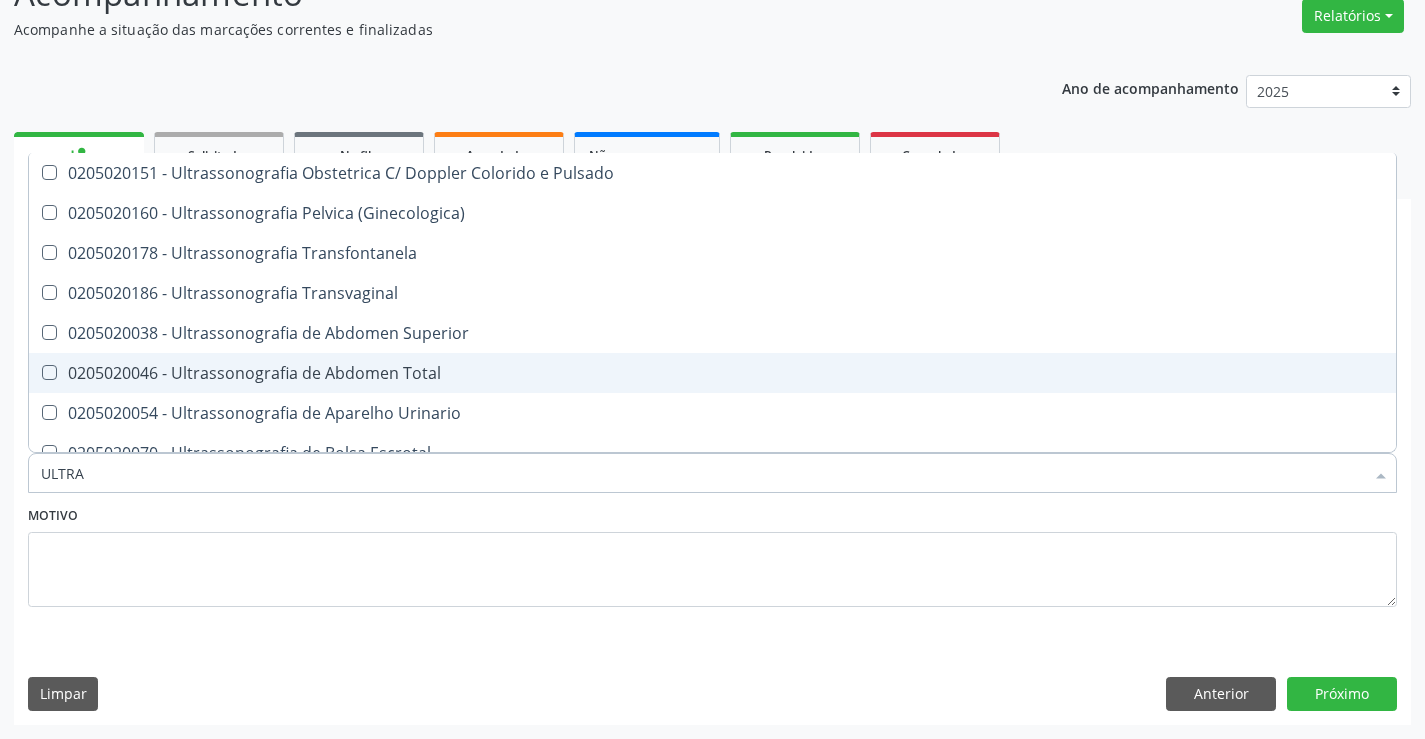 click on "0205020046 - Ultrassonografia de Abdomen Total" at bounding box center [712, 373] 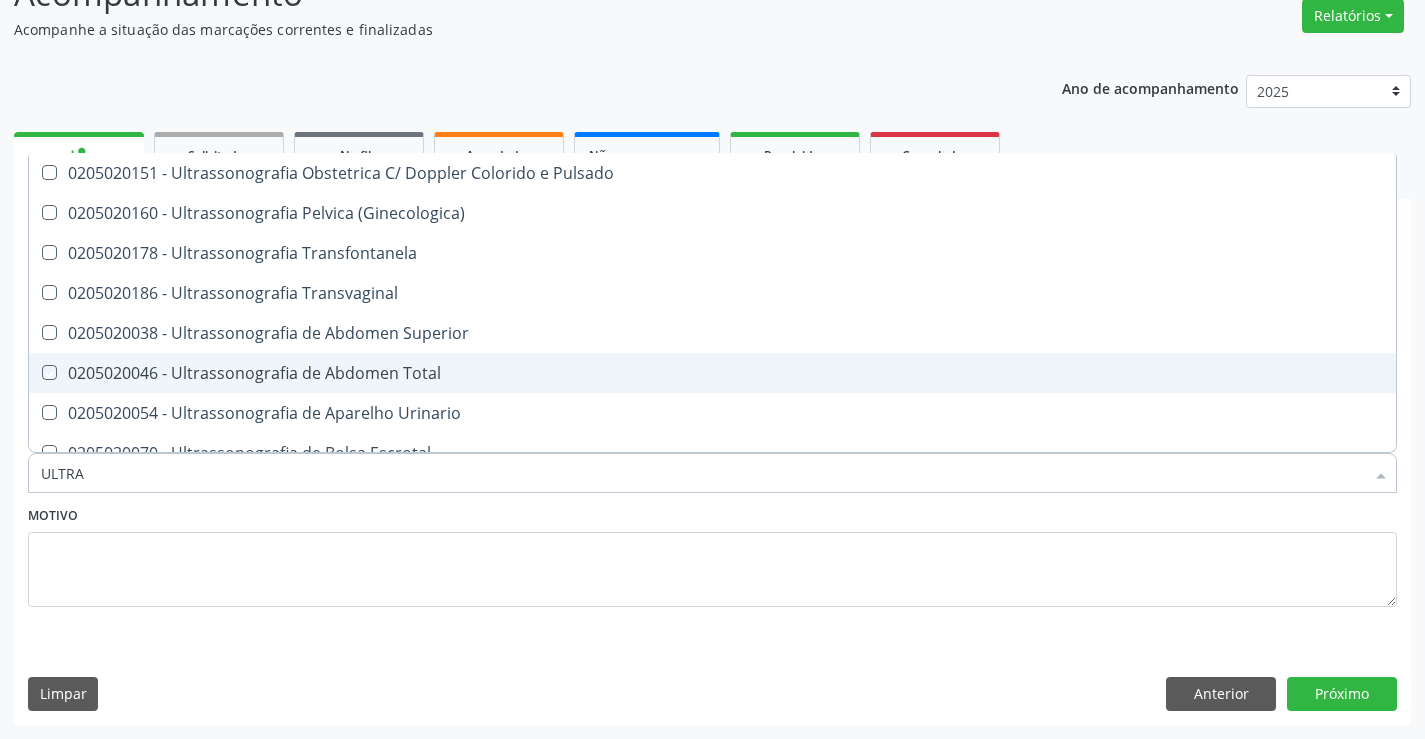 checkbox on "true" 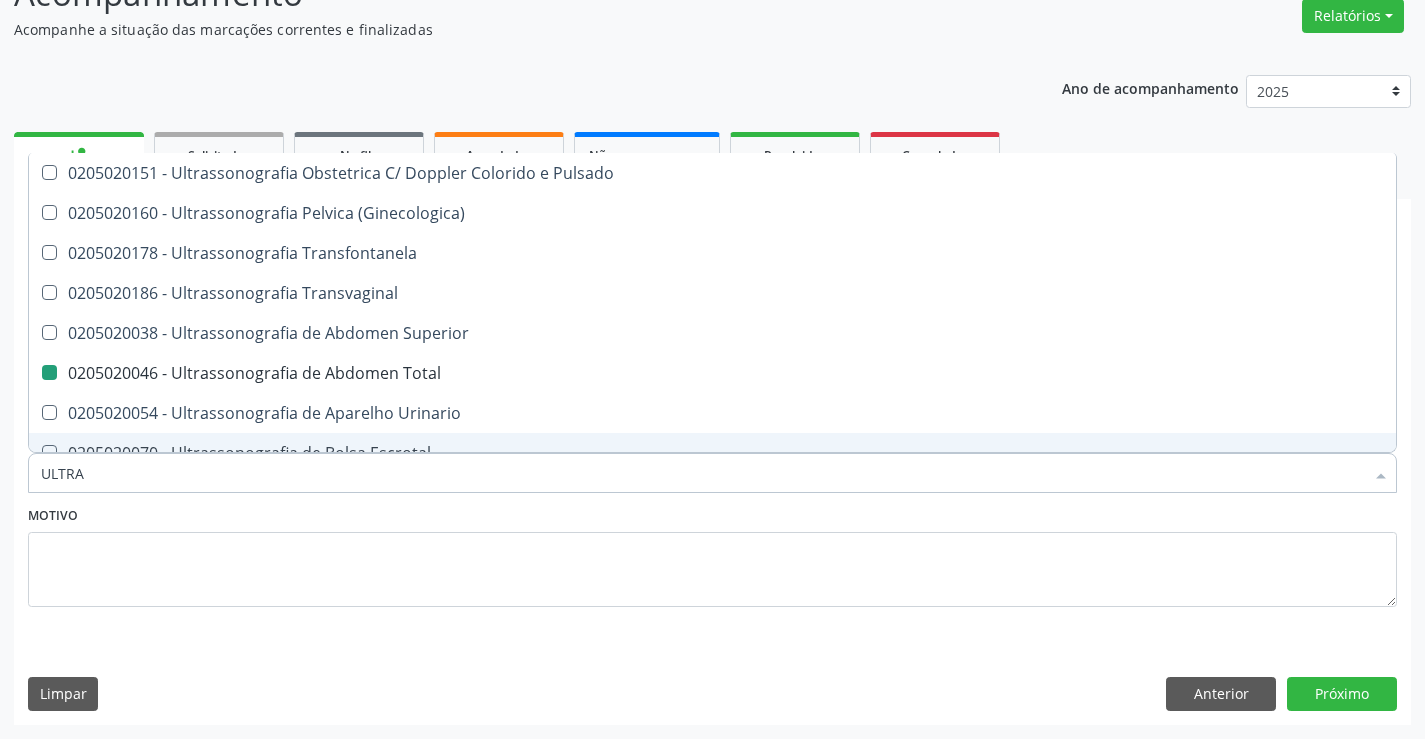 click on "Motivo" at bounding box center [712, 554] 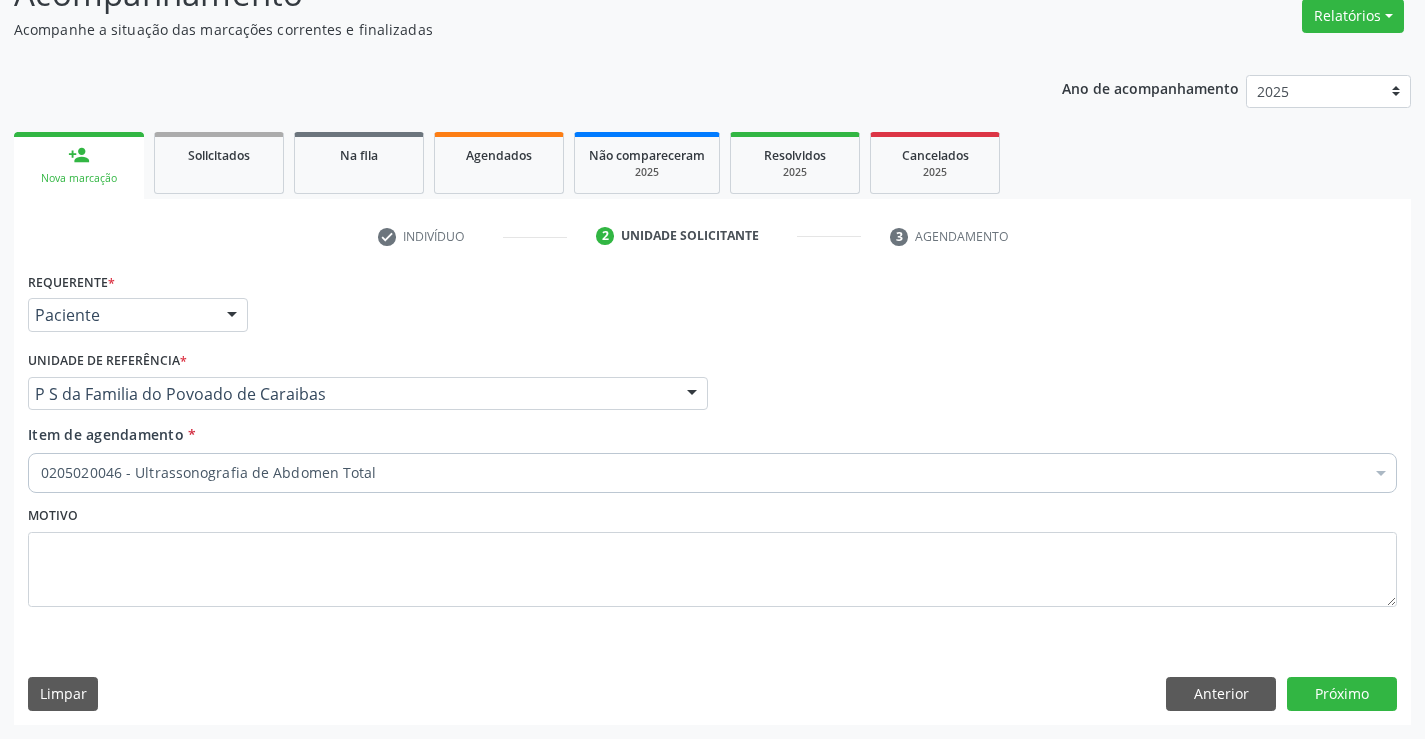 scroll, scrollTop: 0, scrollLeft: 0, axis: both 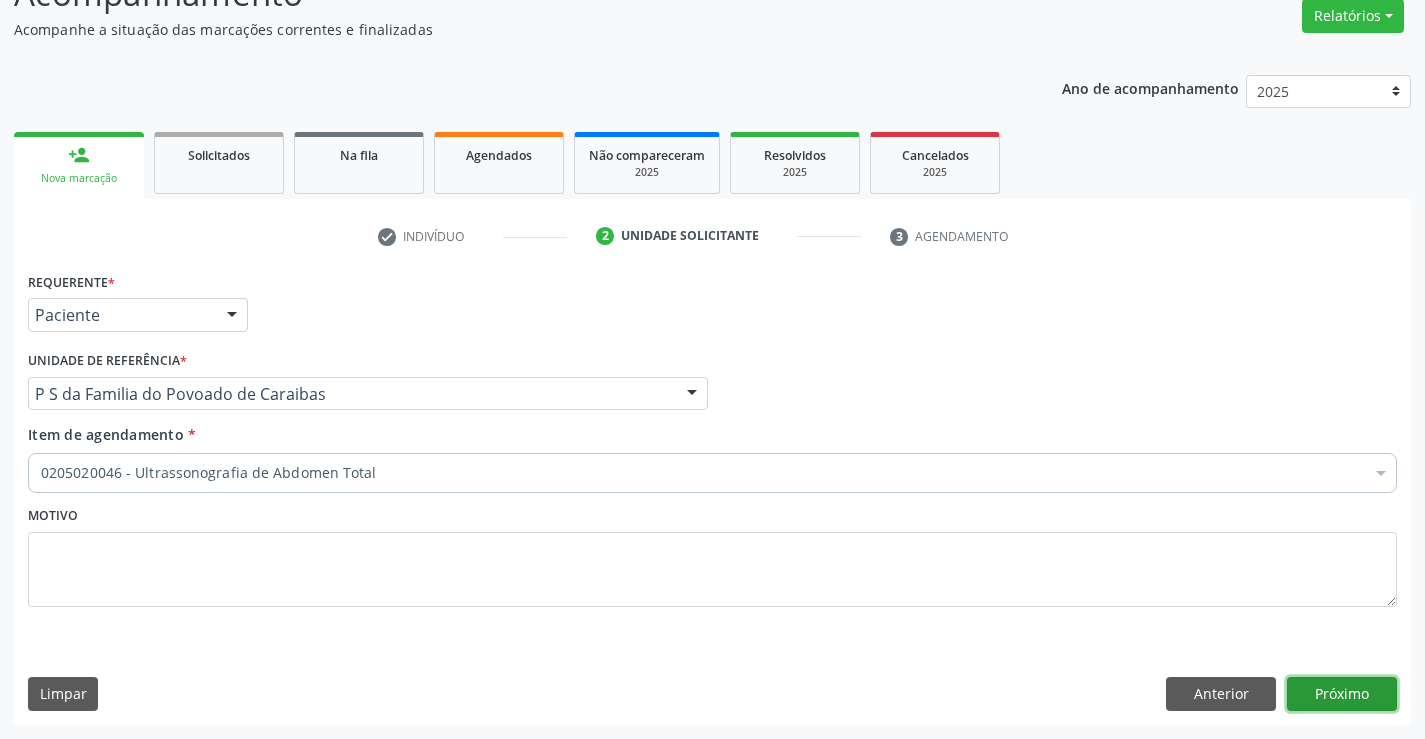 click on "Próximo" at bounding box center [1342, 694] 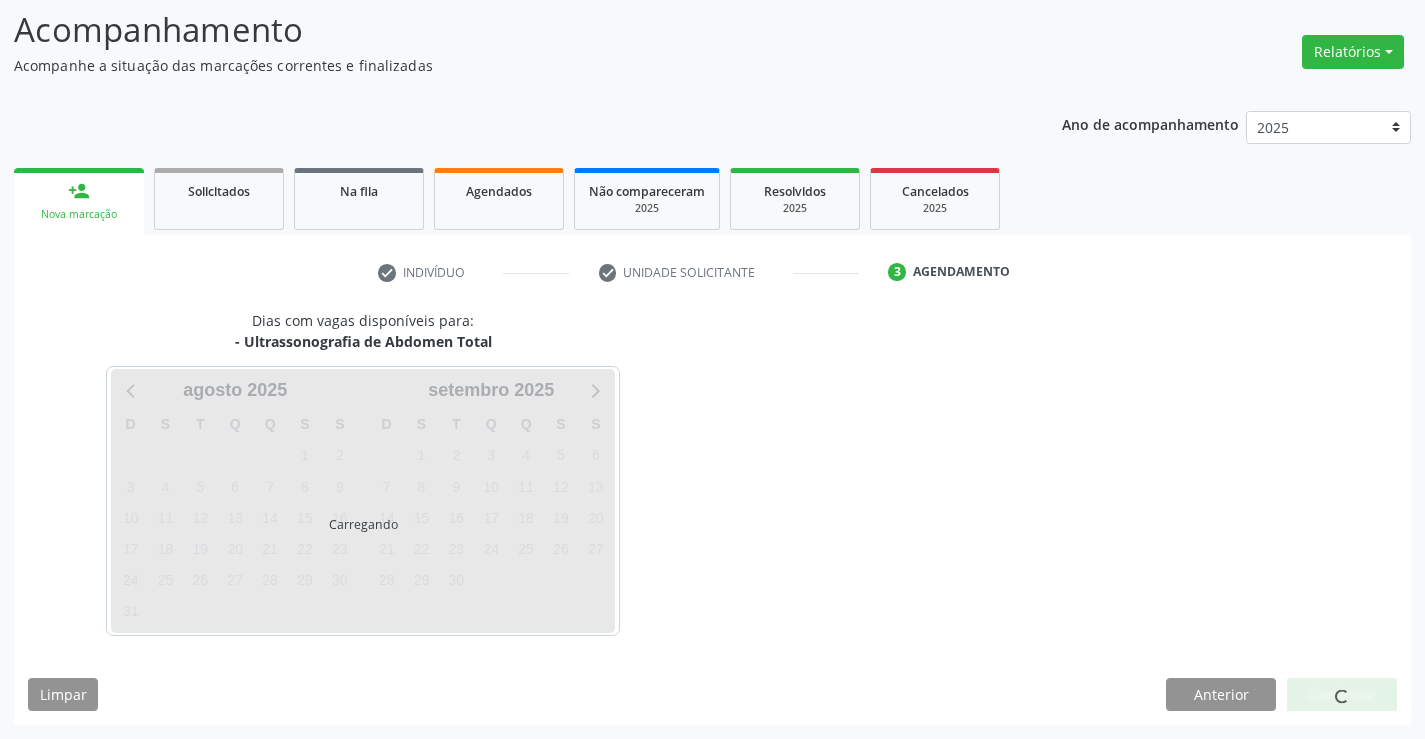 scroll, scrollTop: 131, scrollLeft: 0, axis: vertical 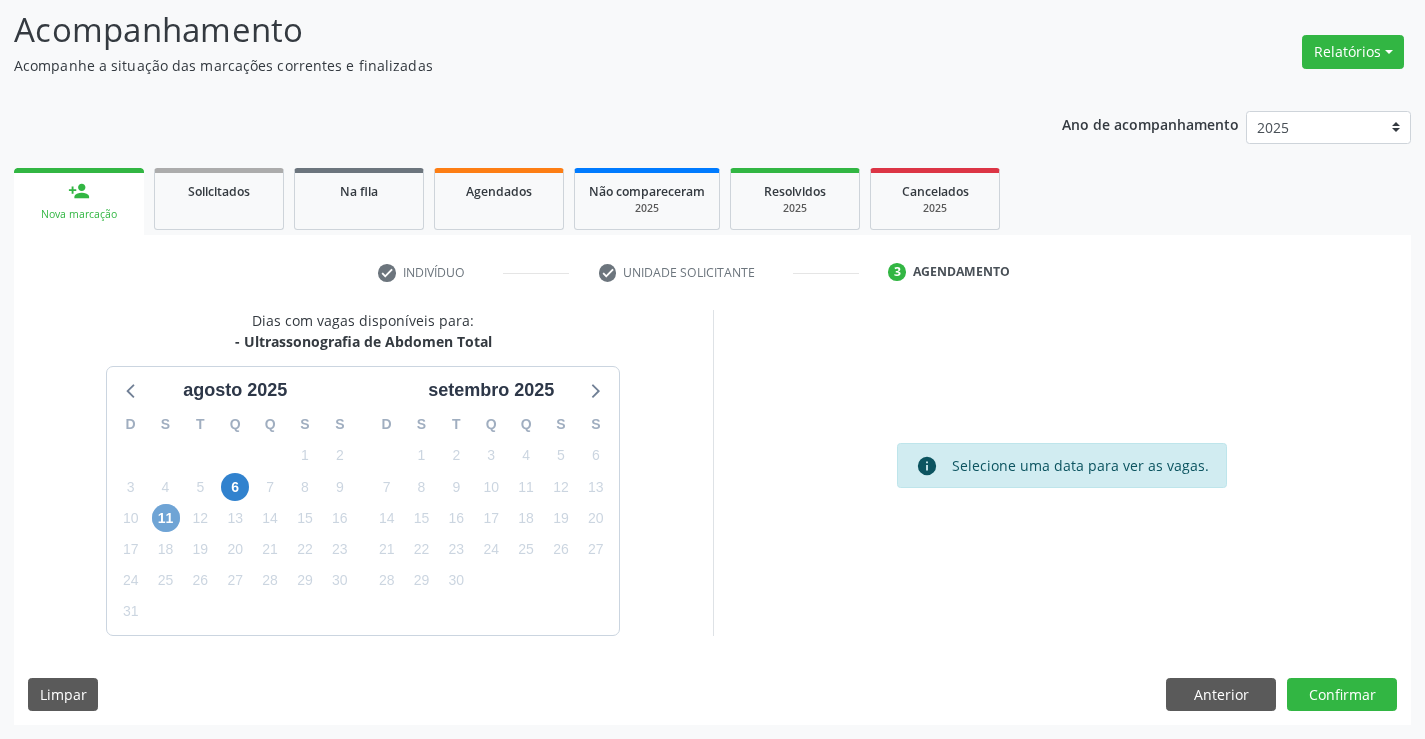 click on "11" at bounding box center [166, 518] 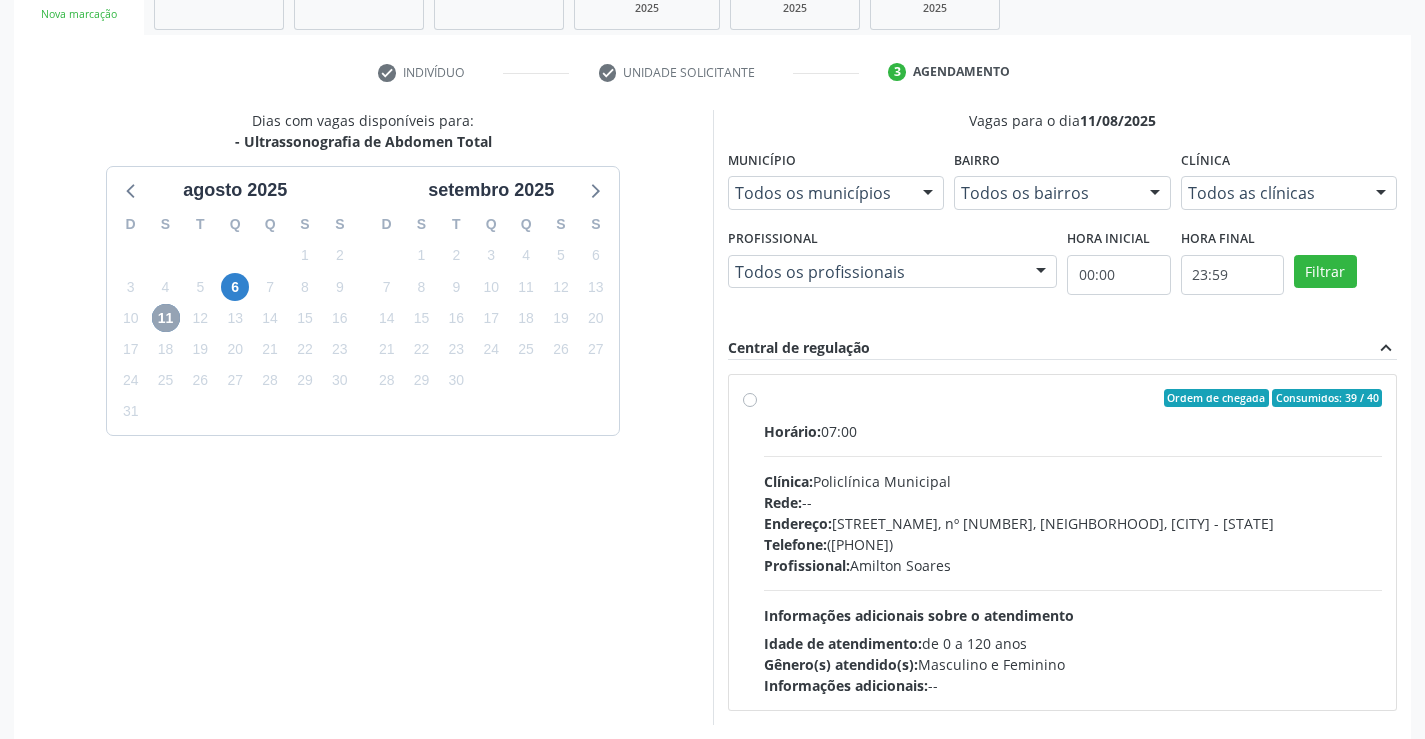 scroll, scrollTop: 420, scrollLeft: 0, axis: vertical 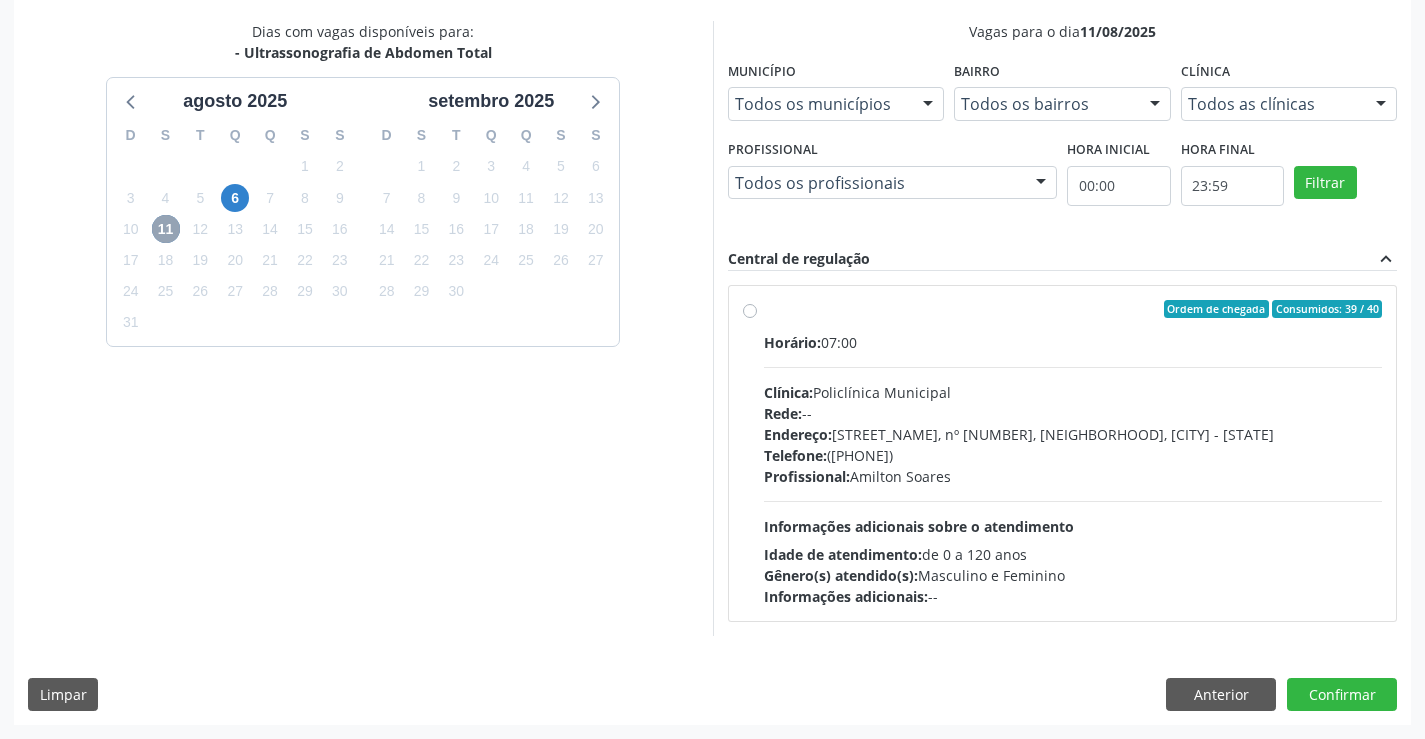 click on "11" at bounding box center (166, 229) 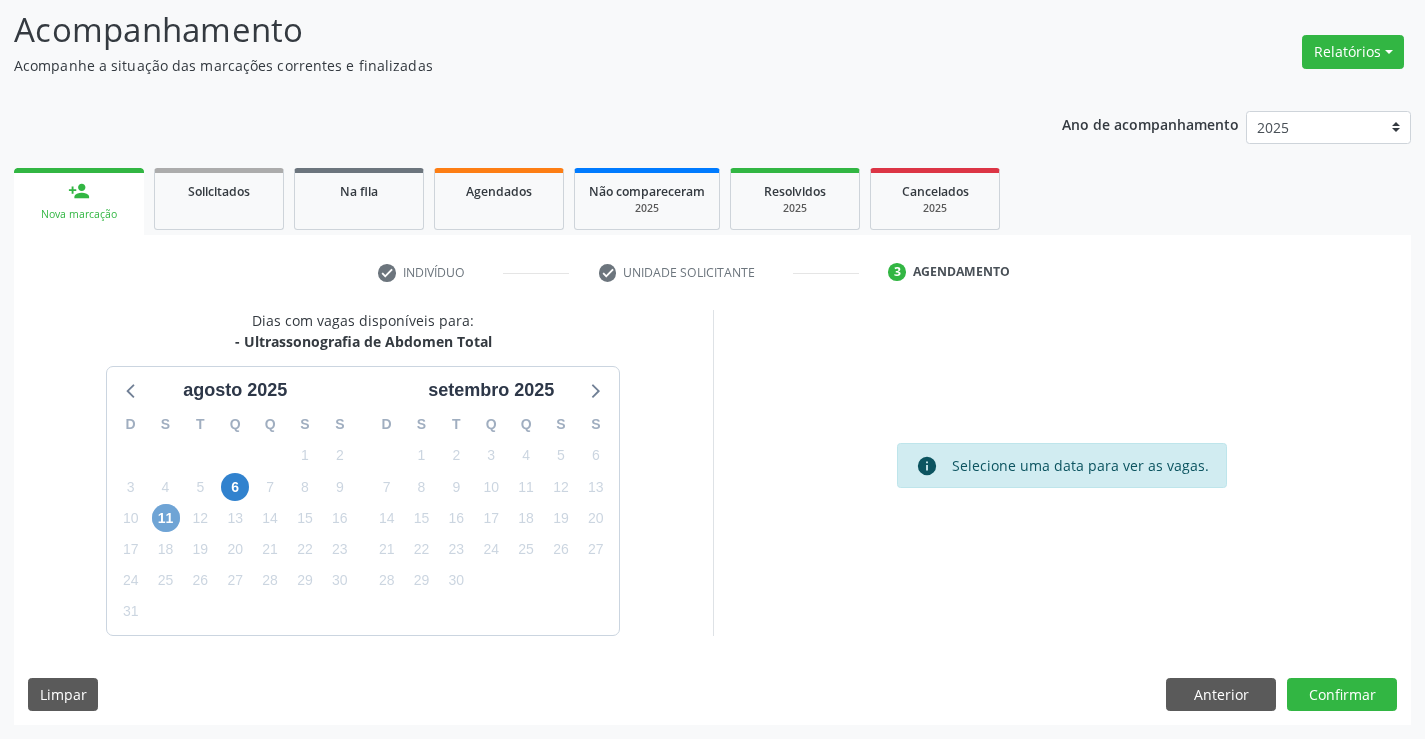 scroll, scrollTop: 131, scrollLeft: 0, axis: vertical 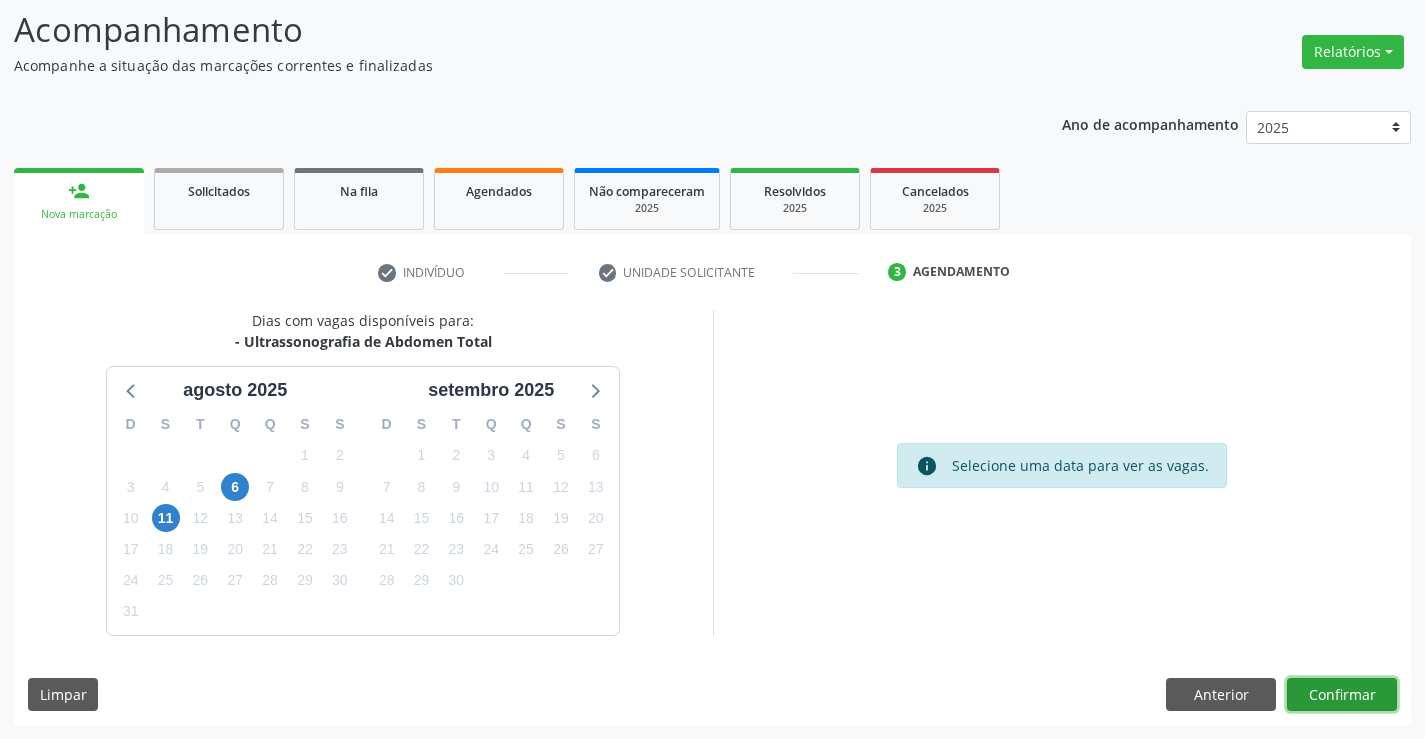 click on "Confirmar" at bounding box center [1342, 695] 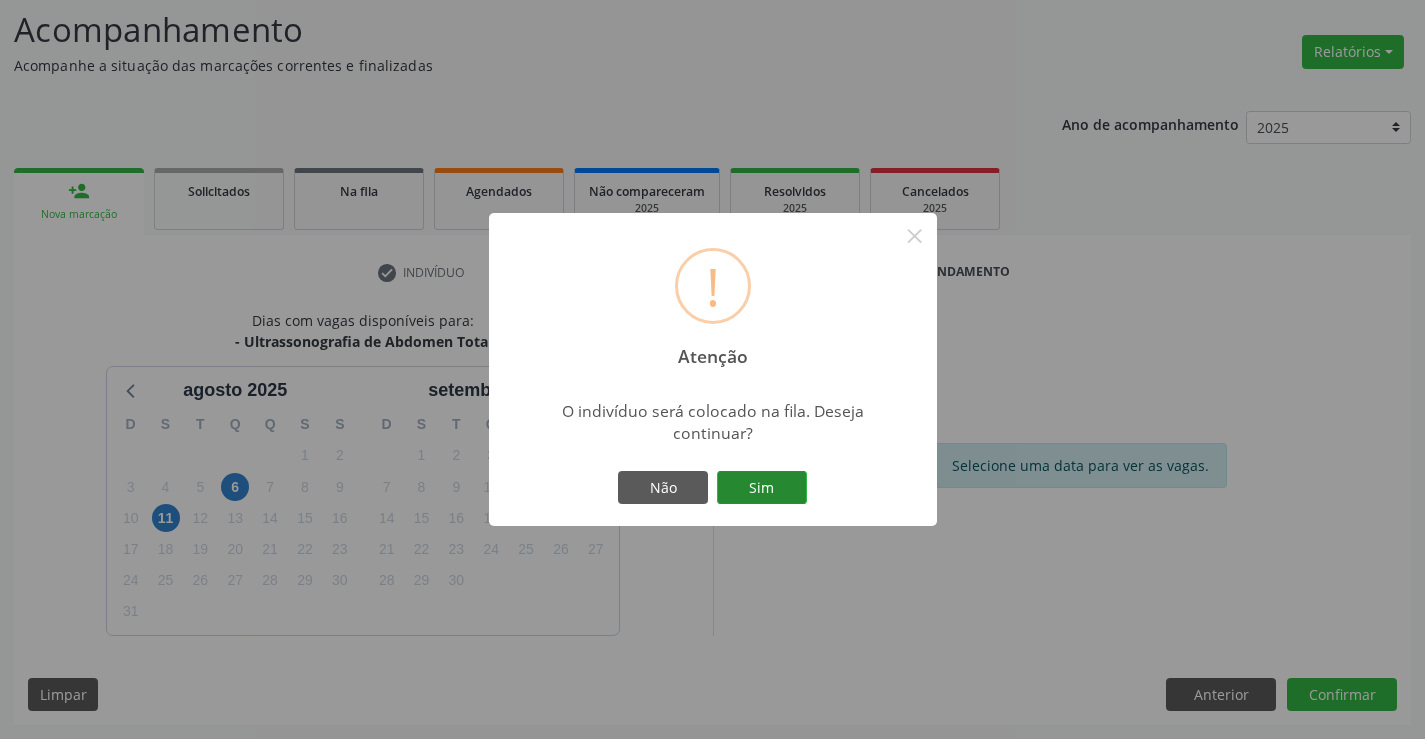 click on "Sim" at bounding box center [762, 488] 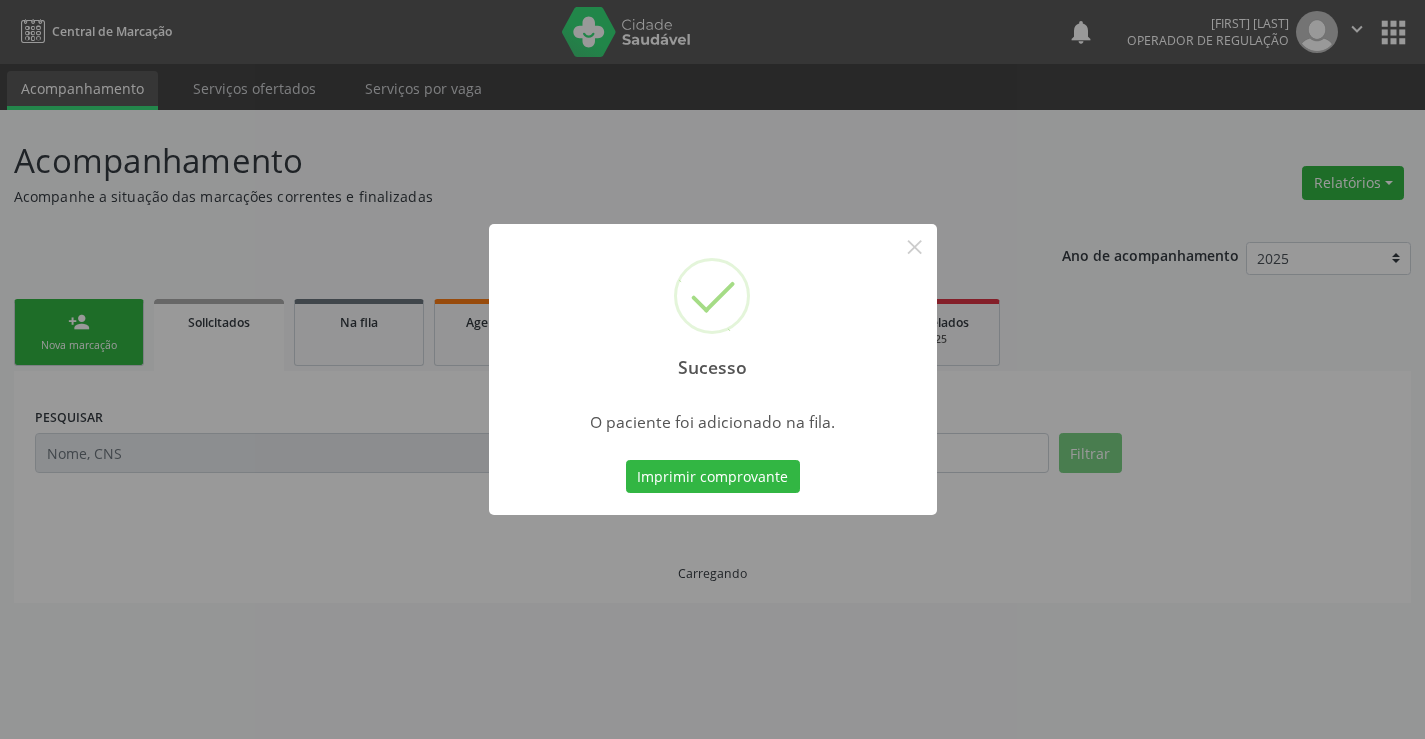 scroll, scrollTop: 0, scrollLeft: 0, axis: both 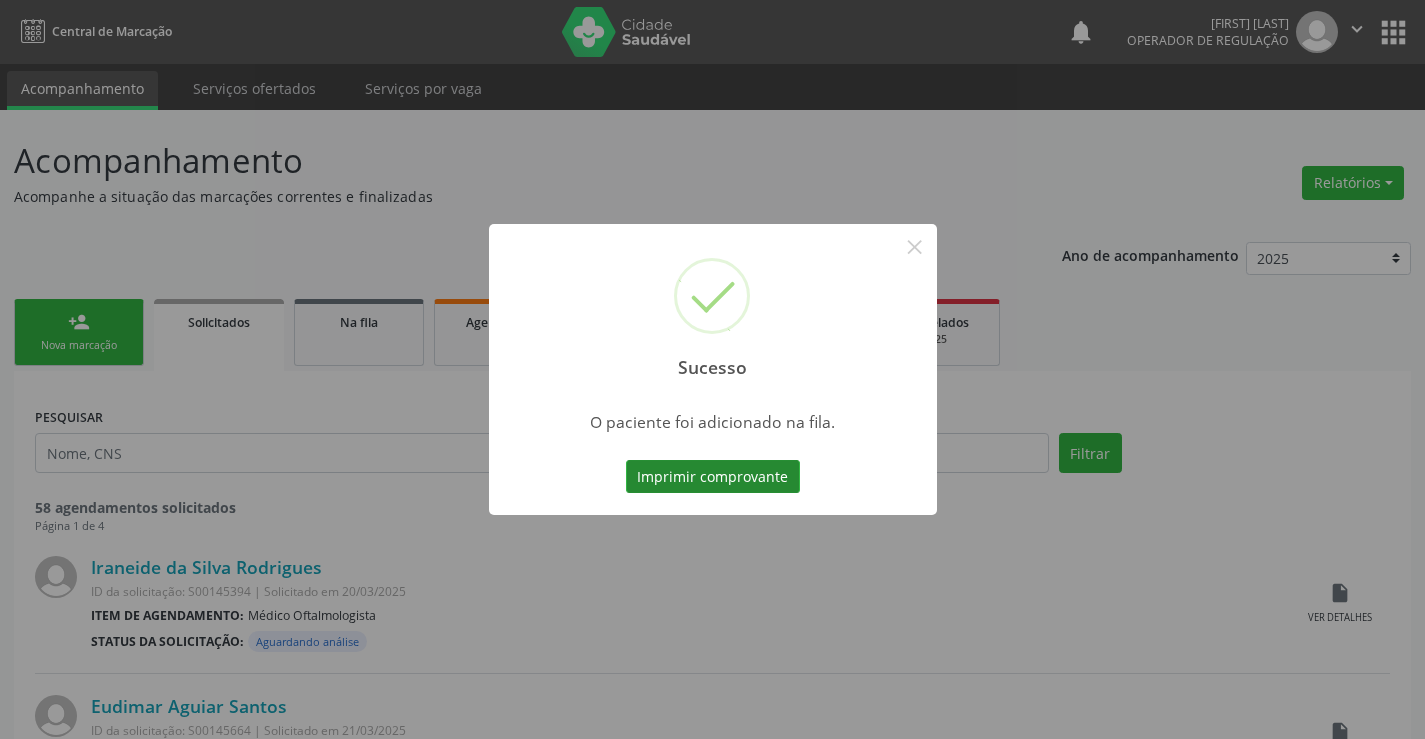 click on "Imprimir comprovante" at bounding box center [713, 477] 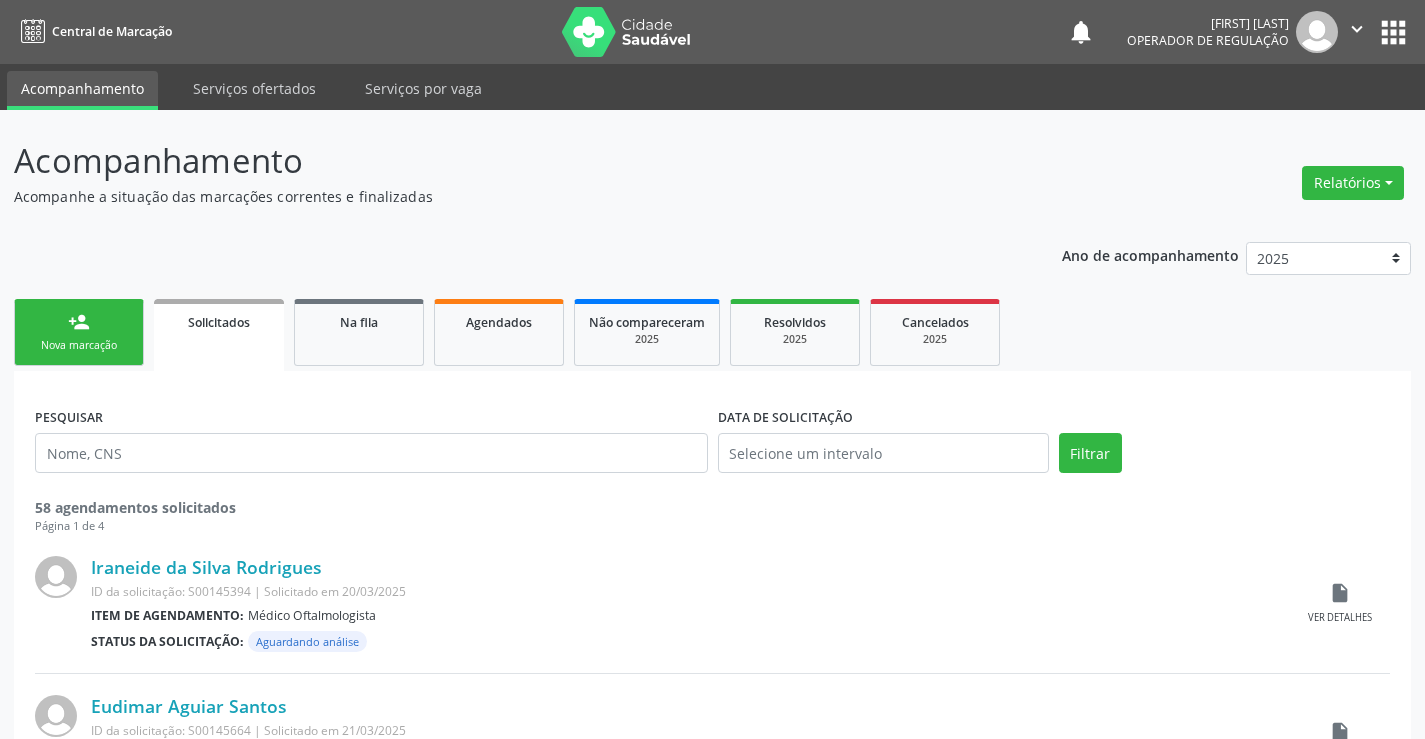 click on "Nova marcação" at bounding box center [79, 345] 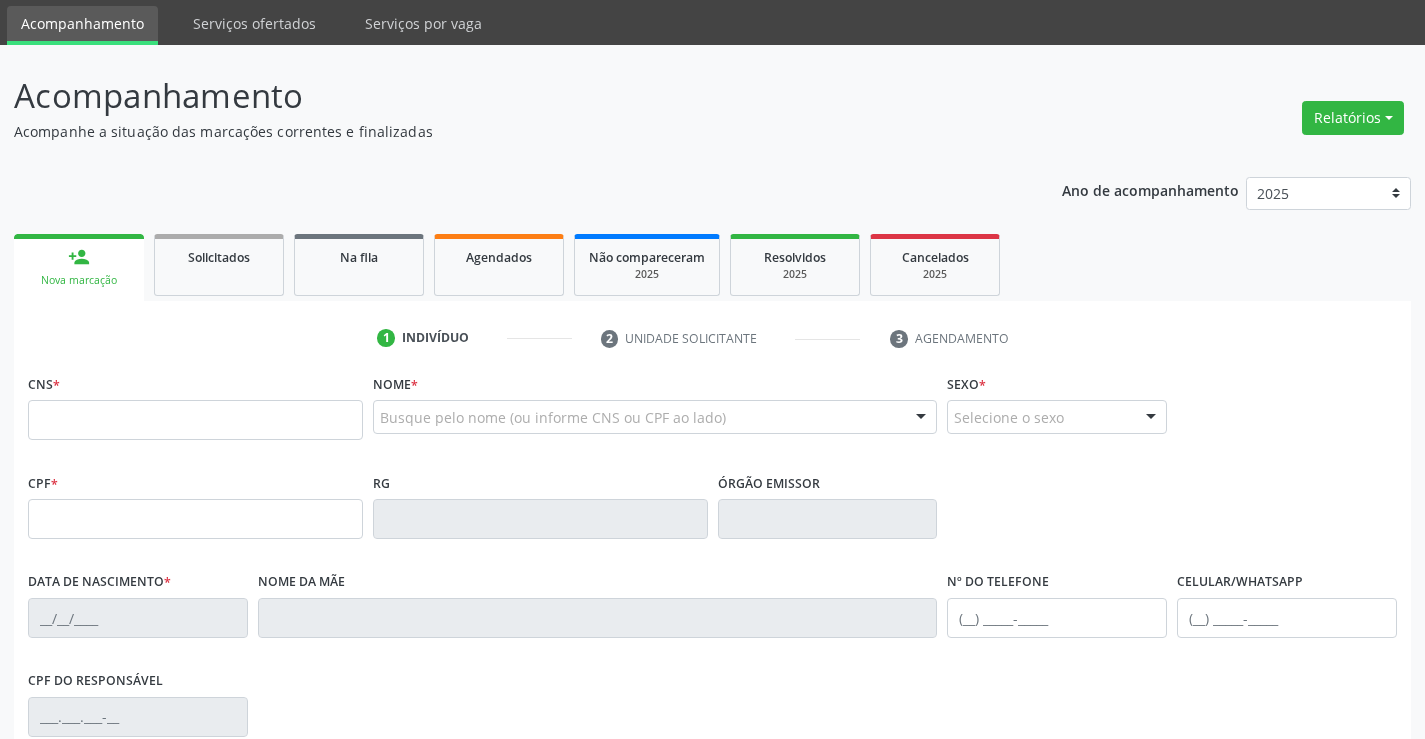 scroll, scrollTop: 100, scrollLeft: 0, axis: vertical 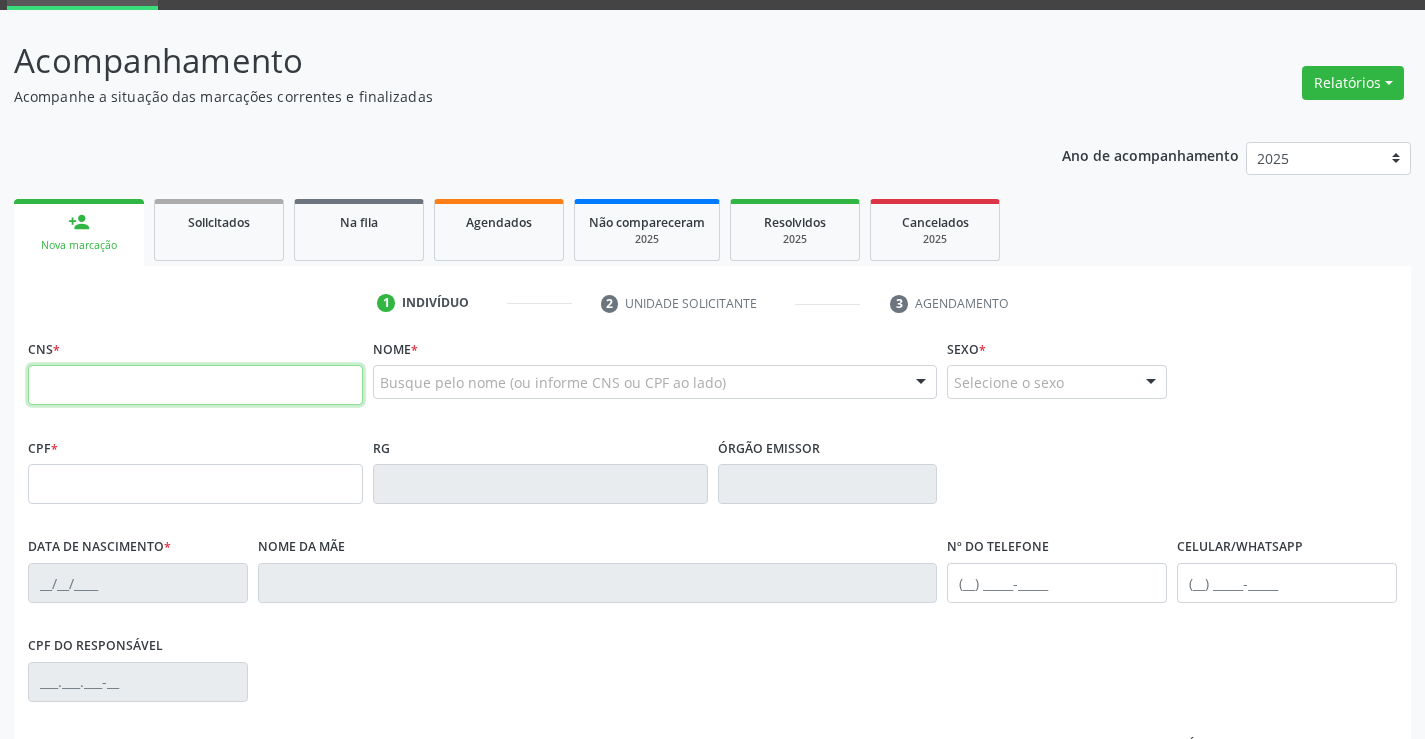 click at bounding box center (195, 385) 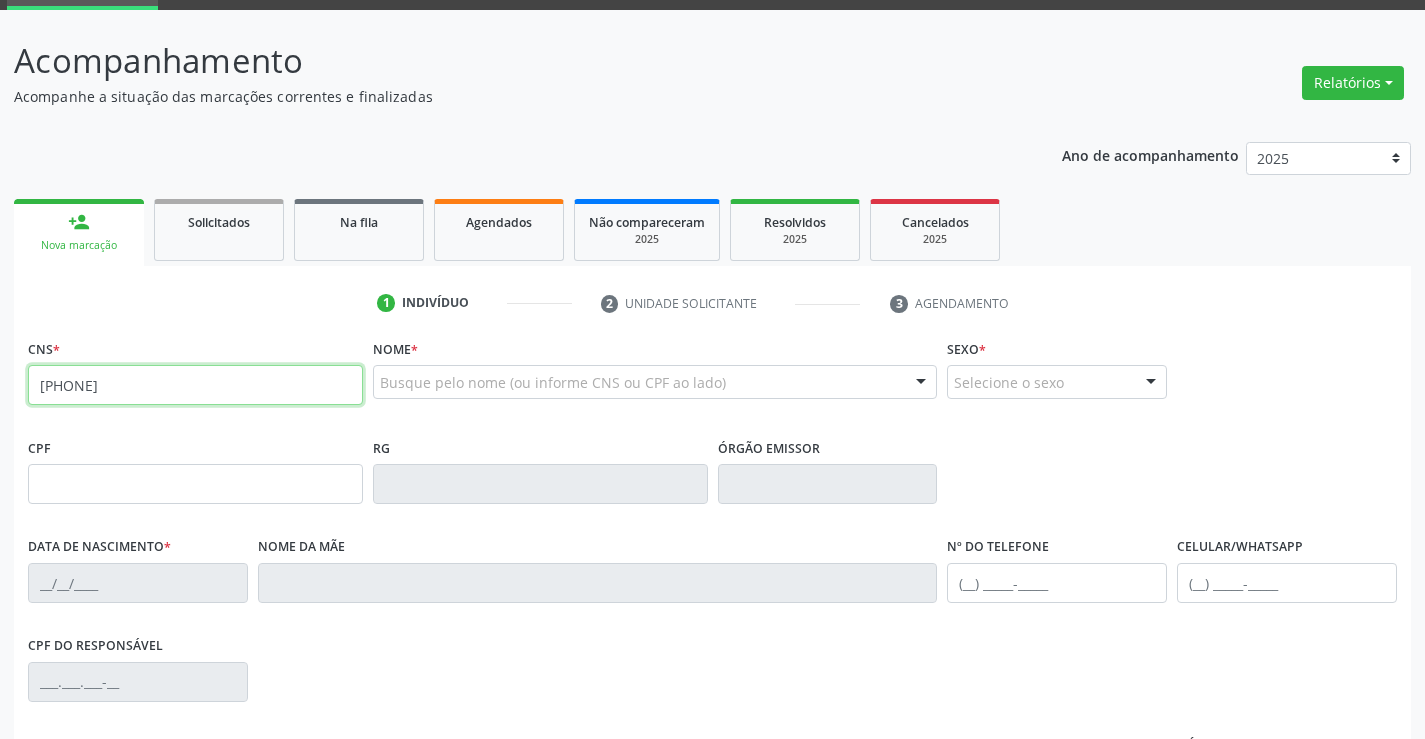 type on "[PHONE]" 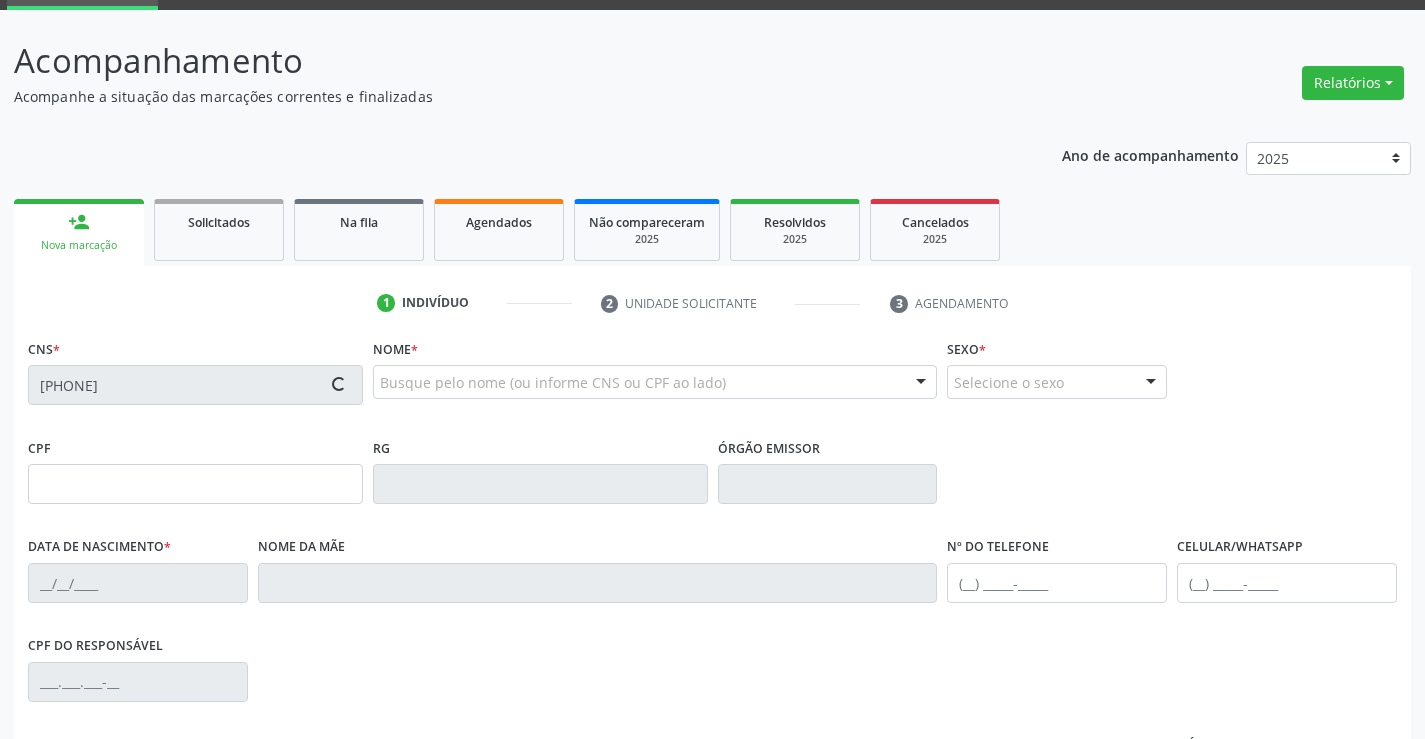 type on "[NUMBER]" 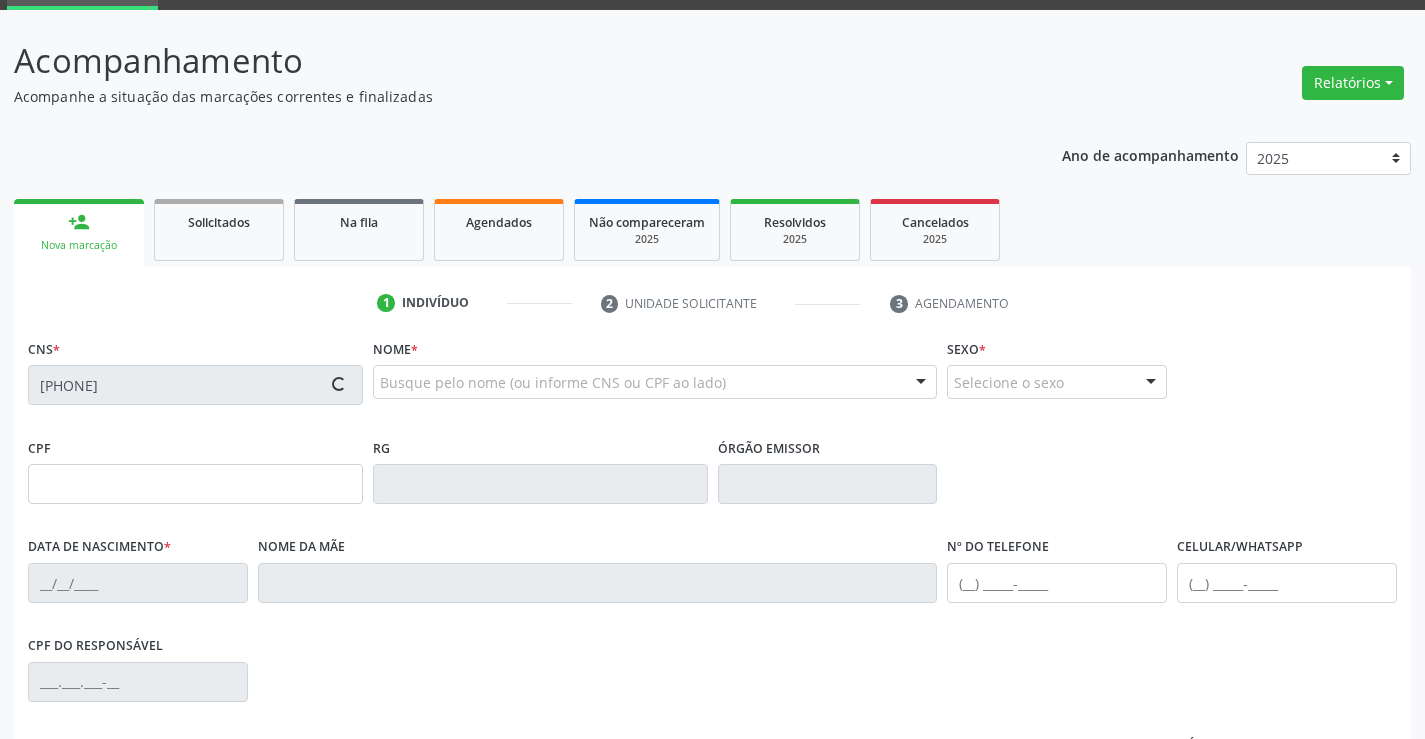 type on "SSPBA" 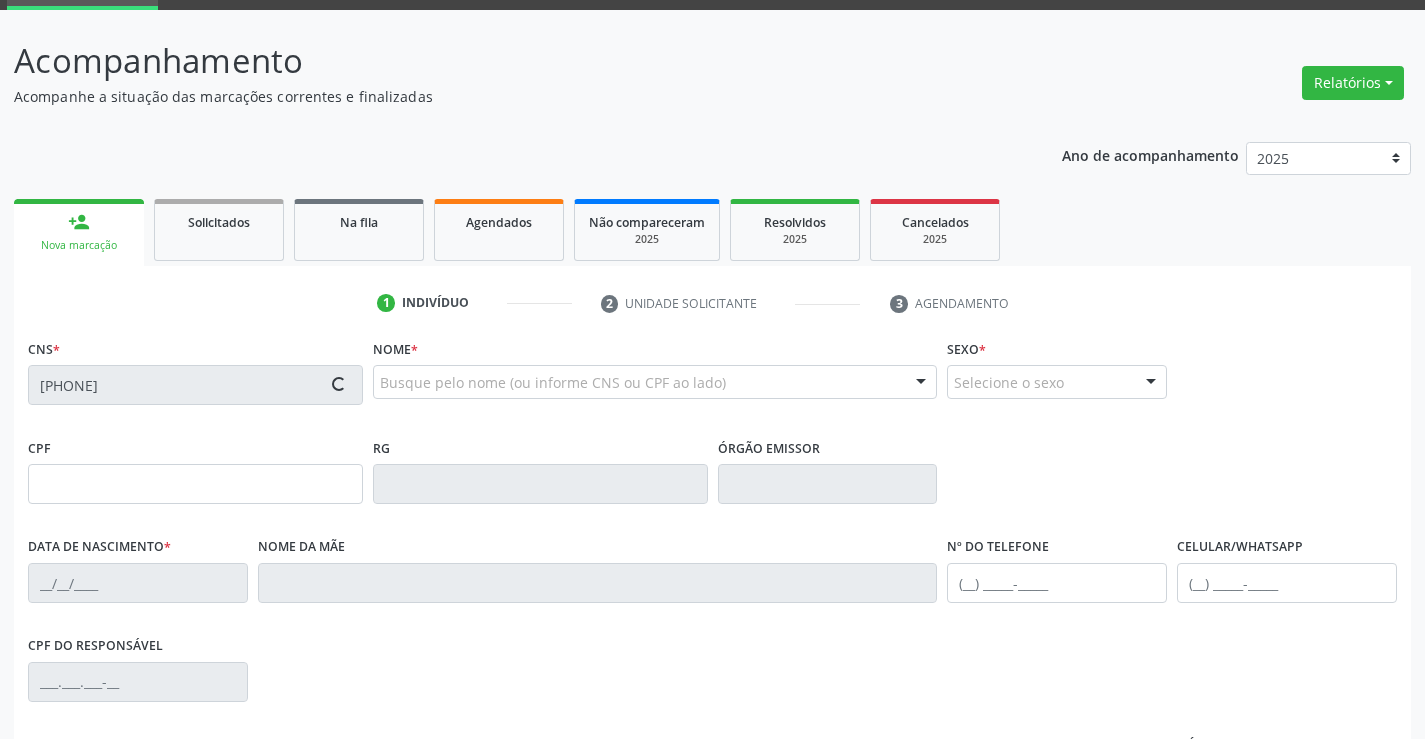 type on "[DATE]" 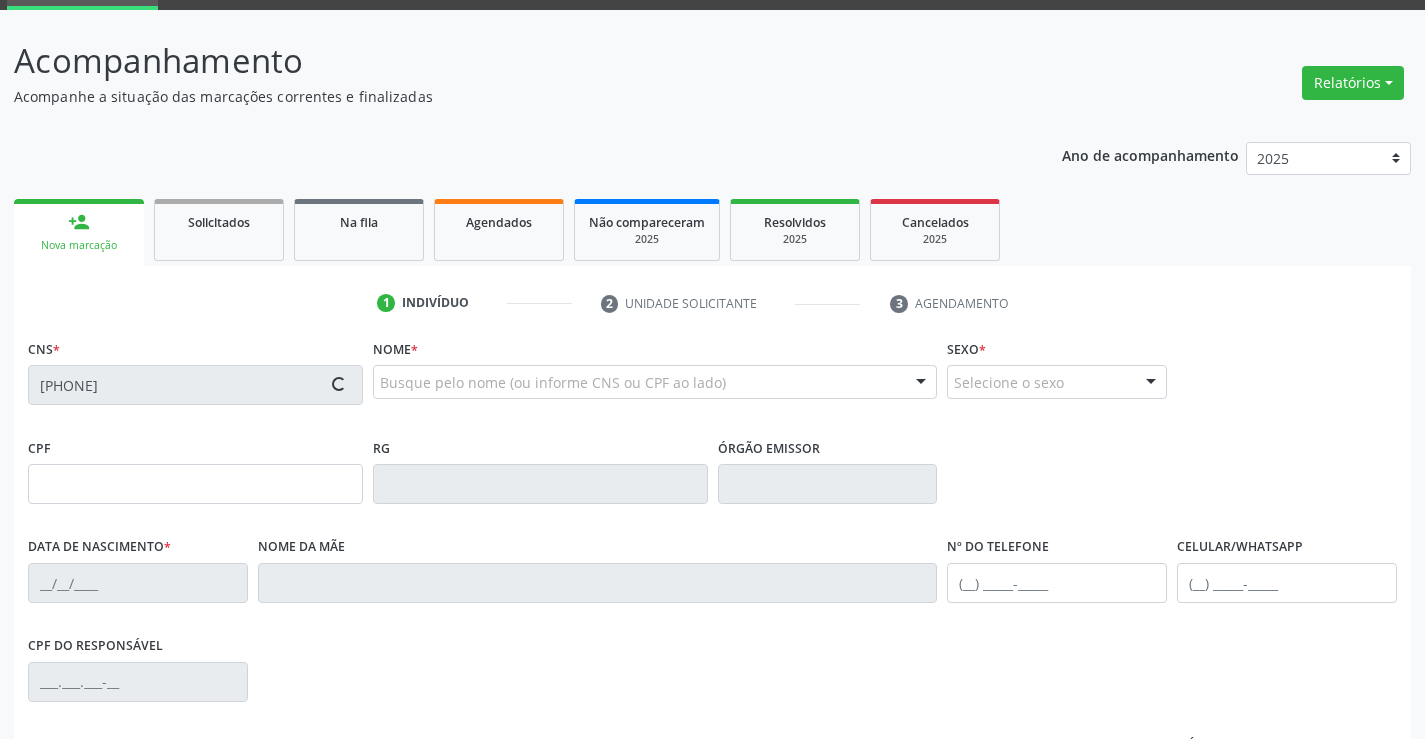 type on "S/N" 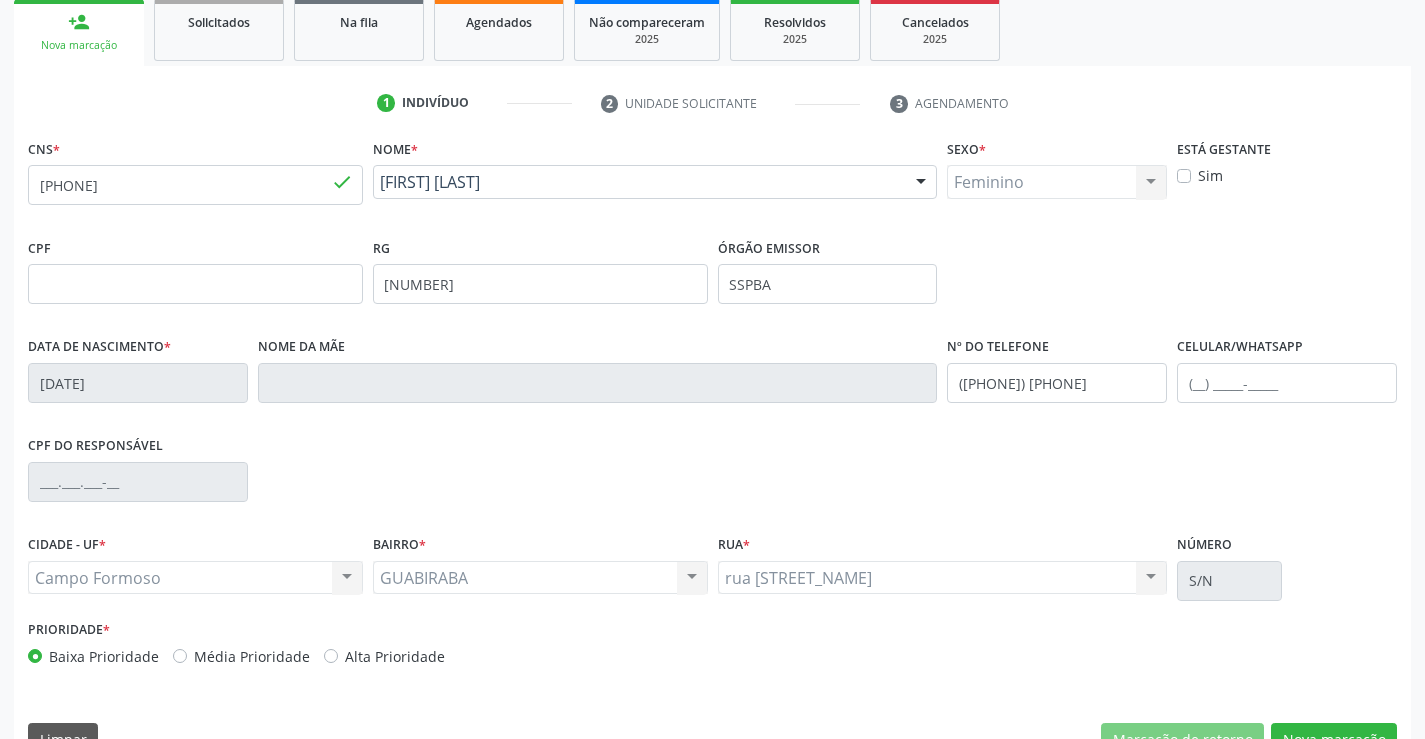 scroll, scrollTop: 345, scrollLeft: 0, axis: vertical 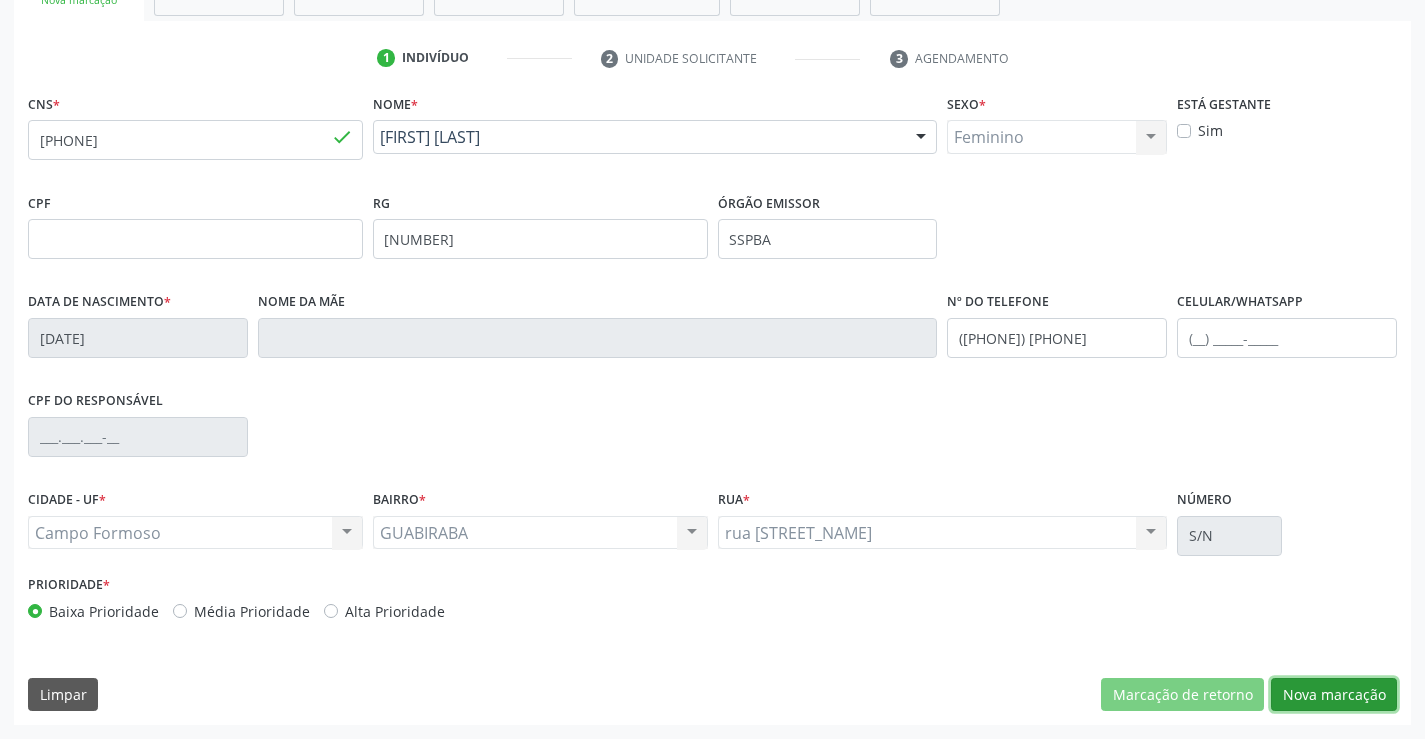 click on "Nova marcação" at bounding box center [1334, 695] 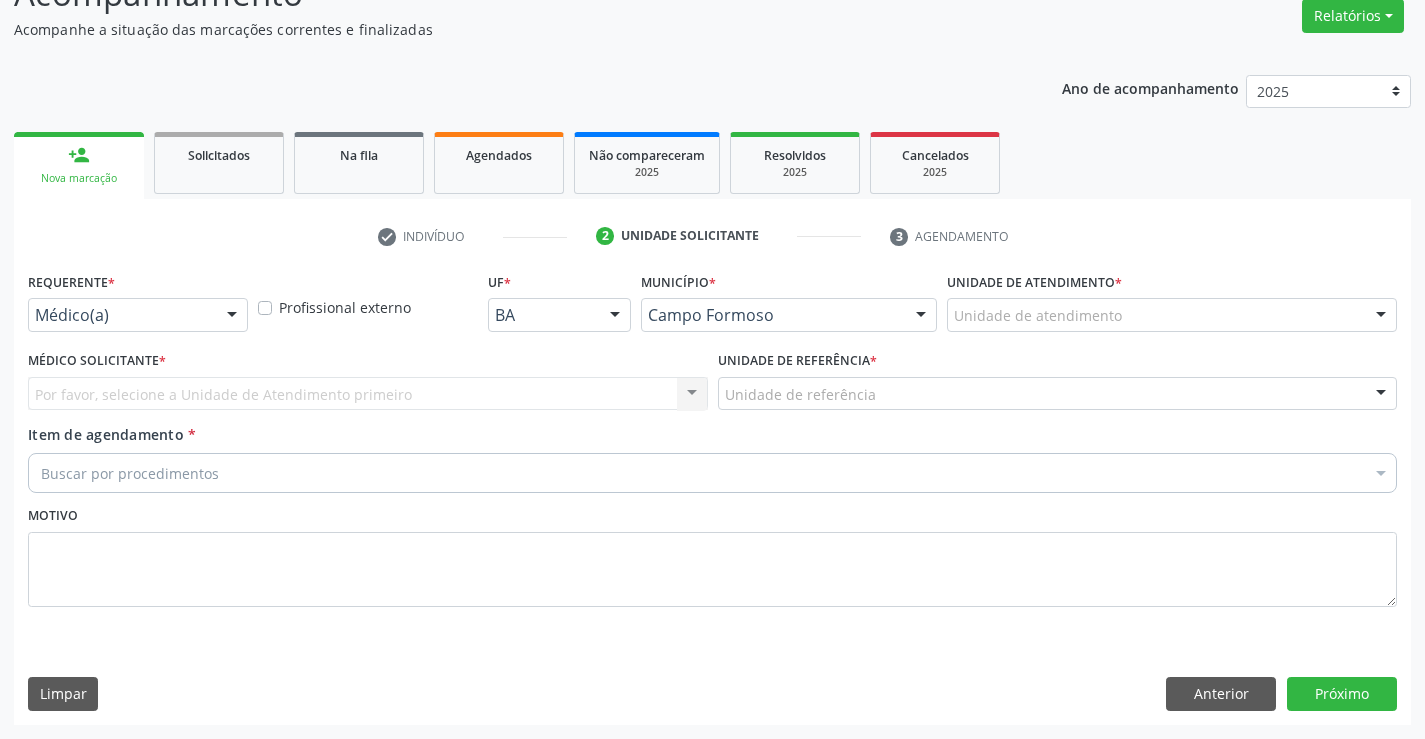 scroll, scrollTop: 167, scrollLeft: 0, axis: vertical 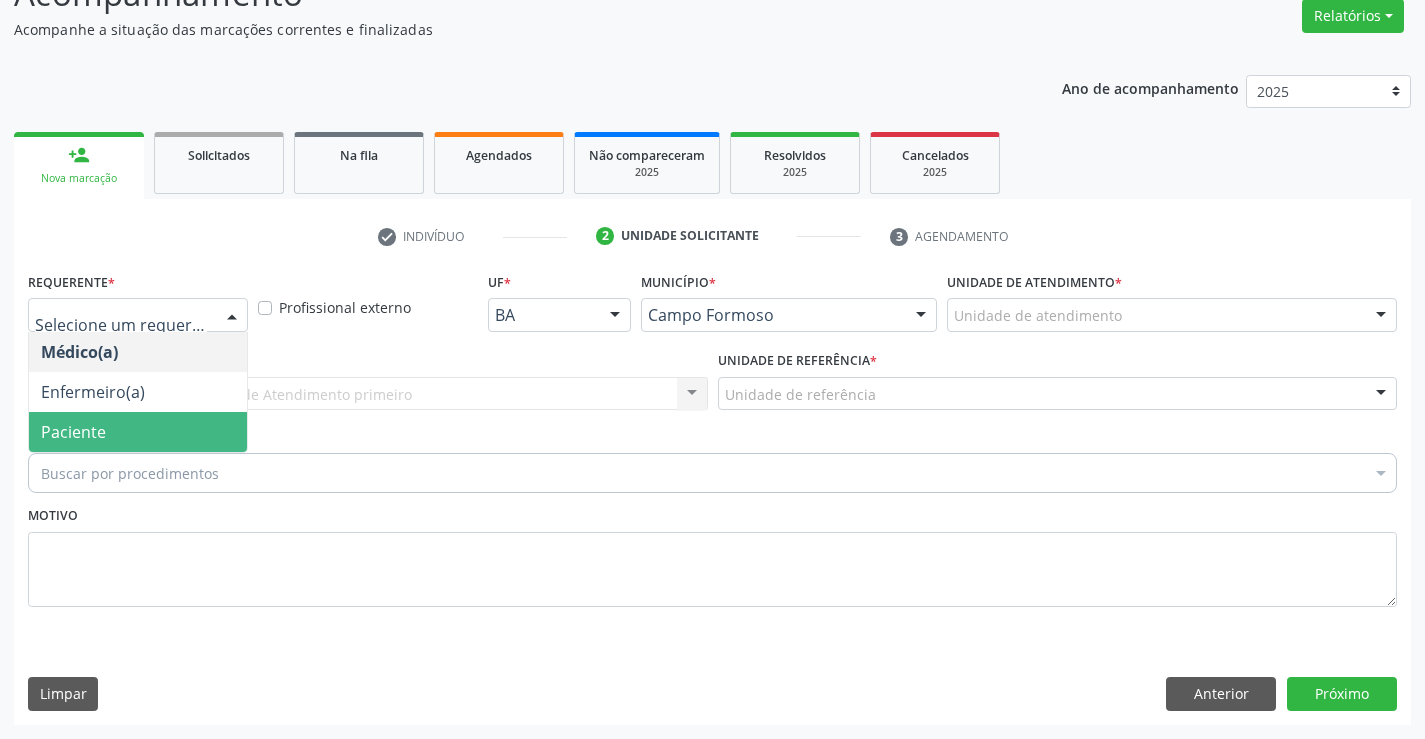 click on "Paciente" at bounding box center [138, 432] 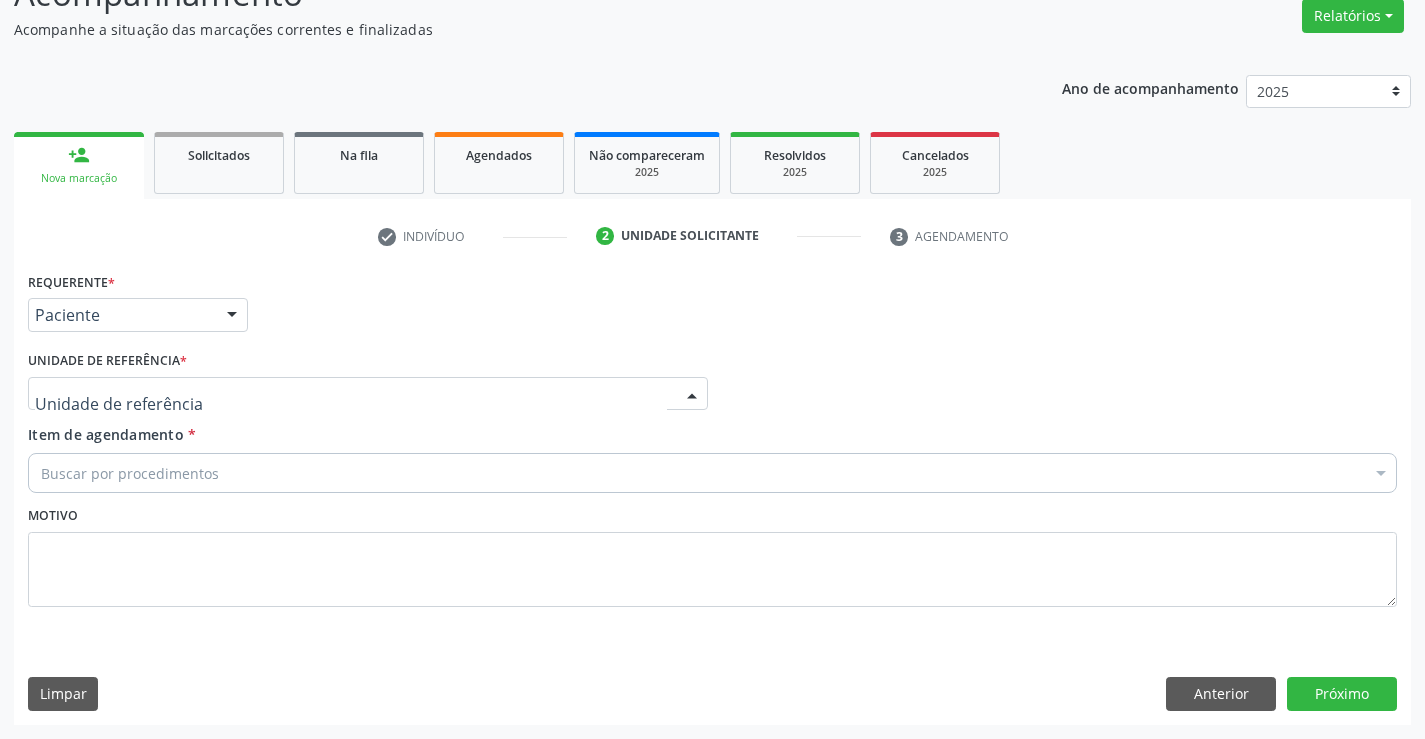 click at bounding box center [368, 394] 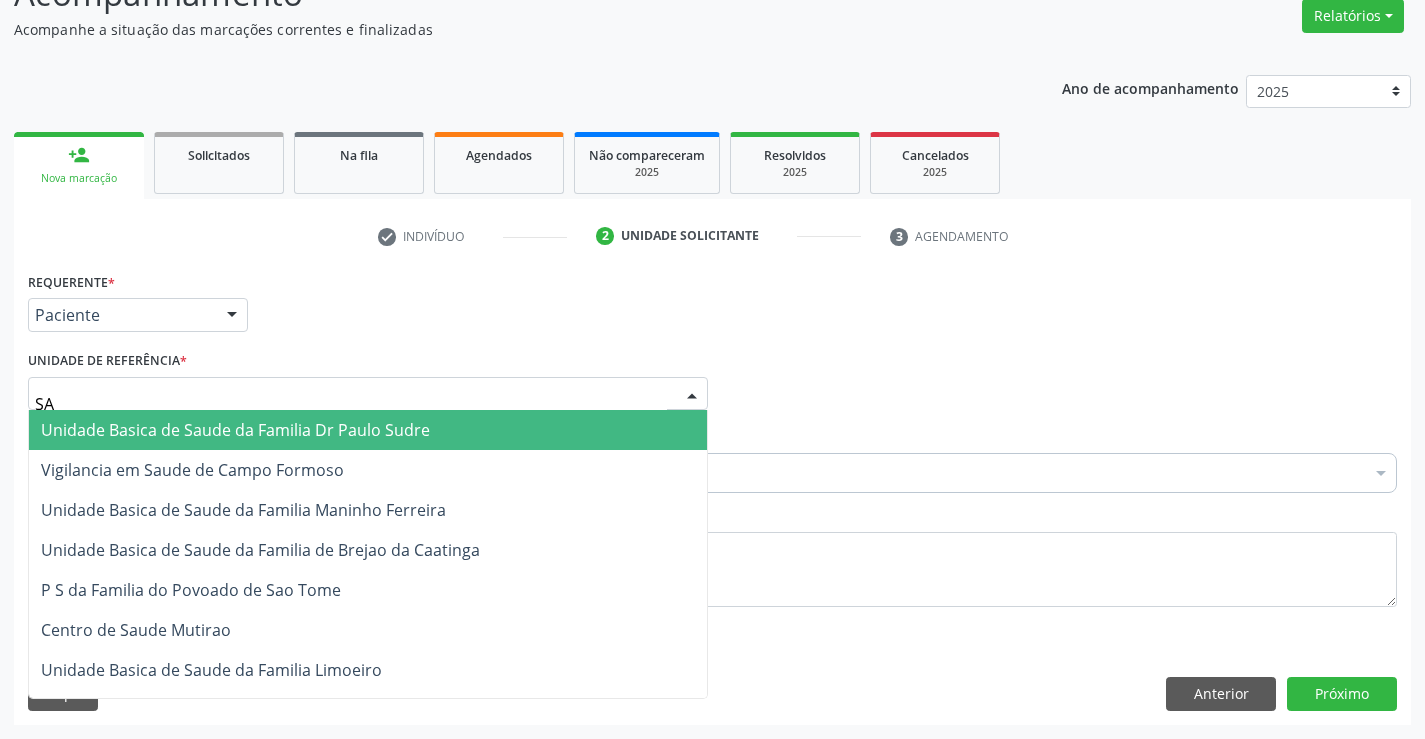 type on "SAO" 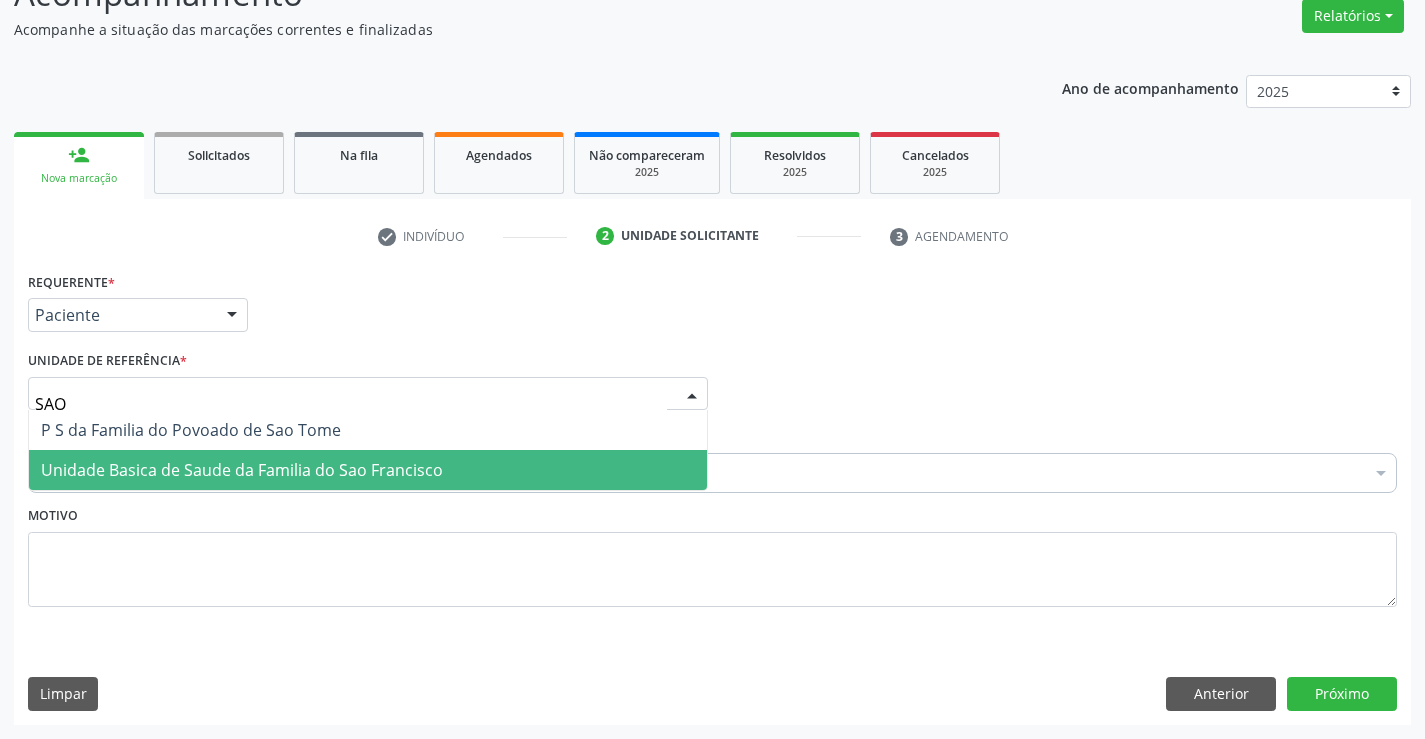 click on "Unidade Basica de Saude da Familia do Sao Francisco" at bounding box center [242, 470] 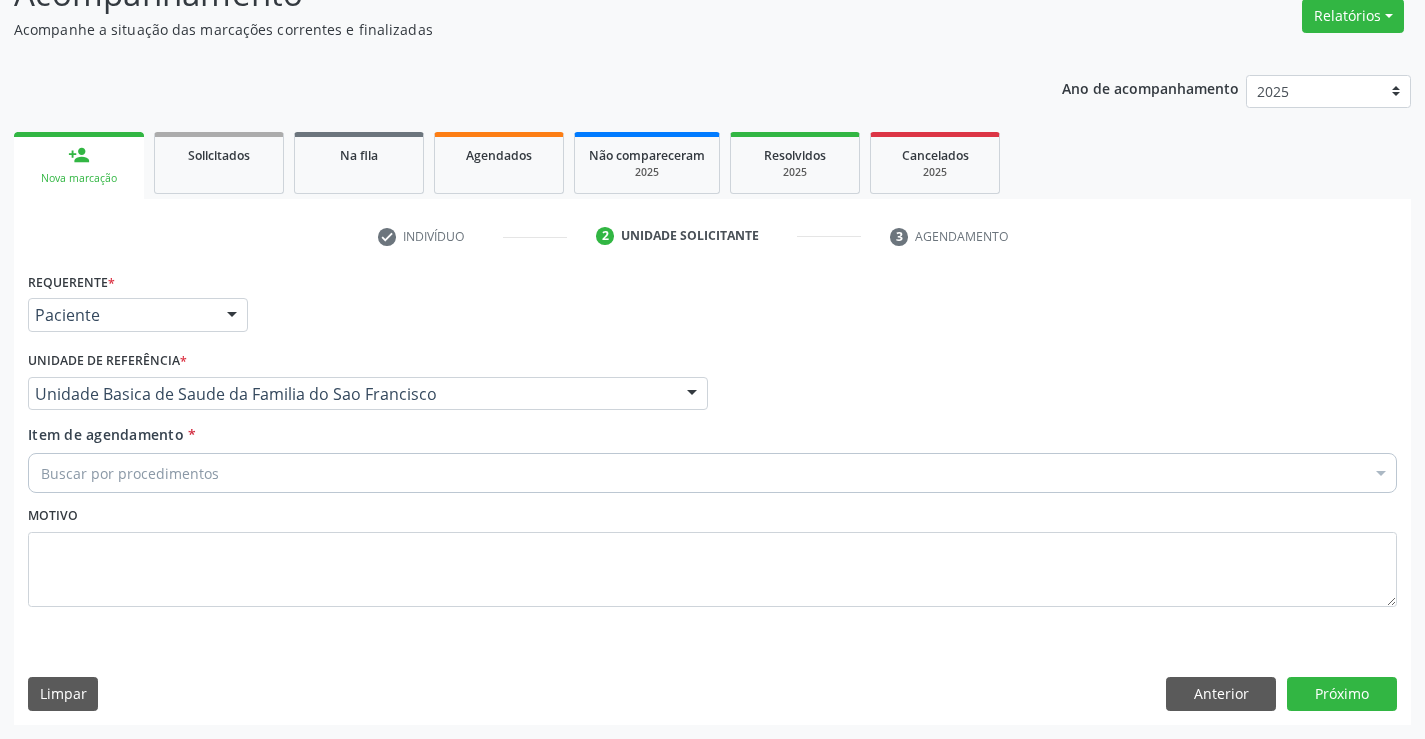 click on "Buscar por procedimentos" at bounding box center (712, 473) 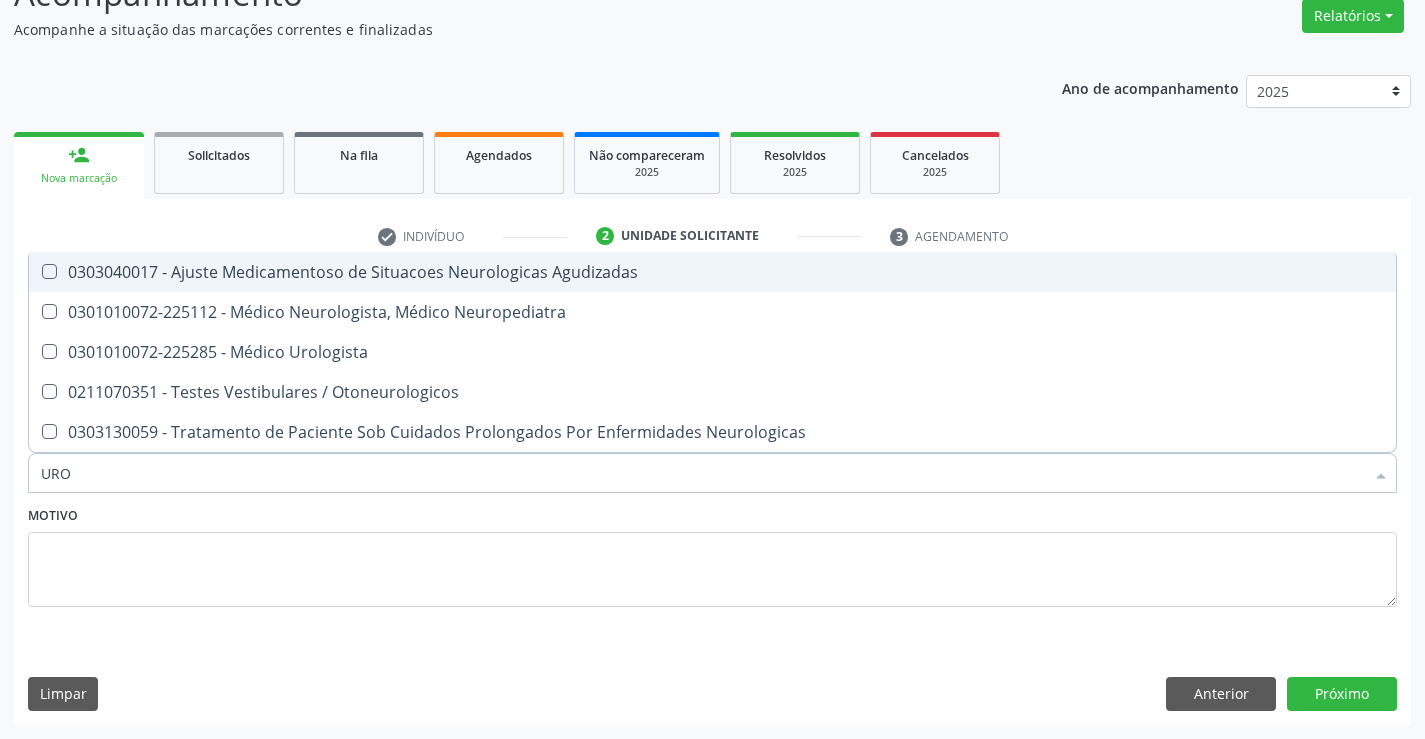 type on "UROLOG" 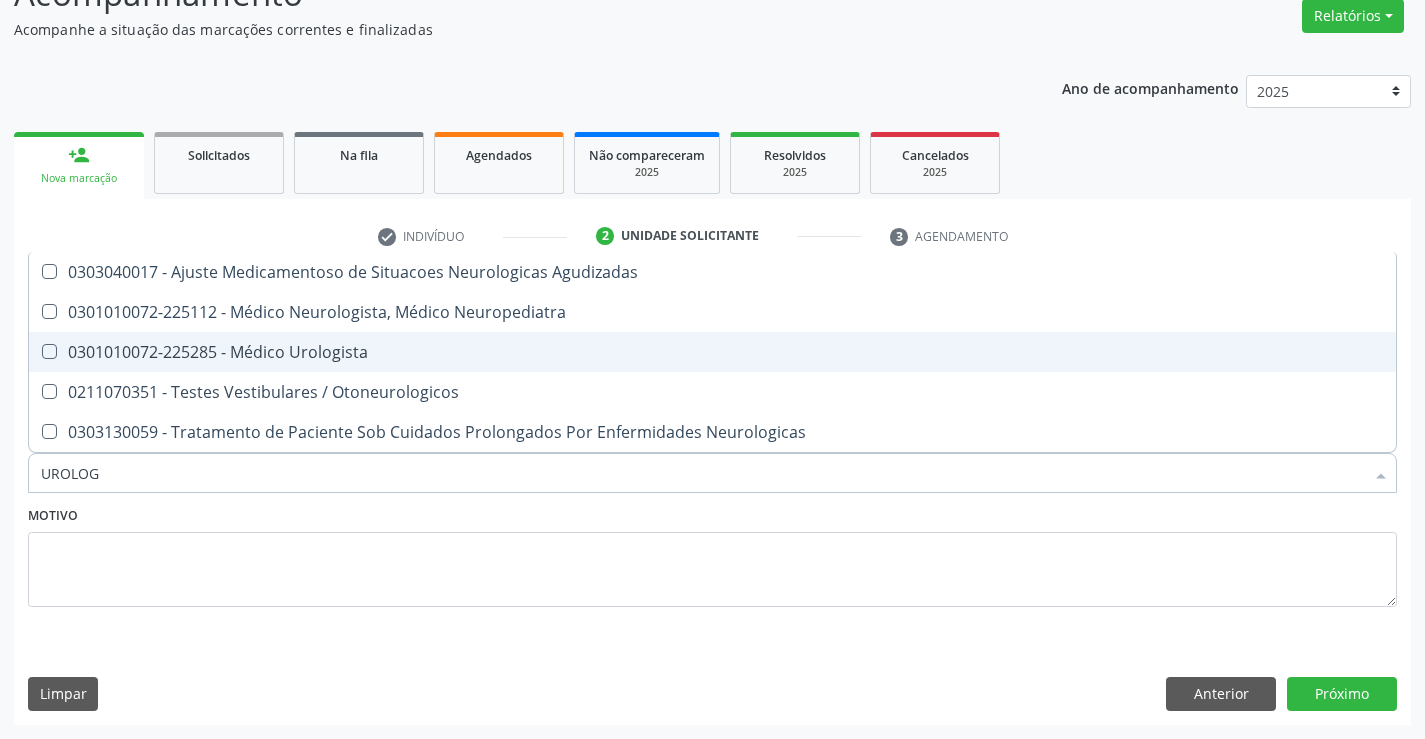 click on "0301010072-225285 - Médico Urologista" at bounding box center [712, 352] 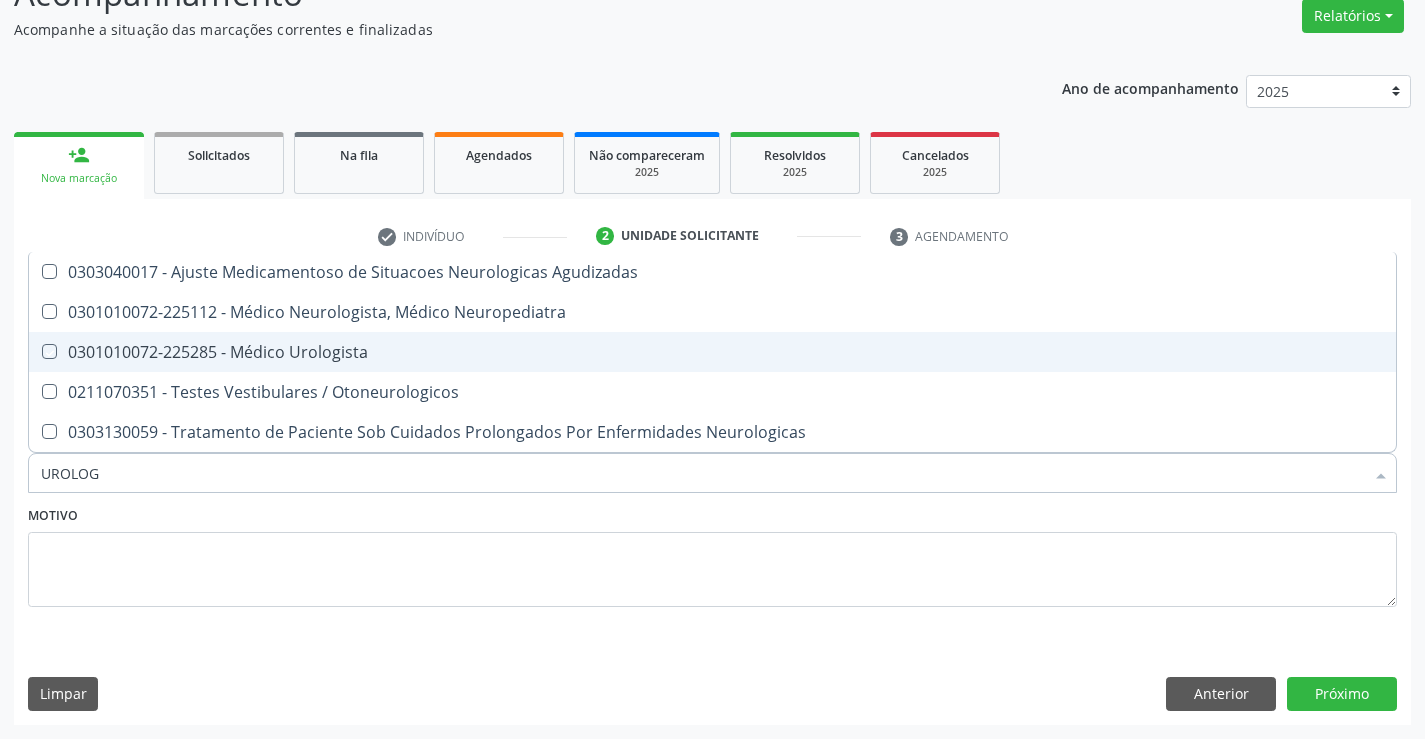 checkbox on "true" 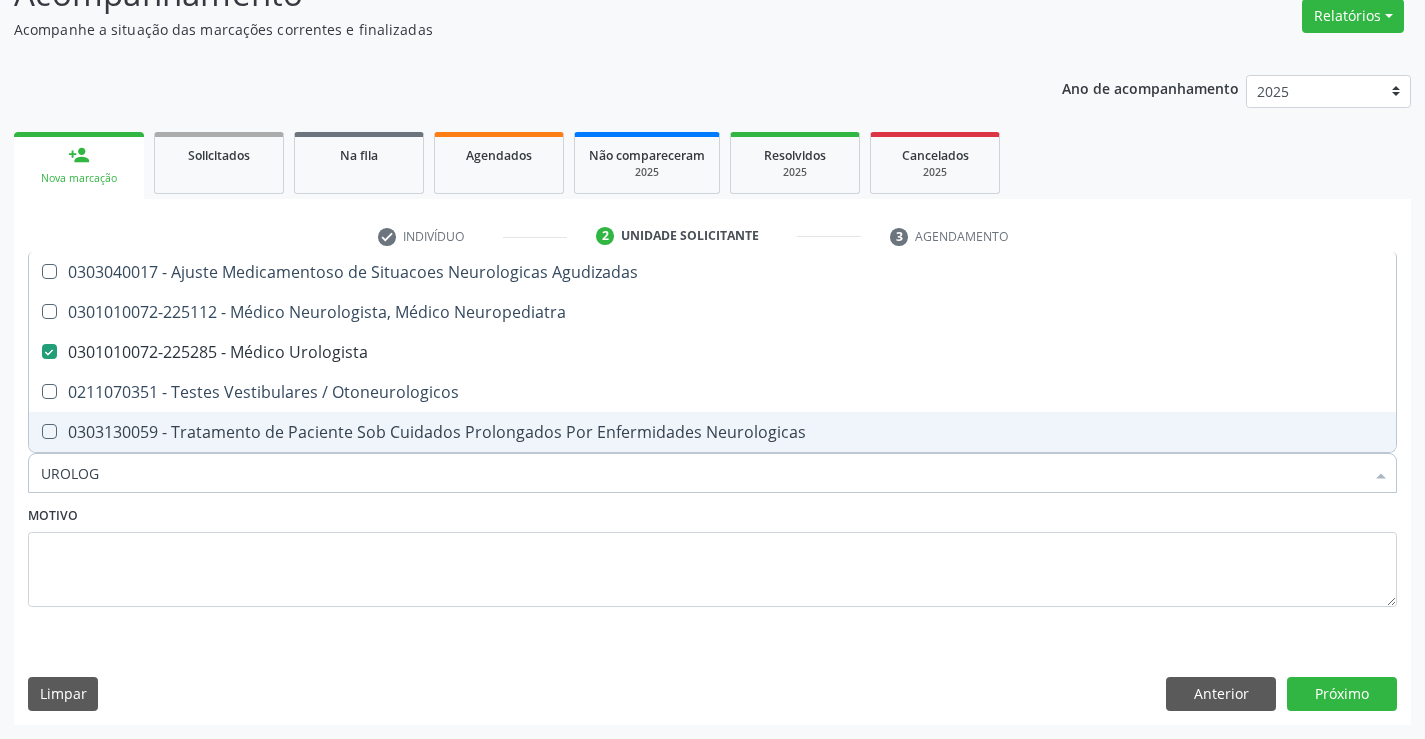 click on "Motivo" at bounding box center [712, 554] 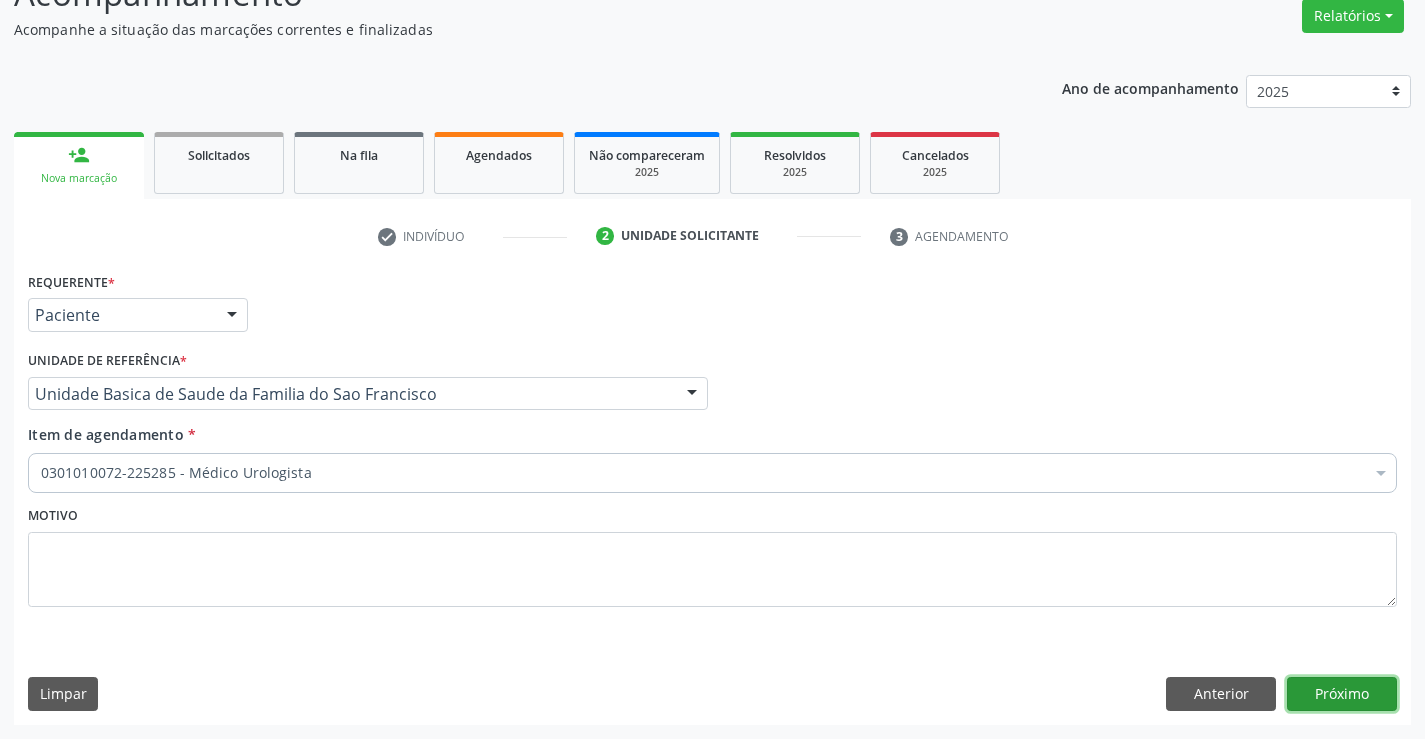 click on "Próximo" at bounding box center [1342, 694] 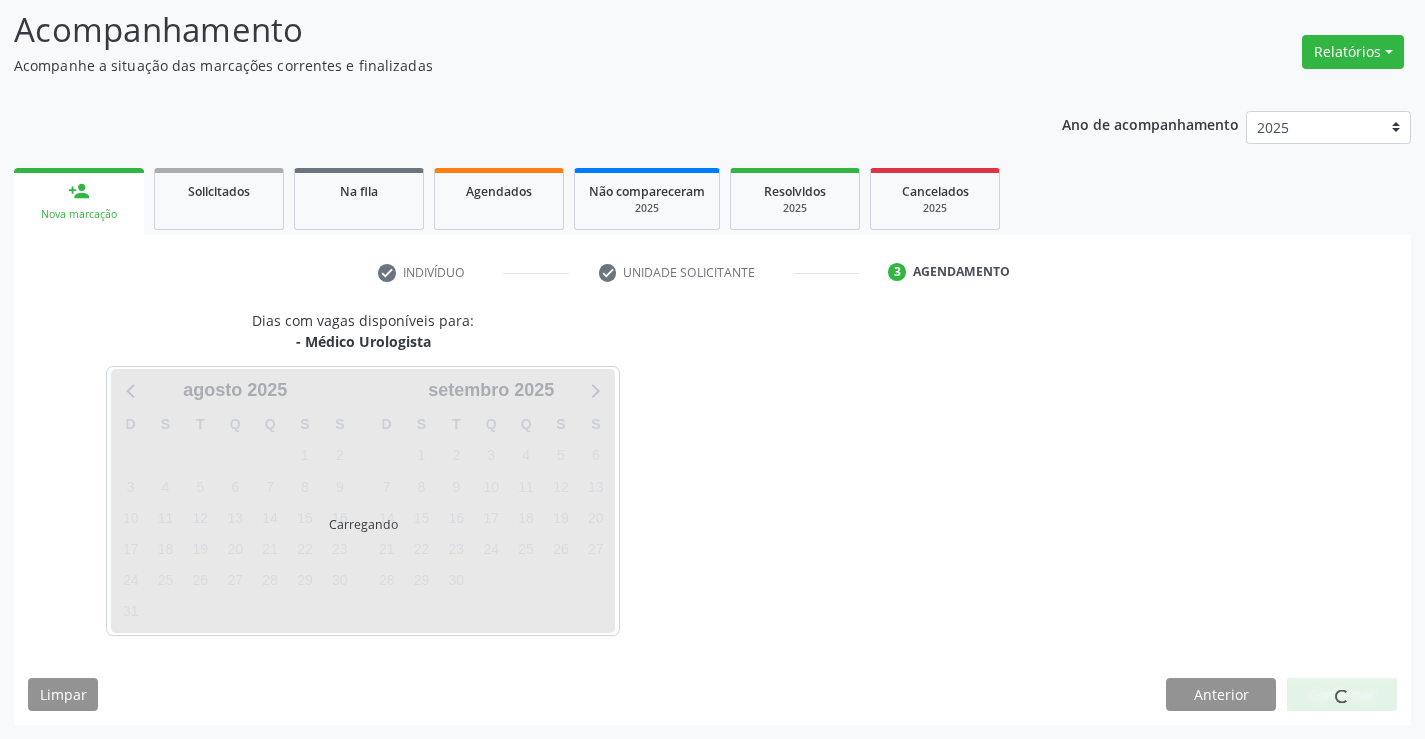 scroll, scrollTop: 131, scrollLeft: 0, axis: vertical 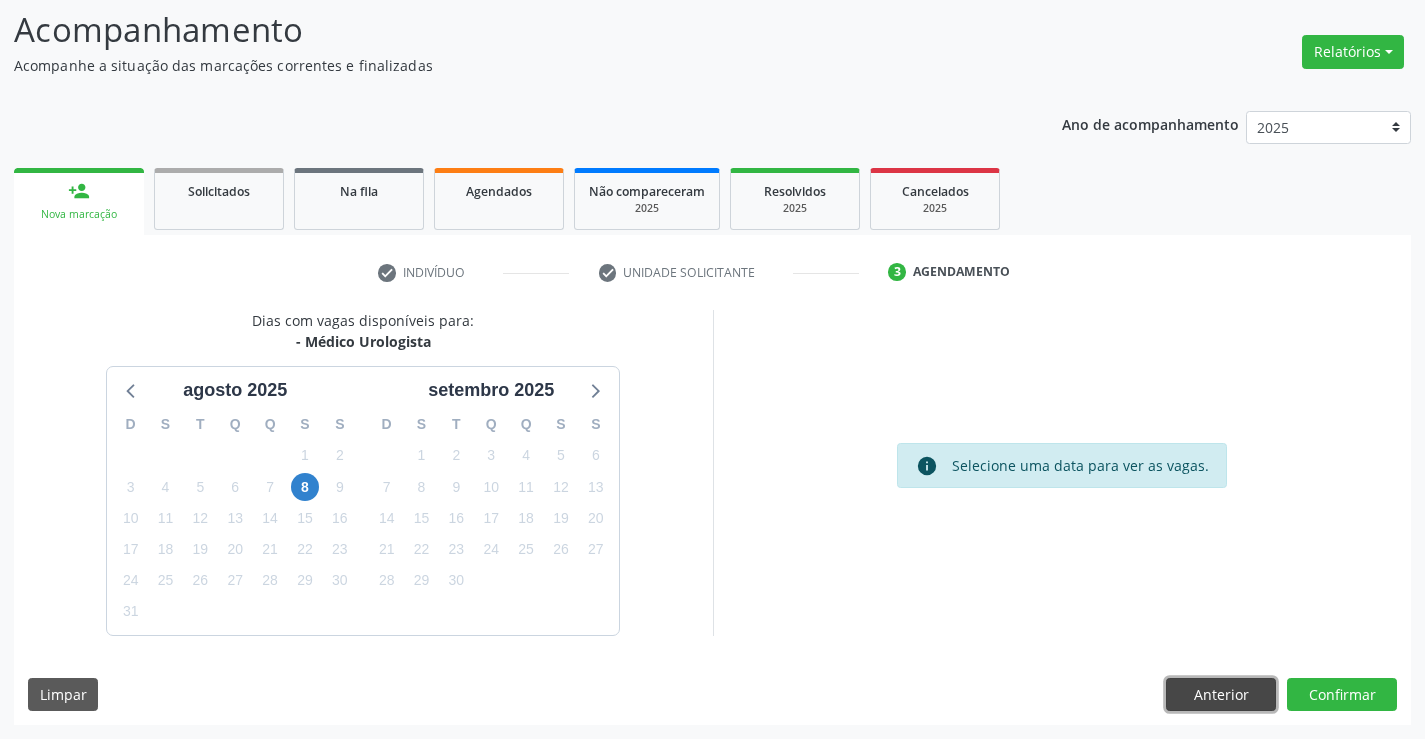 click on "Anterior" at bounding box center (1221, 695) 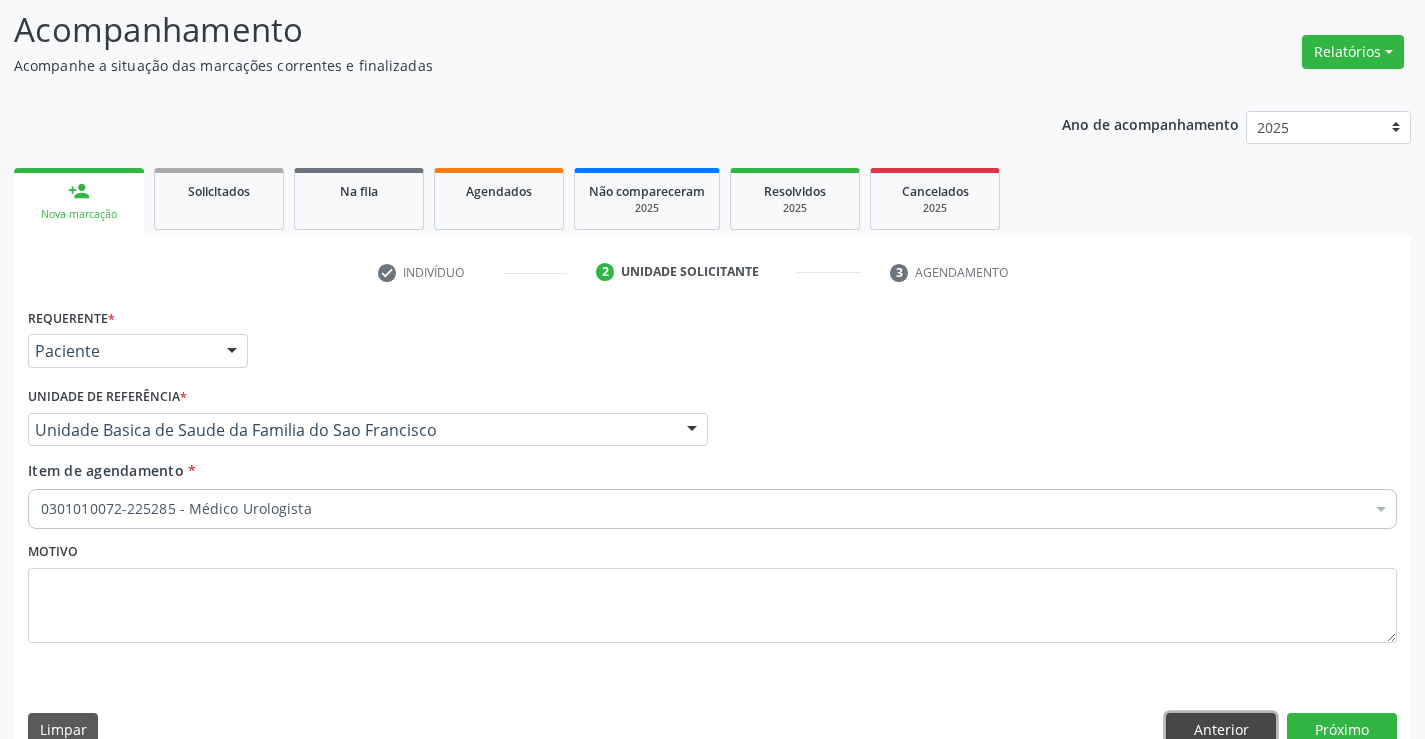 click on "Anterior" at bounding box center [1221, 730] 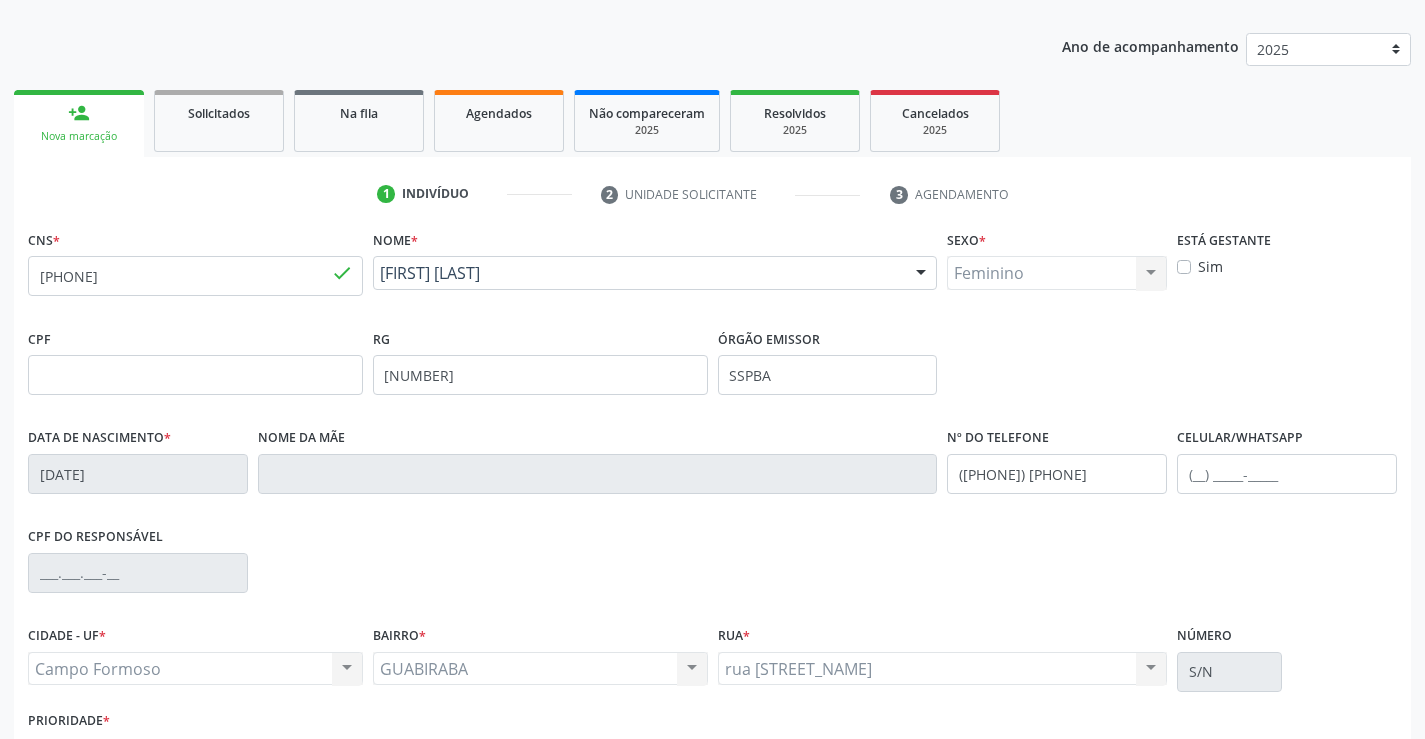 scroll, scrollTop: 231, scrollLeft: 0, axis: vertical 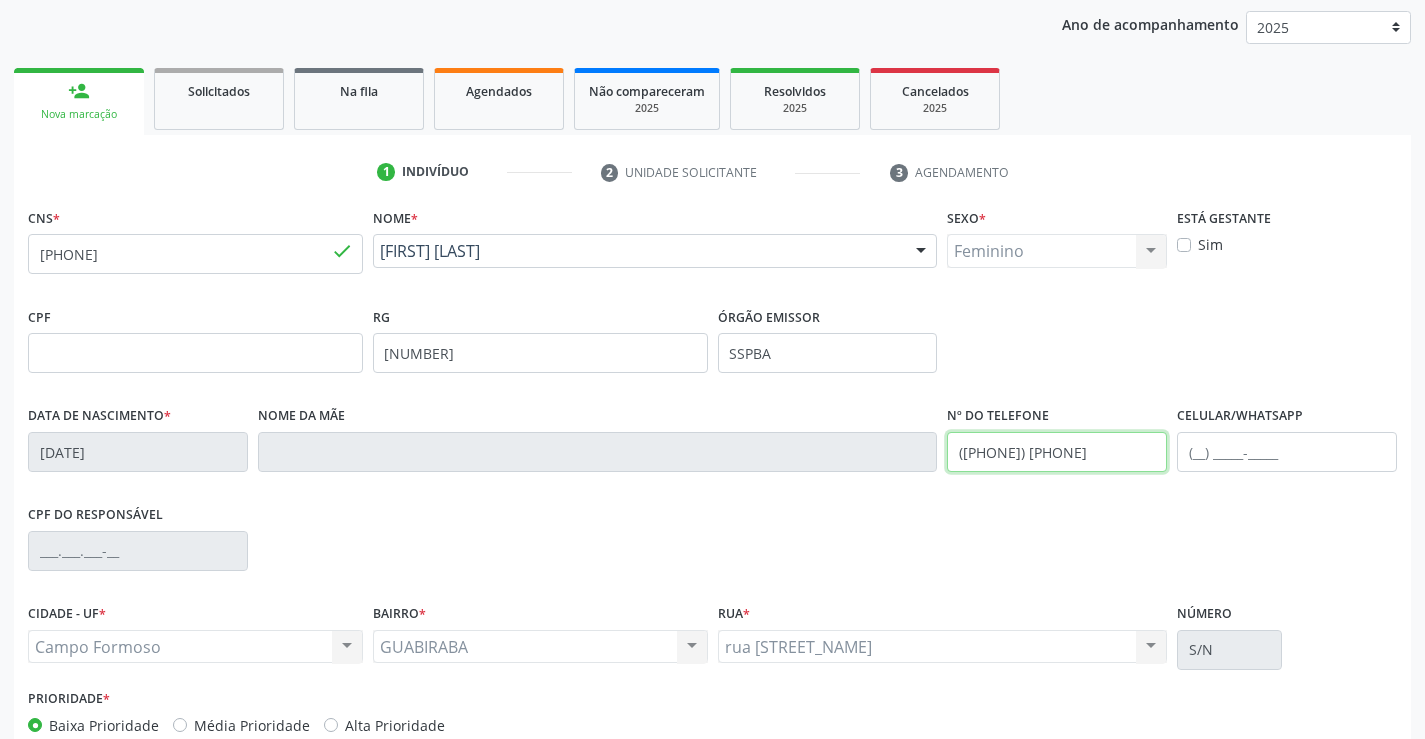 click on "([PHONE]) [PHONE]" at bounding box center [1057, 452] 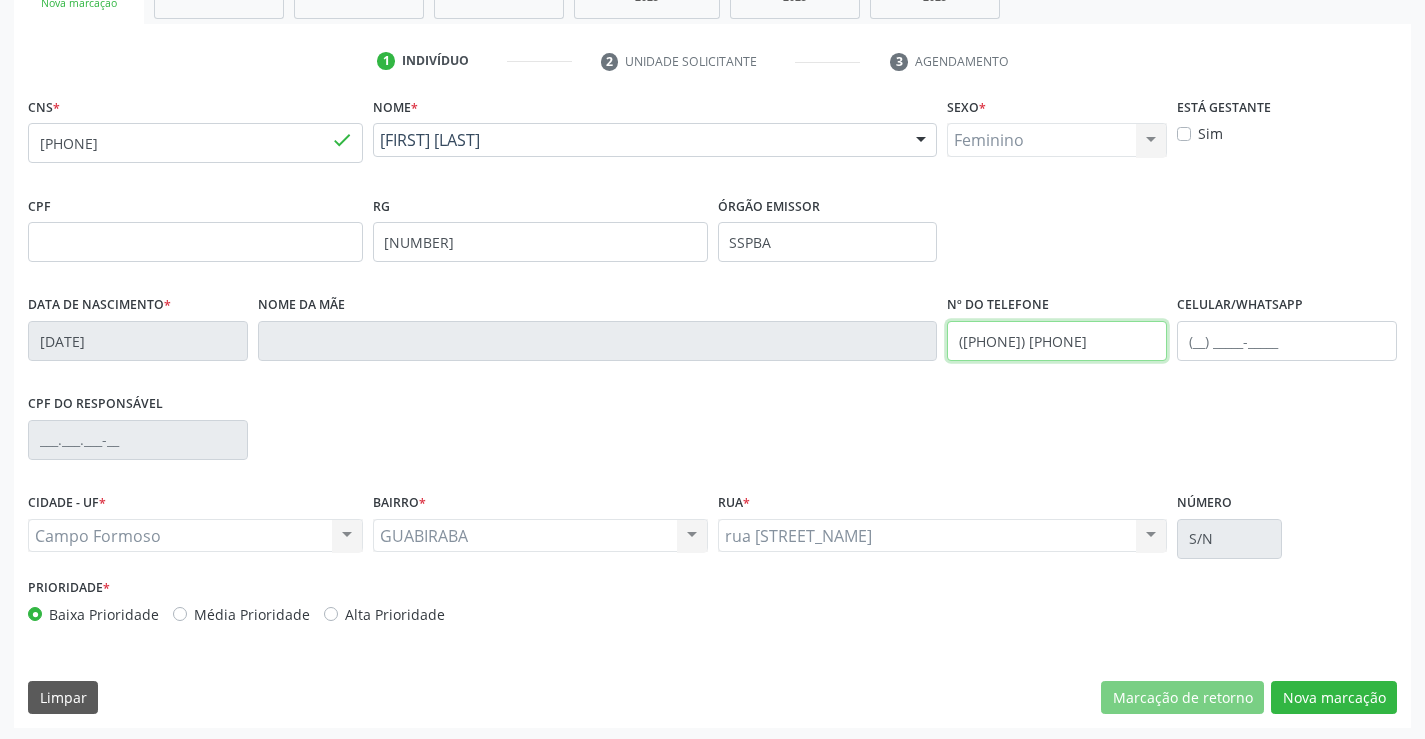 scroll, scrollTop: 345, scrollLeft: 0, axis: vertical 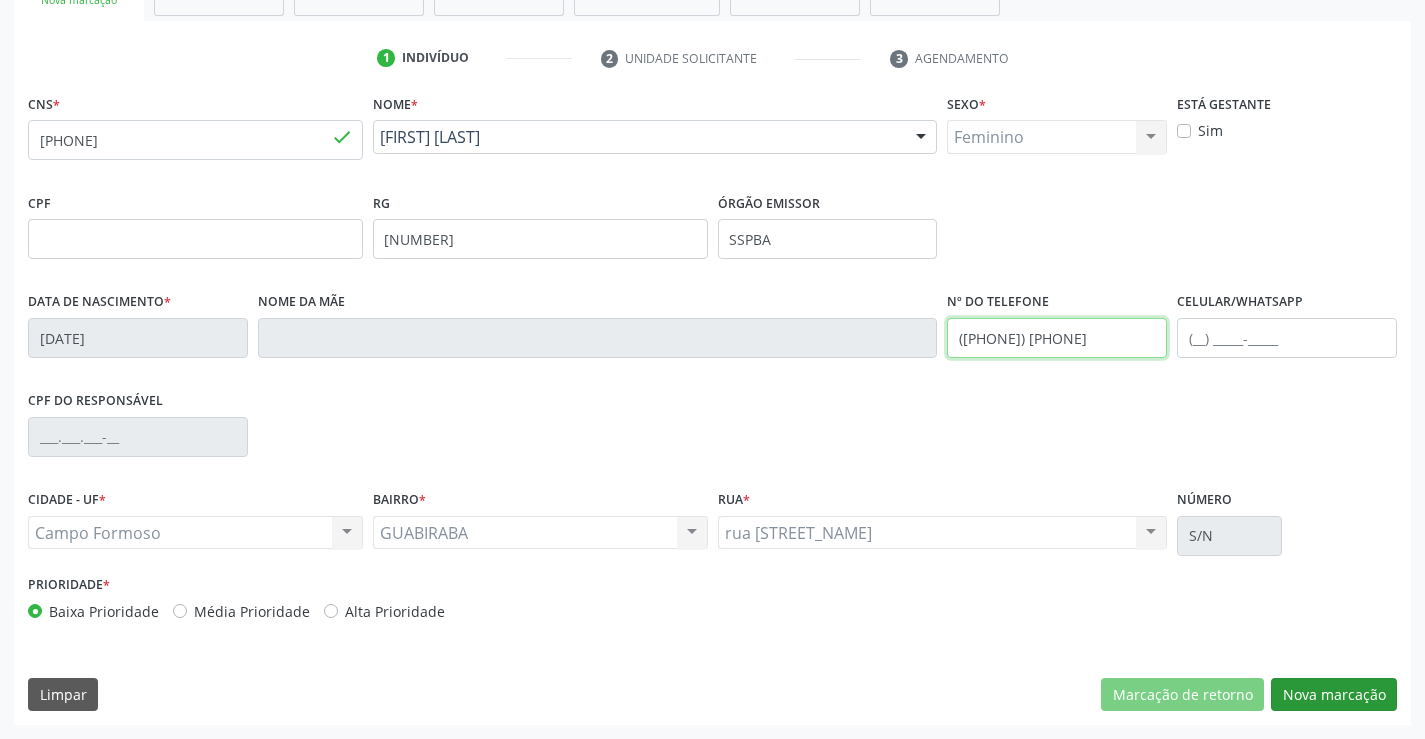 type on "([PHONE]) [PHONE]" 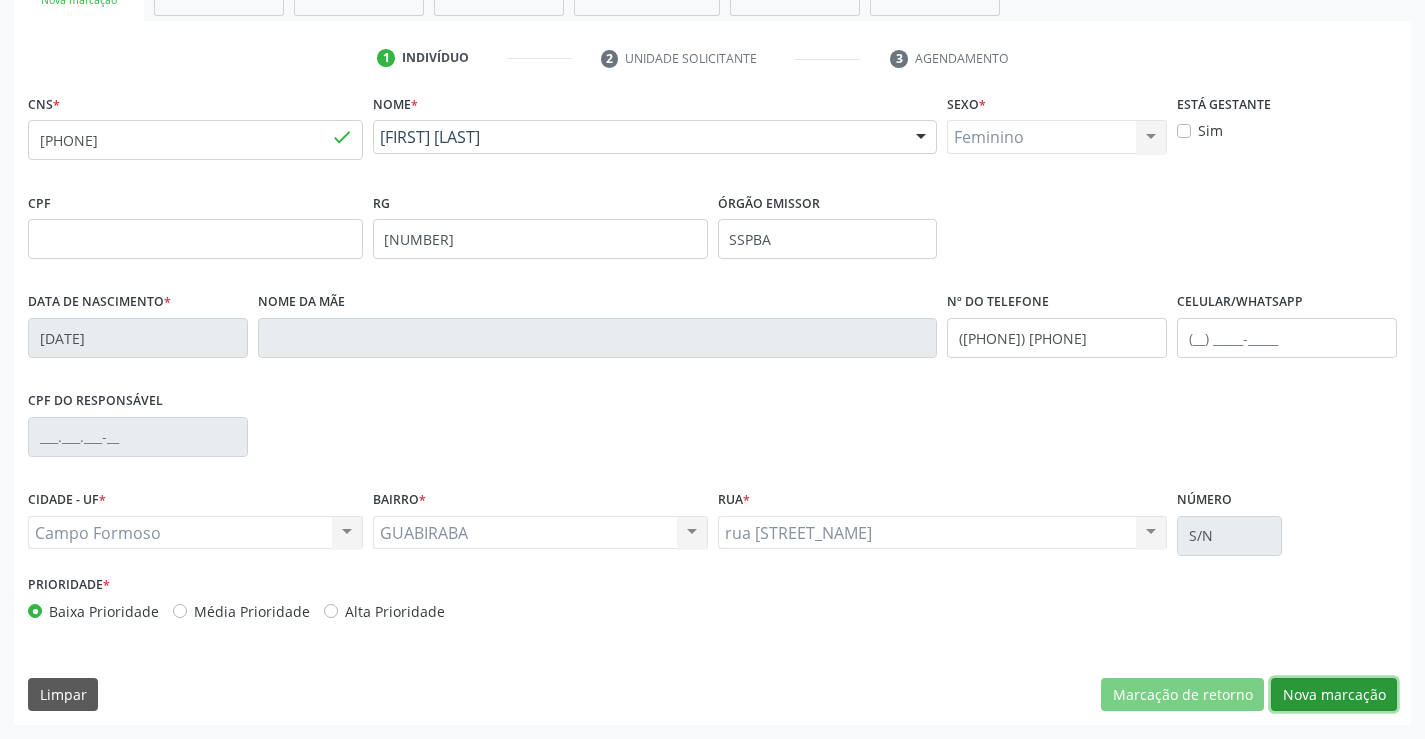 click on "Nova marcação" at bounding box center [1334, 695] 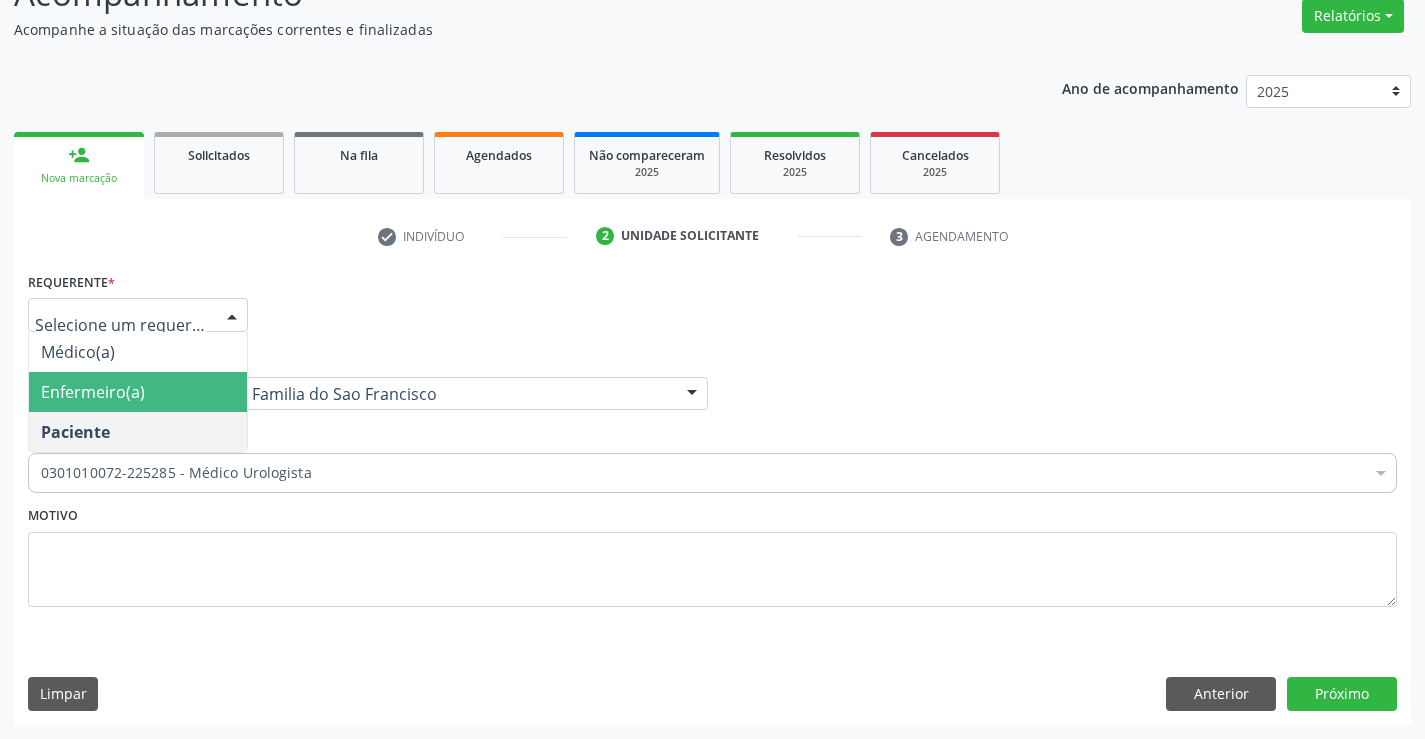 click at bounding box center [232, 316] 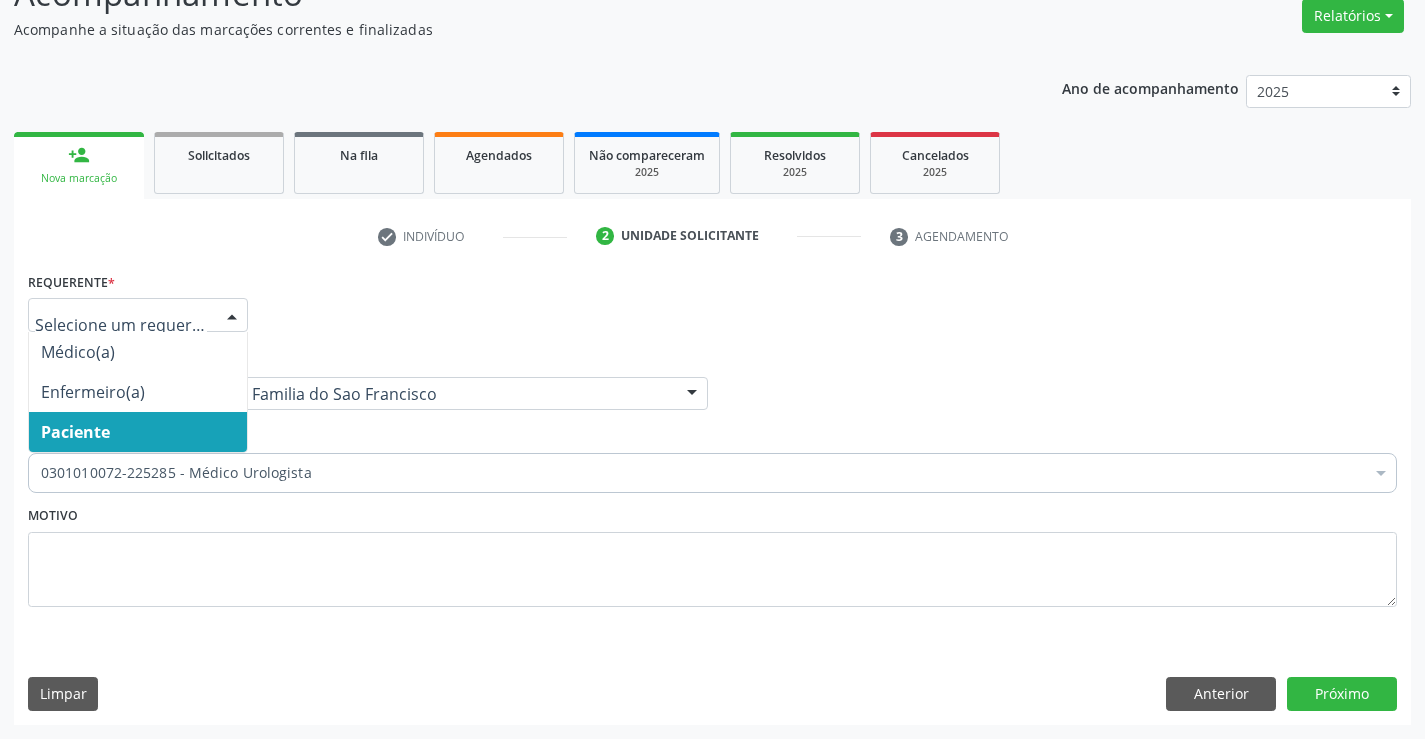click on "Paciente" at bounding box center [138, 432] 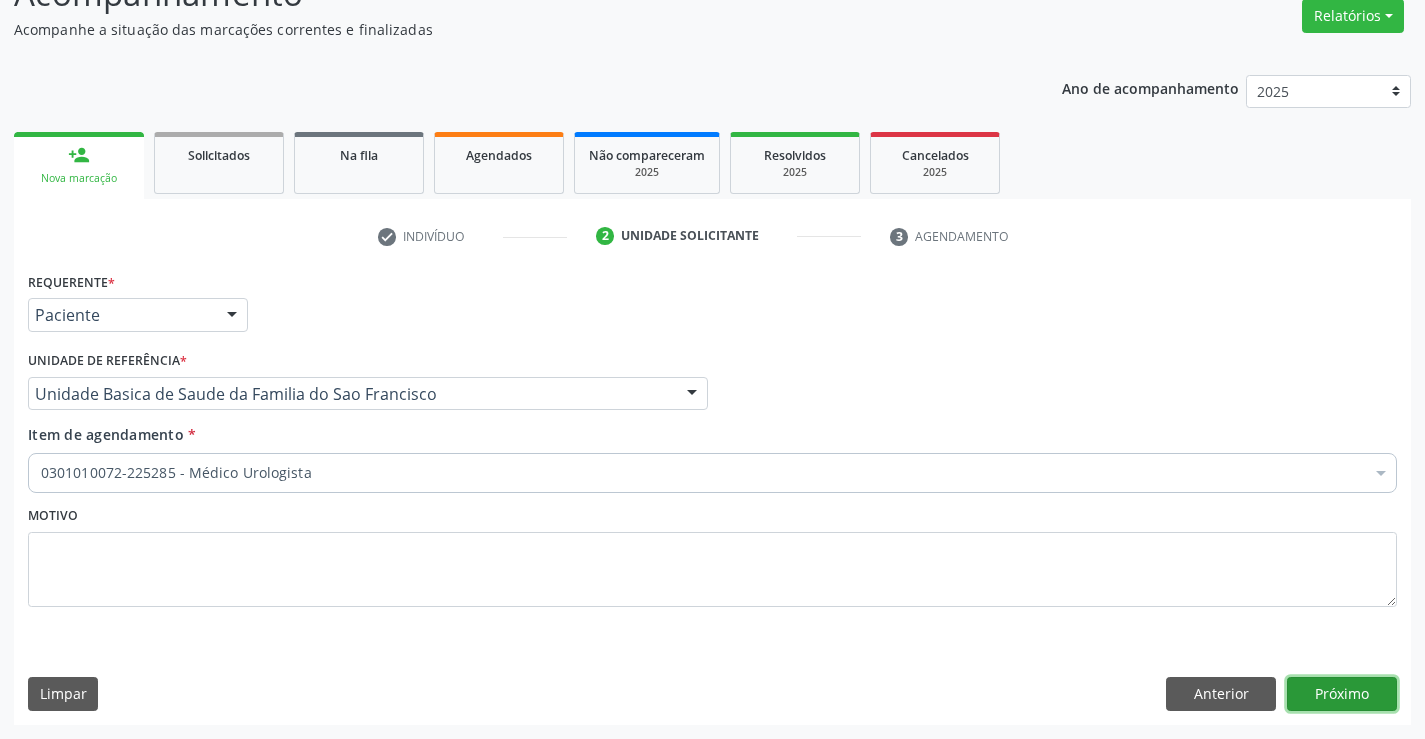click on "Próximo" at bounding box center (1342, 694) 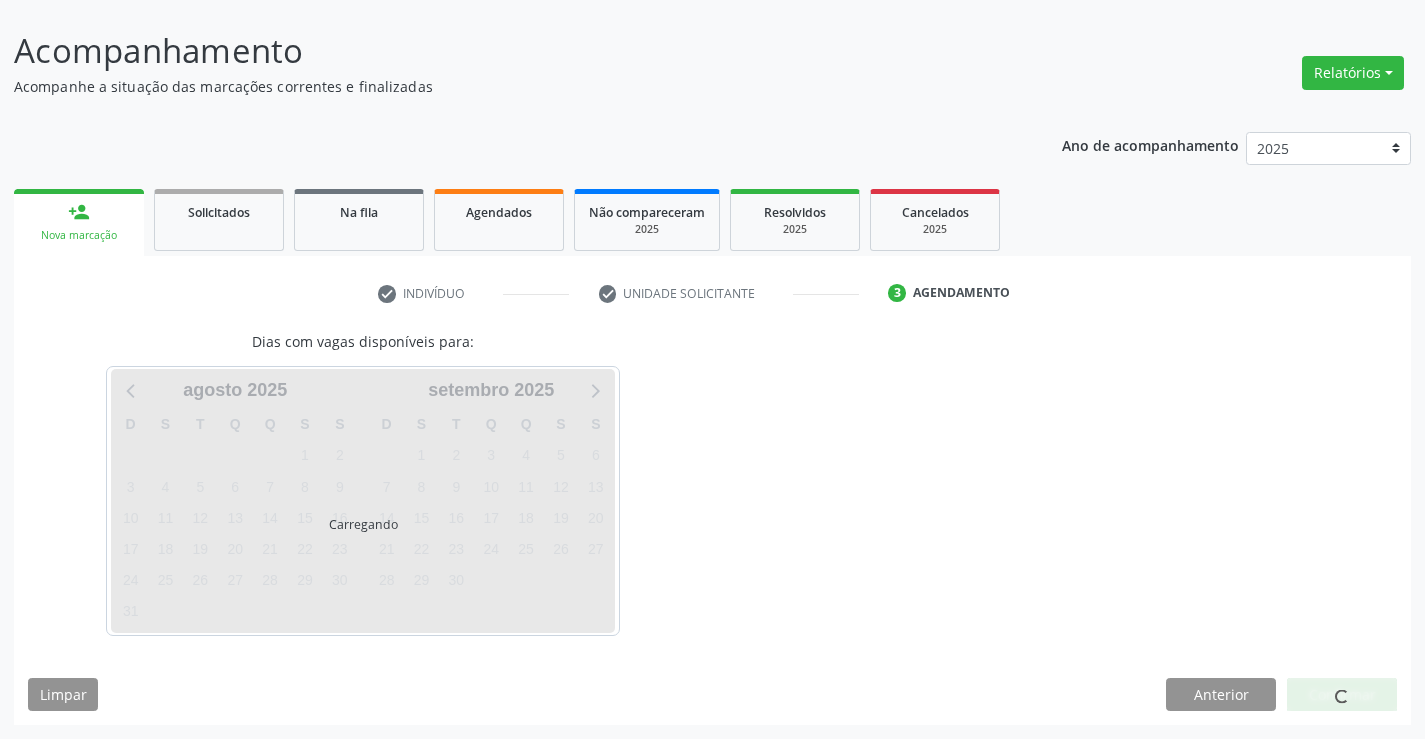 scroll, scrollTop: 110, scrollLeft: 0, axis: vertical 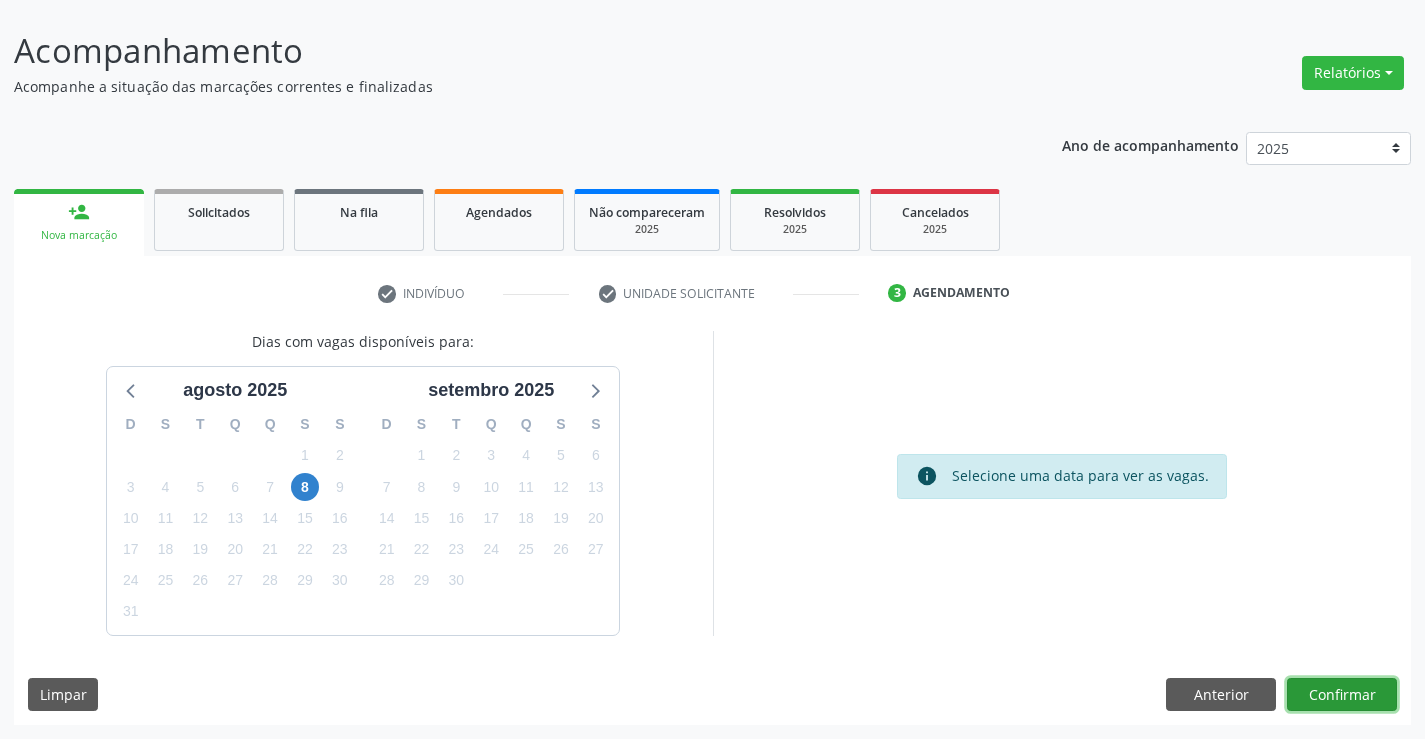 click on "Confirmar" at bounding box center [1342, 695] 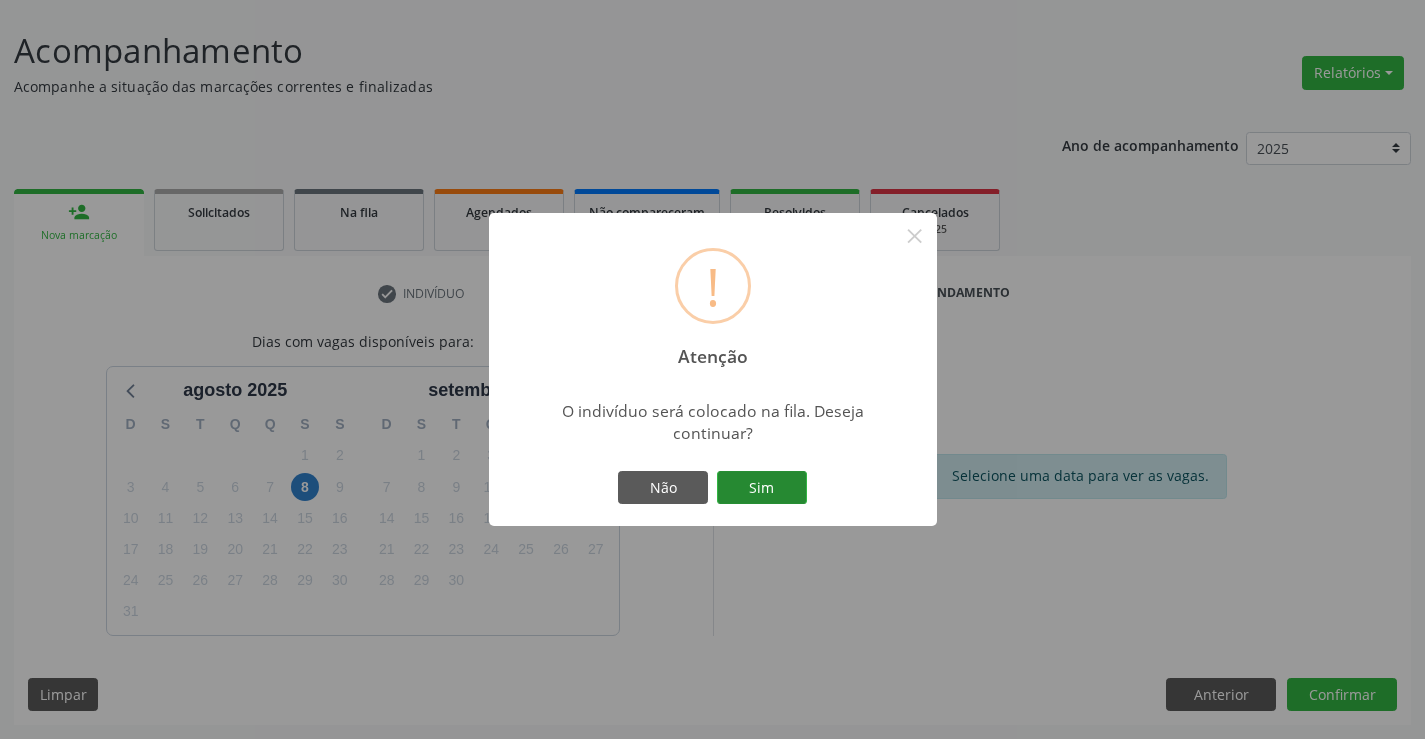 click on "Sim" at bounding box center (762, 488) 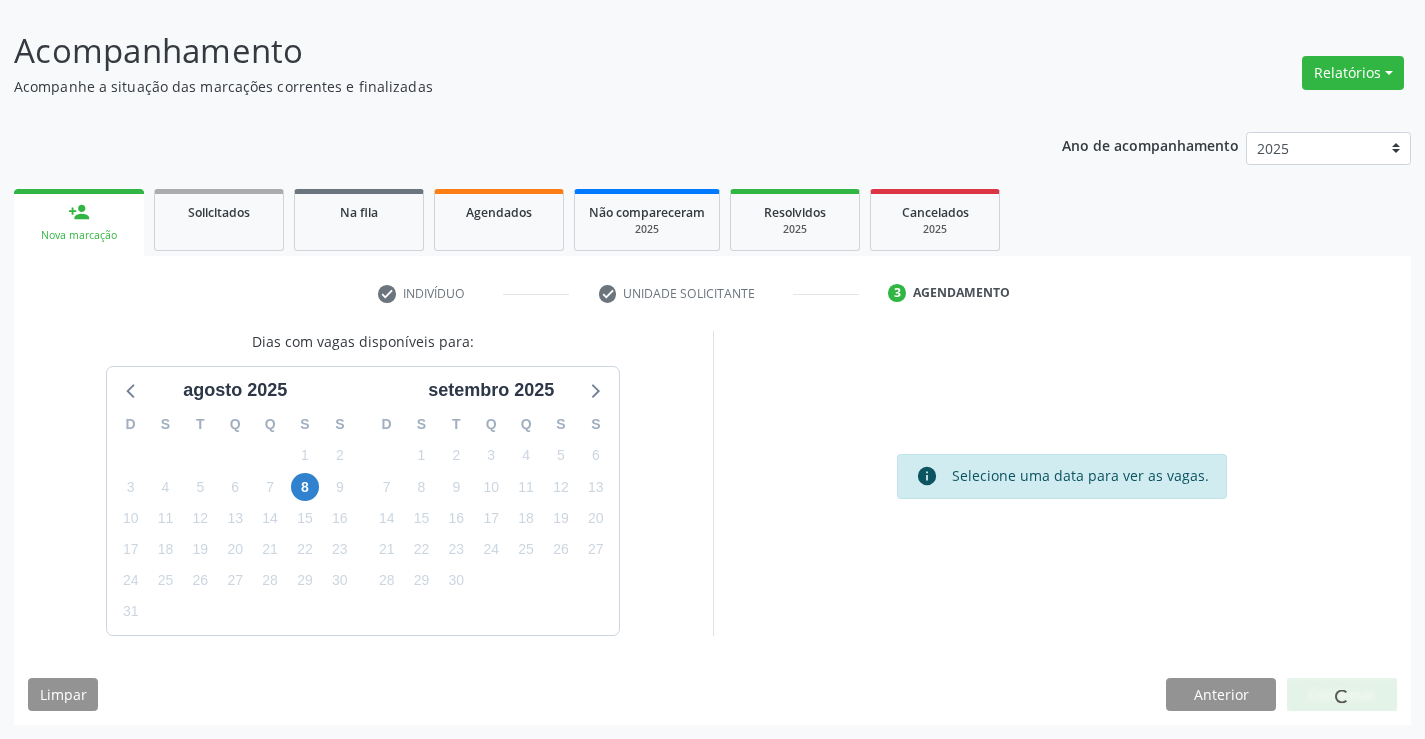 scroll, scrollTop: 0, scrollLeft: 0, axis: both 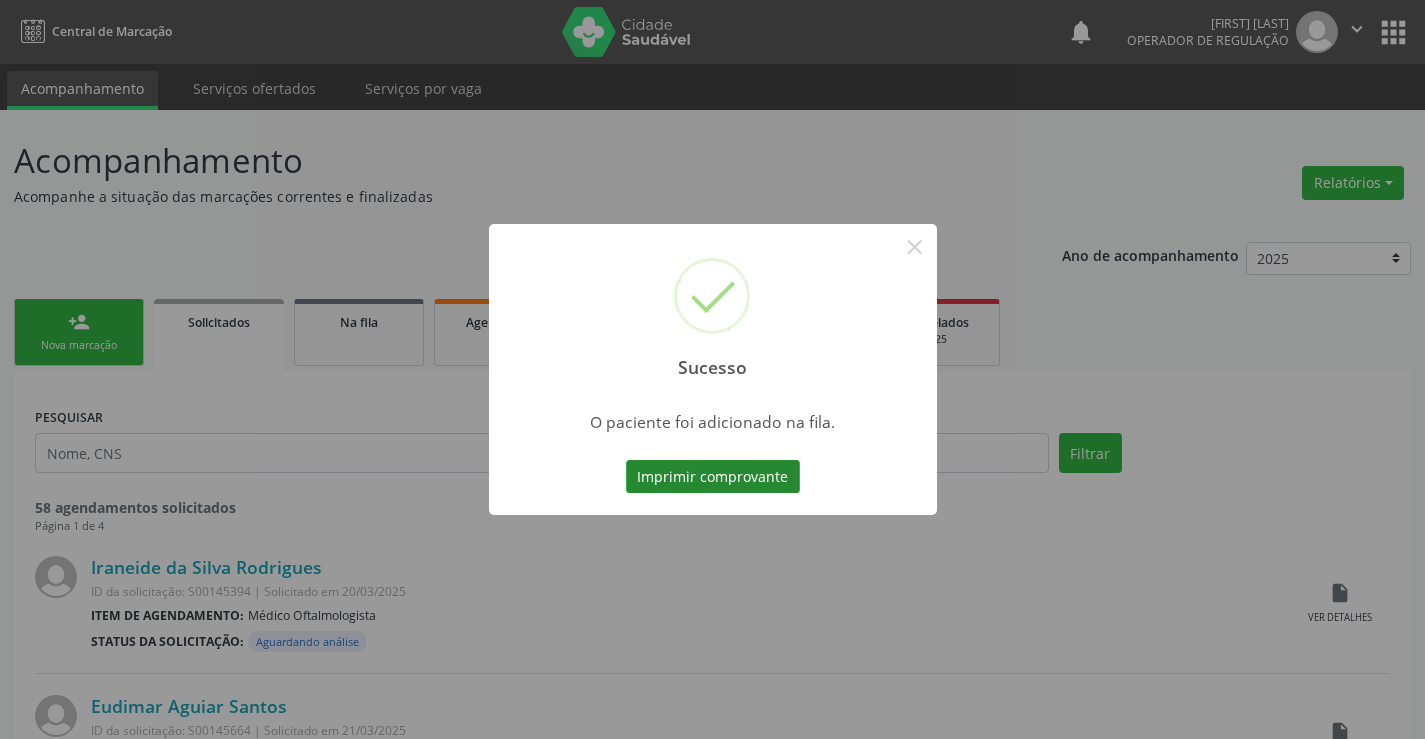 click on "Imprimir comprovante" at bounding box center [713, 477] 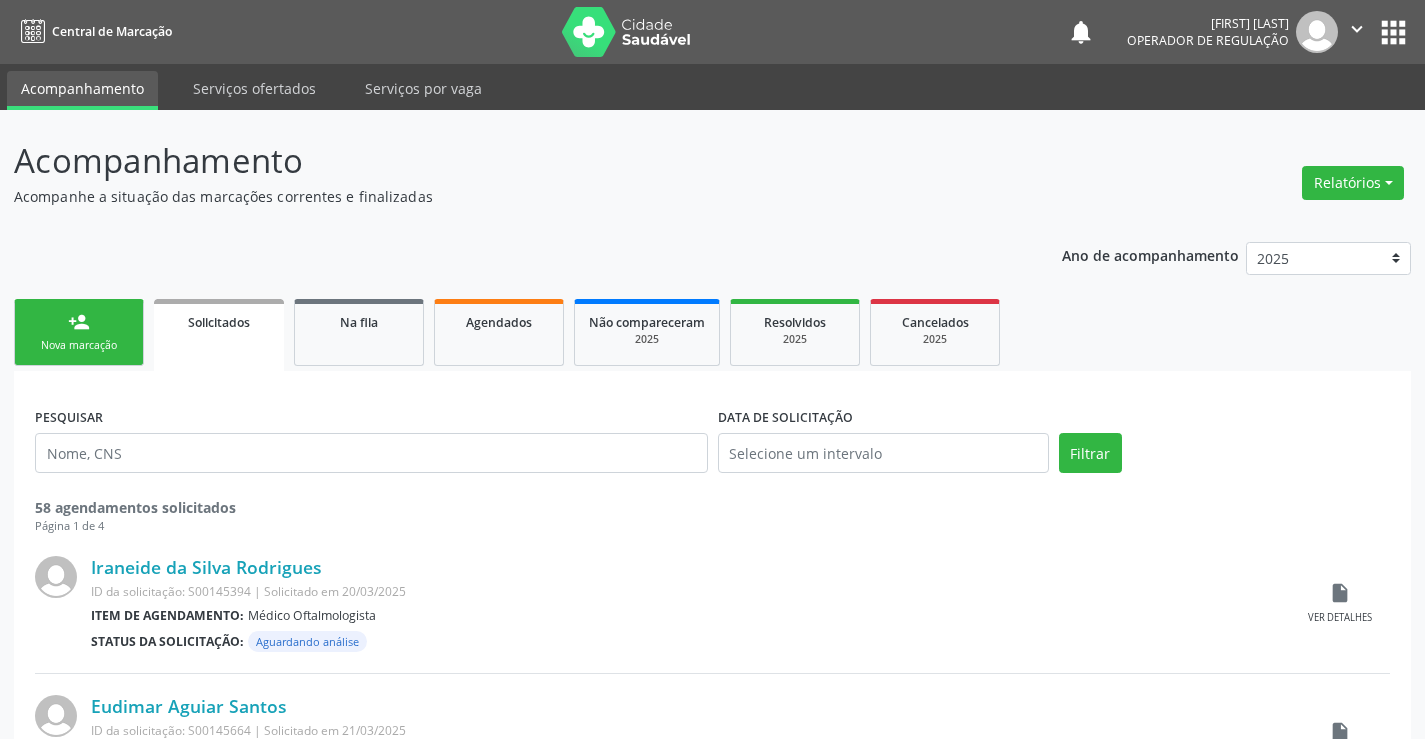 click on "person_add
Nova marcação" at bounding box center [79, 332] 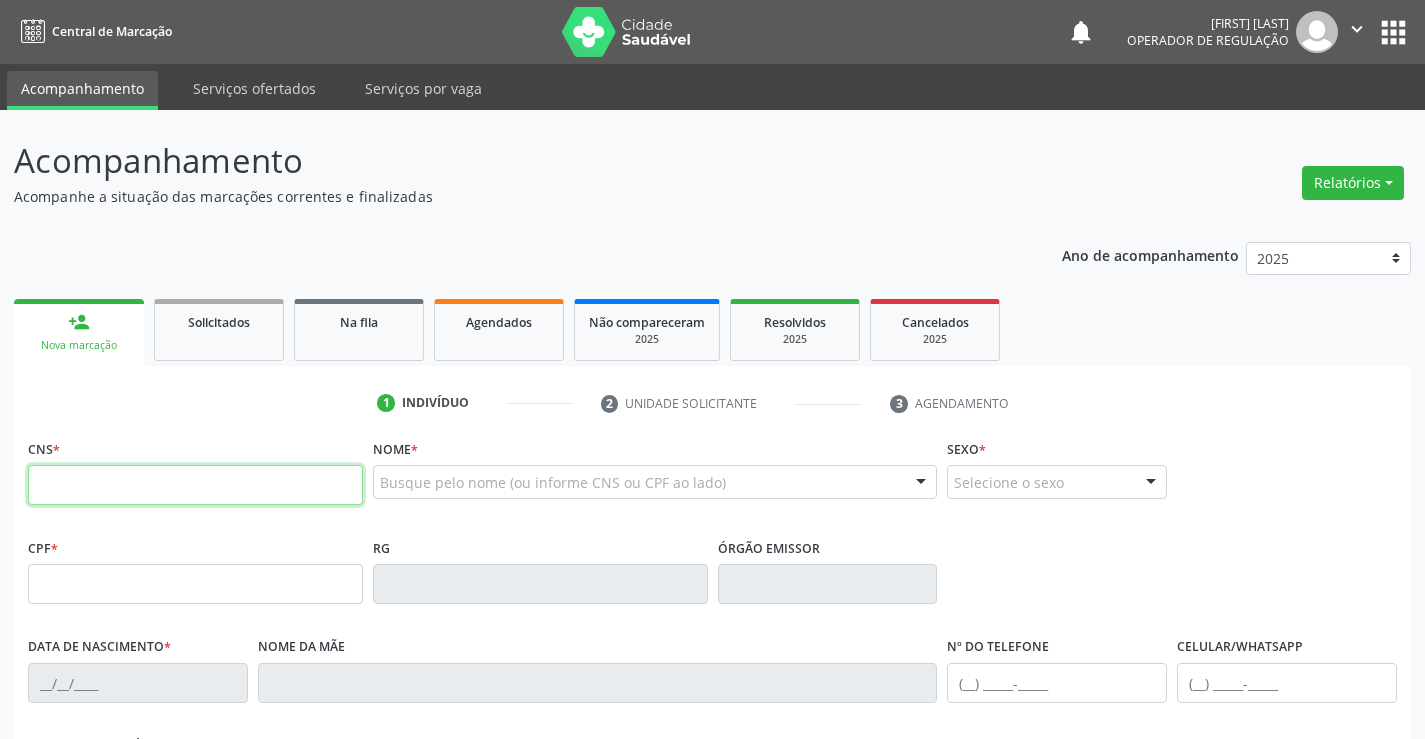 click at bounding box center [195, 485] 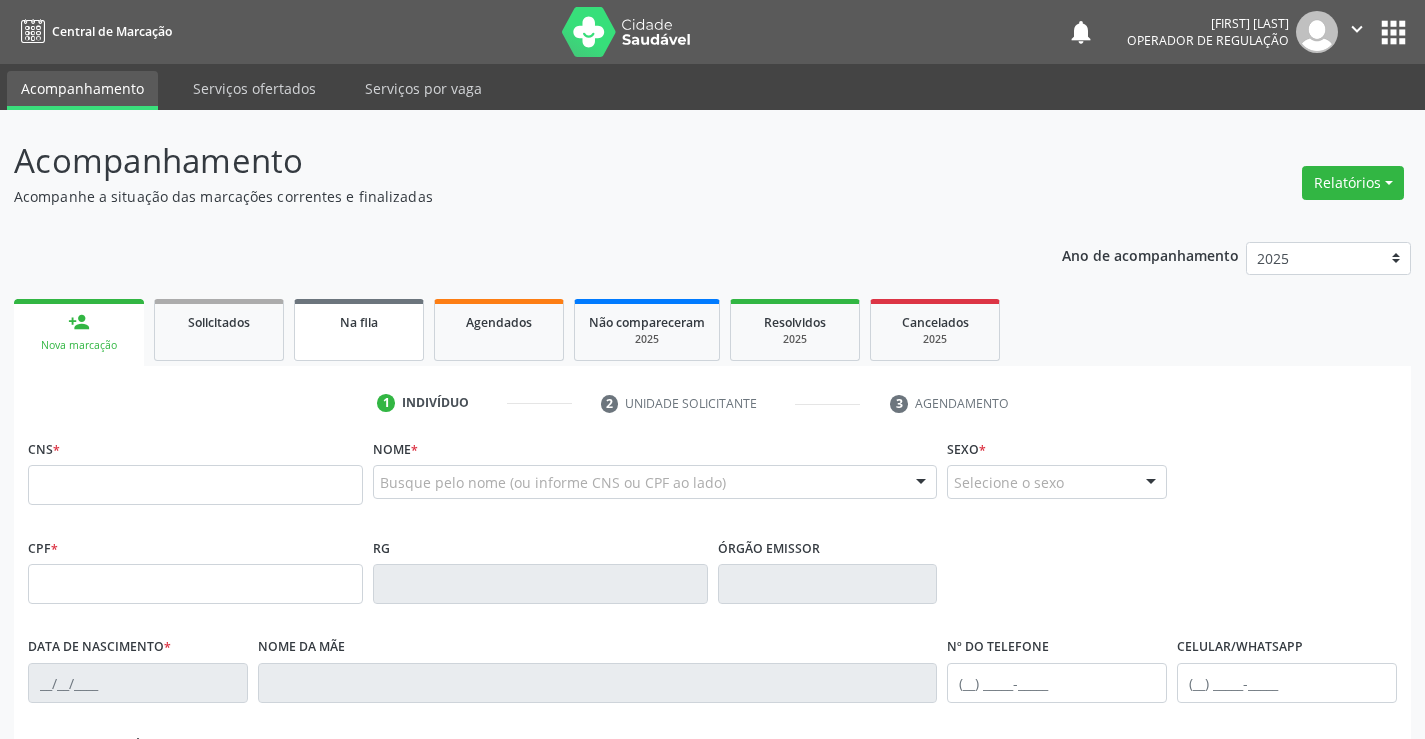 click on "Na fila" at bounding box center [359, 330] 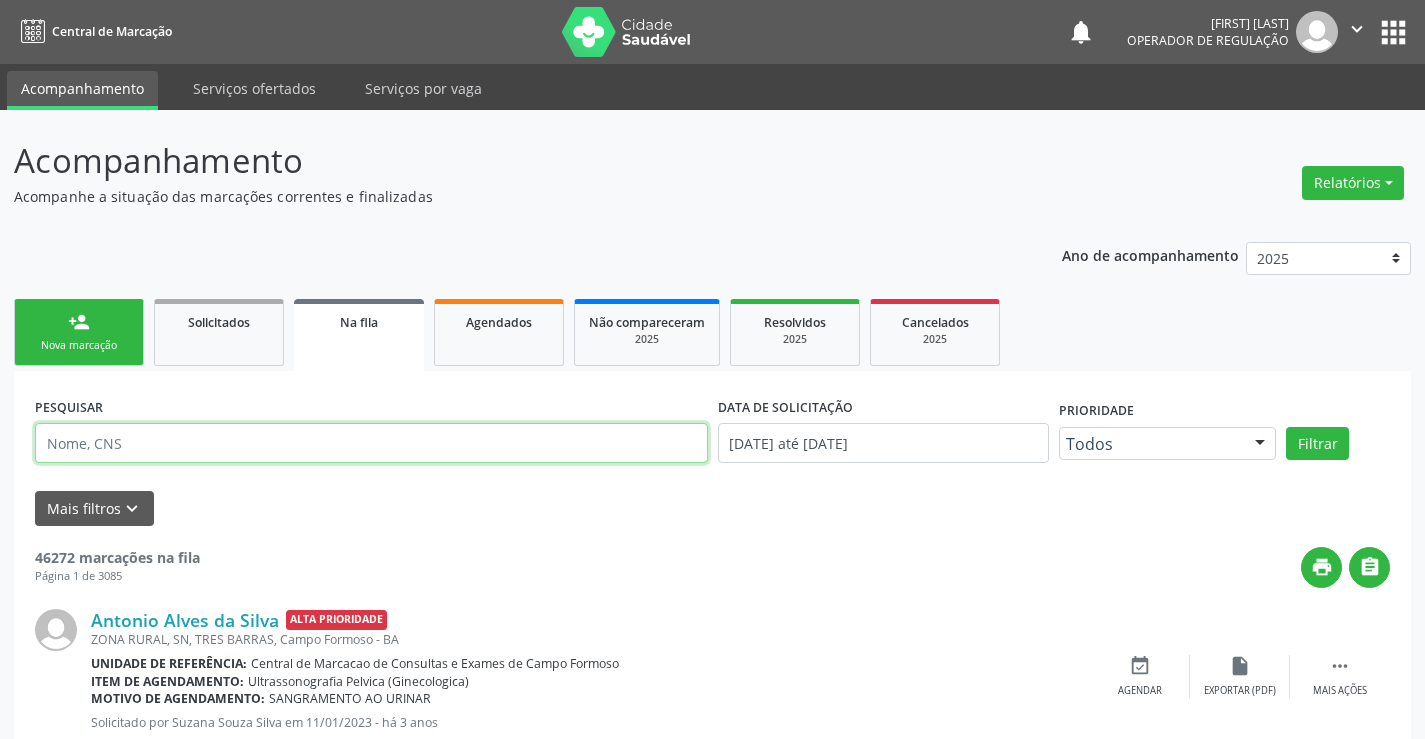 click at bounding box center [371, 443] 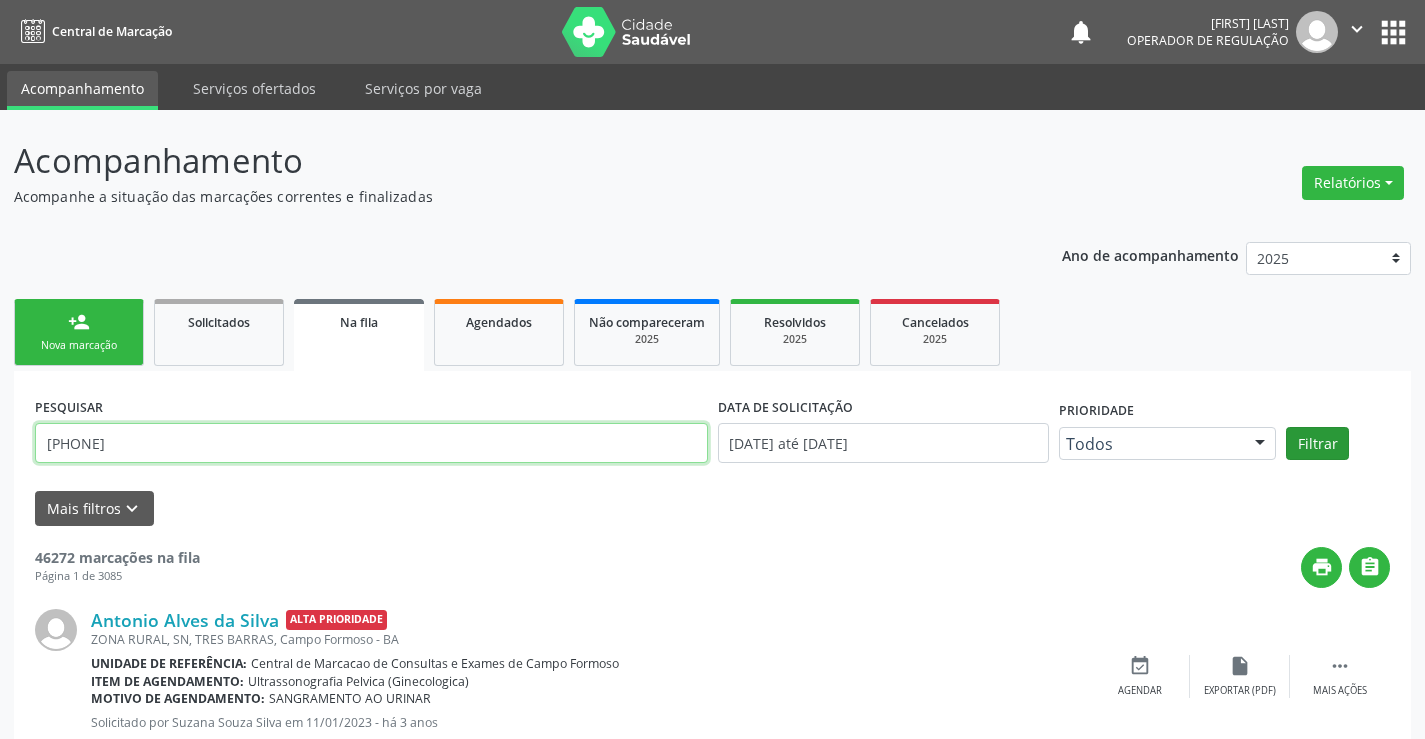 type on "[PHONE]" 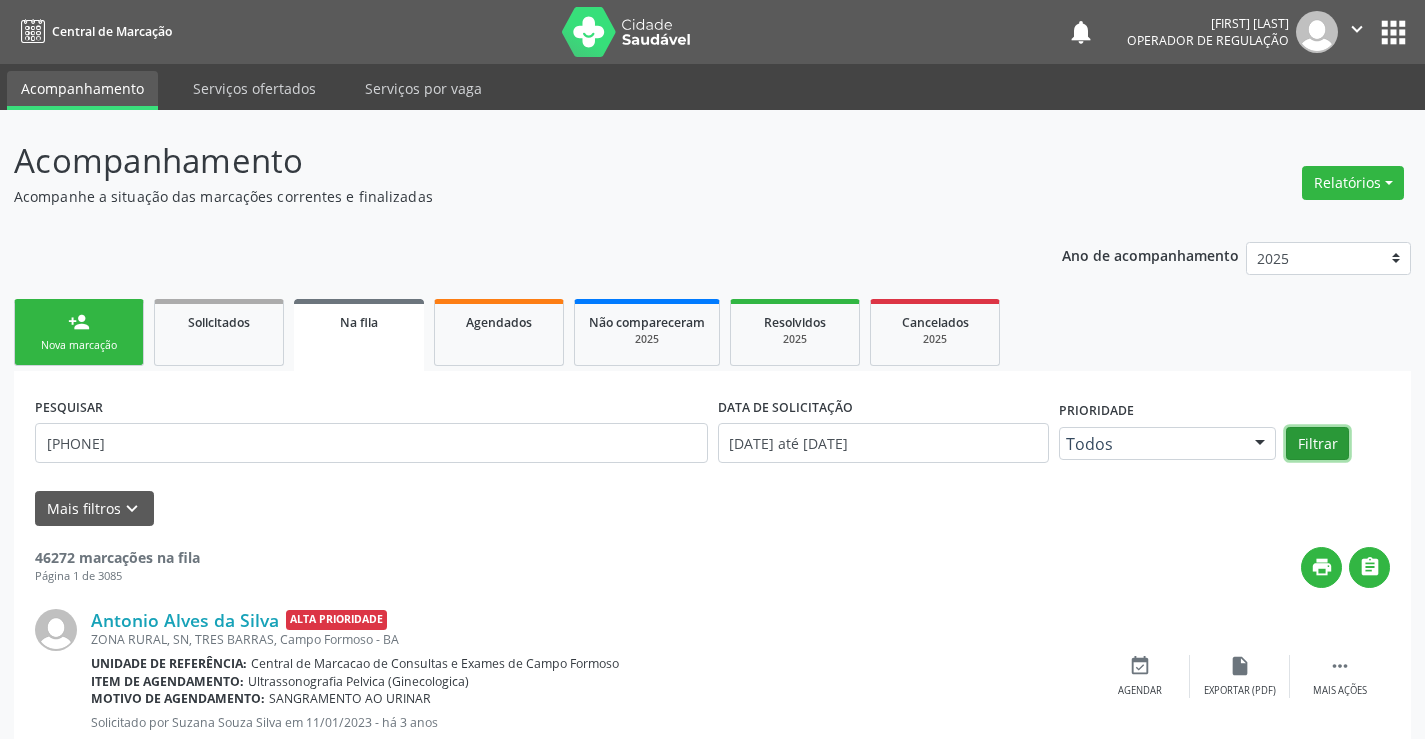 click on "Filtrar" at bounding box center (1317, 444) 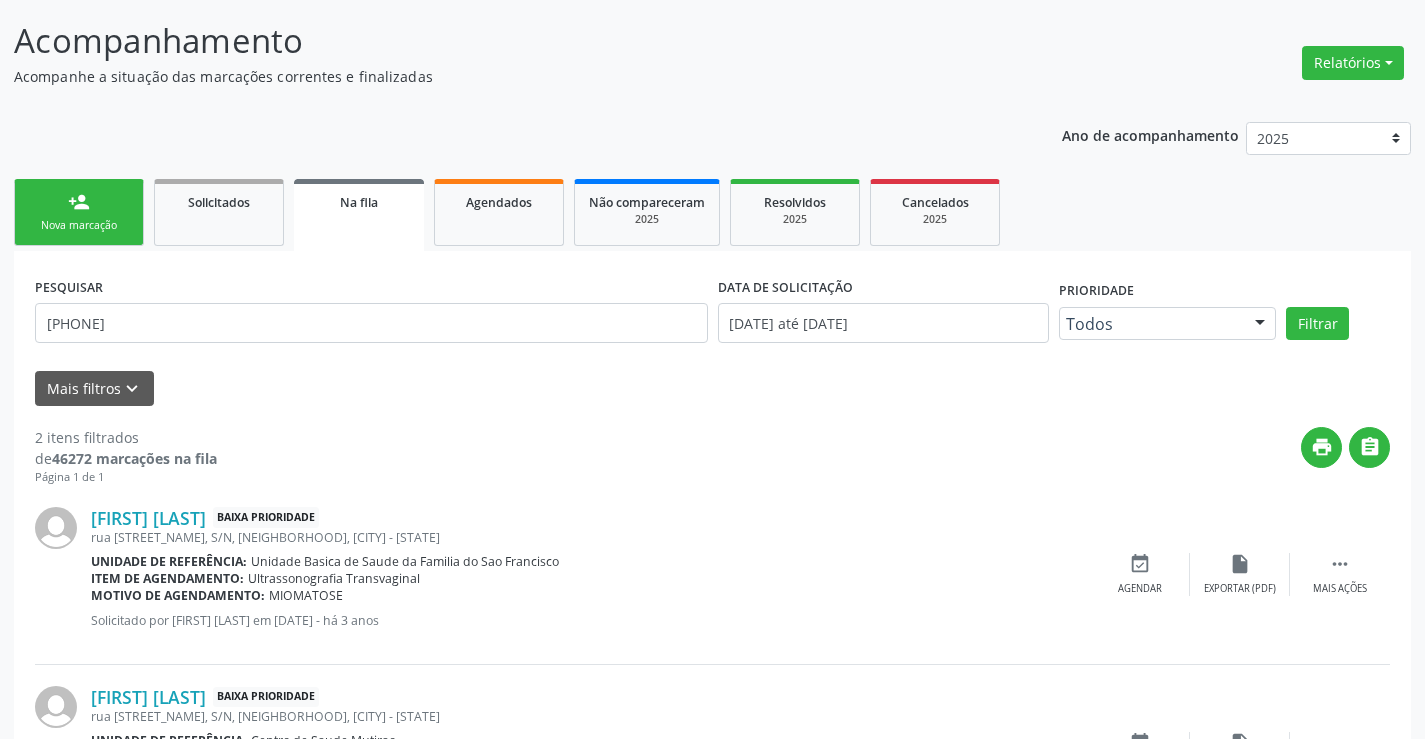 scroll, scrollTop: 259, scrollLeft: 0, axis: vertical 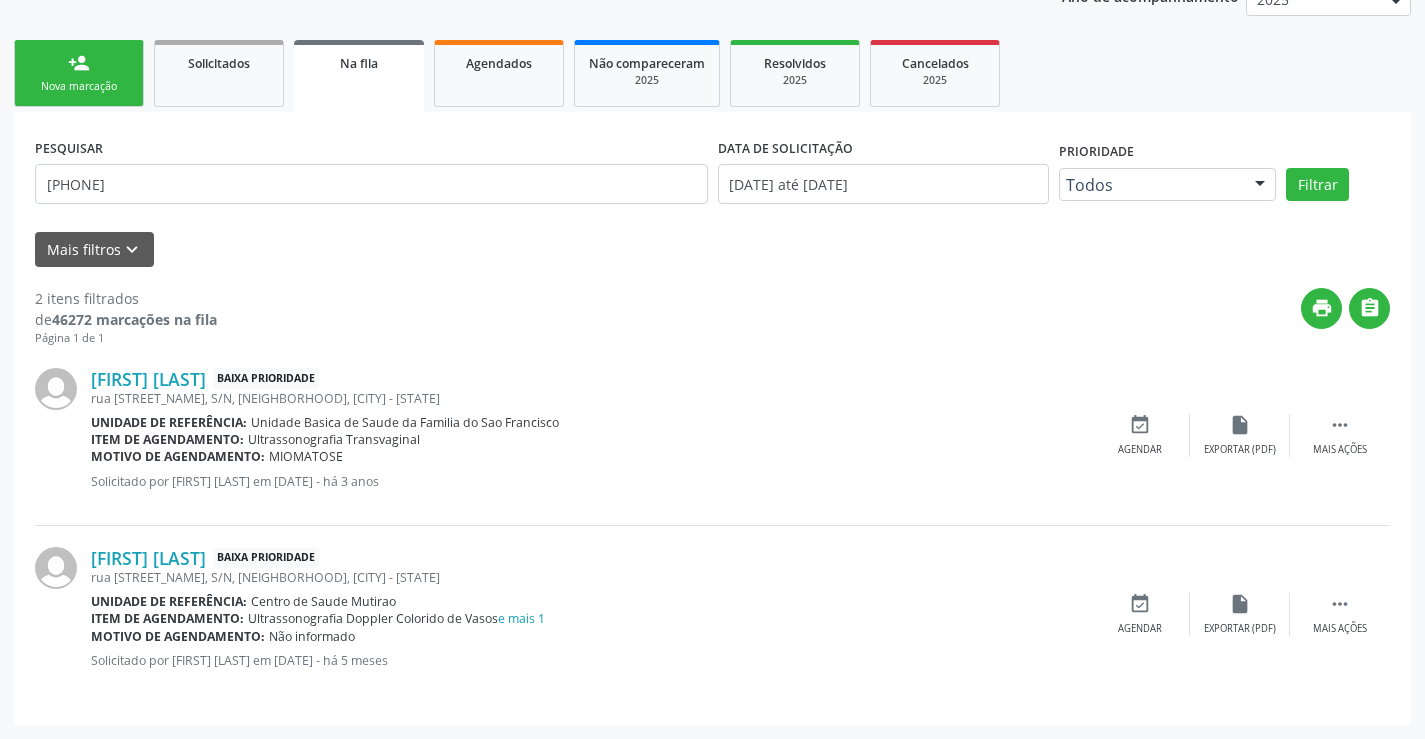 click on "Nova marcação" at bounding box center (79, 86) 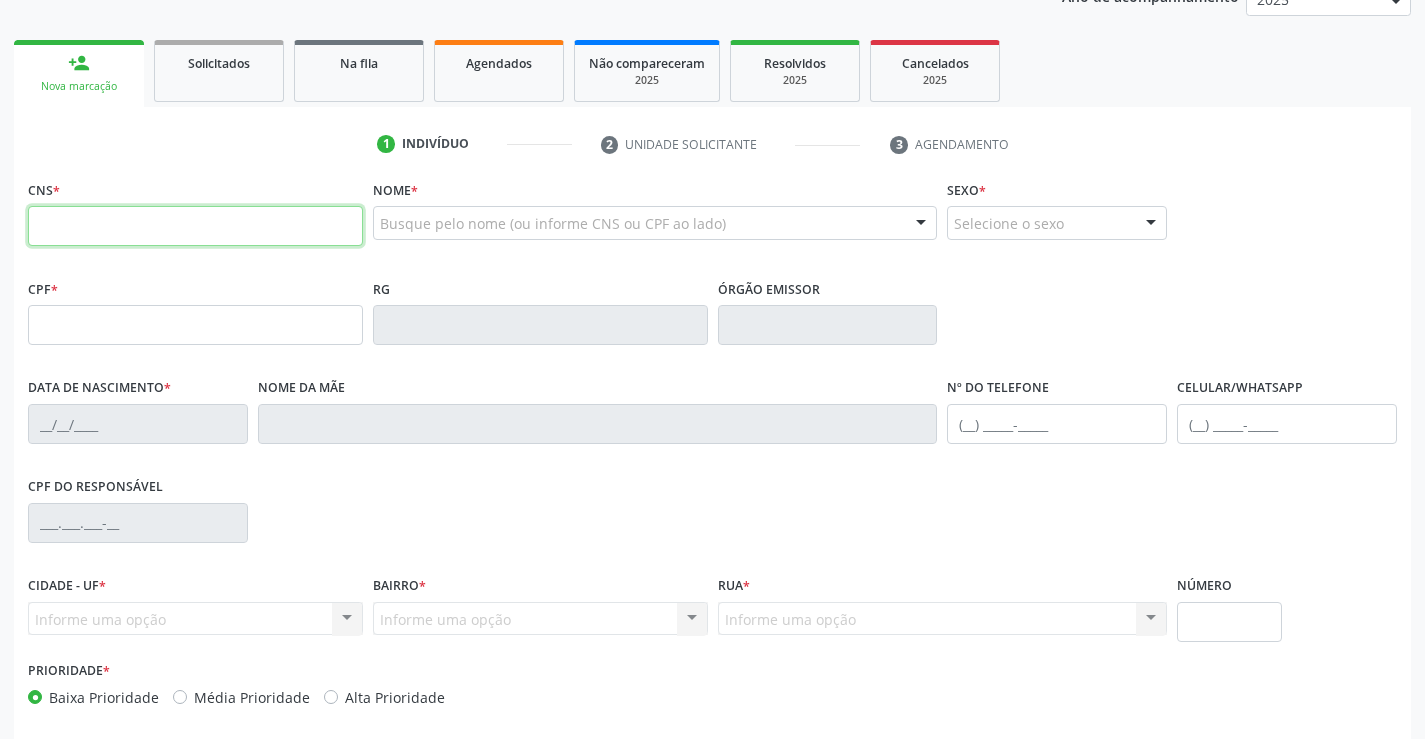 click at bounding box center (195, 226) 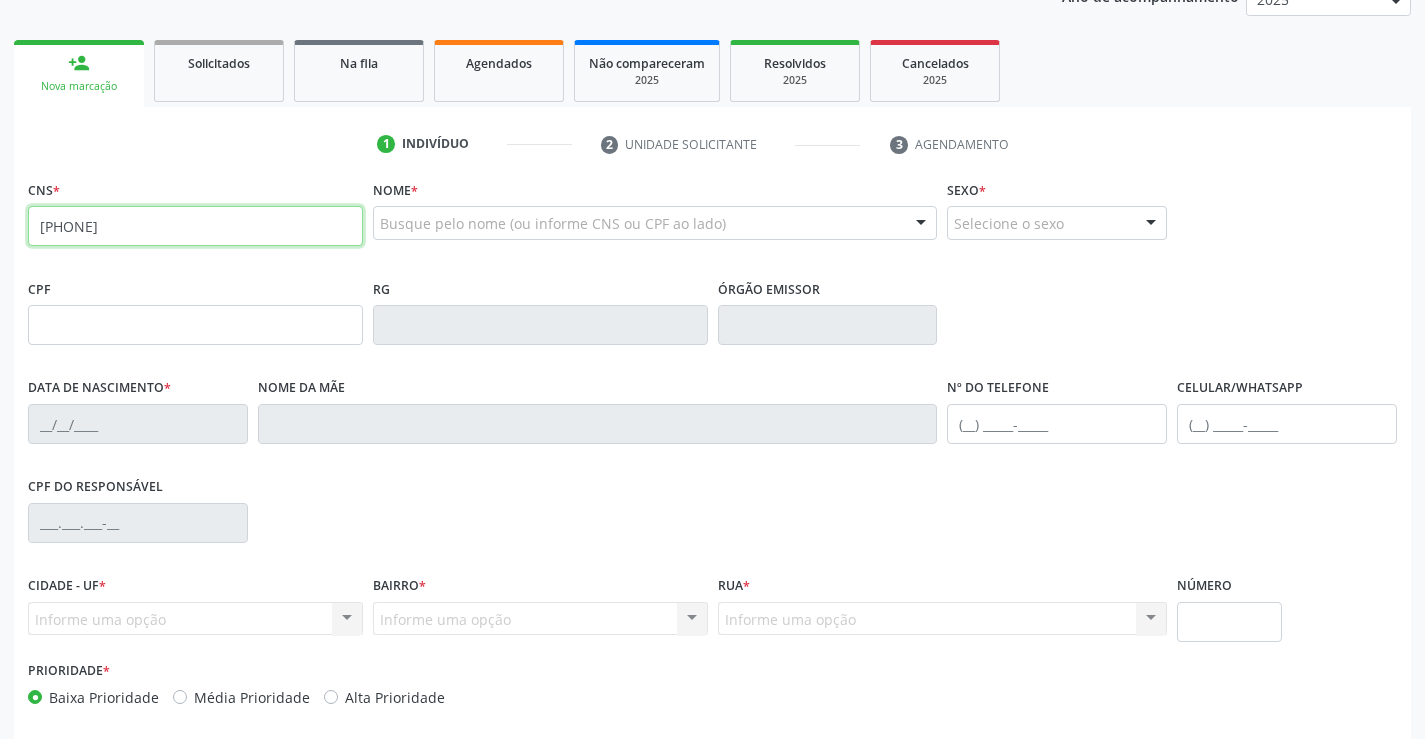 type on "[PHONE]" 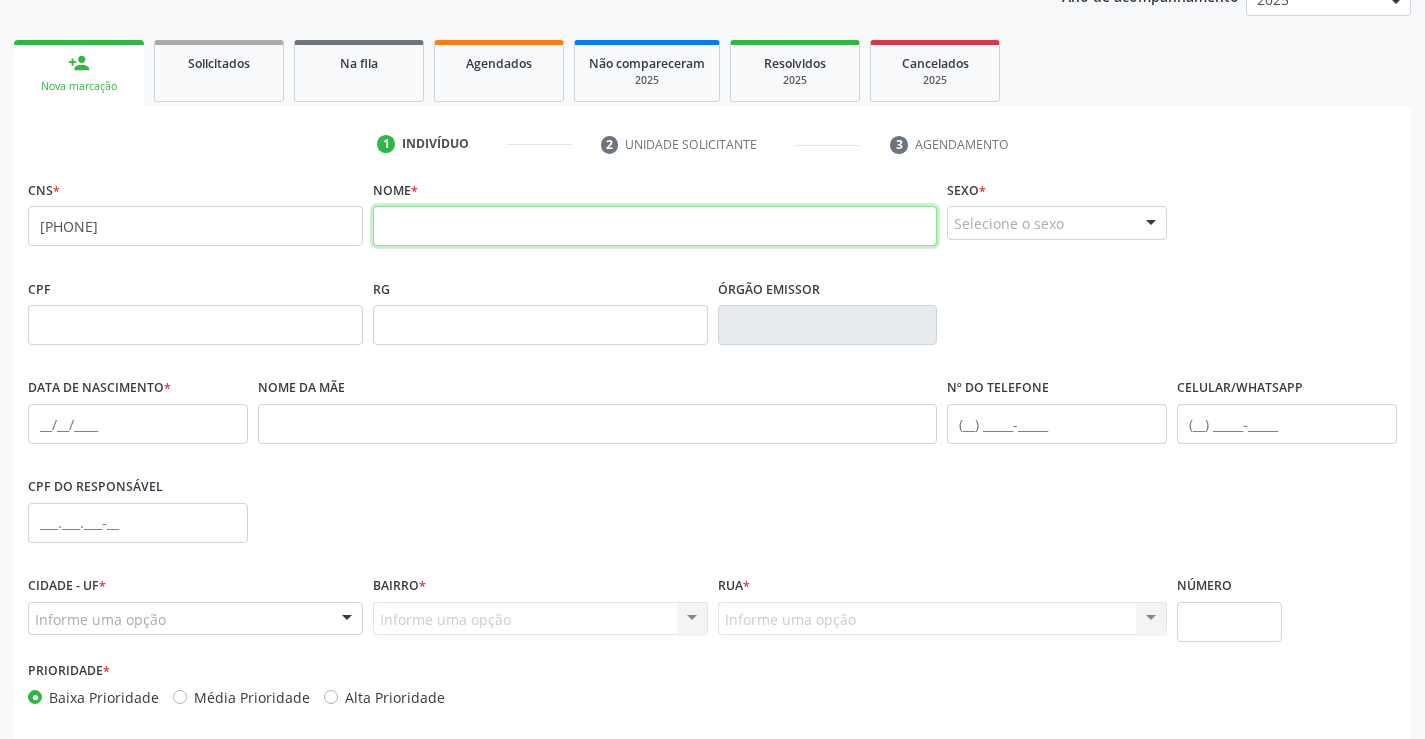 drag, startPoint x: 427, startPoint y: 242, endPoint x: 425, endPoint y: 255, distance: 13.152946 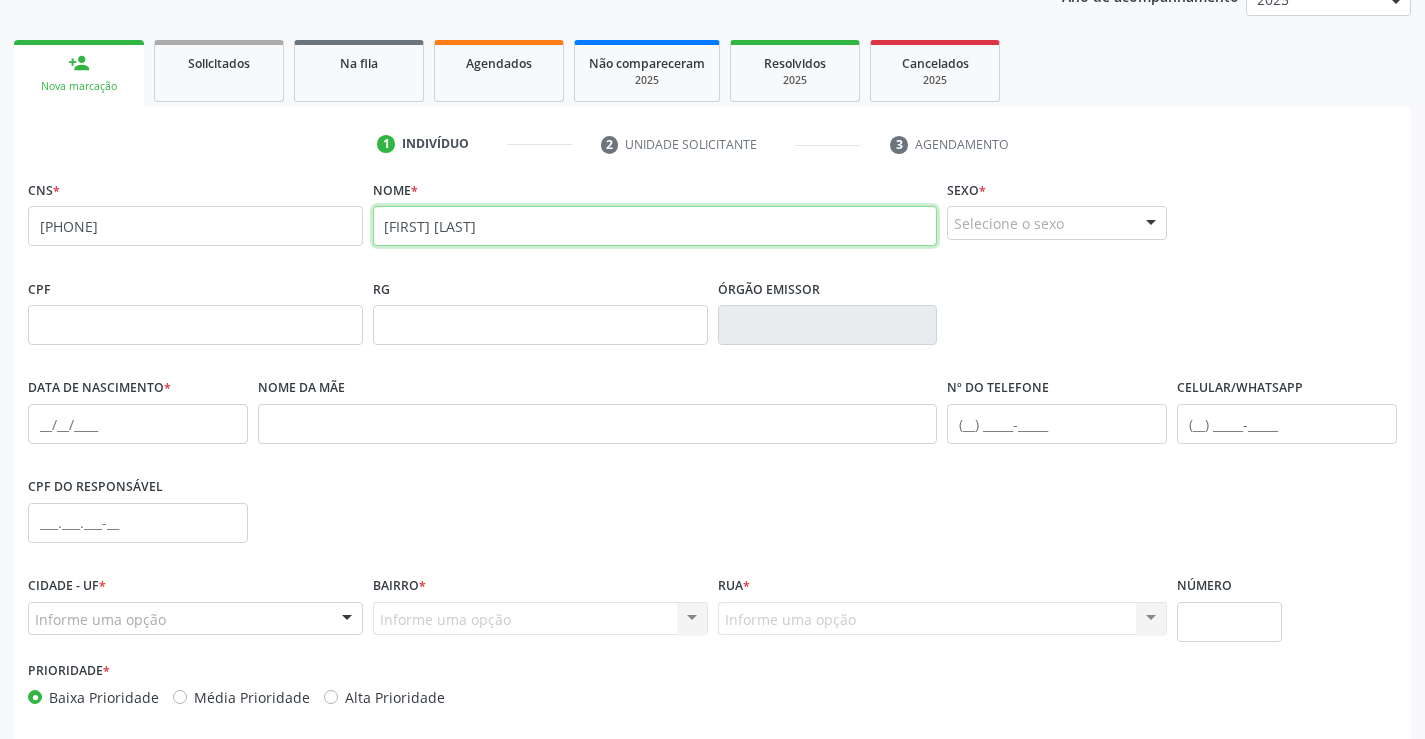 type on "[FIRST] [LAST]" 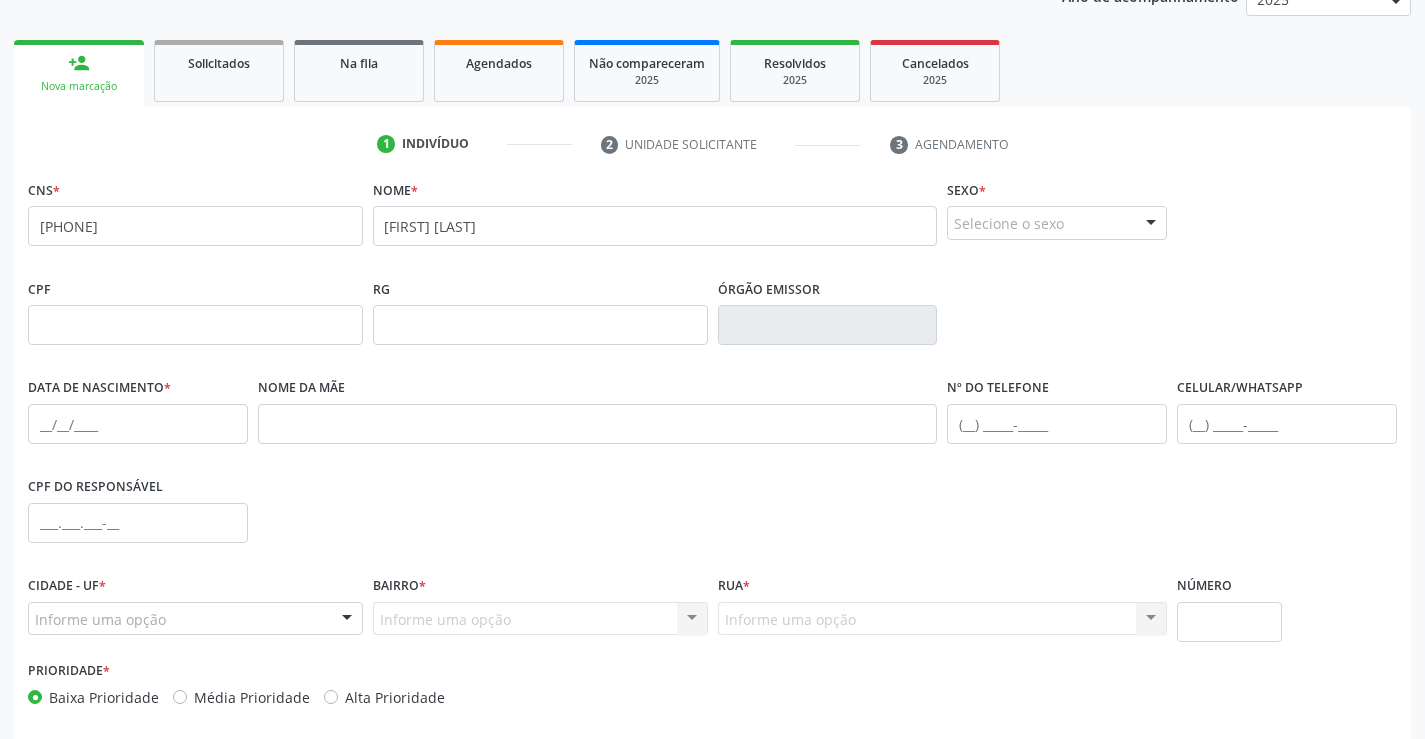click at bounding box center (1151, 224) 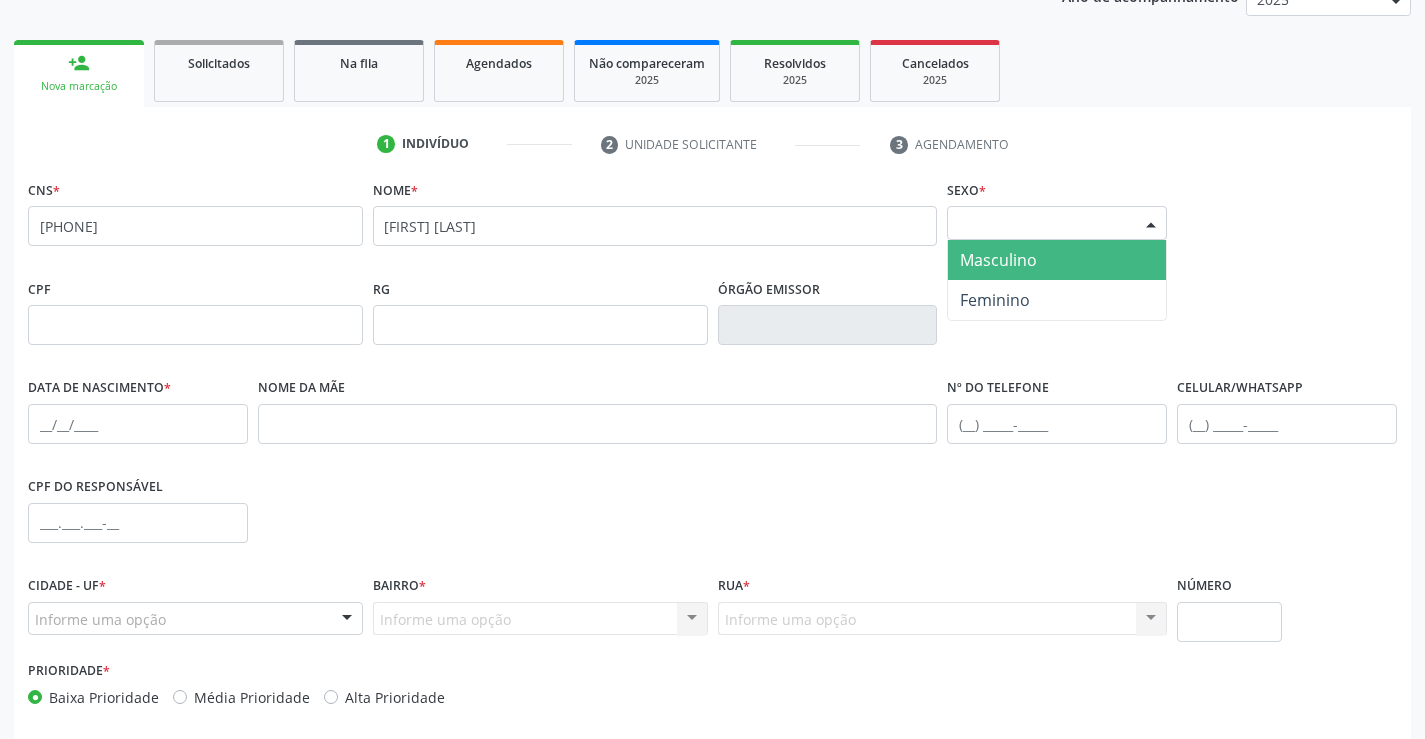 click on "Masculino" at bounding box center [998, 260] 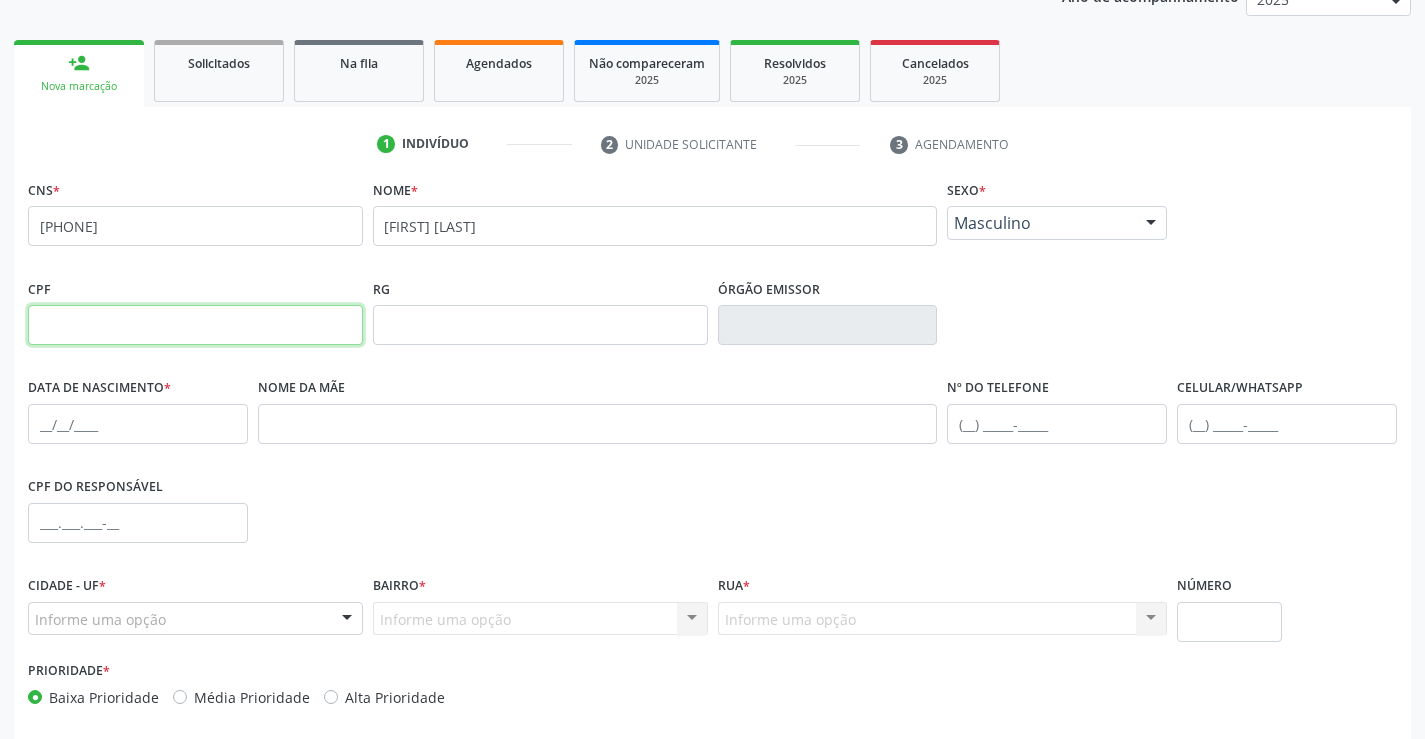 click at bounding box center (195, 325) 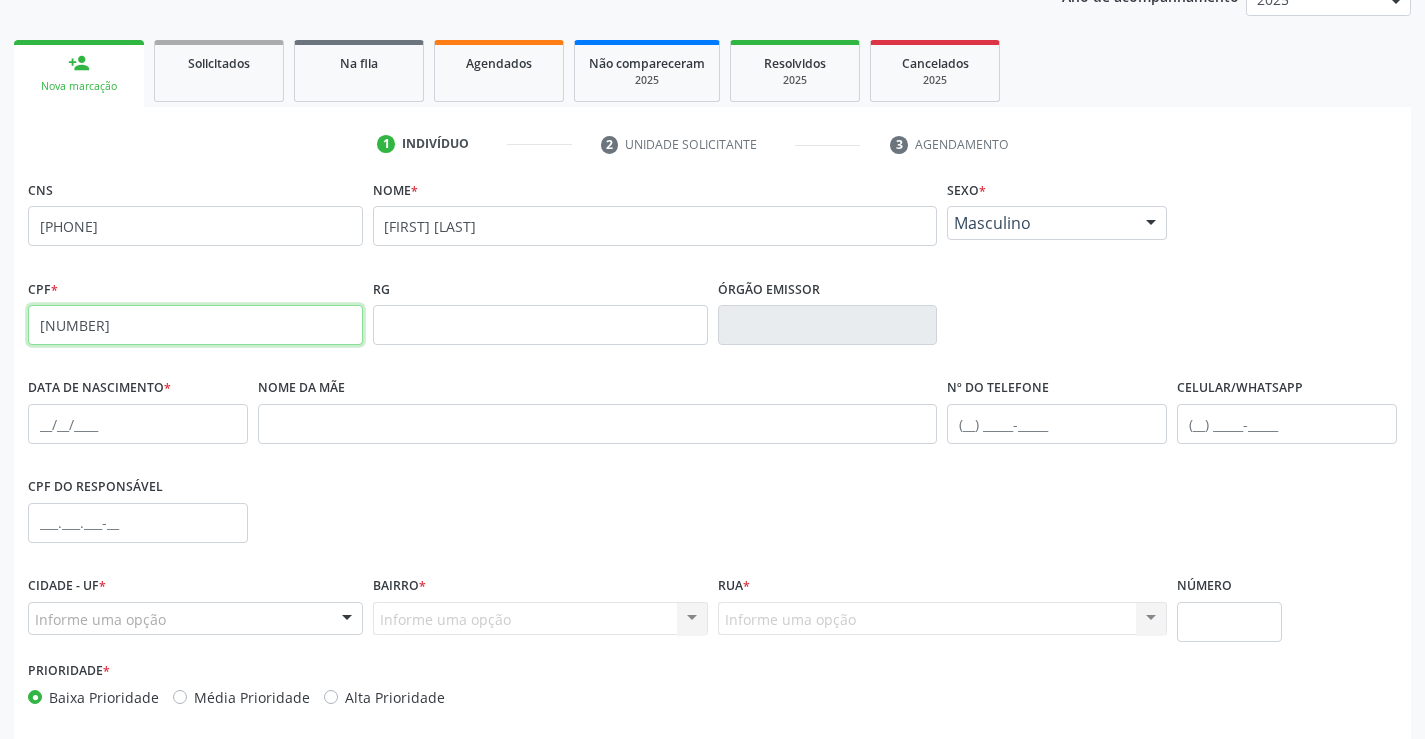 type on "[NUMBER]" 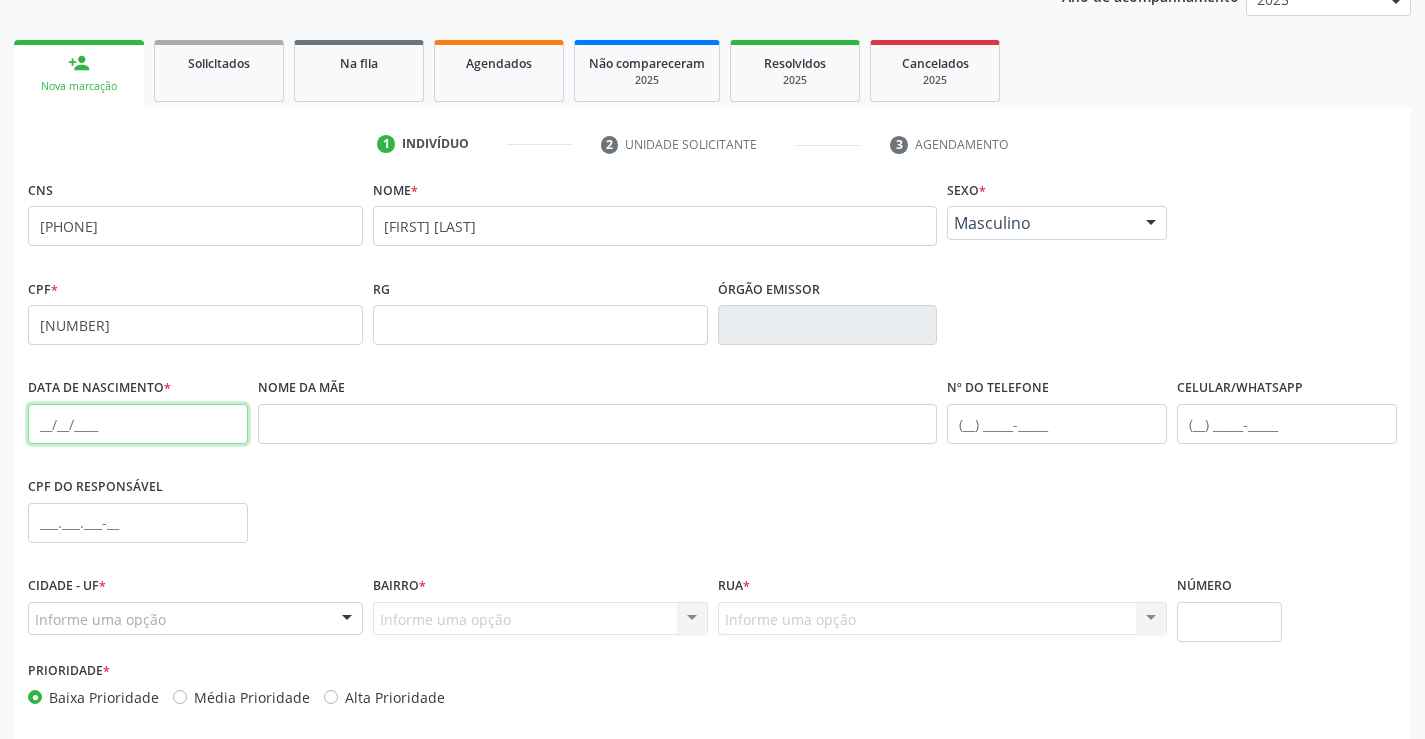 click at bounding box center [138, 424] 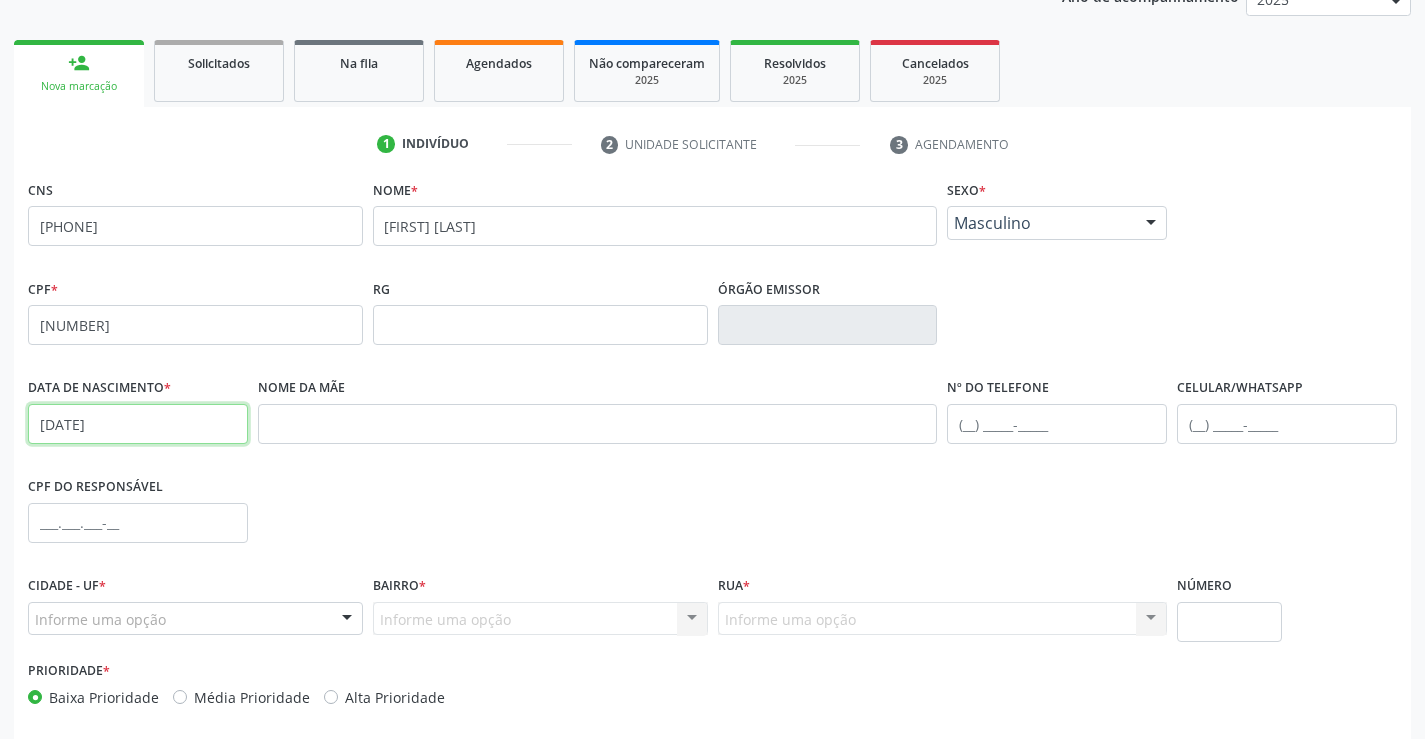 type on "[DATE]" 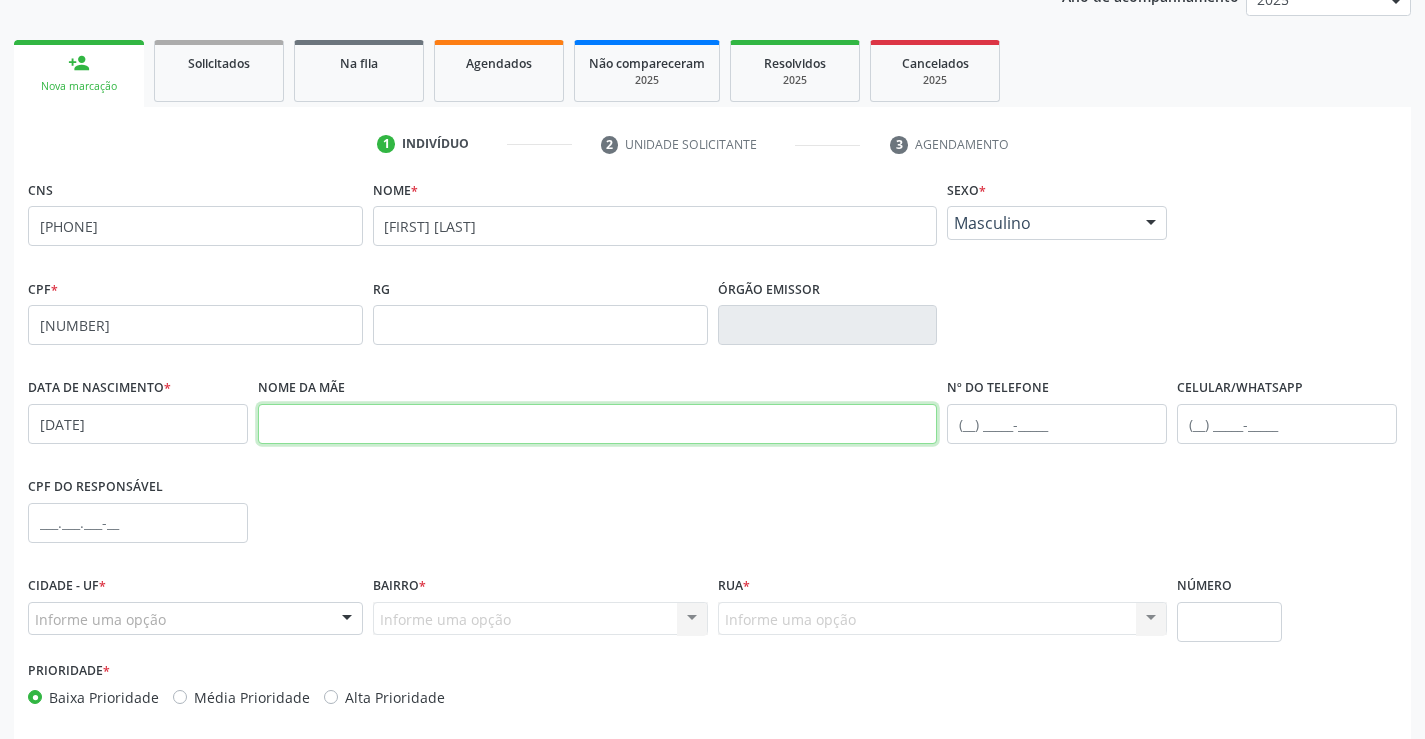 click at bounding box center [598, 424] 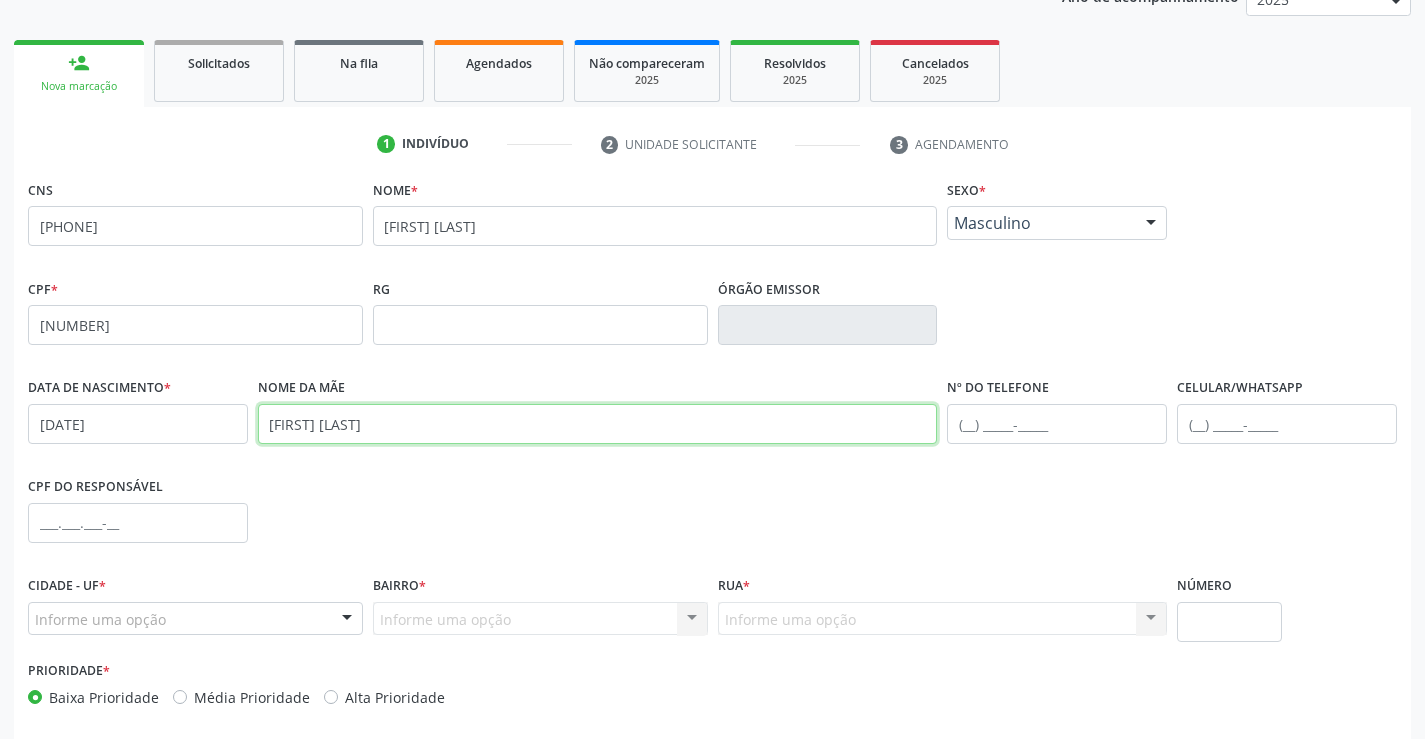 type on "[FIRST] [LAST]" 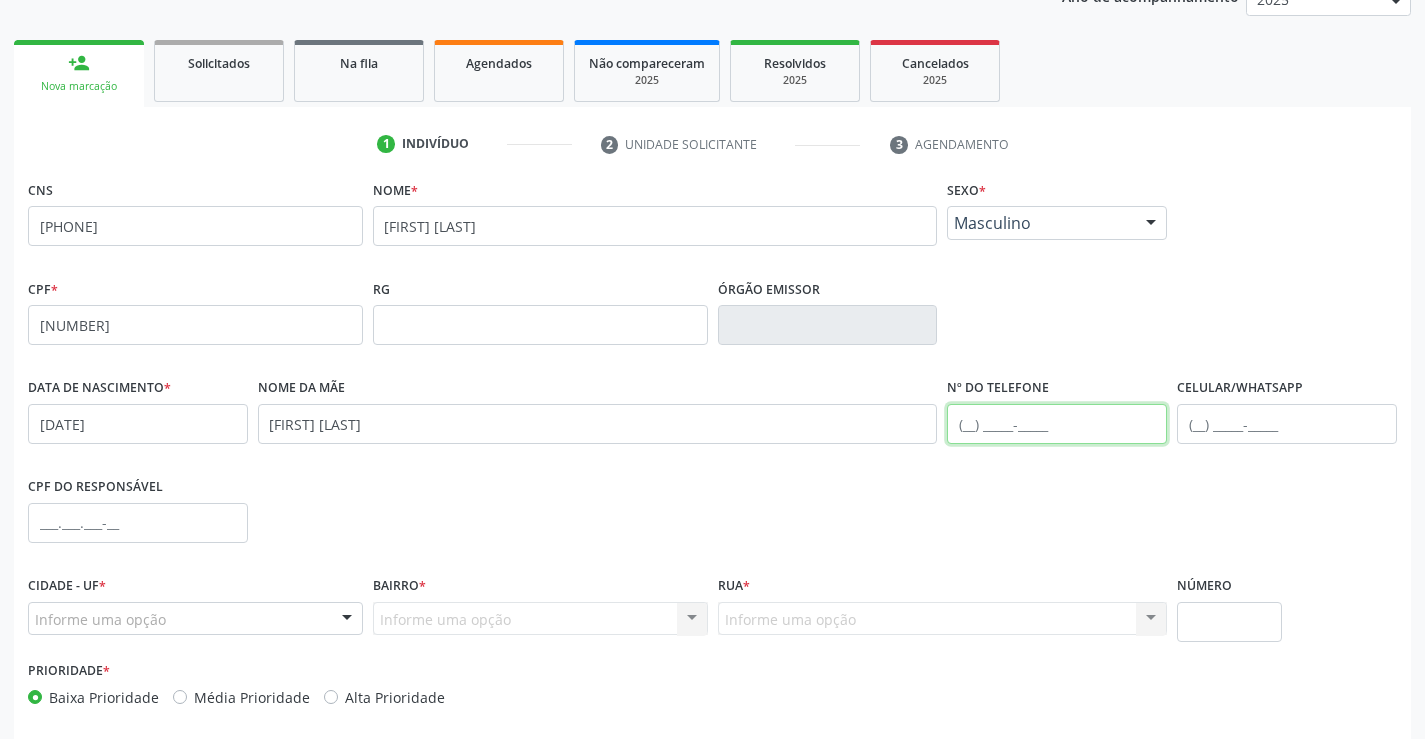click at bounding box center [1057, 424] 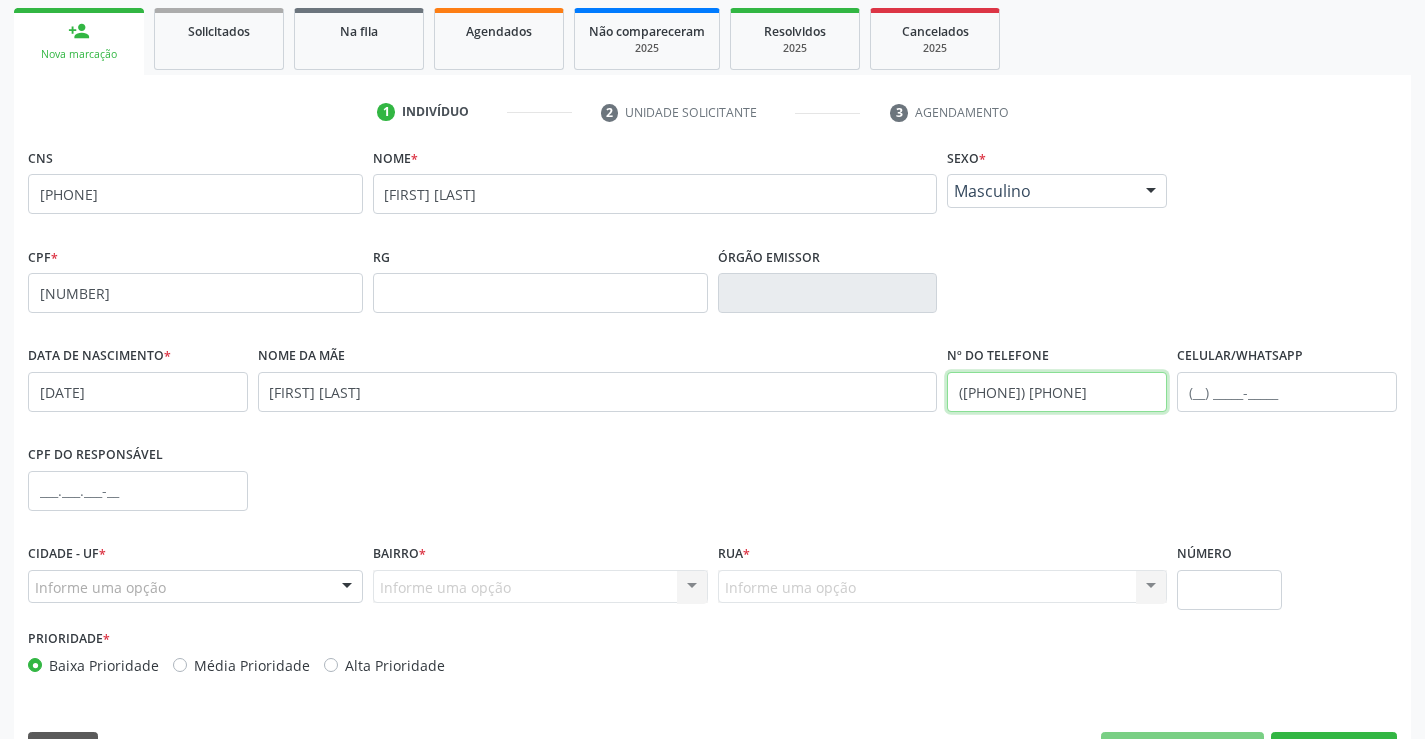 scroll, scrollTop: 345, scrollLeft: 0, axis: vertical 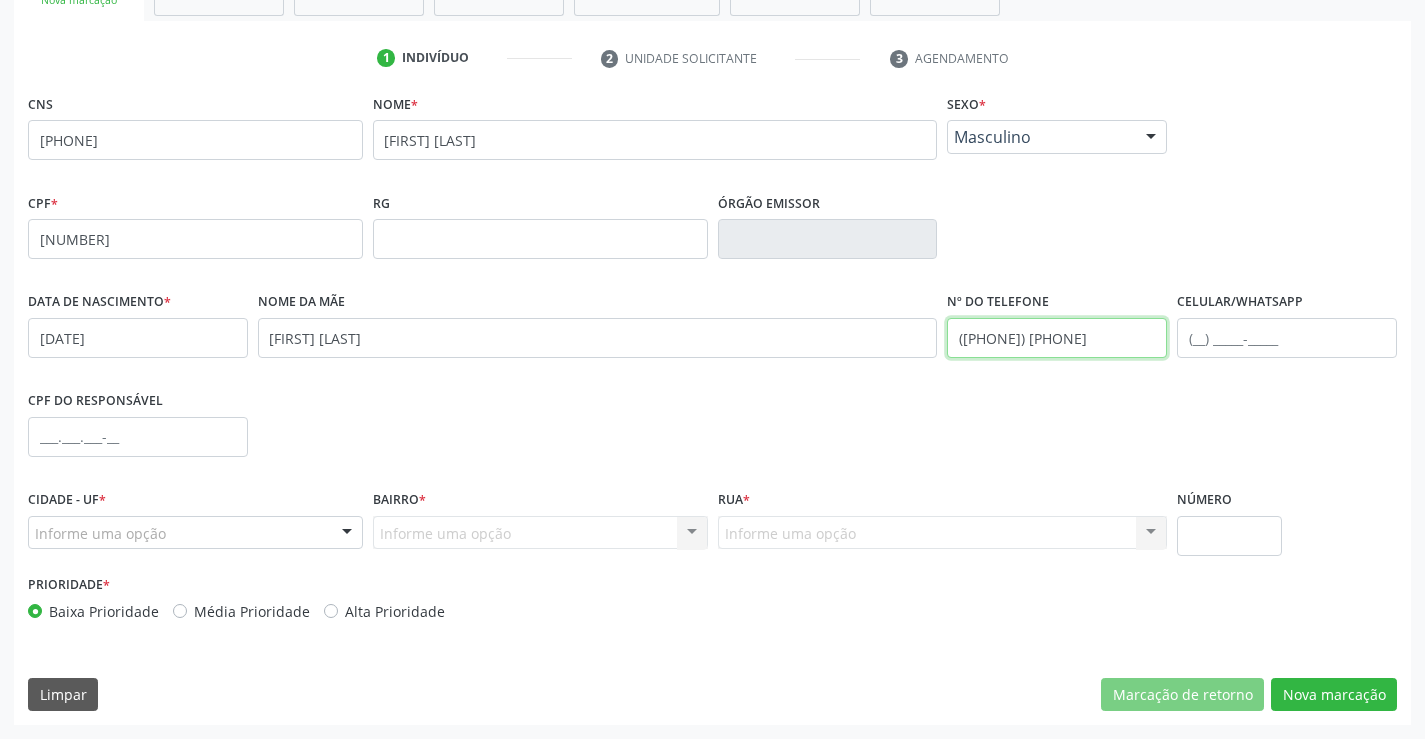 type on "([PHONE]) [PHONE]" 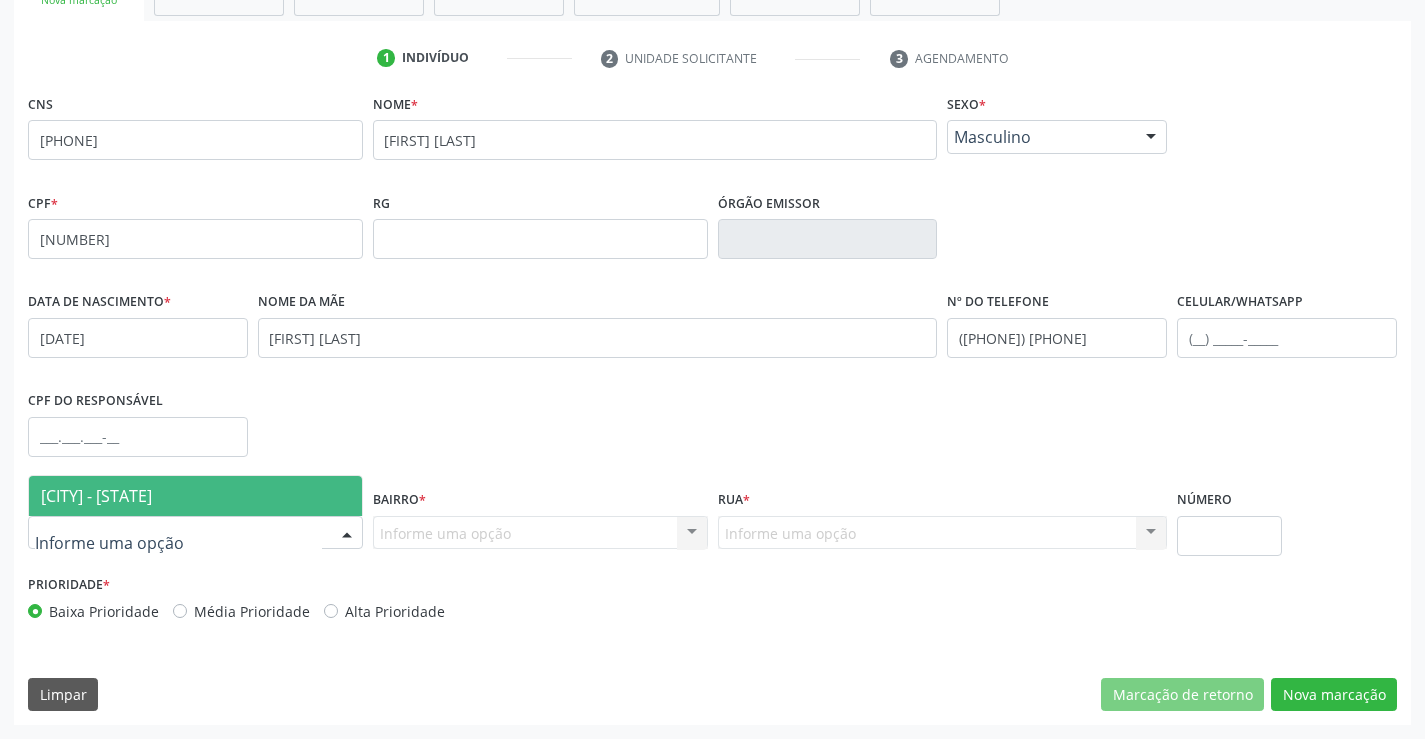 click at bounding box center (347, 534) 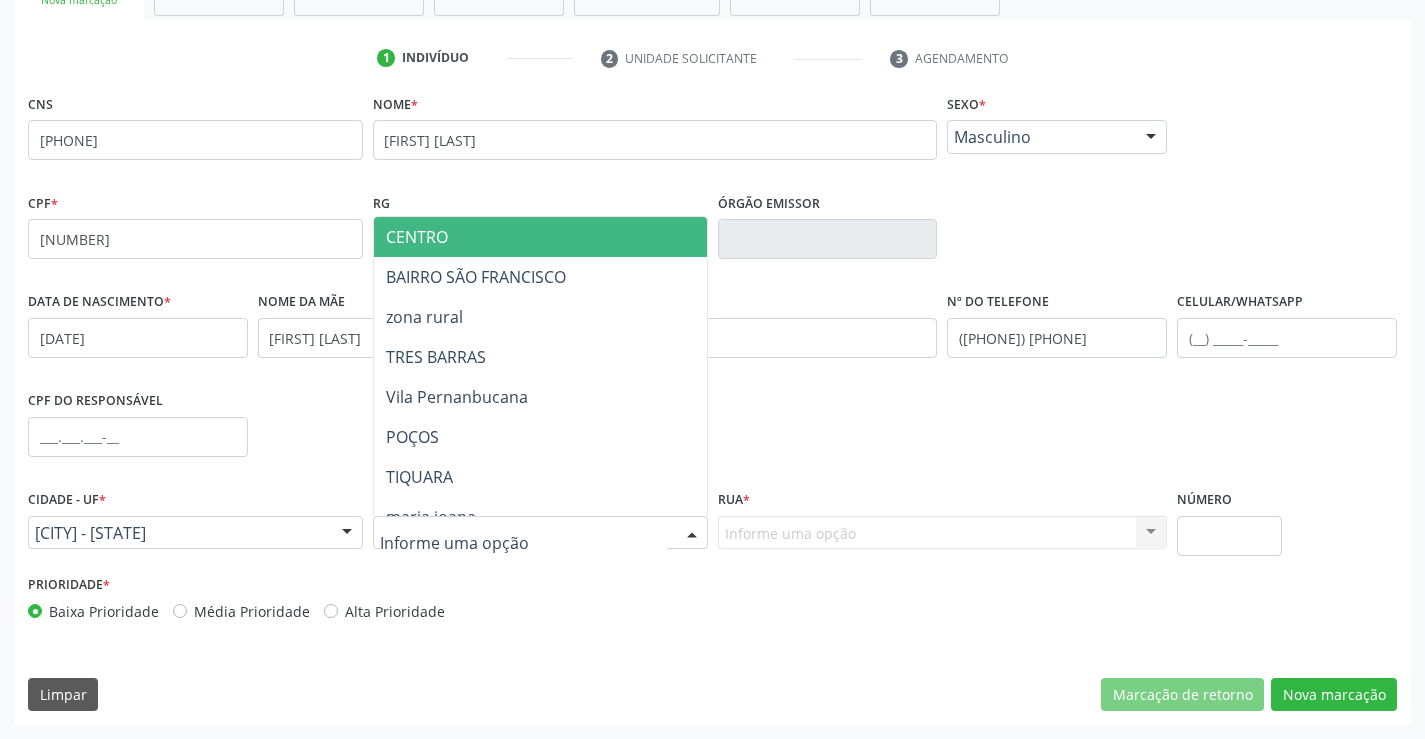 click at bounding box center [692, 534] 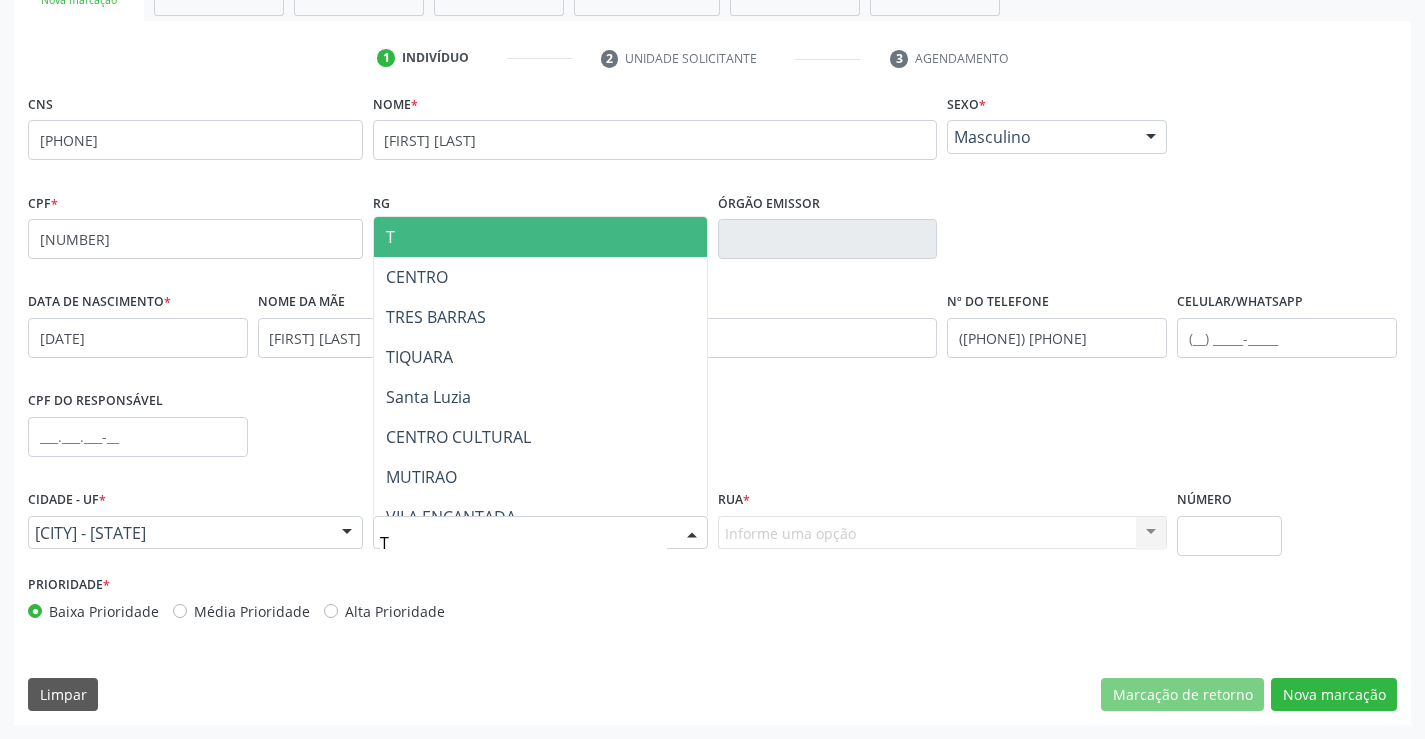 type on "TI" 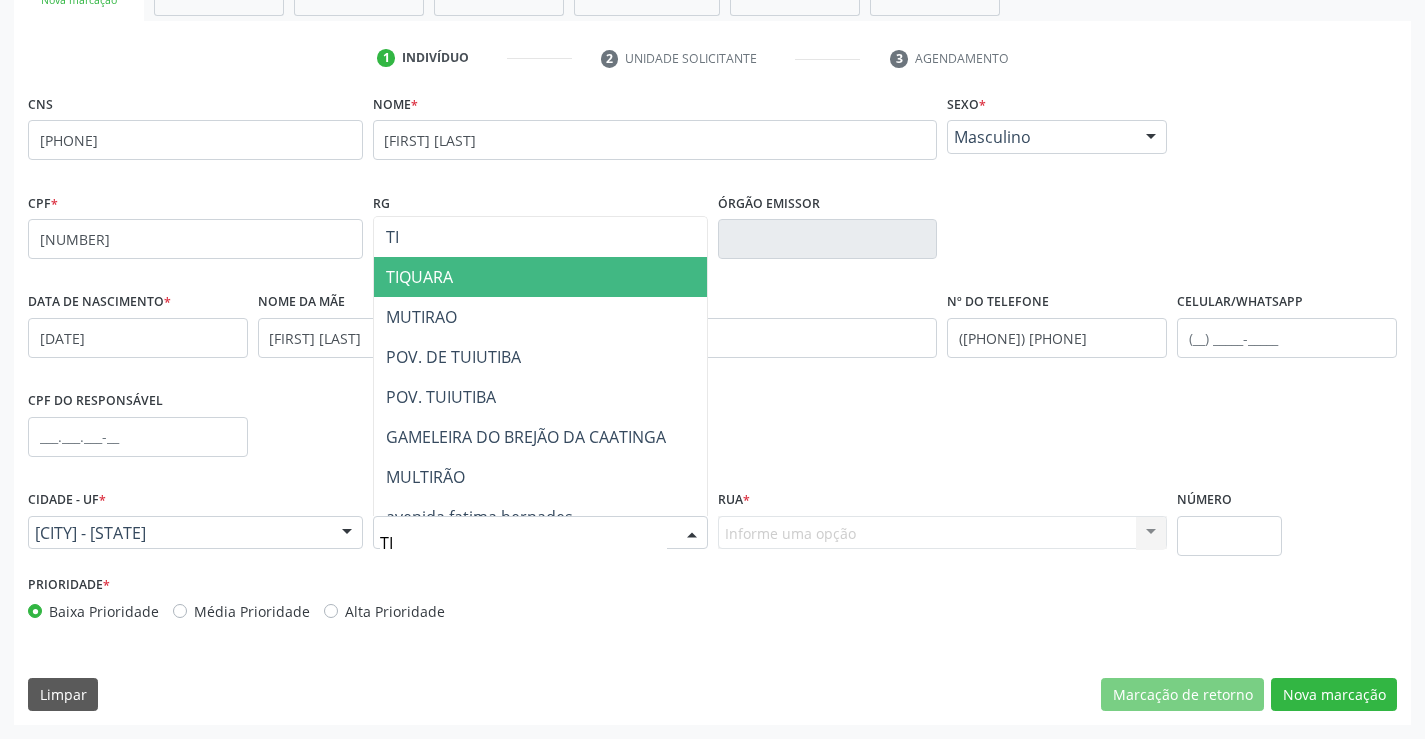 click on "TIQUARA" at bounding box center [559, 277] 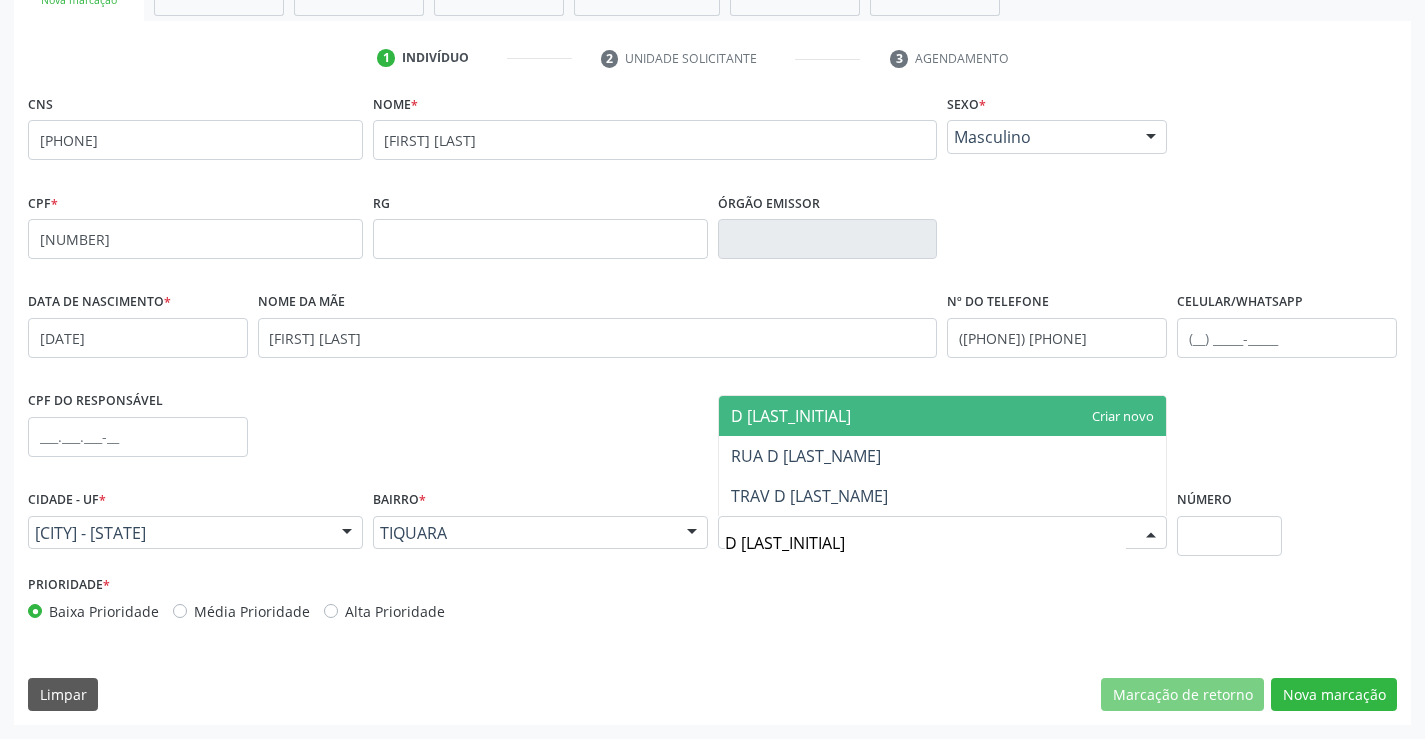 type on "D [LAST_INITIAL]" 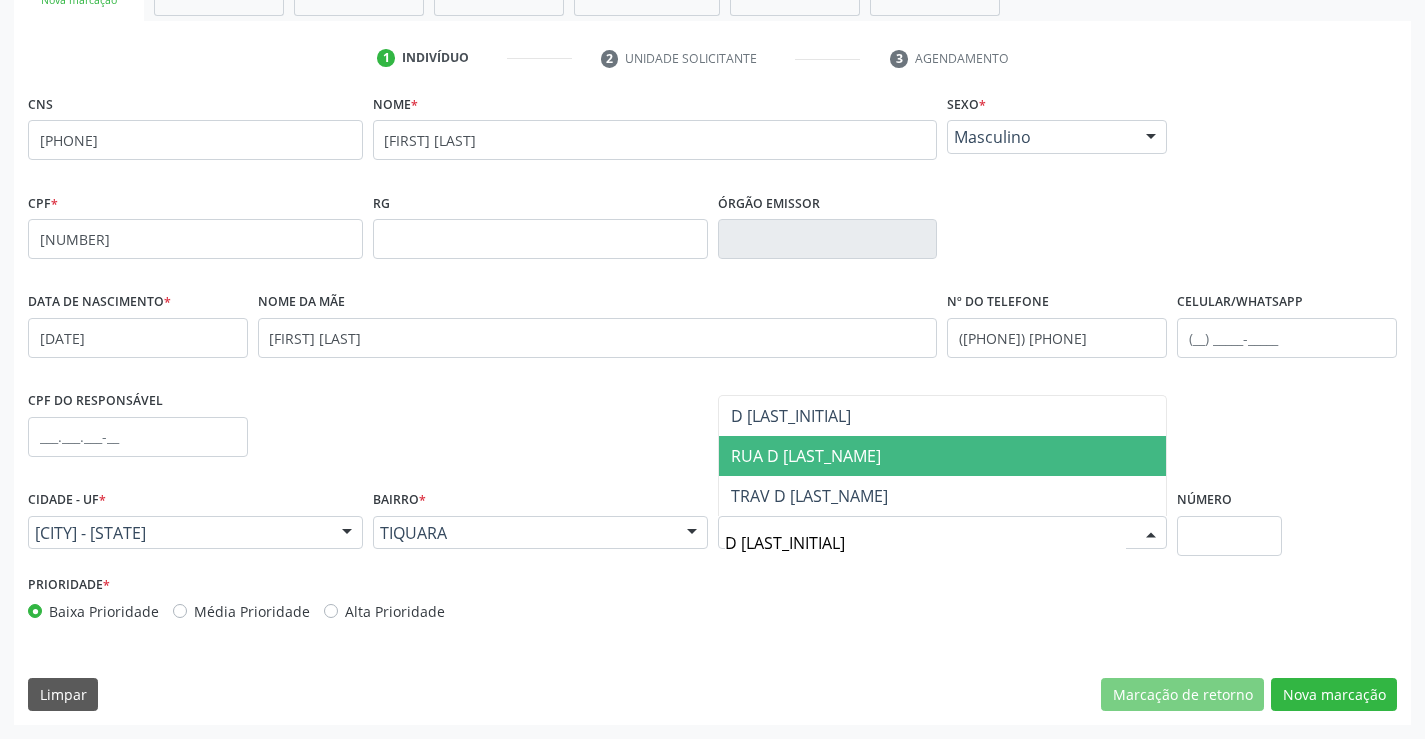 click on "RUA D [LAST_NAME]" at bounding box center (806, 456) 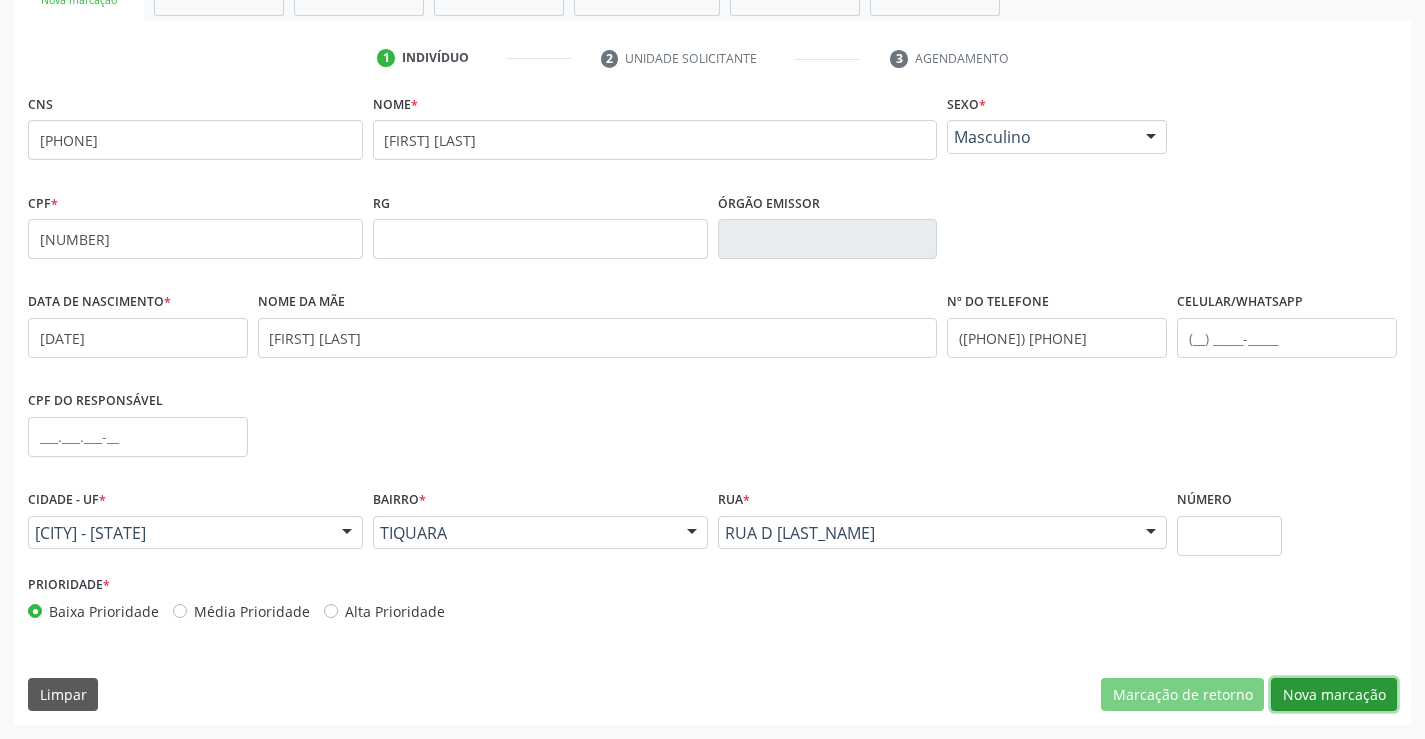 click on "Nova marcação" at bounding box center (1334, 695) 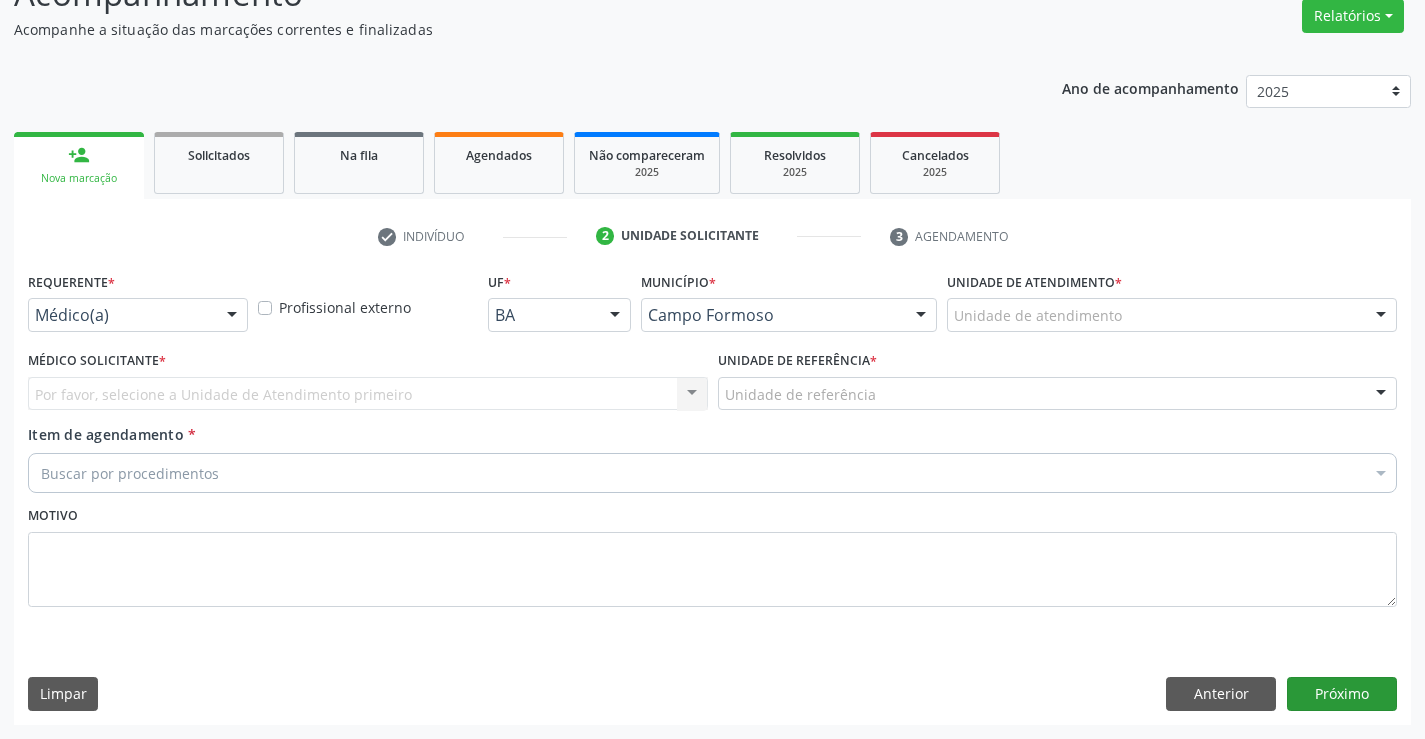 scroll, scrollTop: 167, scrollLeft: 0, axis: vertical 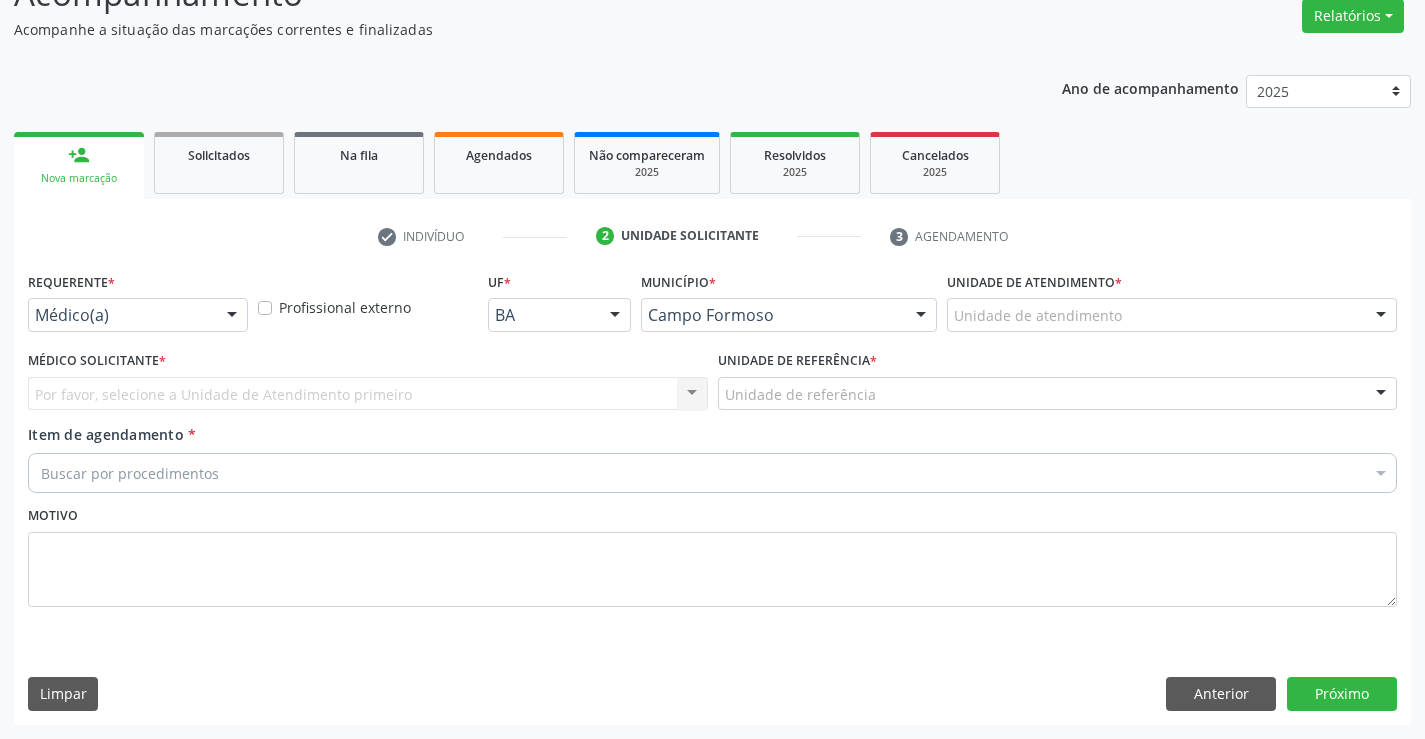 drag, startPoint x: 233, startPoint y: 317, endPoint x: 195, endPoint y: 356, distance: 54.451813 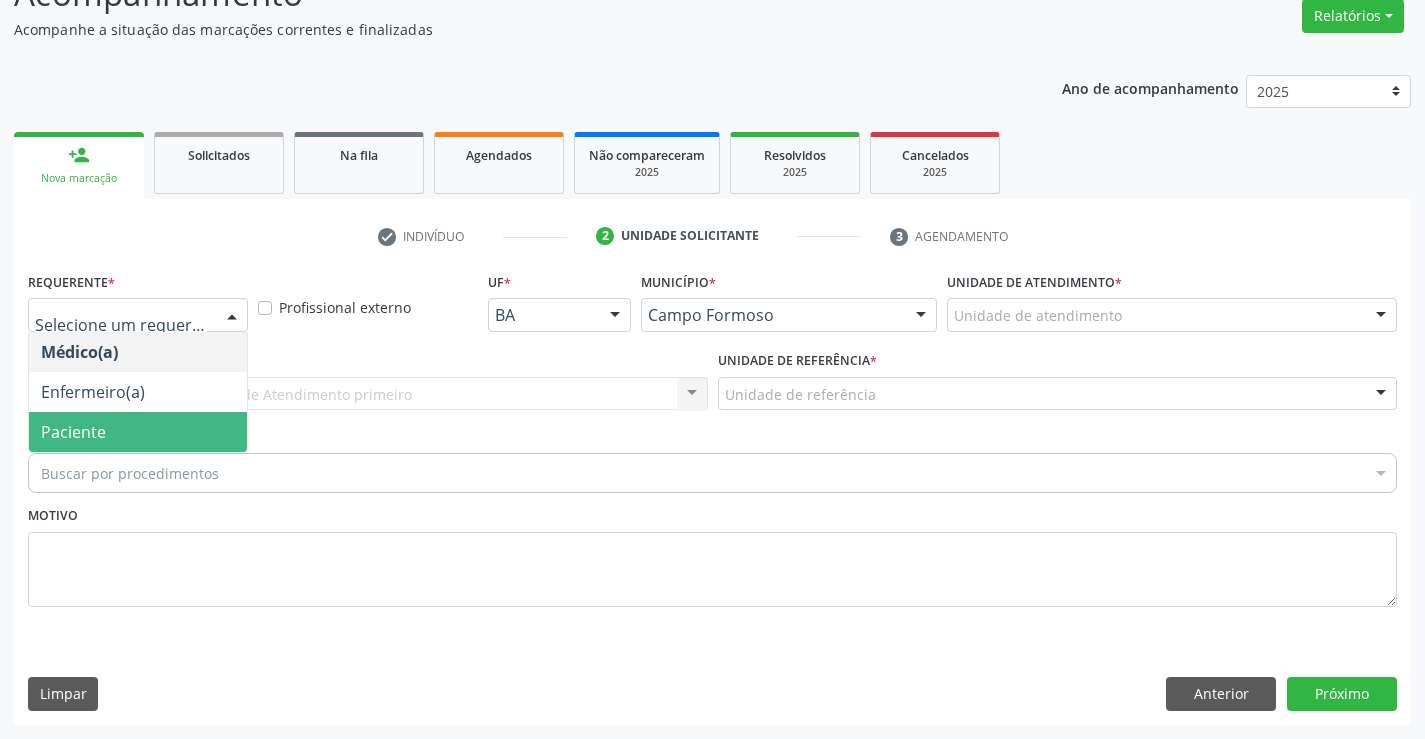 click on "Paciente" at bounding box center (138, 432) 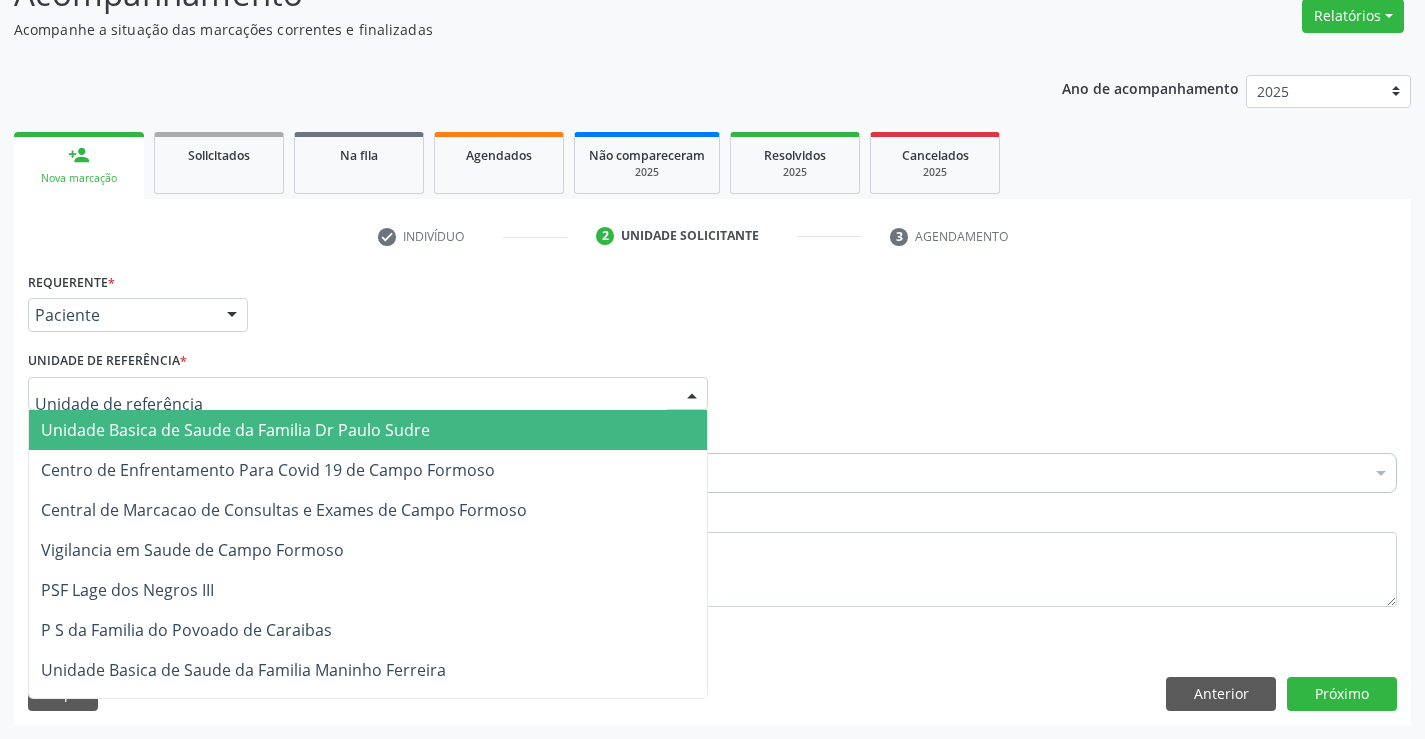 click at bounding box center (368, 394) 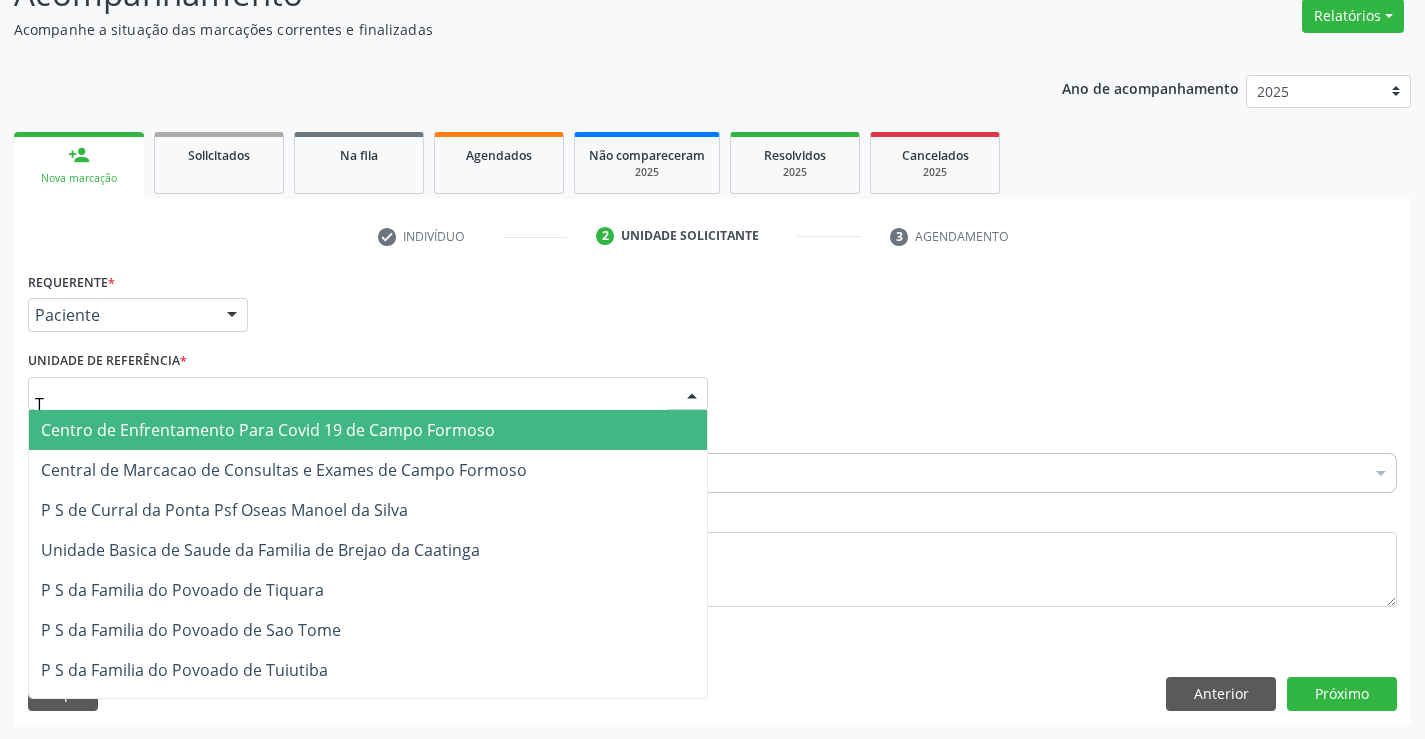 type on "TI" 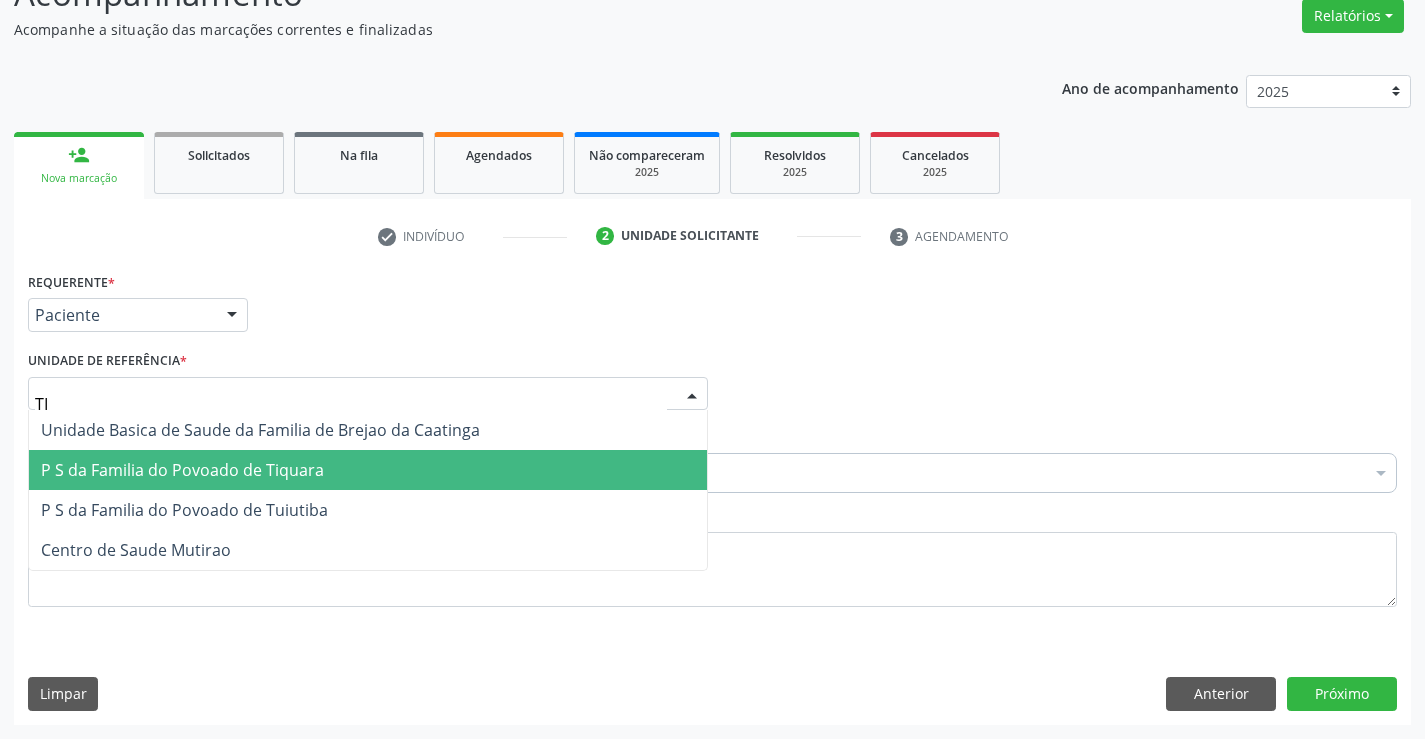 click on "P S da Familia do Povoado de Tiquara" at bounding box center (182, 470) 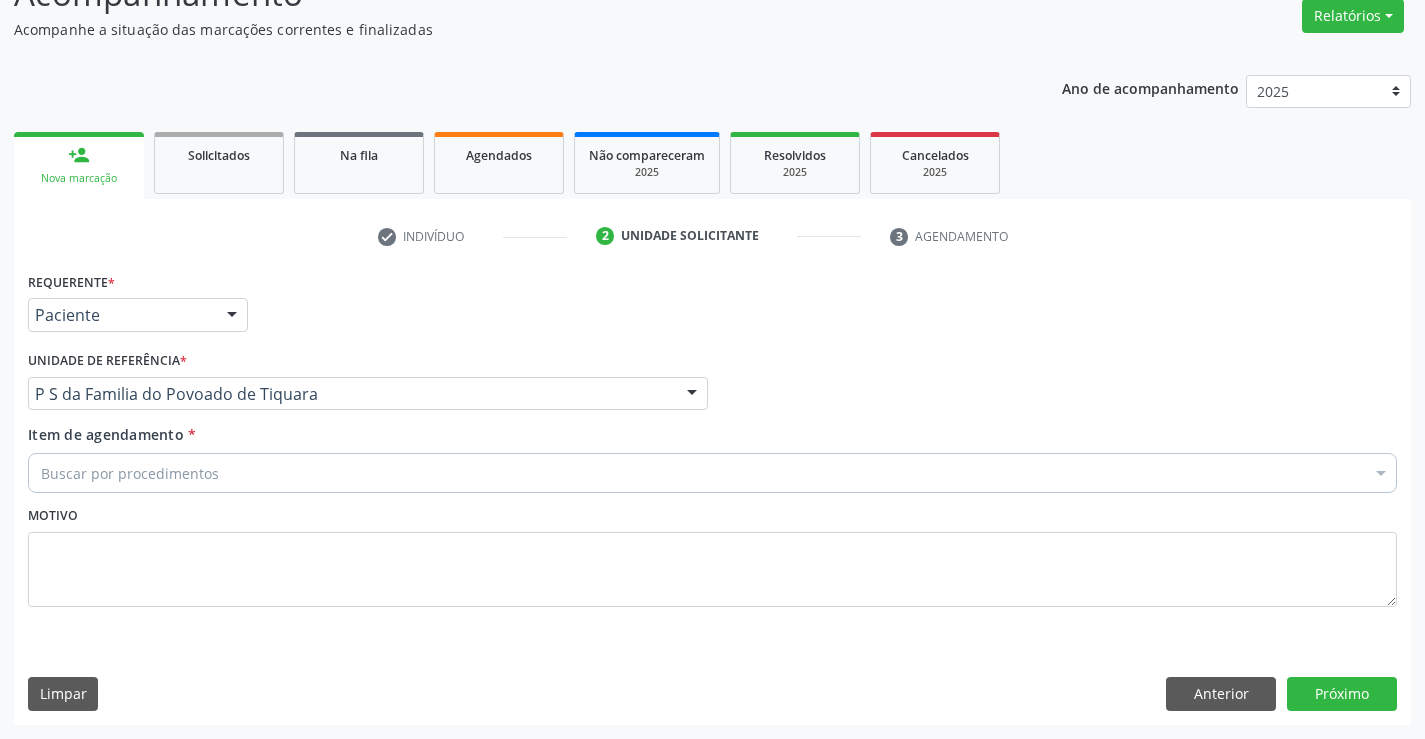 click on "Buscar por procedimentos" at bounding box center [712, 473] 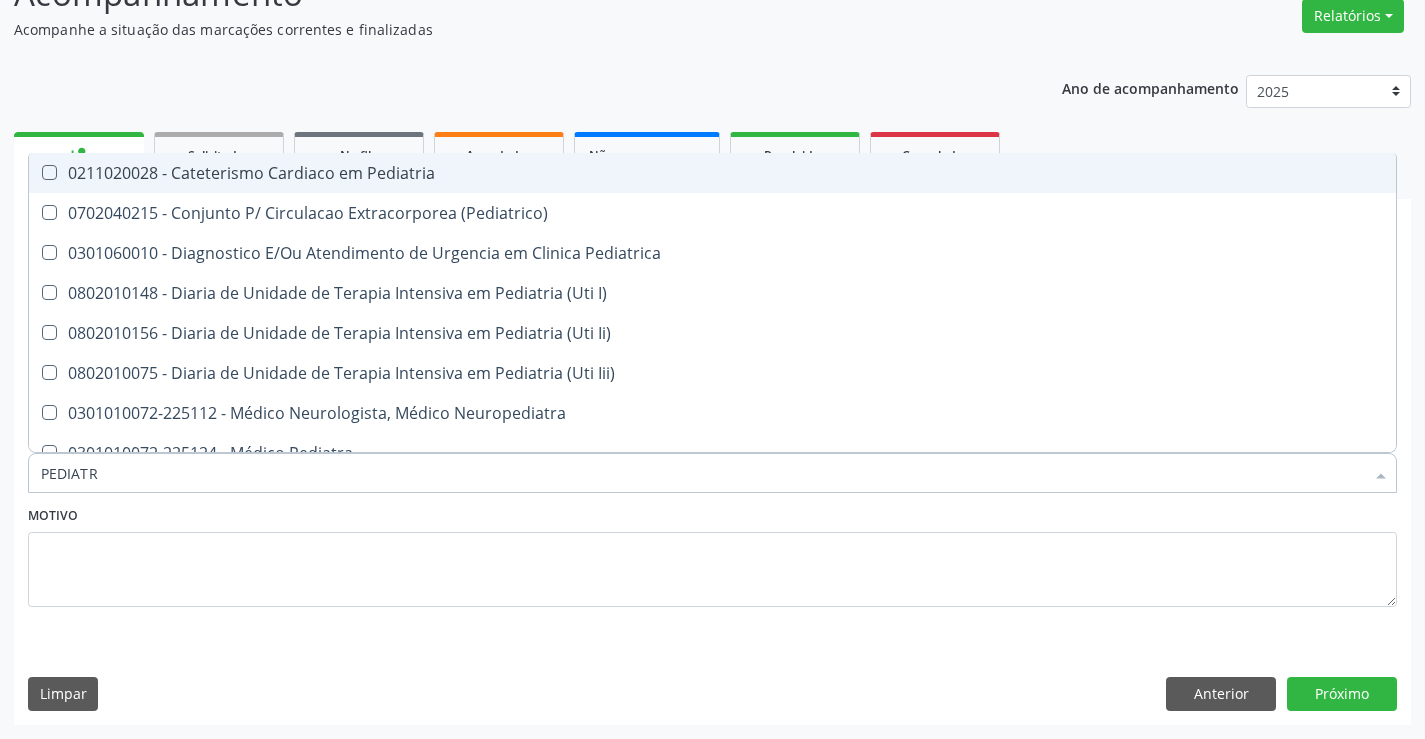 type on "PEDIATRA" 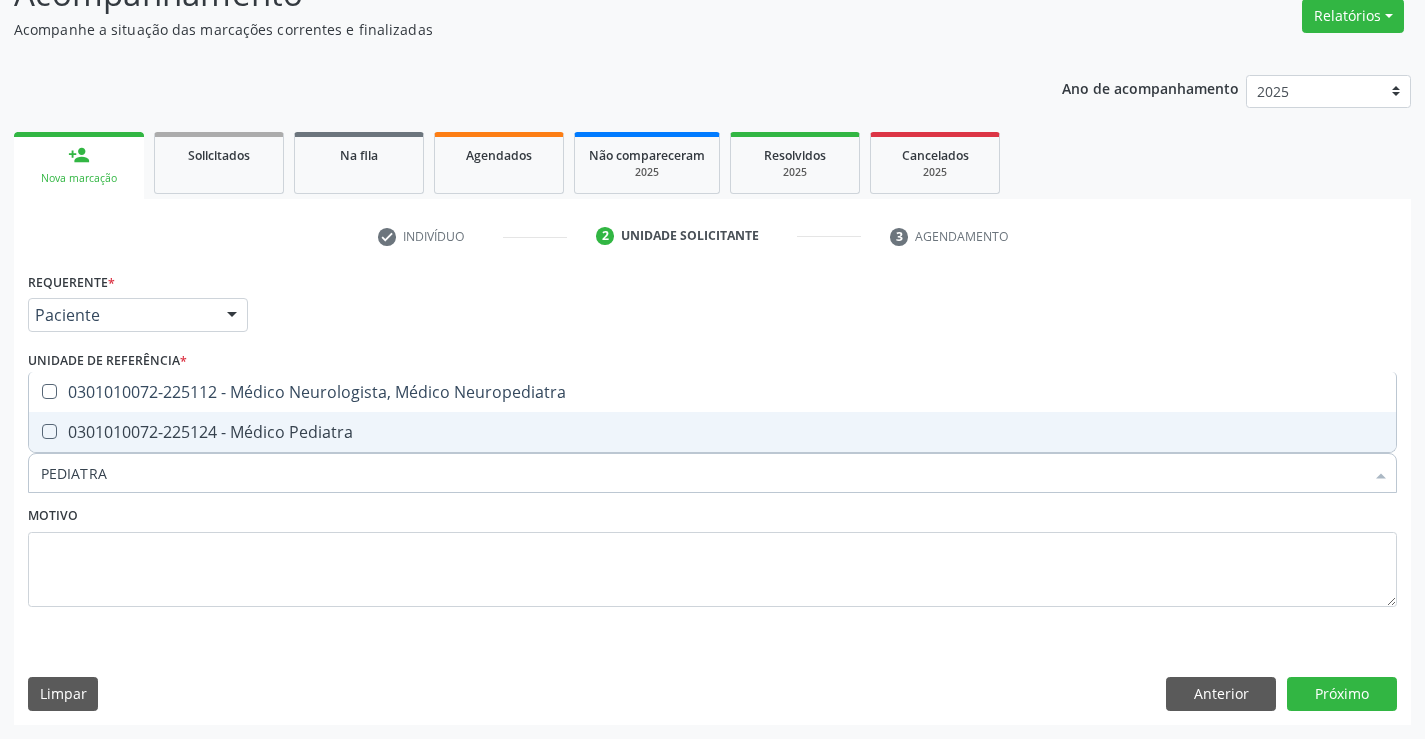click on "0301010072-225124 - Médico Pediatra" at bounding box center (712, 432) 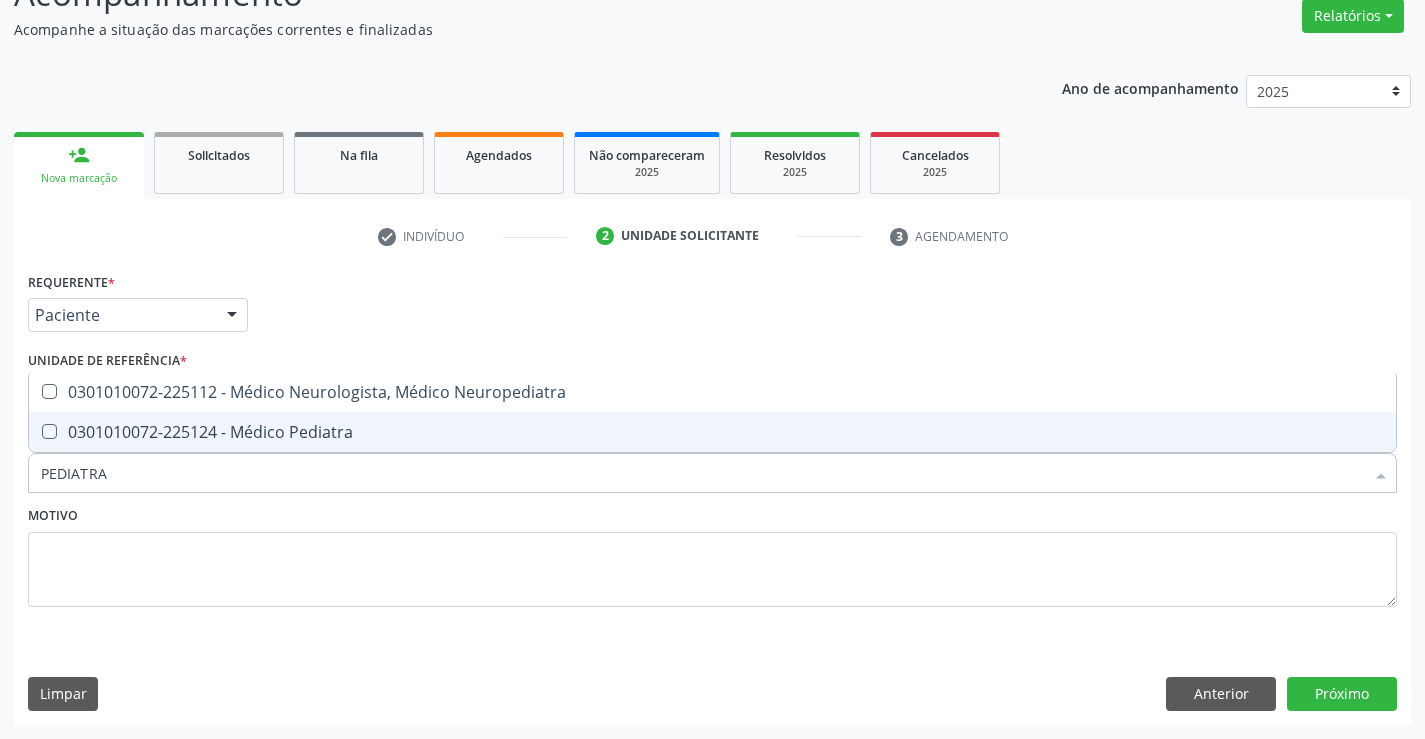 checkbox on "true" 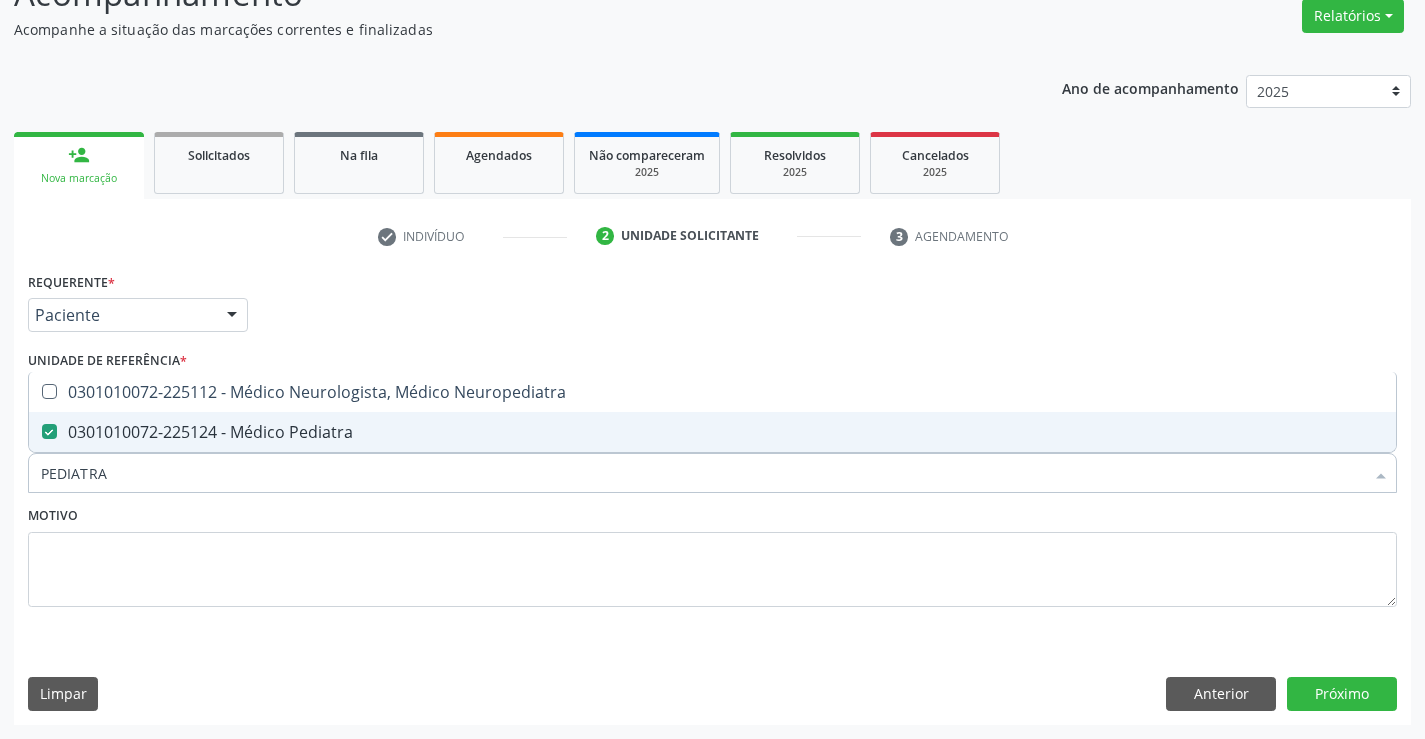 click on "Motivo" at bounding box center (712, 554) 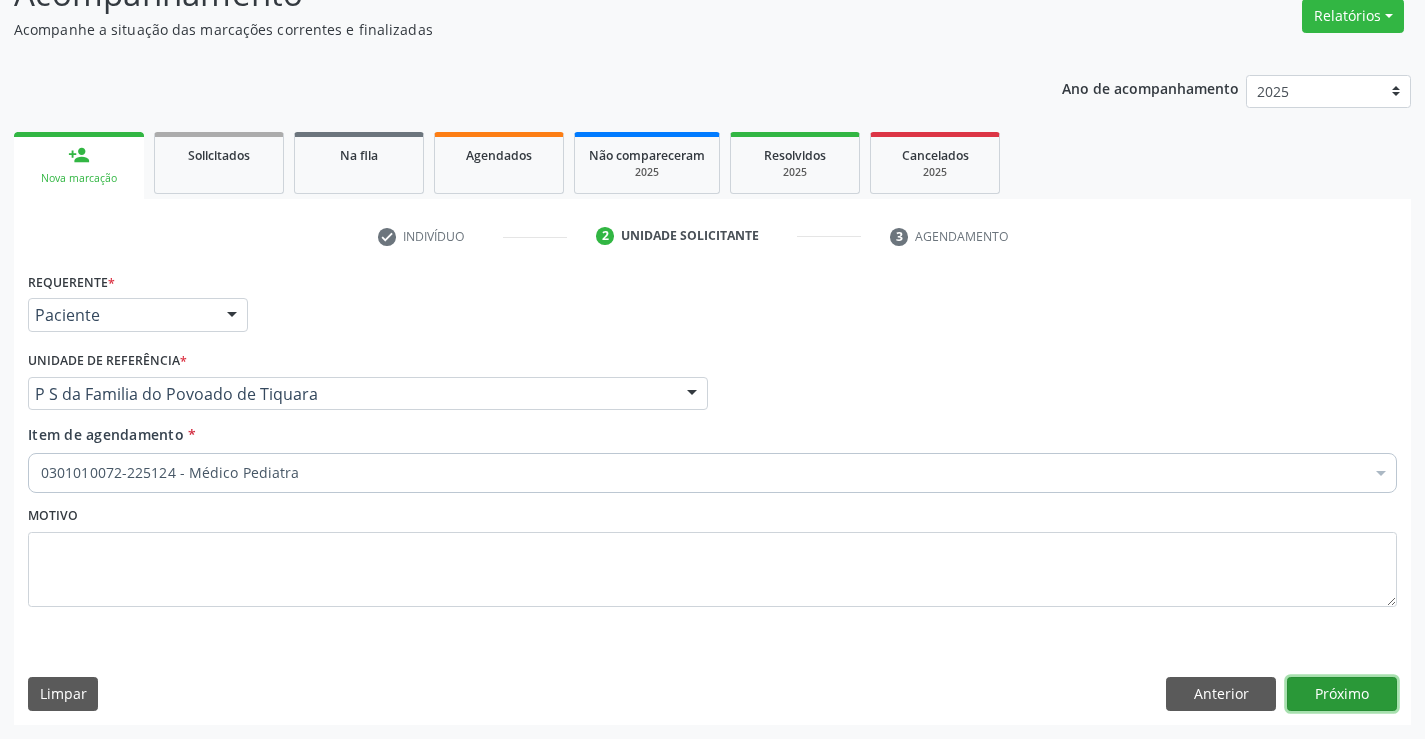 click on "Próximo" at bounding box center [1342, 694] 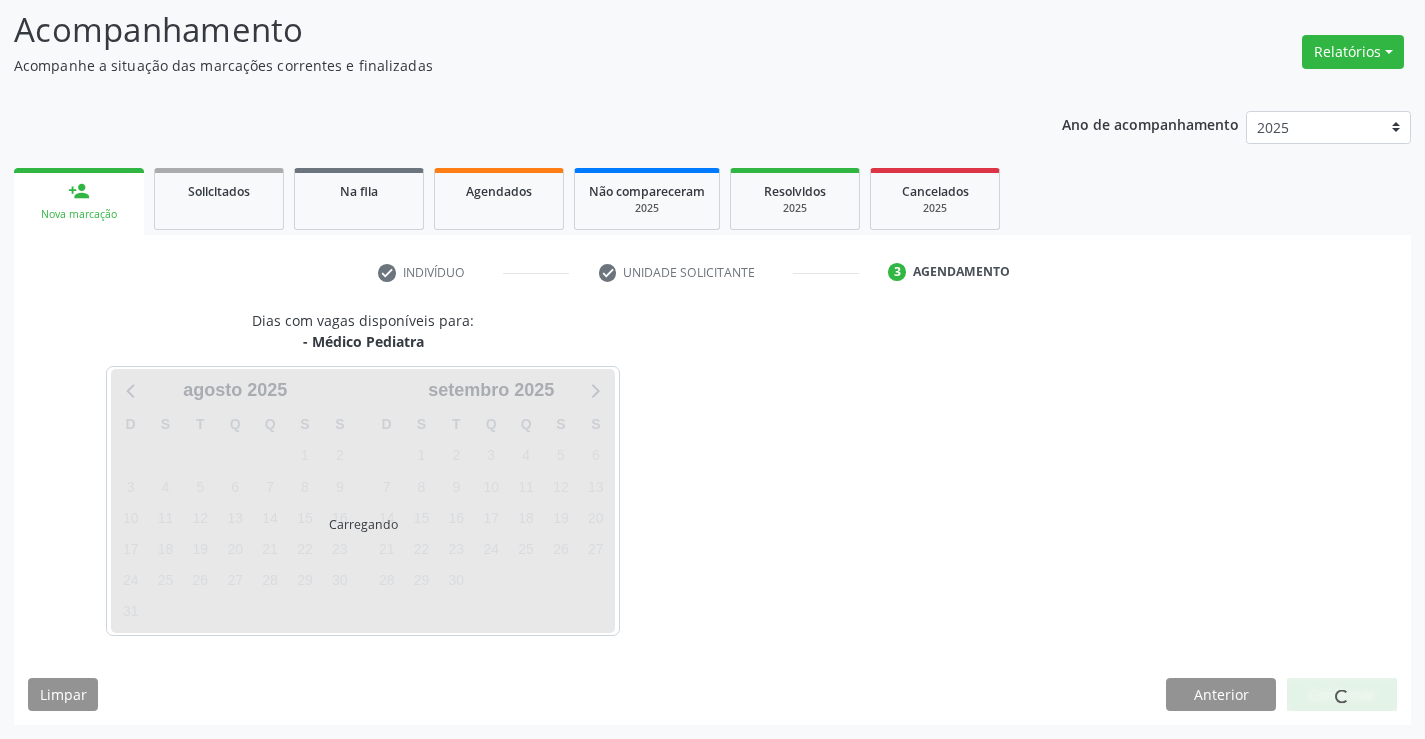 scroll, scrollTop: 131, scrollLeft: 0, axis: vertical 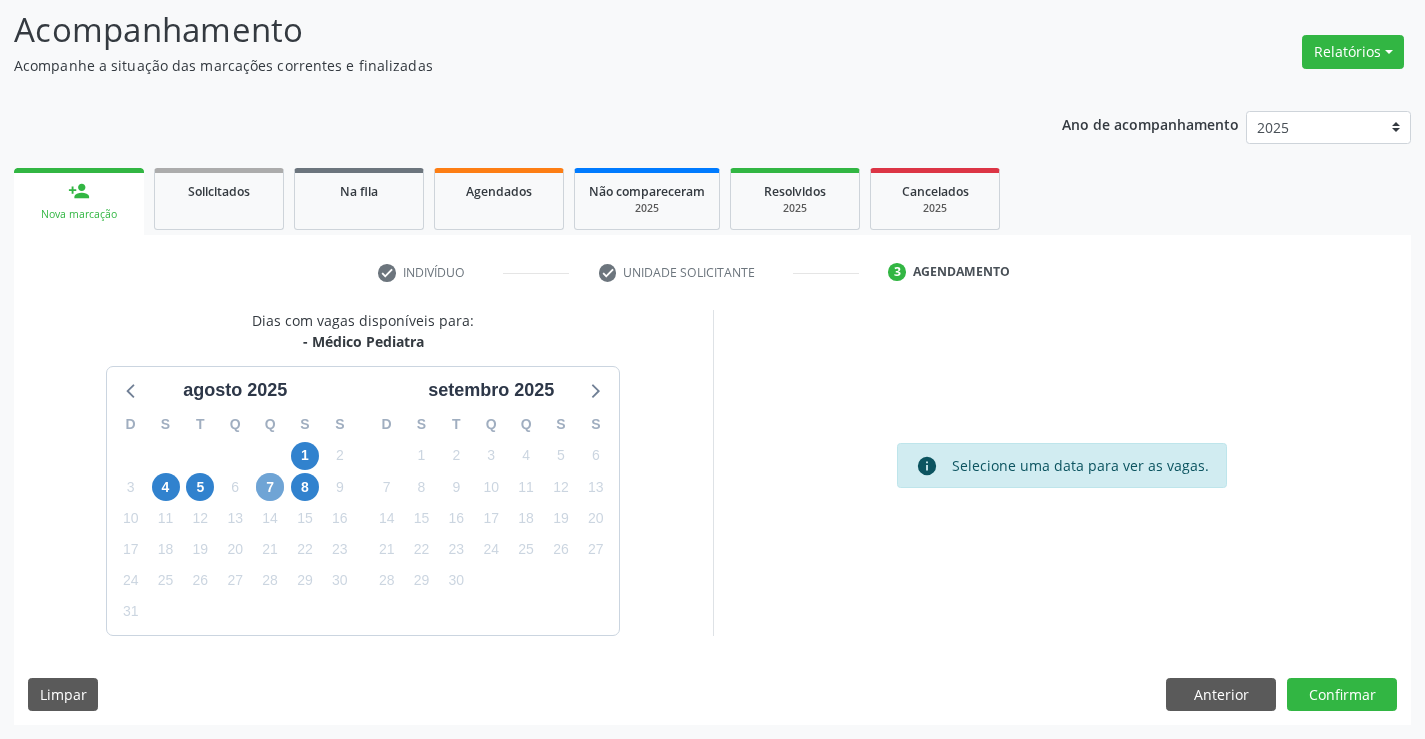 click on "7" at bounding box center [270, 487] 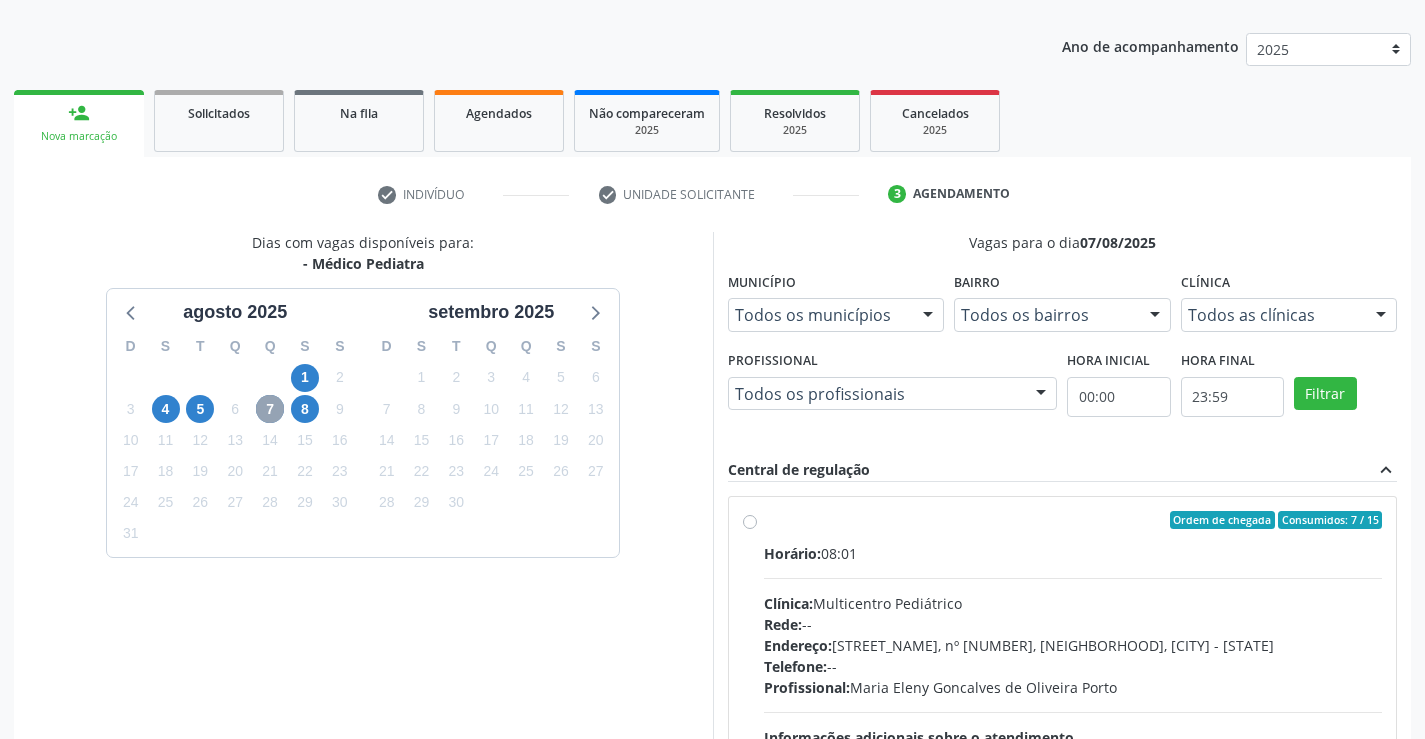 scroll, scrollTop: 231, scrollLeft: 0, axis: vertical 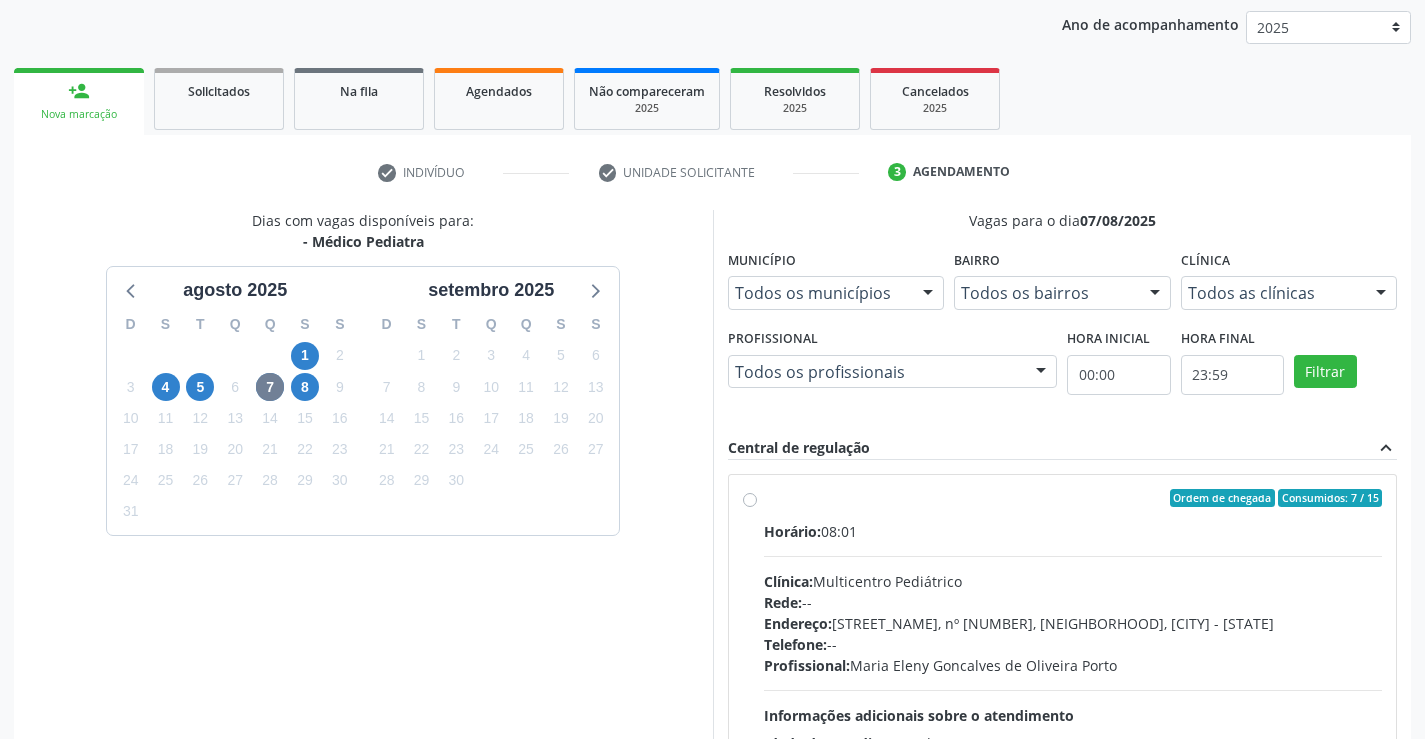click on "Ordem de chegada
Consumidos: 7 / 15
Horário:   08:01
Clínica:  Multicentro Pediátrico
Rede:
--
Endereço:   [STREET_NAME], nº [NUMBER], [NEIGHBORHOOD], [CITY] - [STATE]
Telefone:   --
Profissional:
[FIRST] [LAST]
Informações adicionais sobre o atendimento
Idade de atendimento:
de 0 a 11 anos
Gênero(s) atendido(s):
Masculino e Feminino
Informações adicionais:
--" at bounding box center [1073, 642] 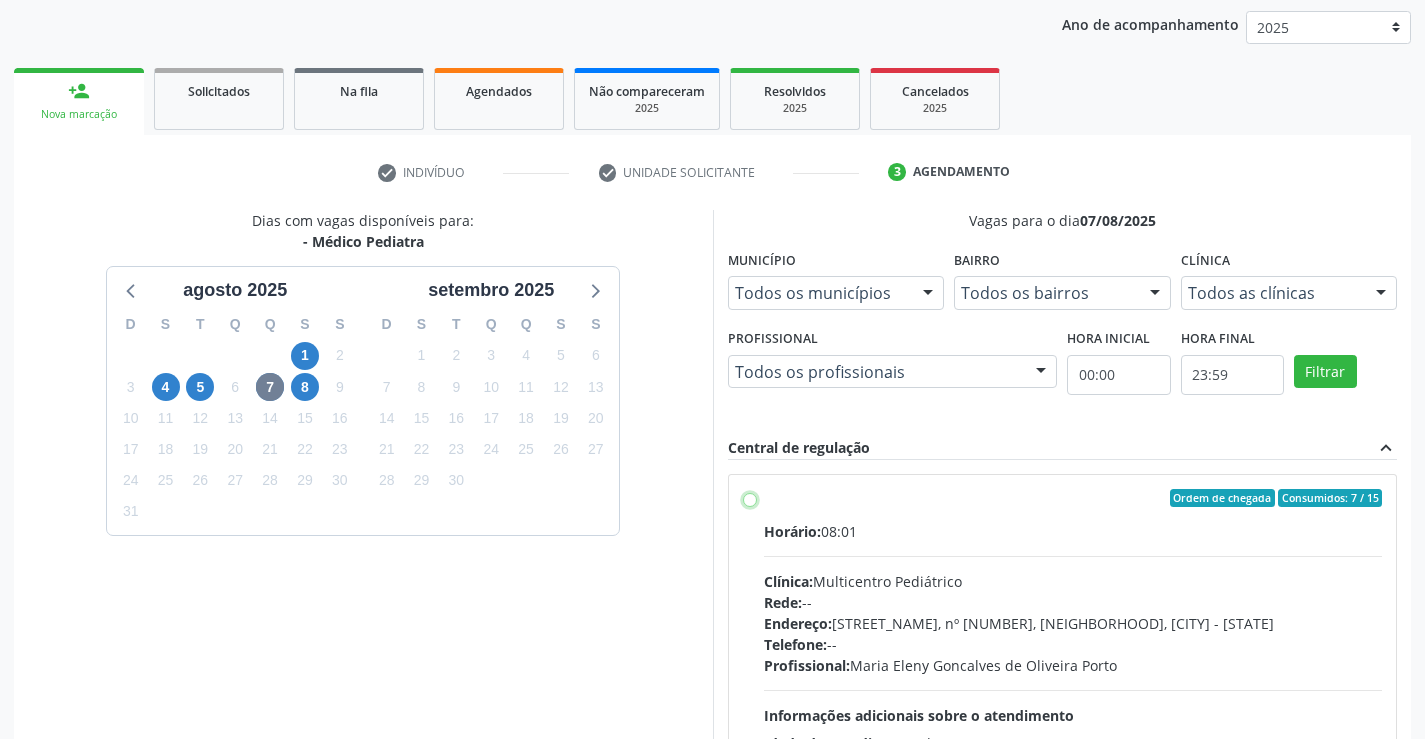 click on "Ordem de chegada
Consumidos: 7 / 15
Horário:   08:01
Clínica:  Multicentro Pediátrico
Rede:
--
Endereço:   [STREET_NAME], nº [NUMBER], [NEIGHBORHOOD], [CITY] - [STATE]
Telefone:   --
Profissional:
[FIRST] [LAST]
Informações adicionais sobre o atendimento
Idade de atendimento:
de 0 a 11 anos
Gênero(s) atendido(s):
Masculino e Feminino
Informações adicionais:
--" at bounding box center [750, 498] 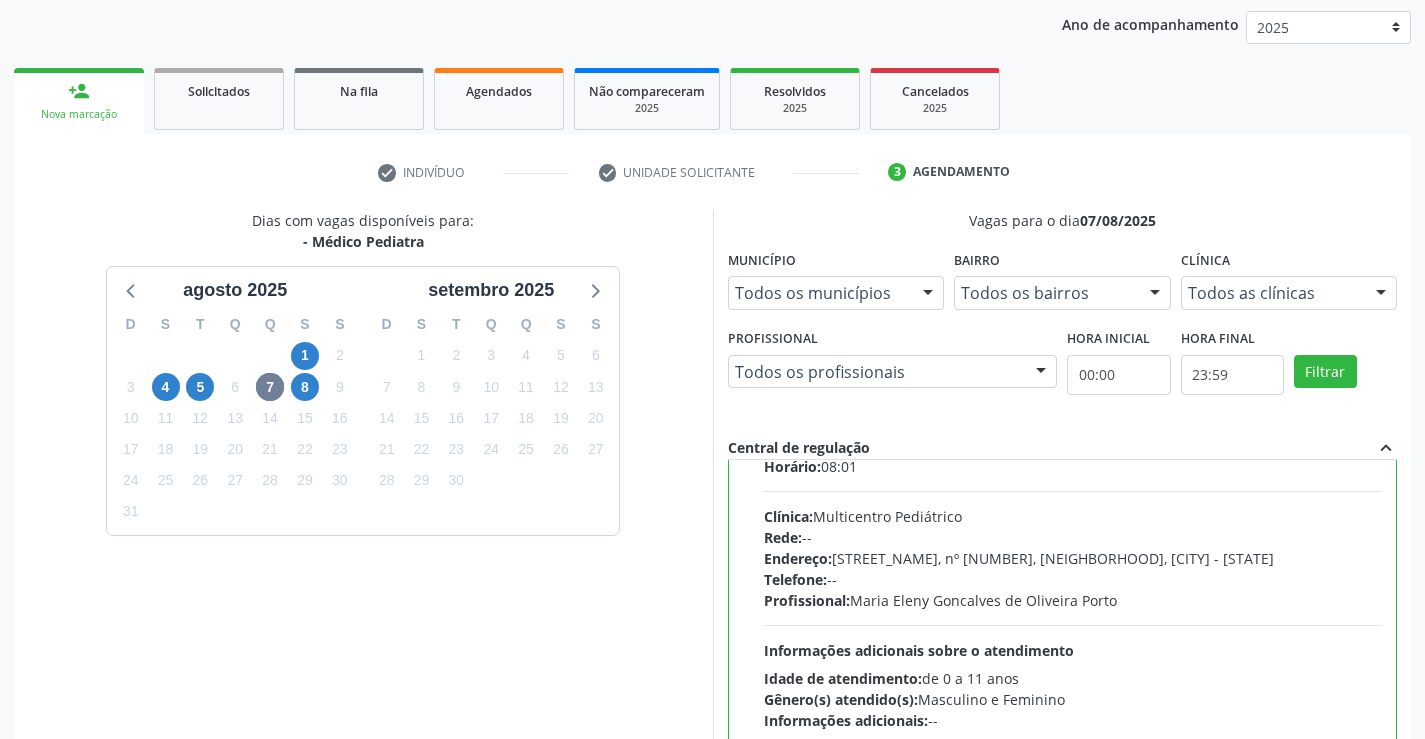 scroll, scrollTop: 99, scrollLeft: 0, axis: vertical 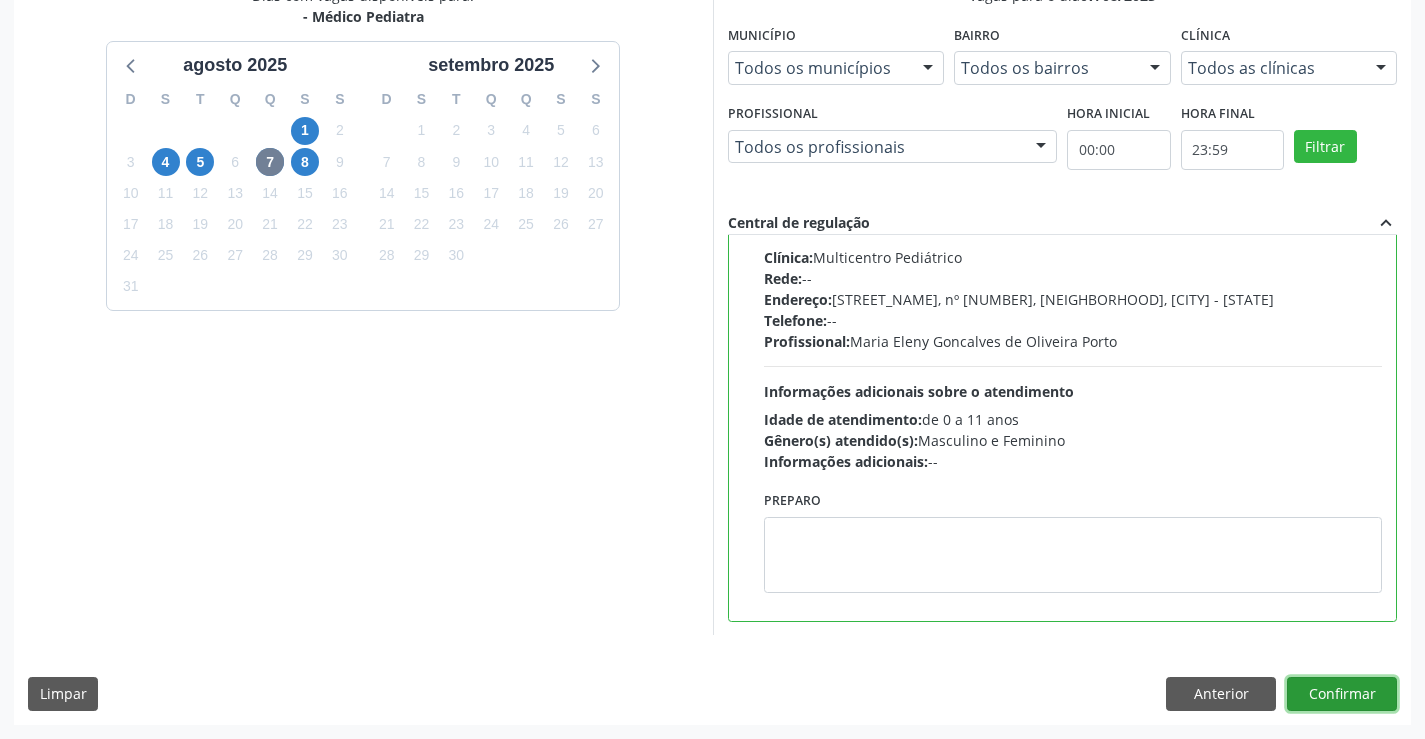 click on "Confirmar" at bounding box center (1342, 694) 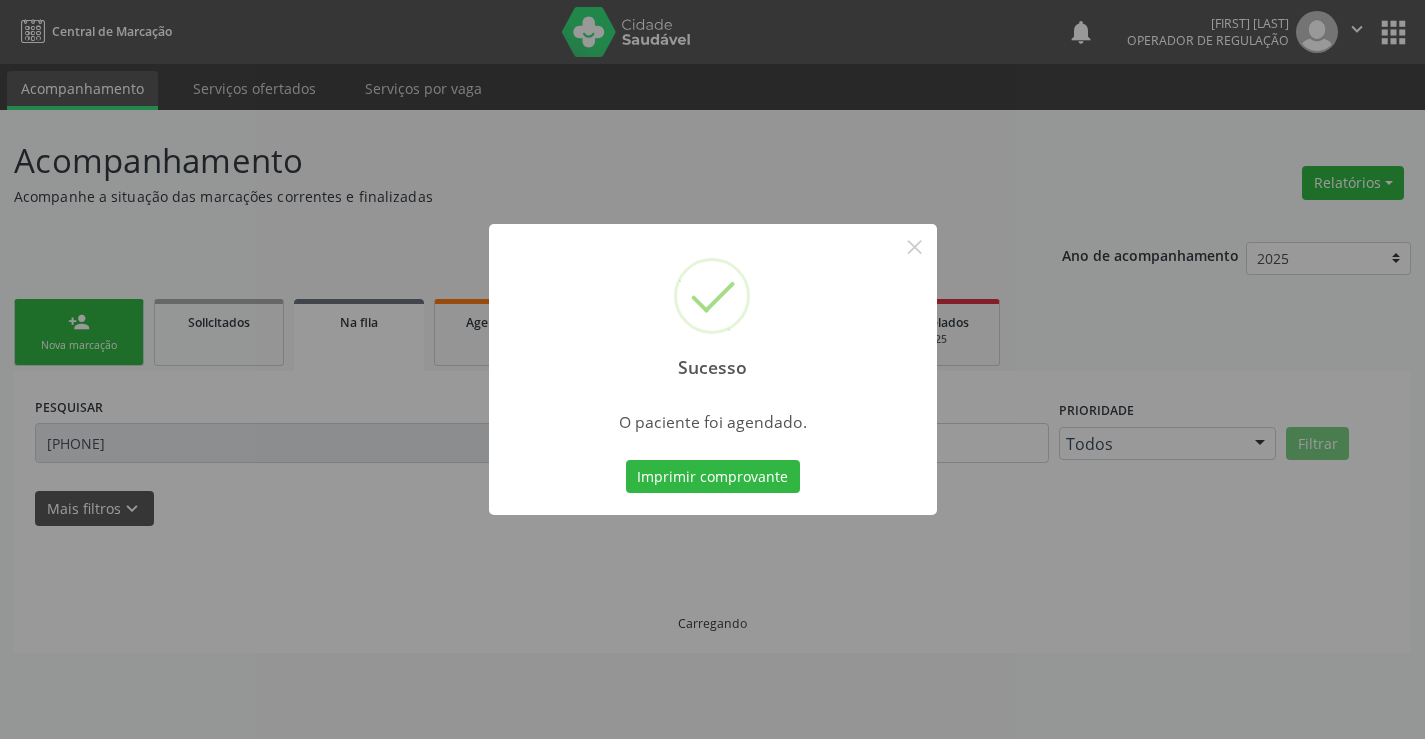 scroll, scrollTop: 0, scrollLeft: 0, axis: both 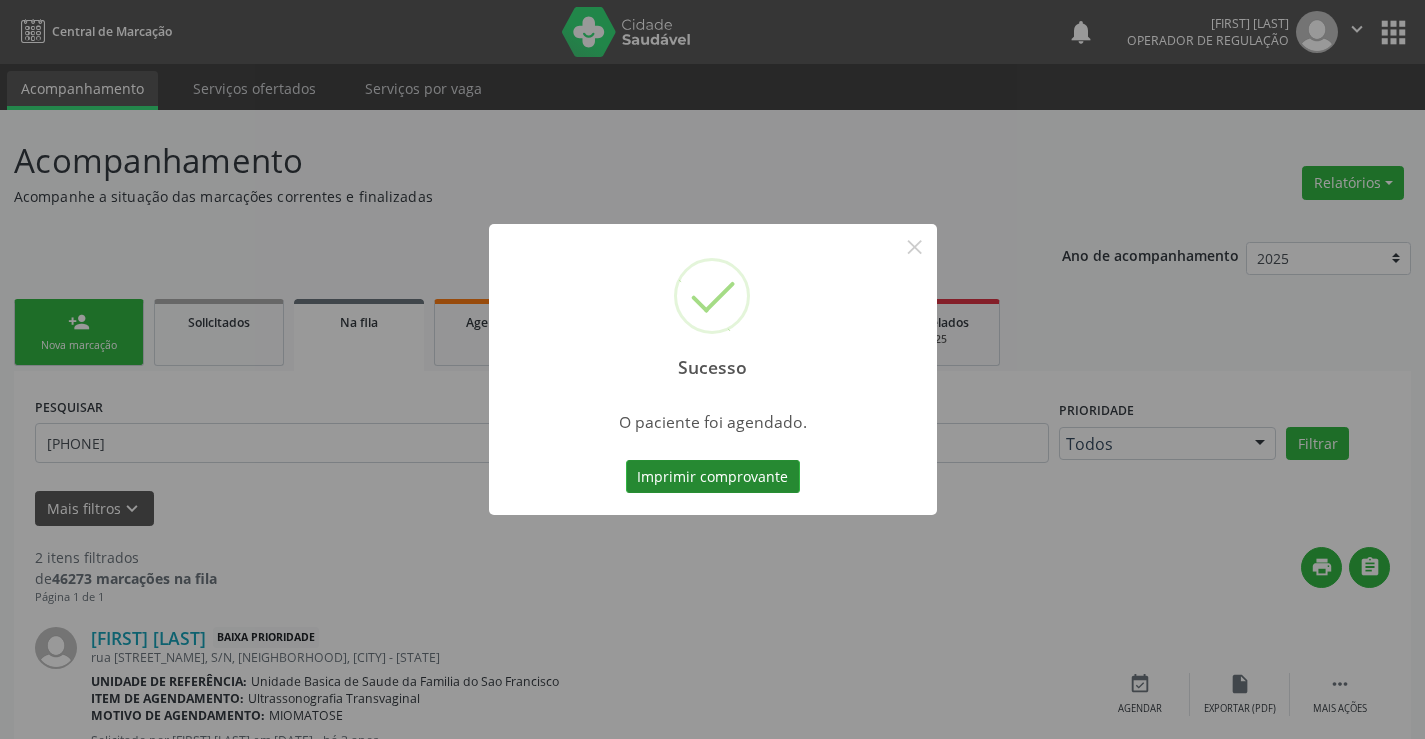 click on "Imprimir comprovante" at bounding box center (713, 477) 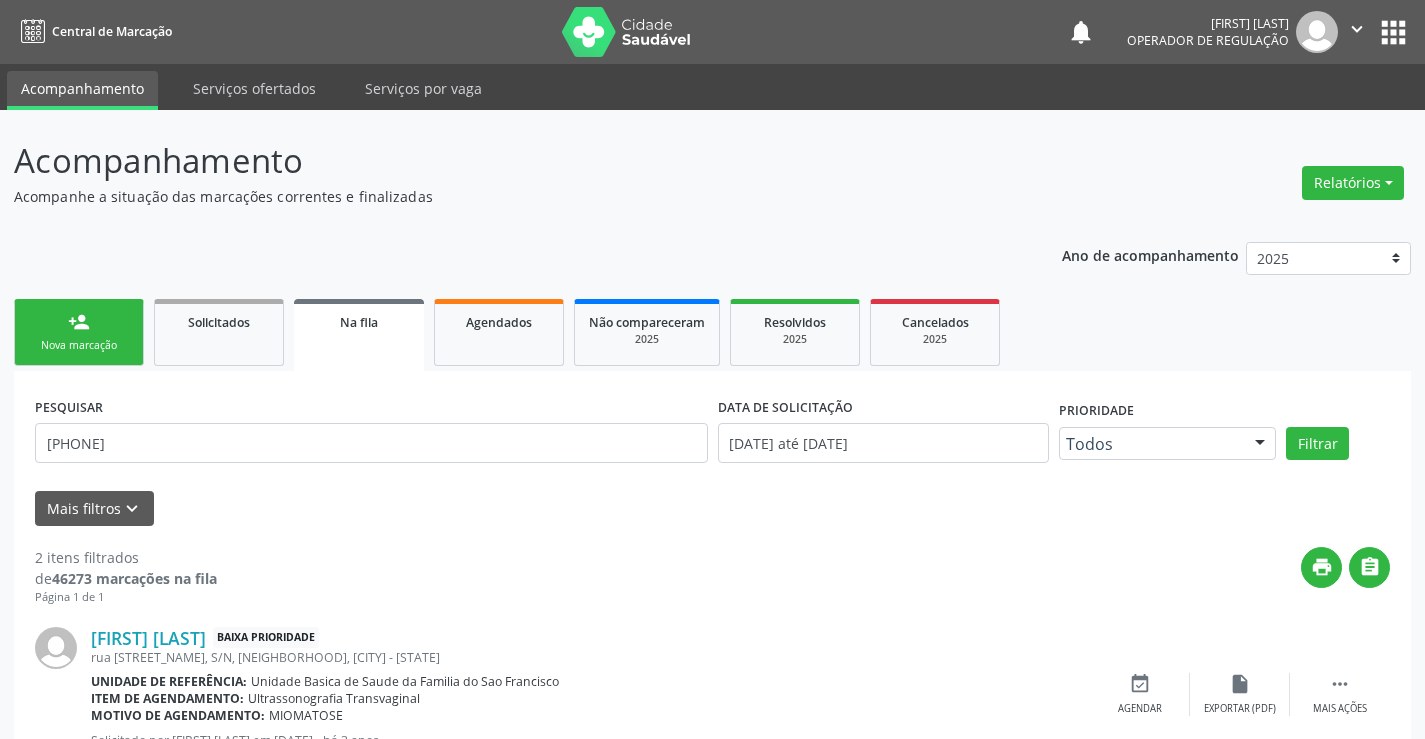 click on "Nova marcação" at bounding box center [79, 345] 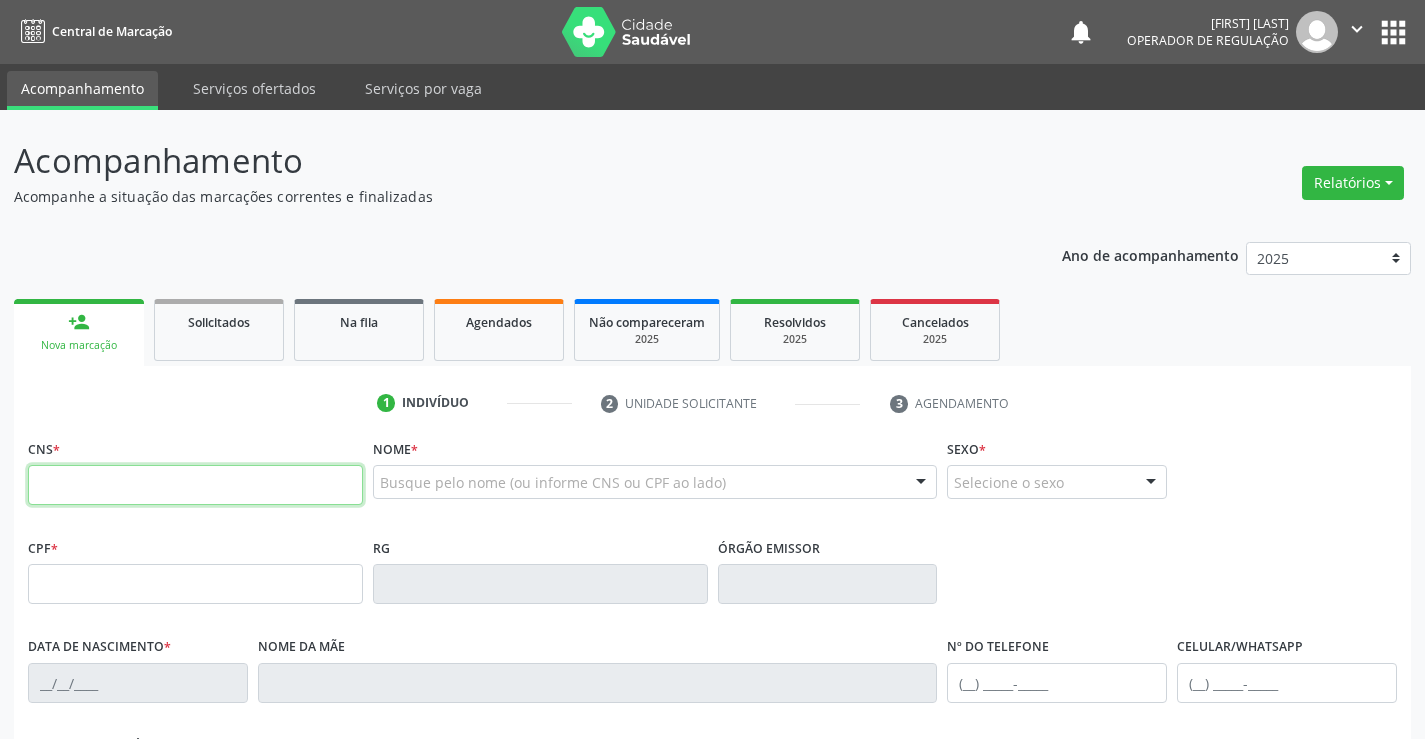 click at bounding box center (195, 485) 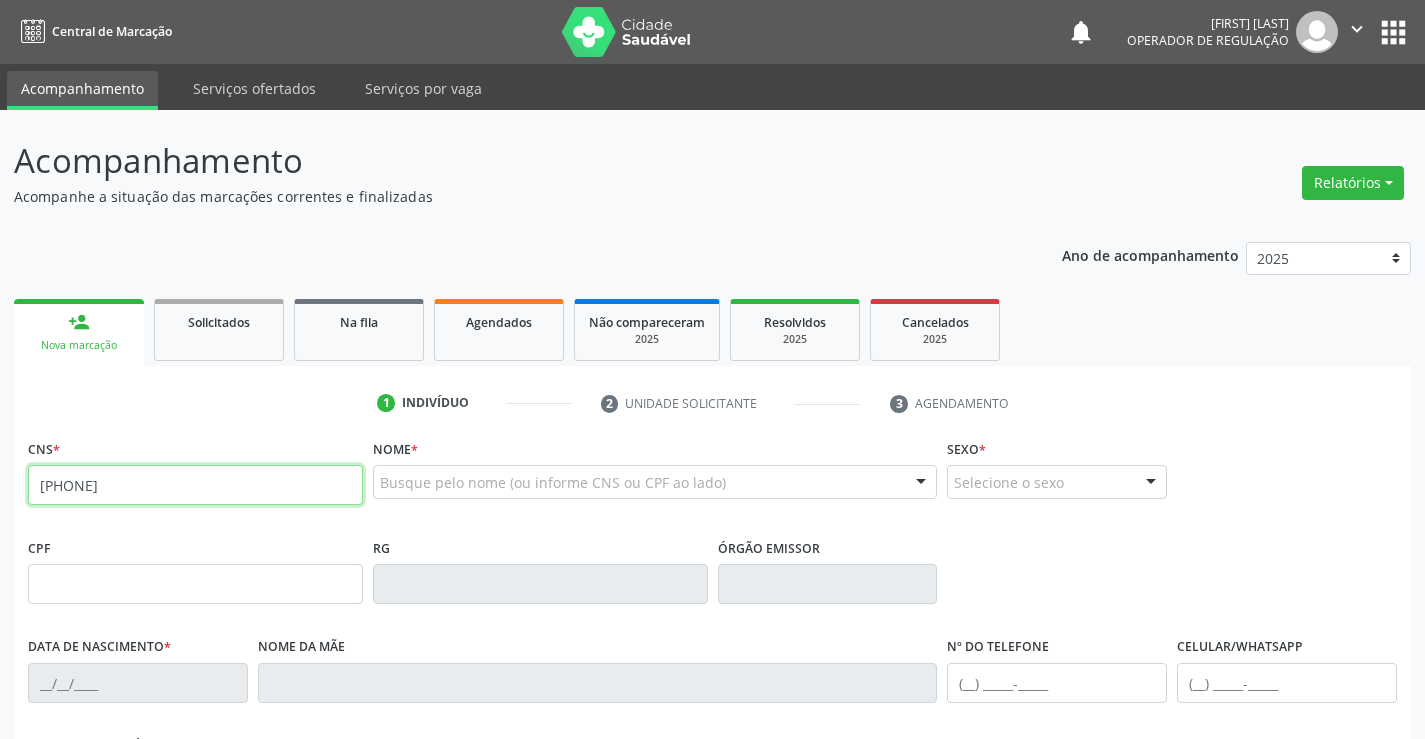 type on "[PHONE]" 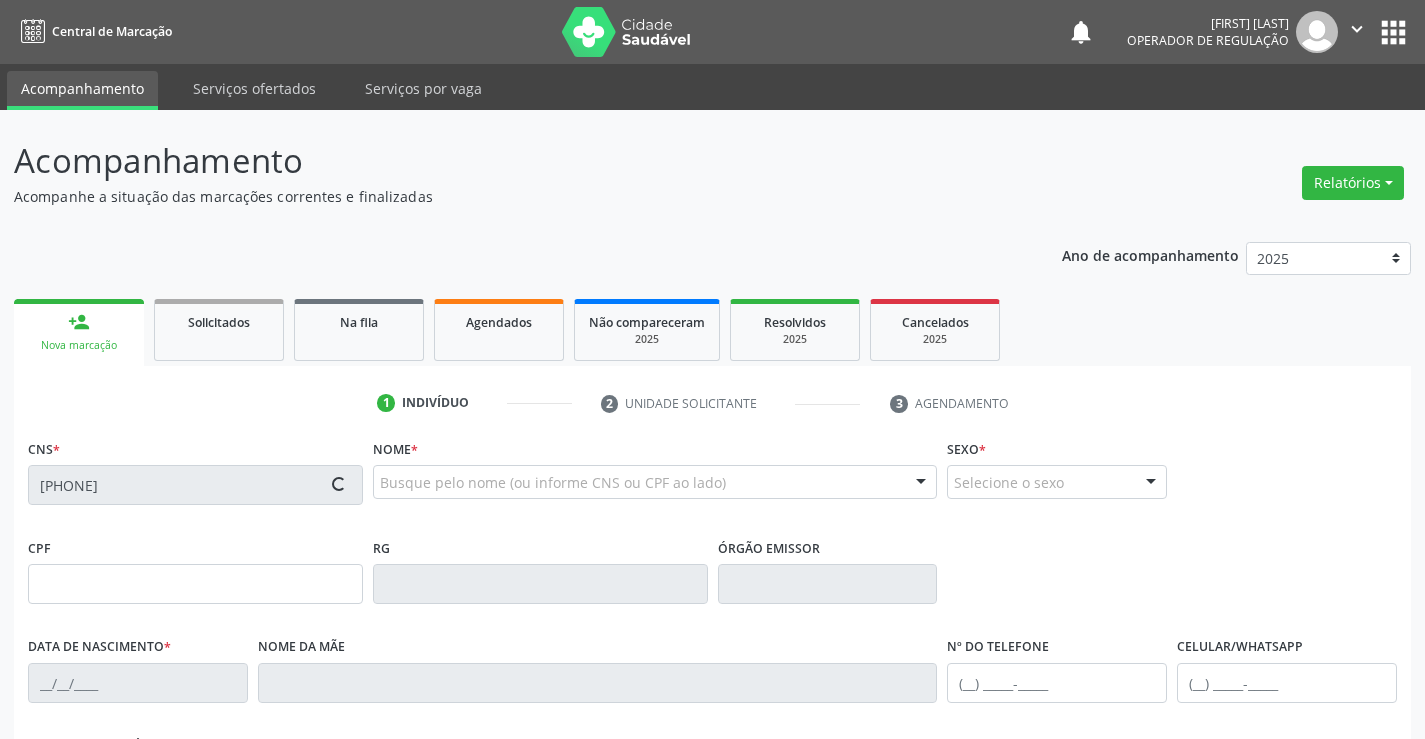 type on "[DATE]" 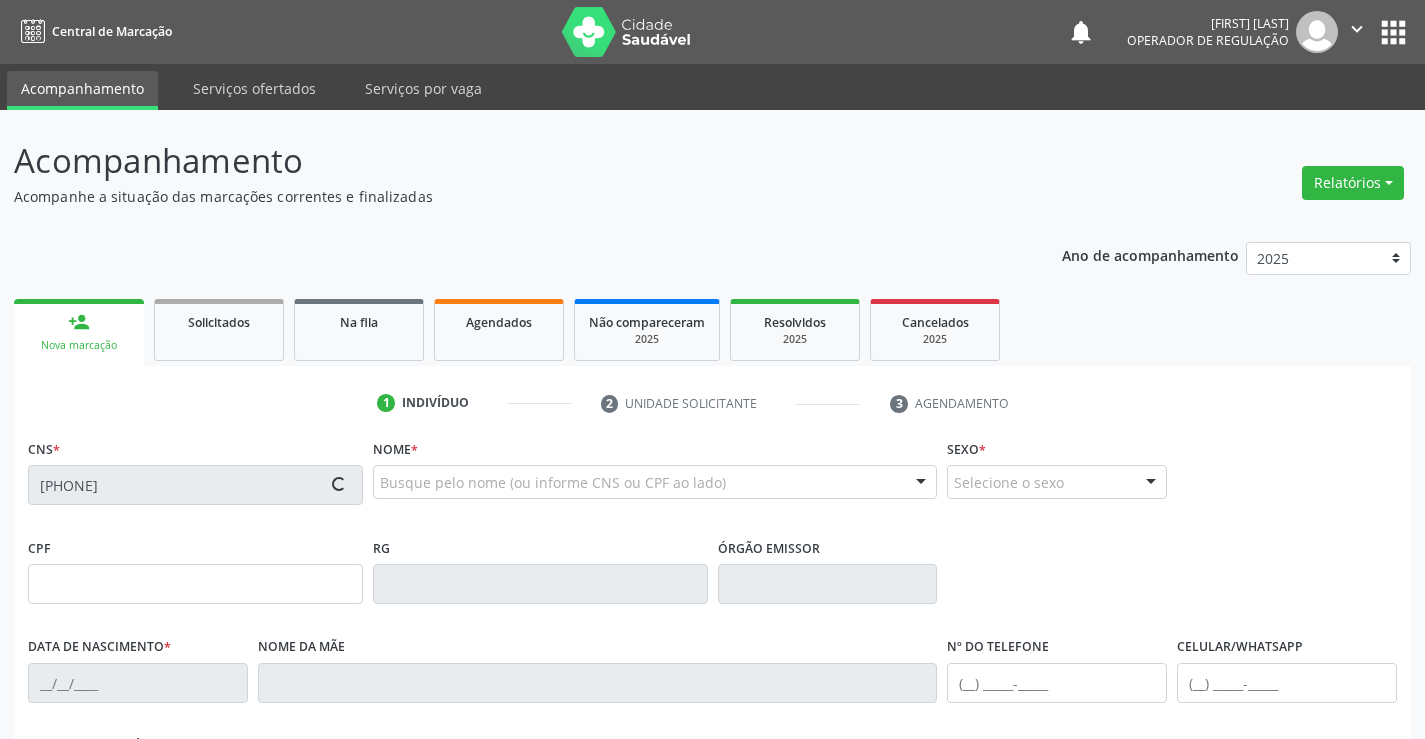 type on "([PHONE]) [PHONE]" 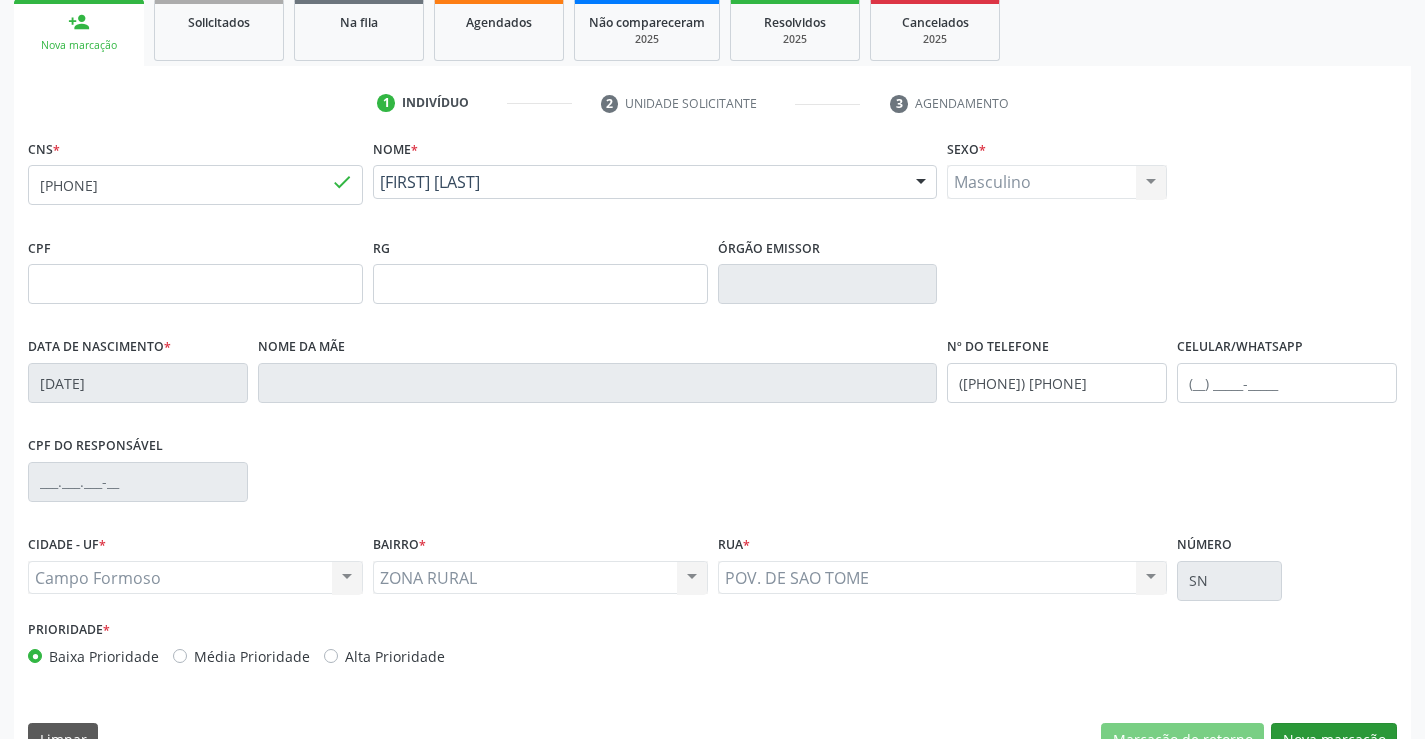 scroll, scrollTop: 345, scrollLeft: 0, axis: vertical 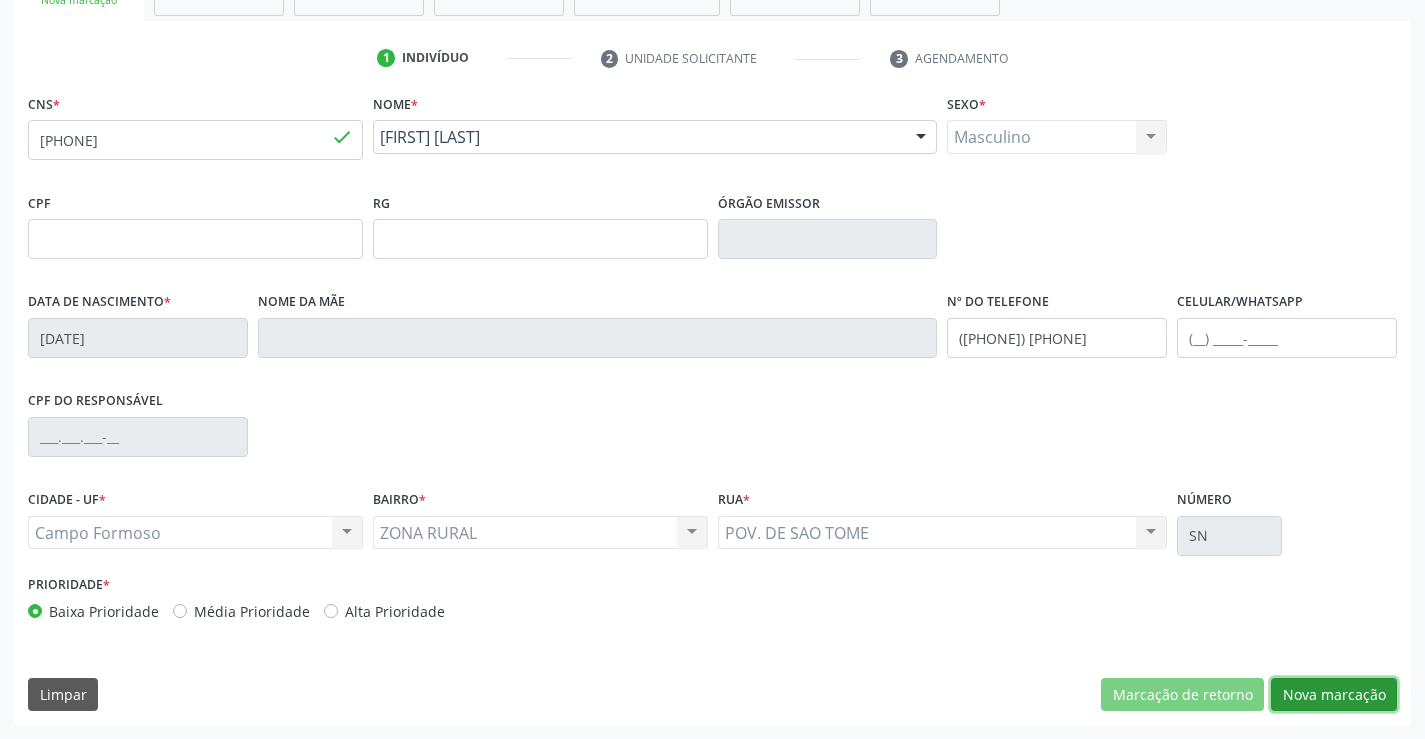 click on "Nova marcação" at bounding box center [1334, 695] 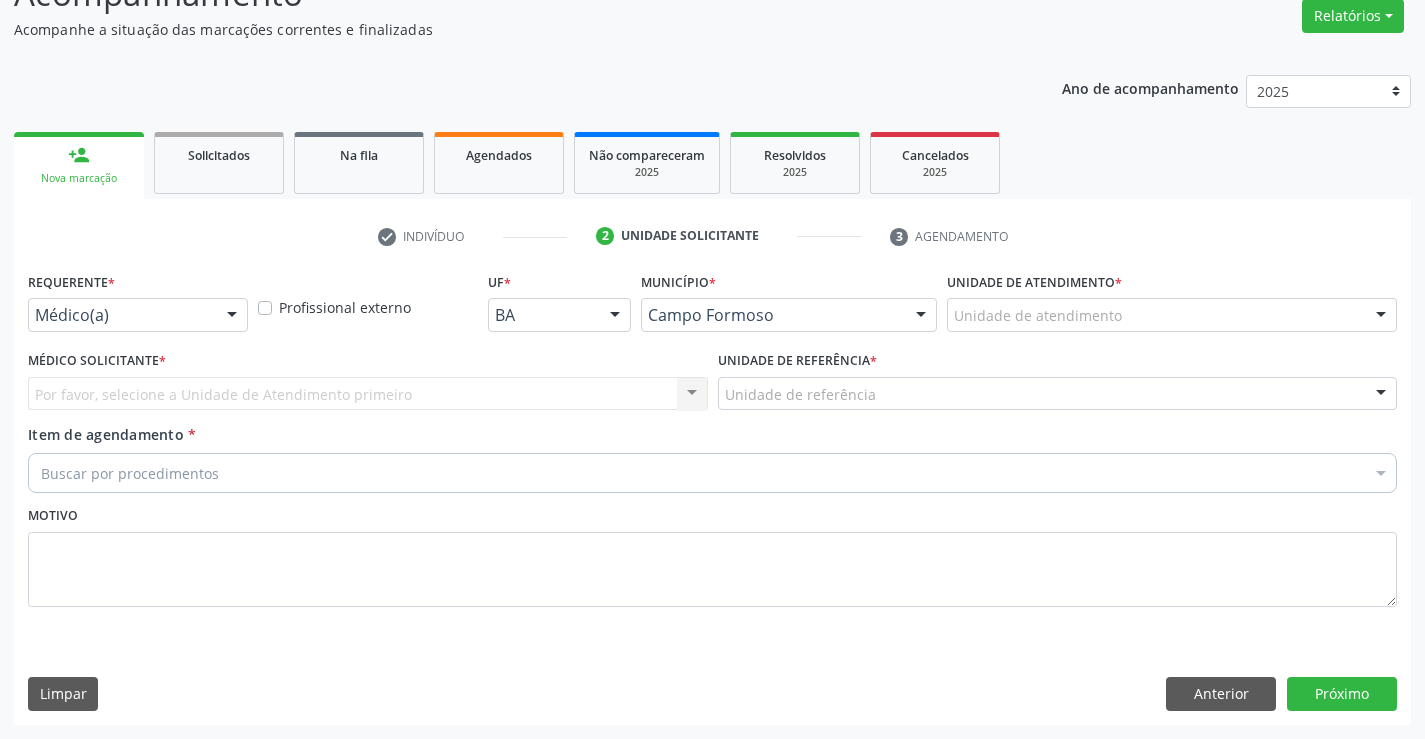 scroll, scrollTop: 167, scrollLeft: 0, axis: vertical 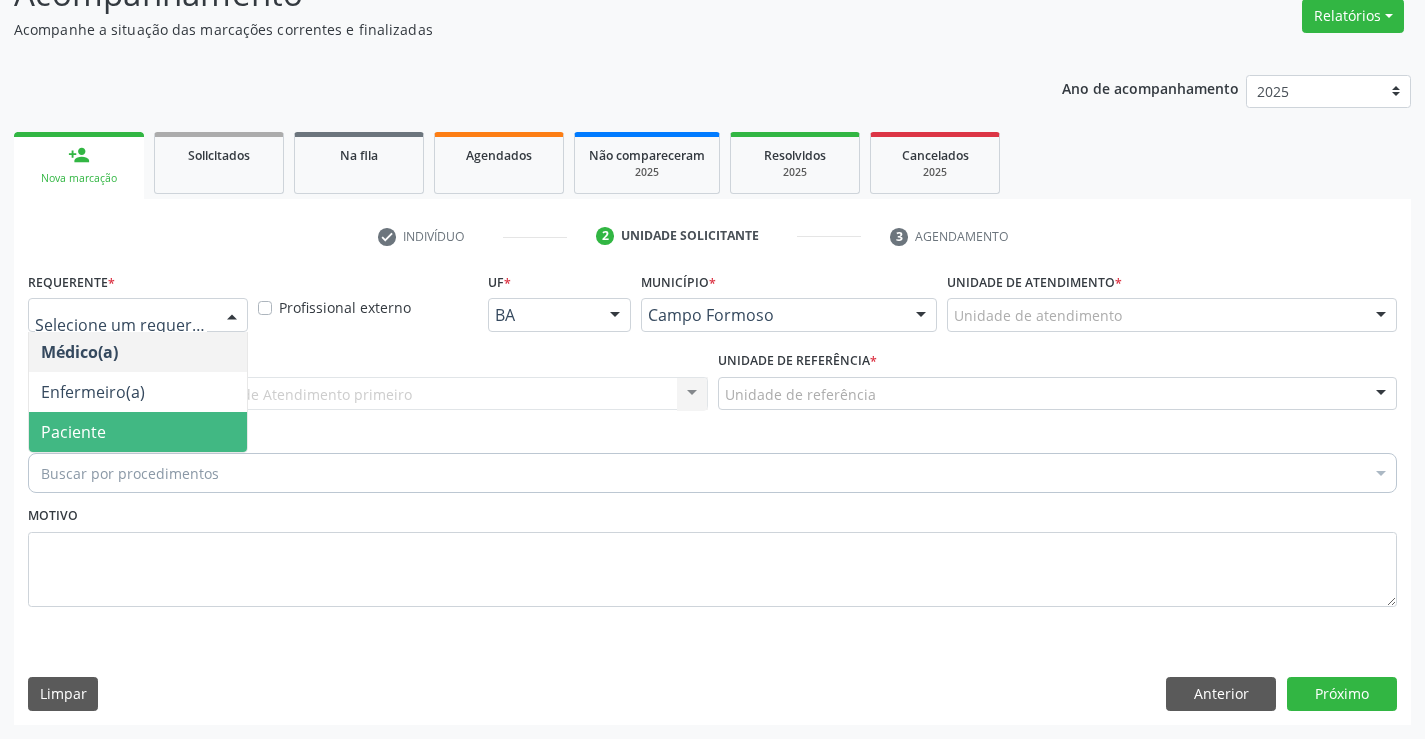 click on "Paciente" at bounding box center (138, 432) 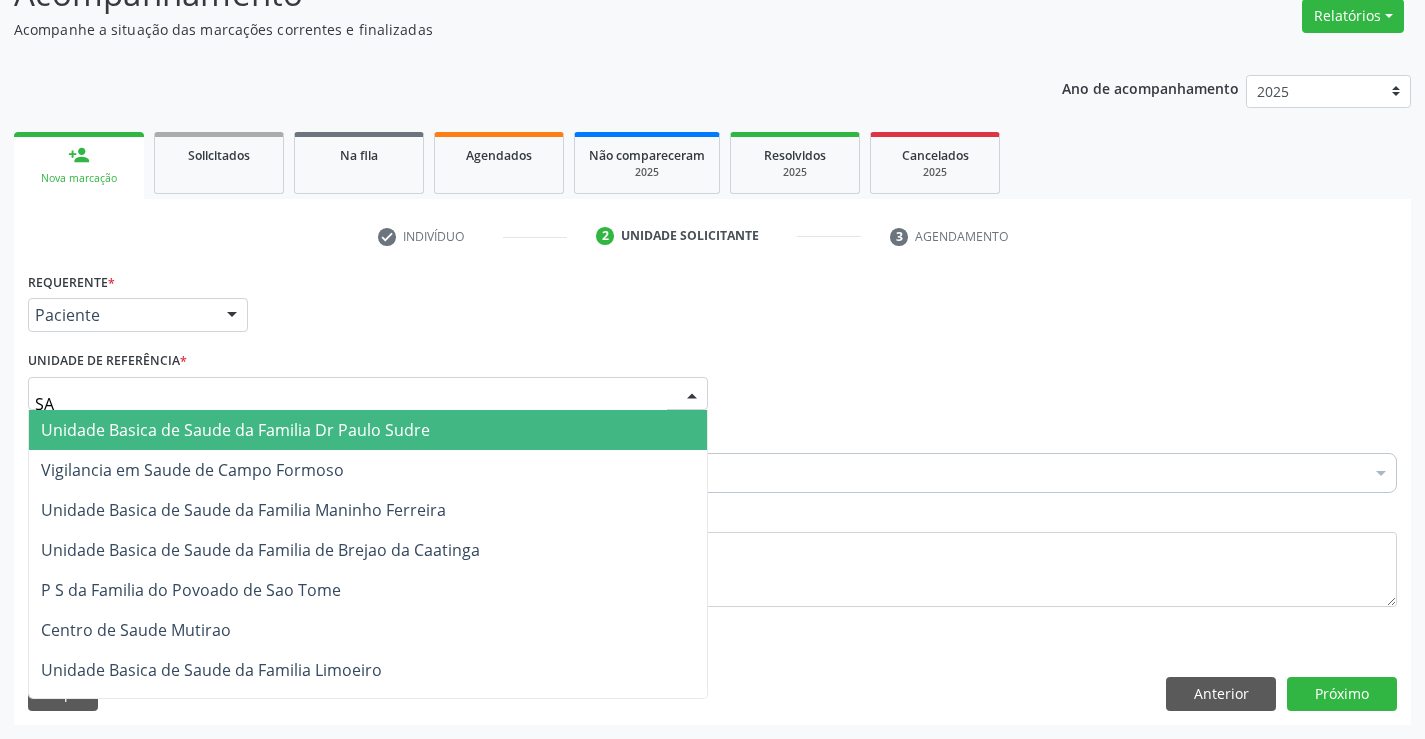 type on "SAO" 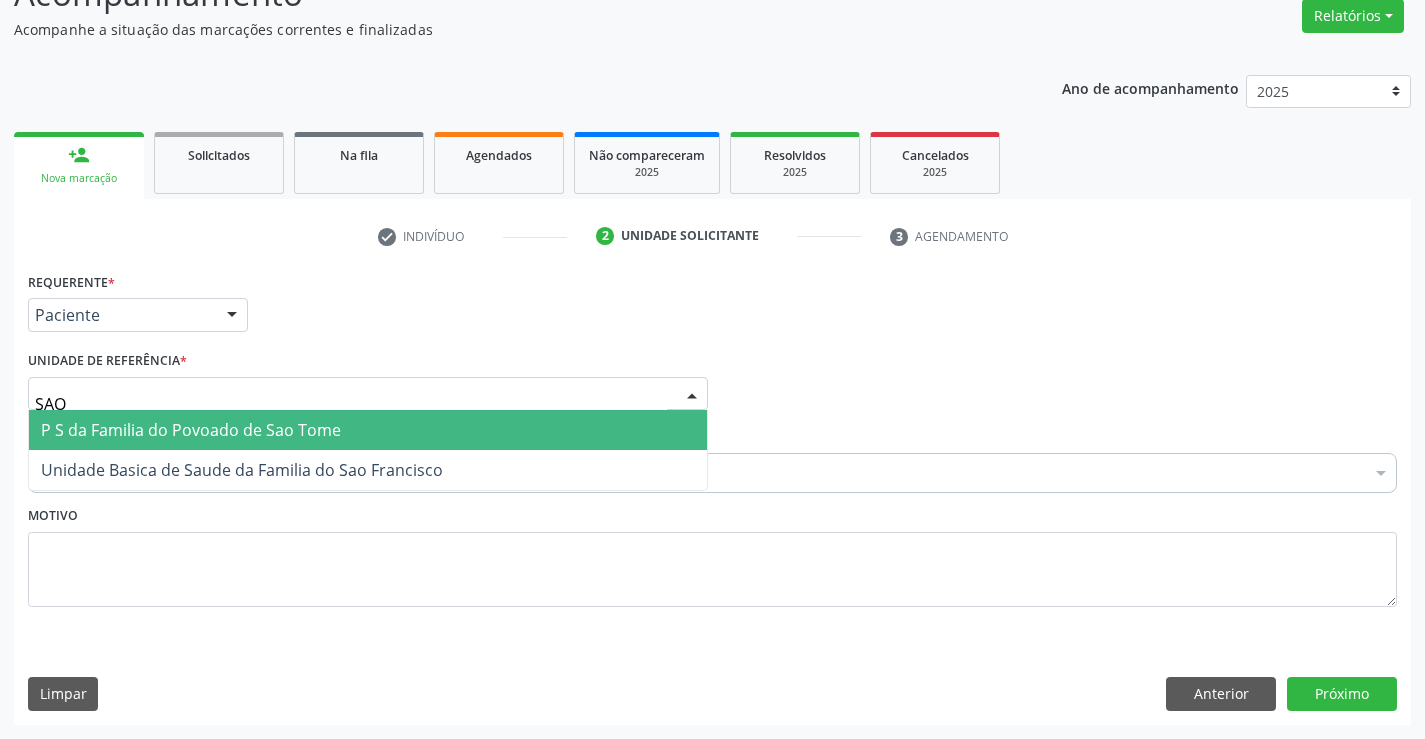 click on "P S da Familia do Povoado de Sao Tome" at bounding box center [191, 430] 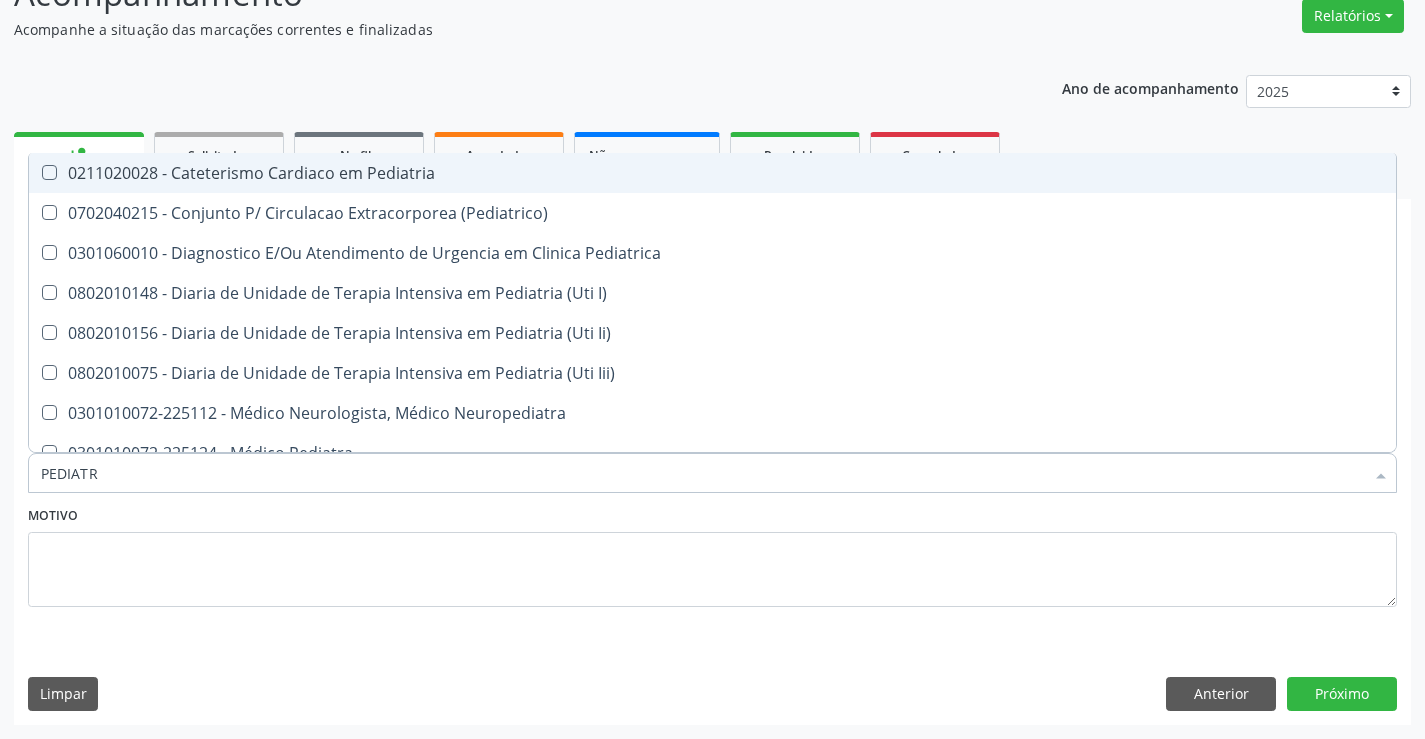 type on "PEDIATRA" 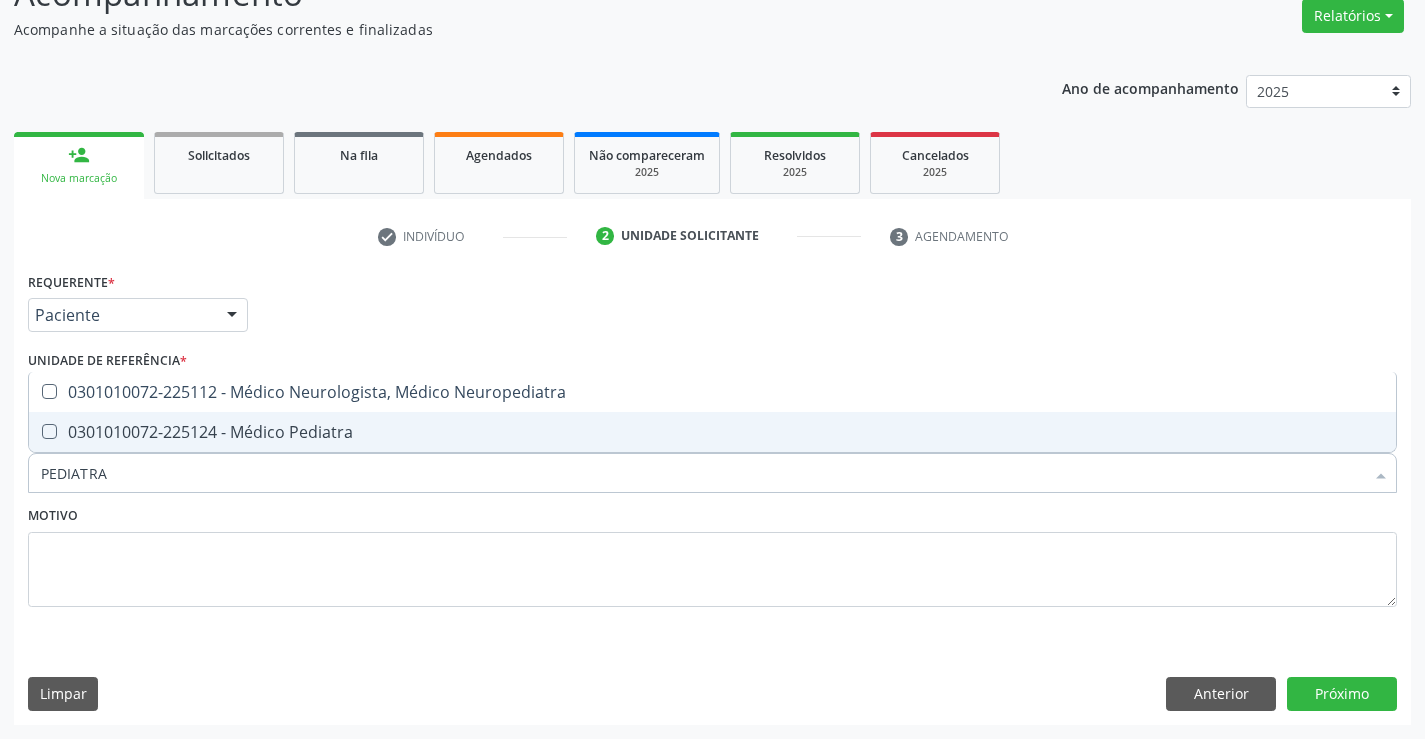click on "0301010072-225124 - Médico Pediatra" at bounding box center (712, 432) 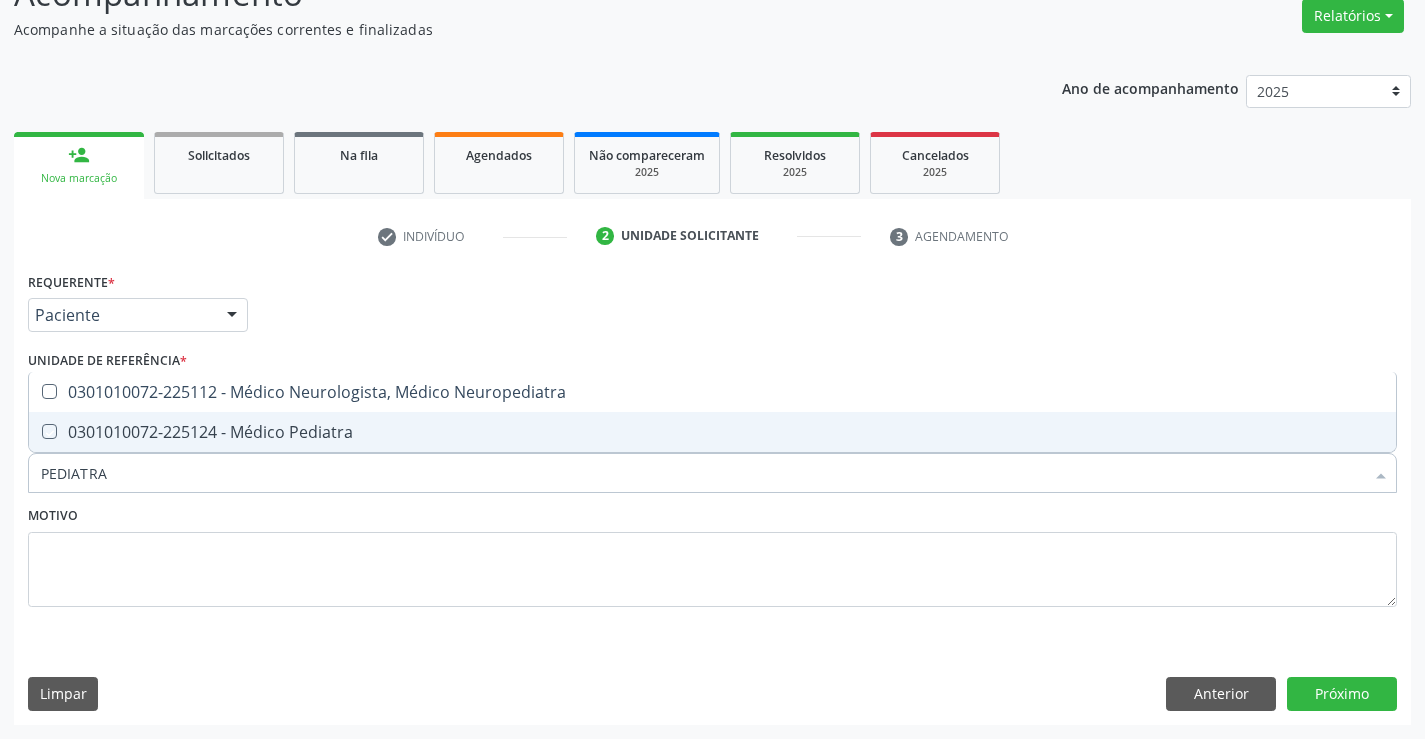 checkbox on "true" 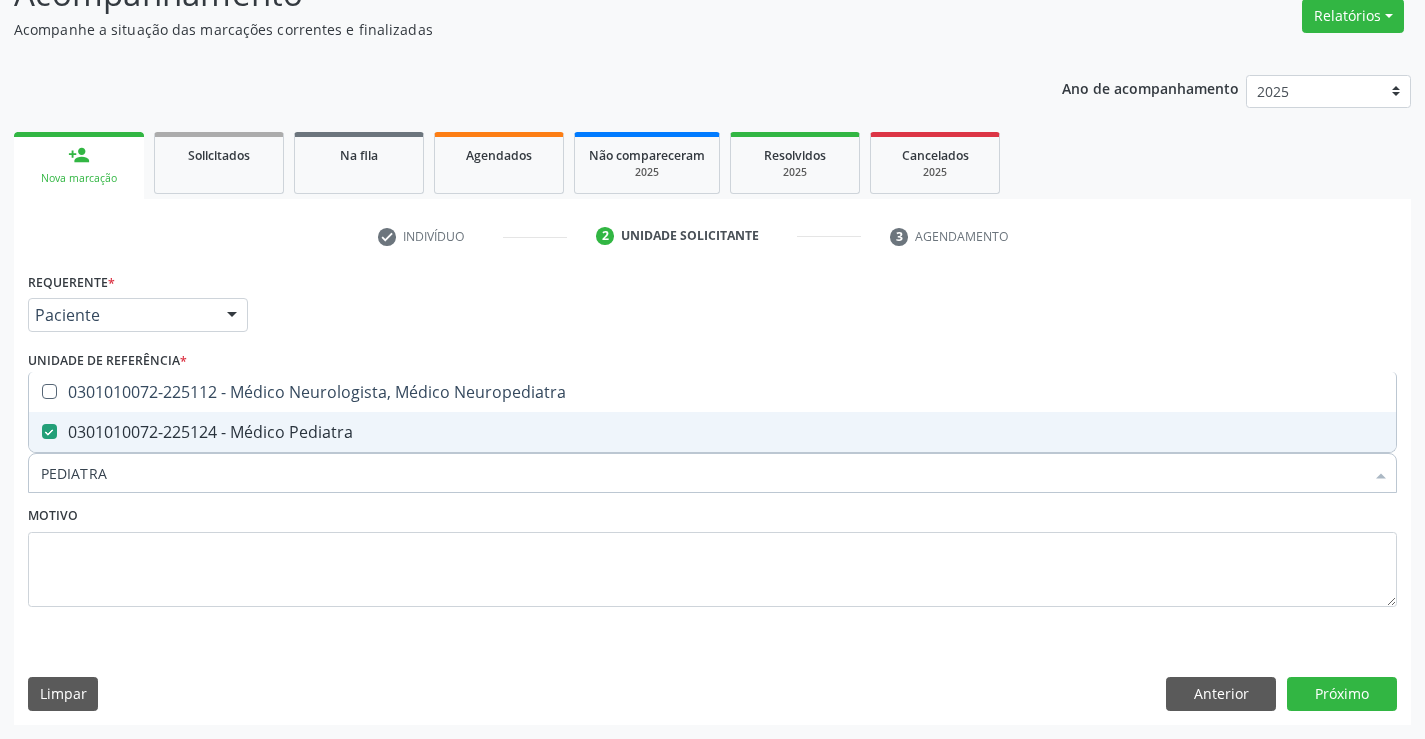 click on "Motivo" at bounding box center [712, 554] 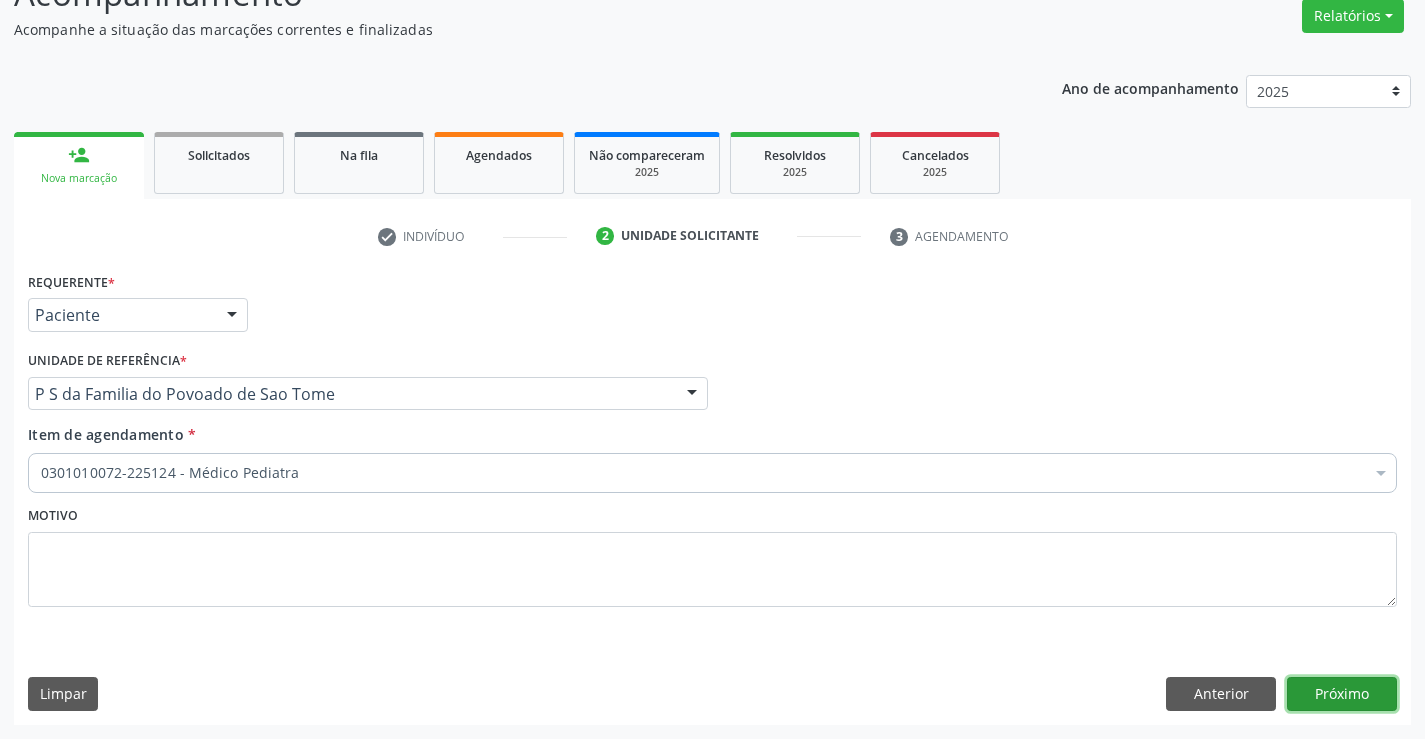 click on "Próximo" at bounding box center [1342, 694] 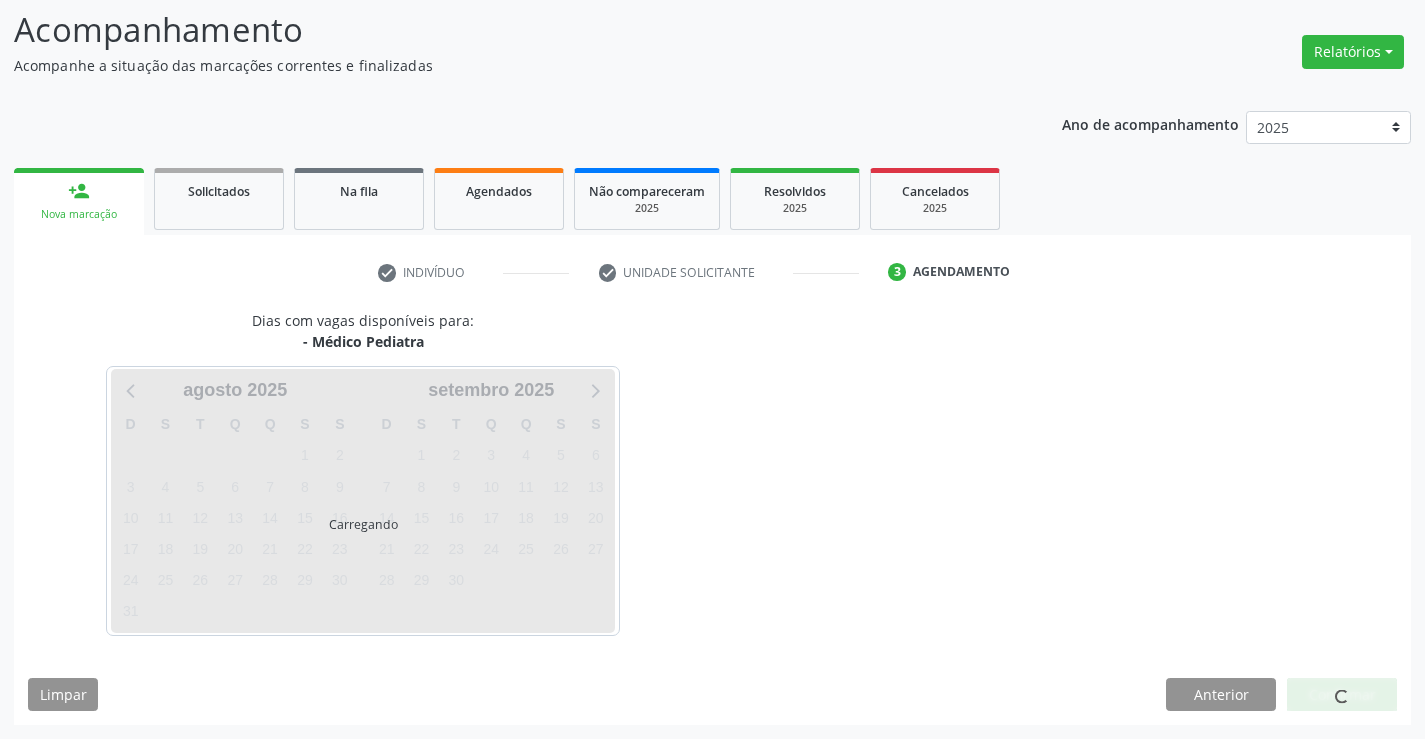 scroll, scrollTop: 131, scrollLeft: 0, axis: vertical 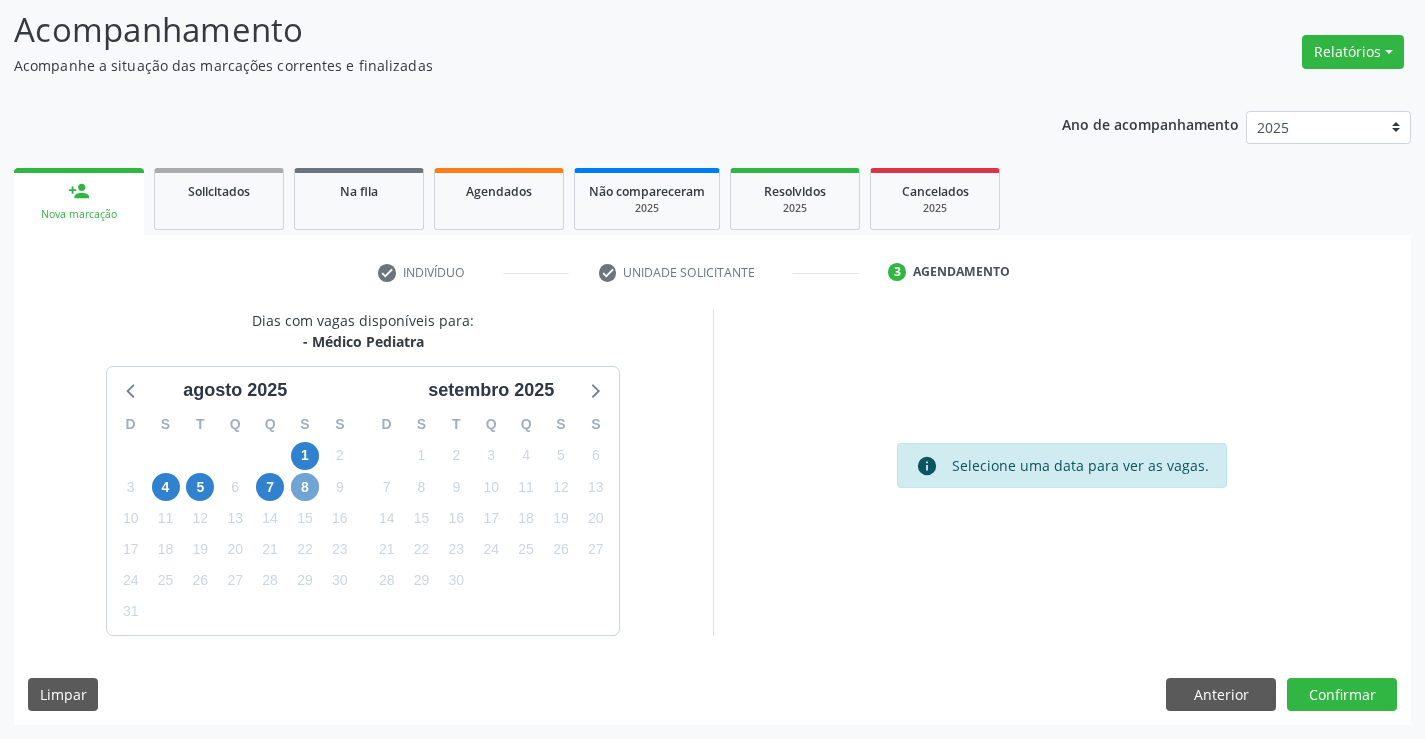 click on "8" at bounding box center (305, 487) 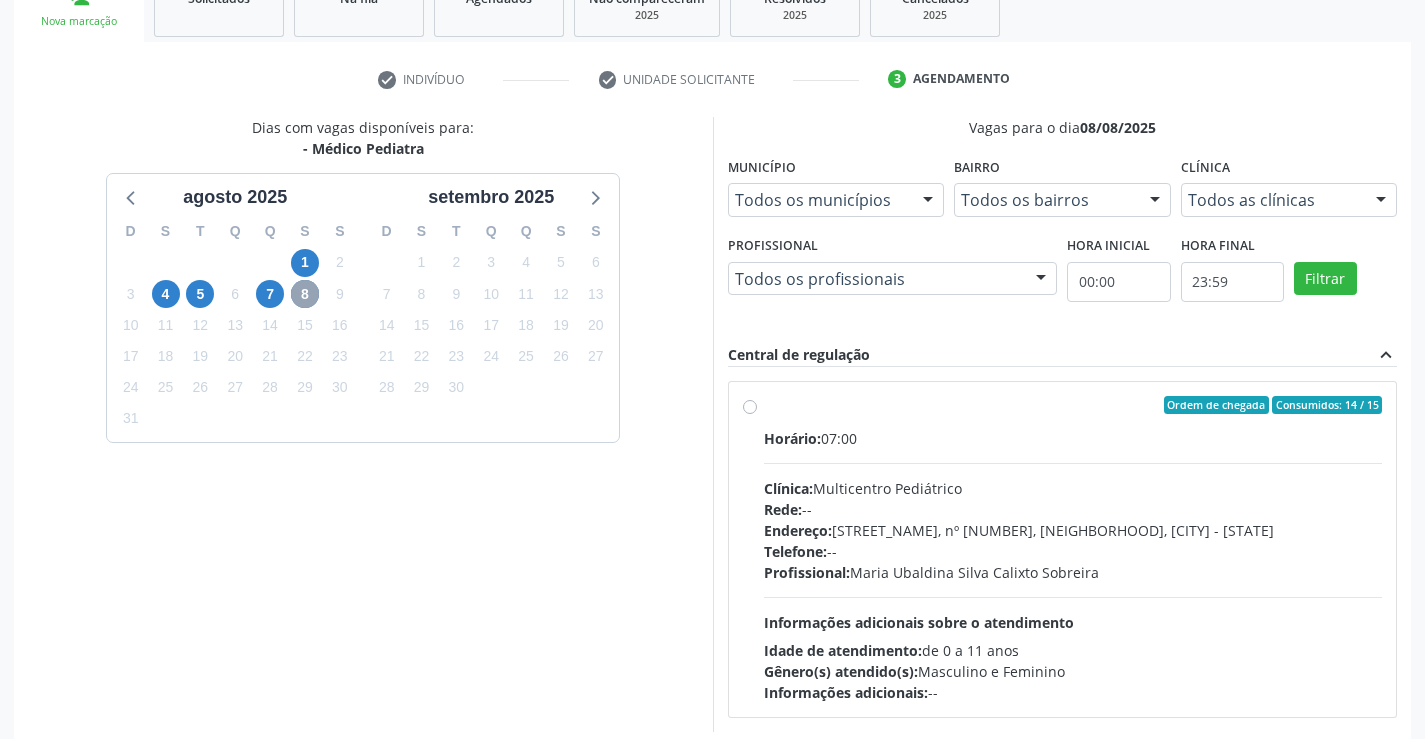 scroll, scrollTop: 420, scrollLeft: 0, axis: vertical 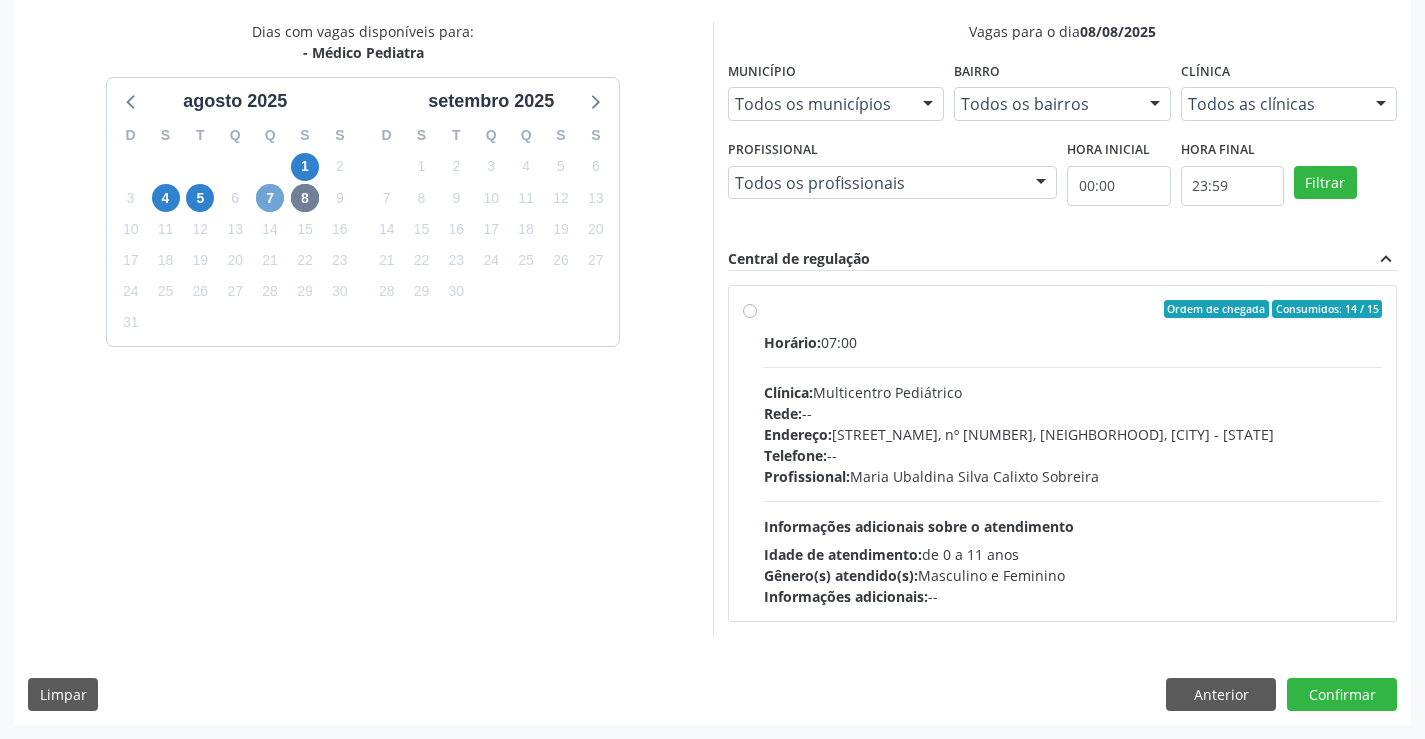 click on "7" at bounding box center [270, 198] 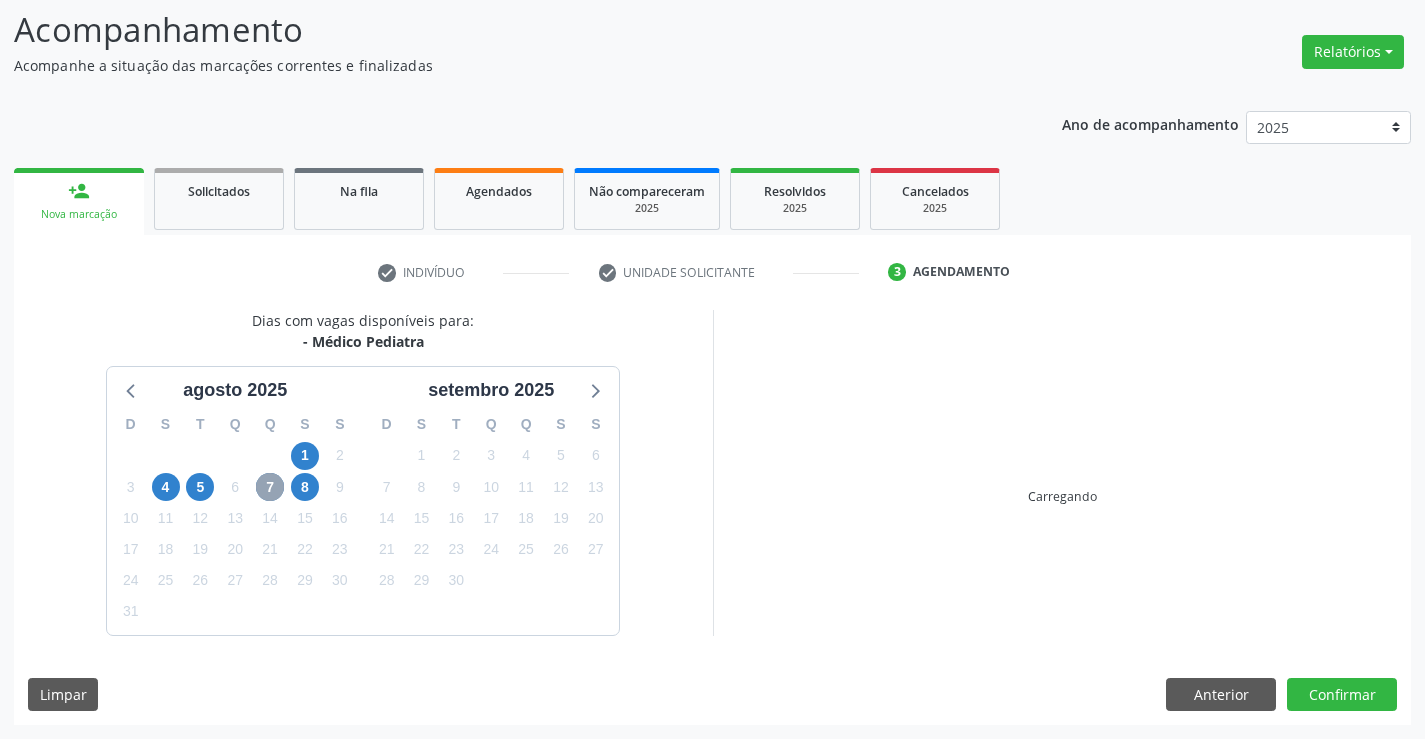 scroll, scrollTop: 420, scrollLeft: 0, axis: vertical 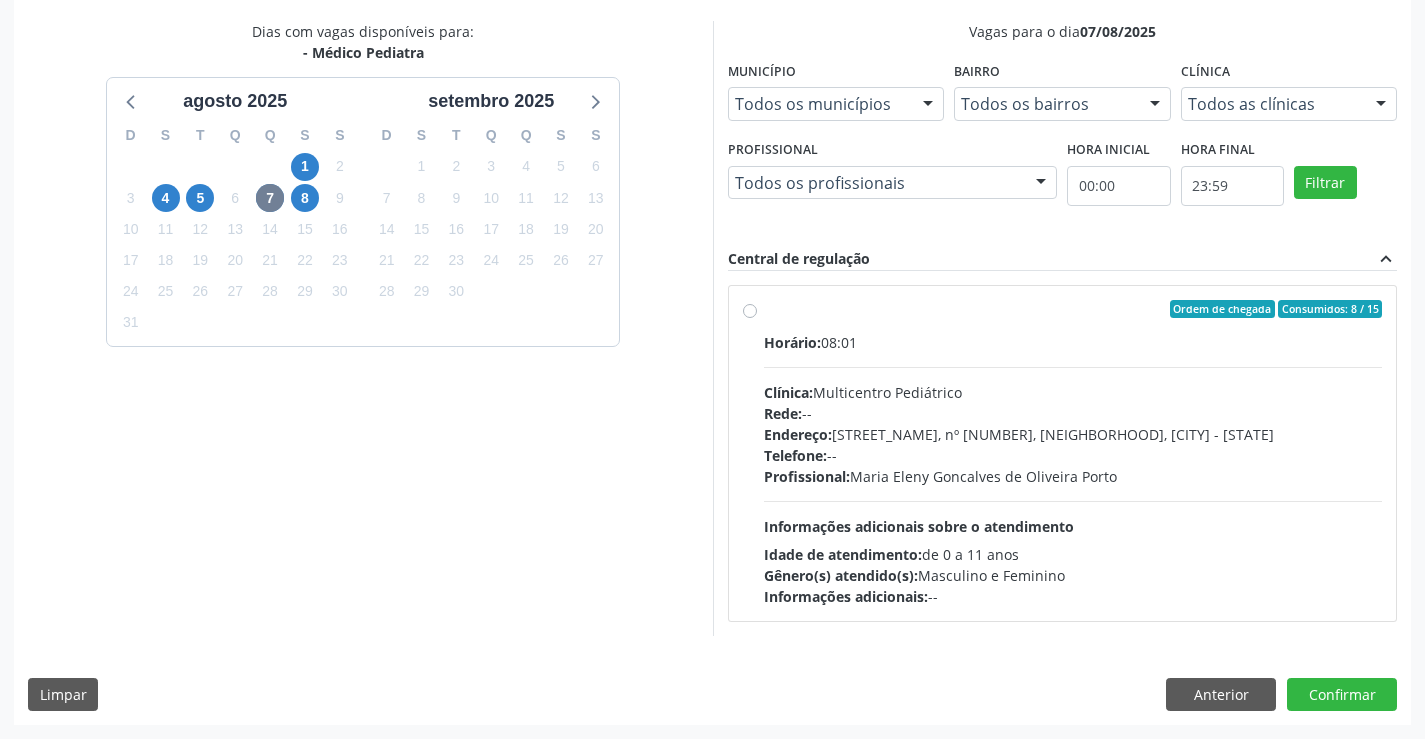 click on "Ordem de chegada
Consumidos: 8 / 15
Horário:   08:01
Clínica:  Multicentro Pediátrico
Rede:
--
Endereço:   [STREET_NAME], nº [NUMBER], [NEIGHBORHOOD], [CITY] - [STATE]
Telefone:   --
Profissional:
[FIRST] [LAST]
Informações adicionais sobre o atendimento
Idade de atendimento:
de 0 a 11 anos
Gênero(s) atendido(s):
Masculino e Feminino
Informações adicionais:
--" at bounding box center (1073, 453) 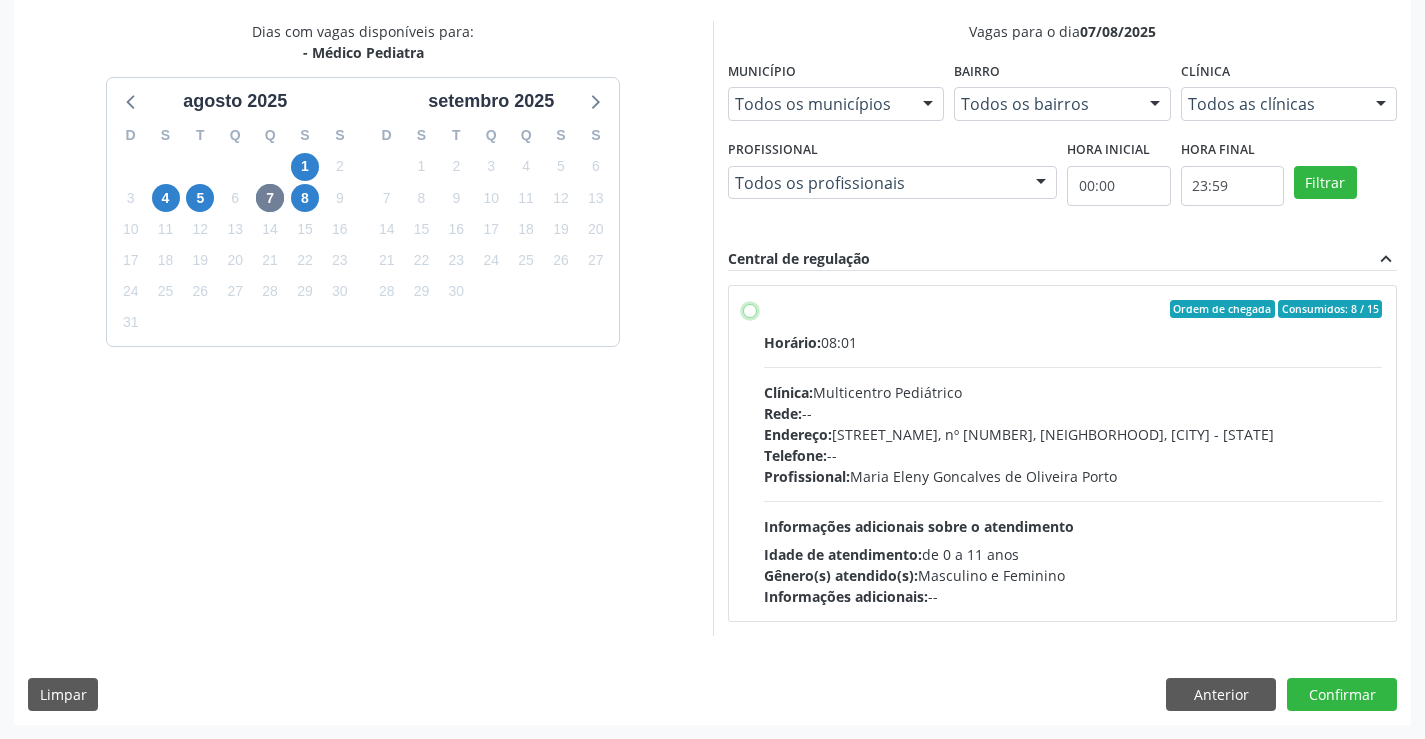 radio on "true" 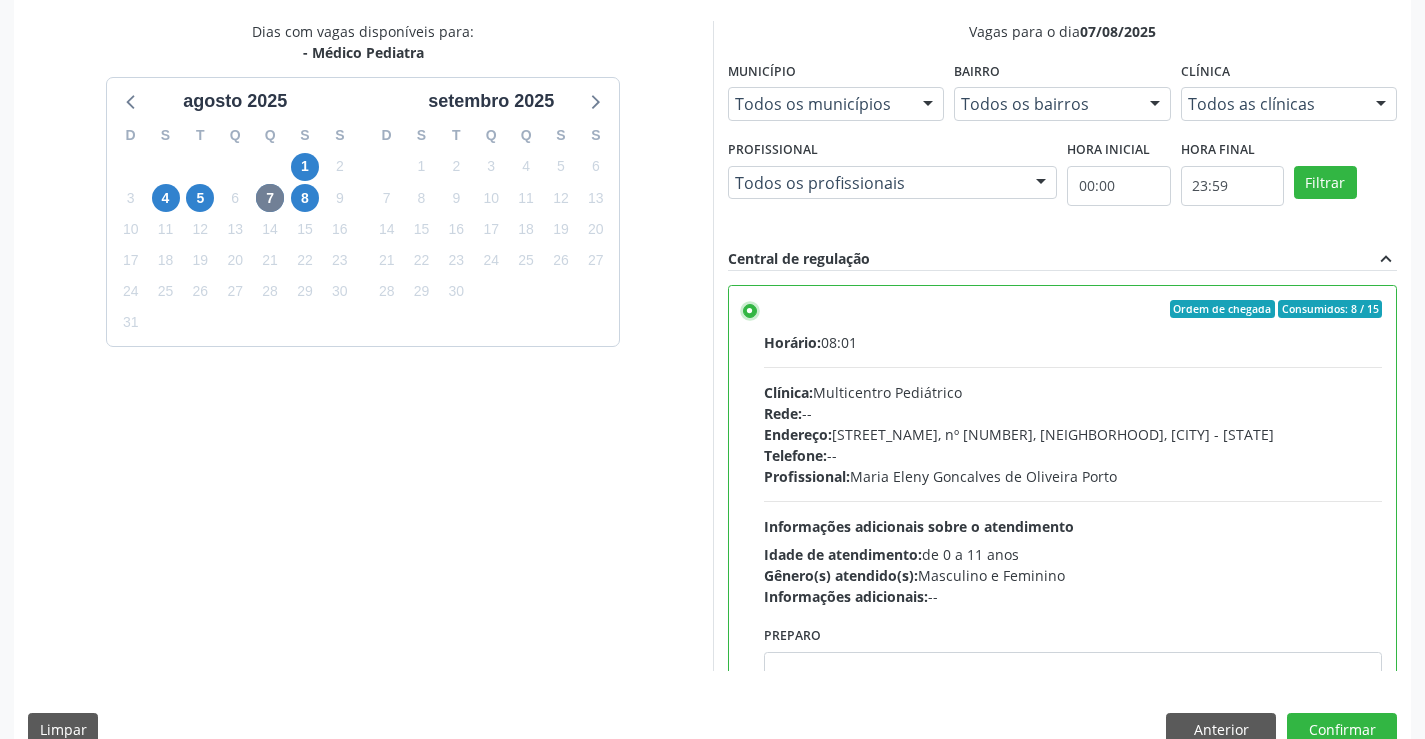 scroll, scrollTop: 456, scrollLeft: 0, axis: vertical 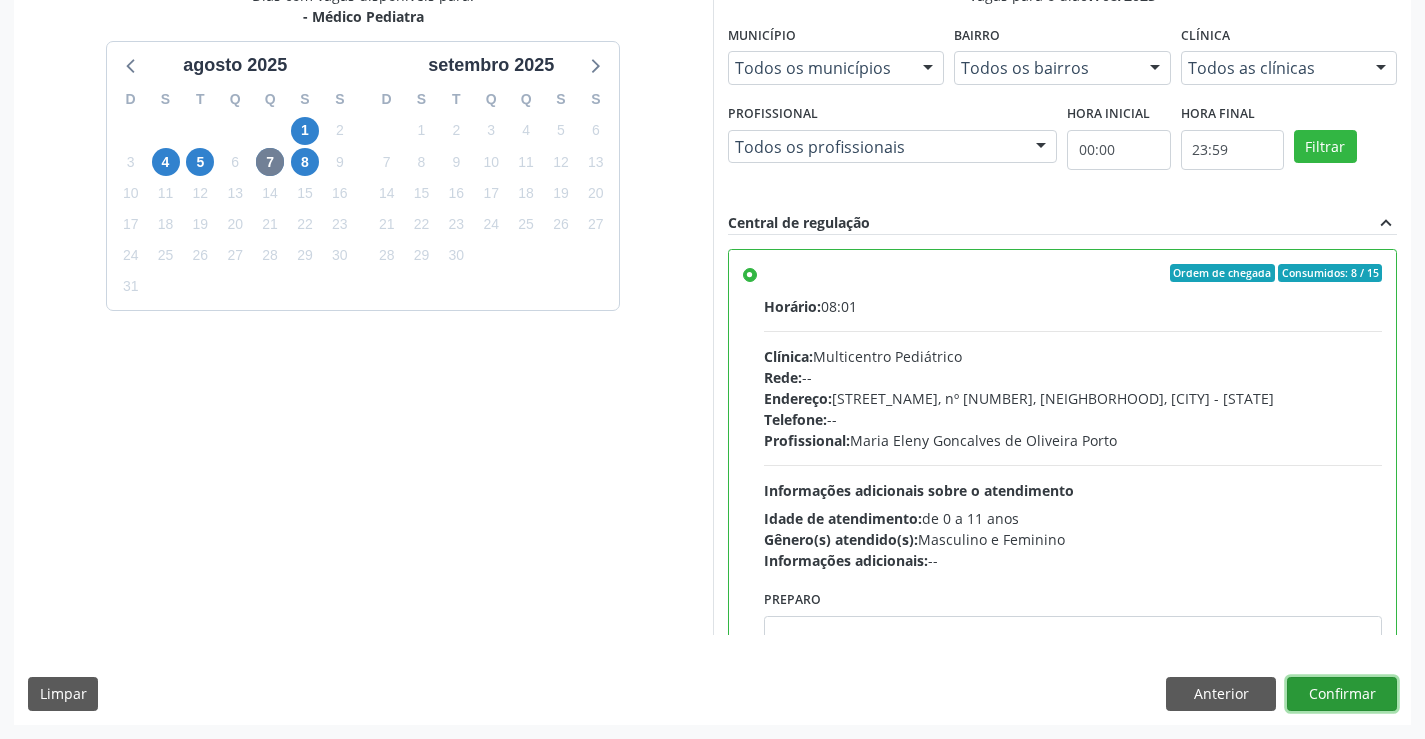 click on "Confirmar" at bounding box center (1342, 694) 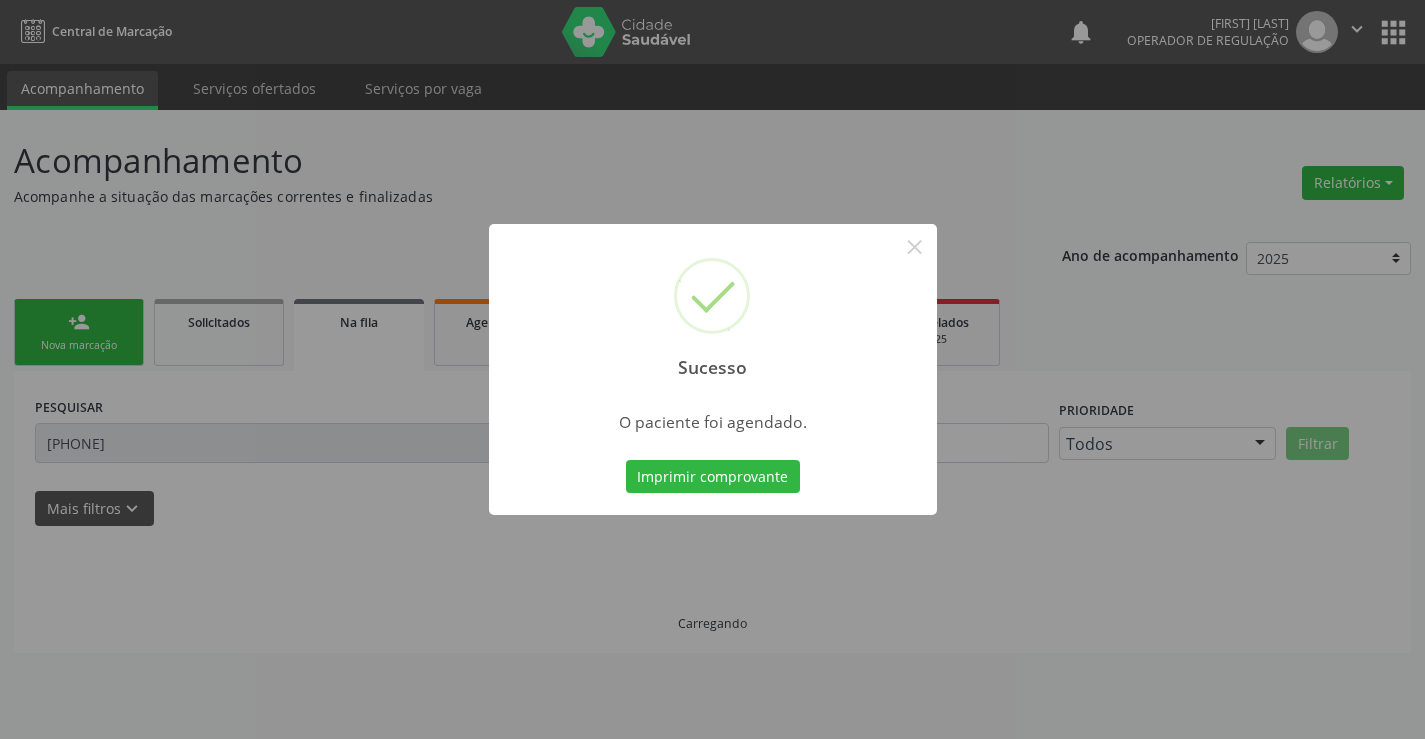 scroll, scrollTop: 0, scrollLeft: 0, axis: both 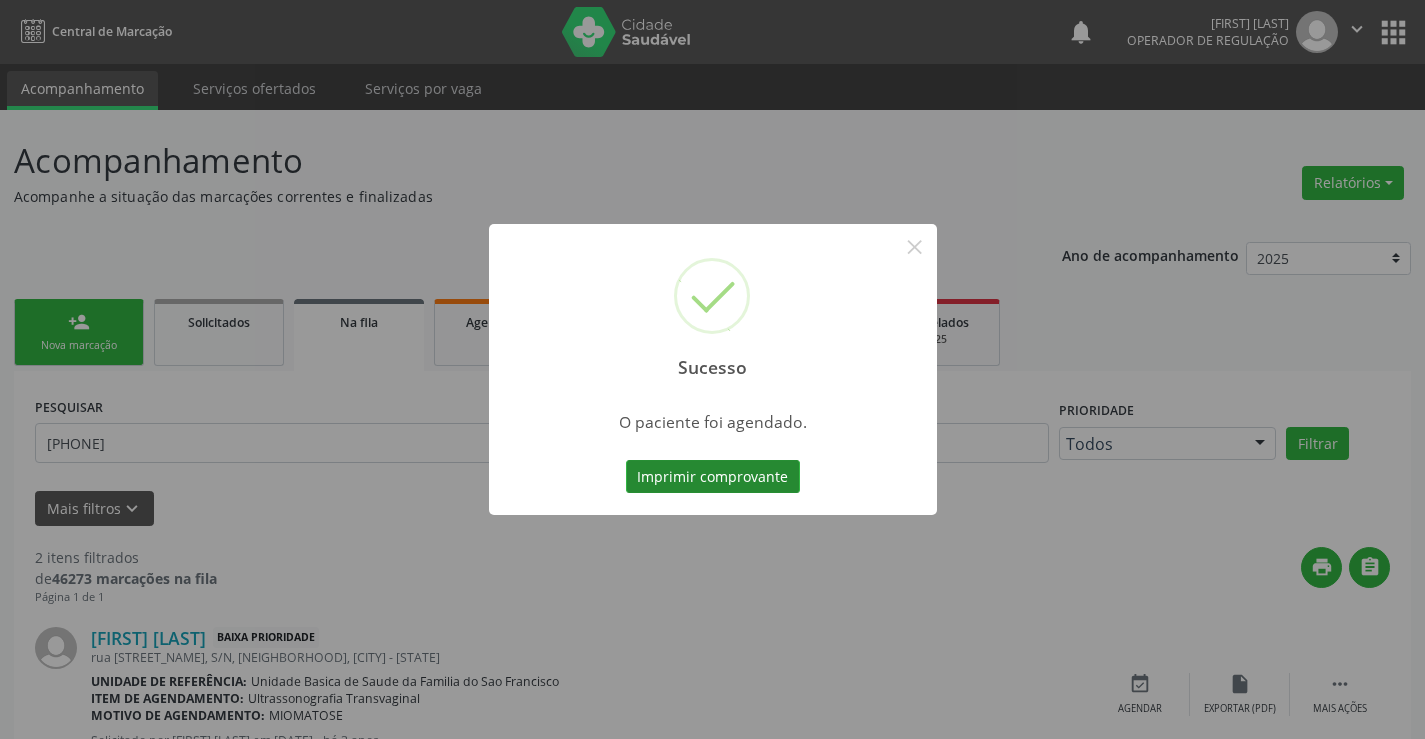 click on "Imprimir comprovante" at bounding box center [713, 477] 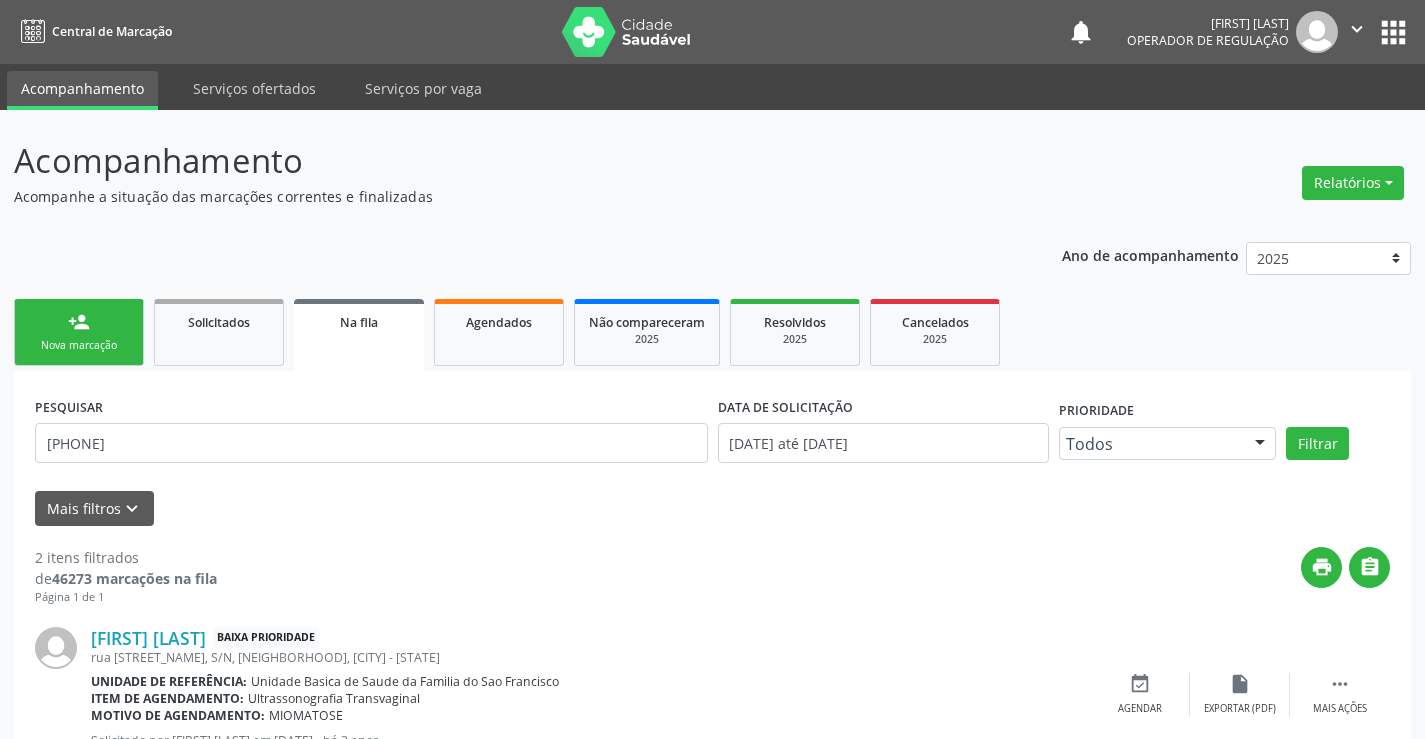 click on "person_add
Nova marcação" at bounding box center (79, 332) 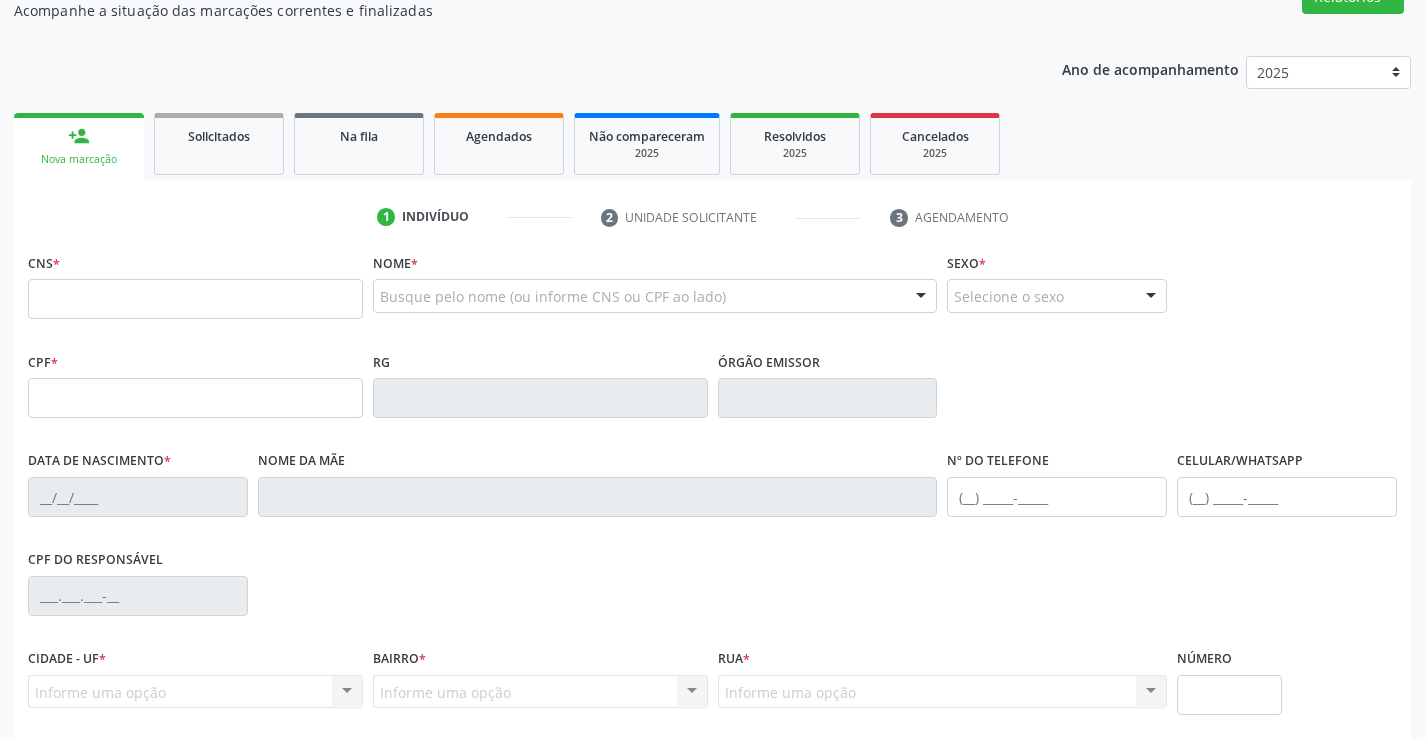 scroll, scrollTop: 200, scrollLeft: 0, axis: vertical 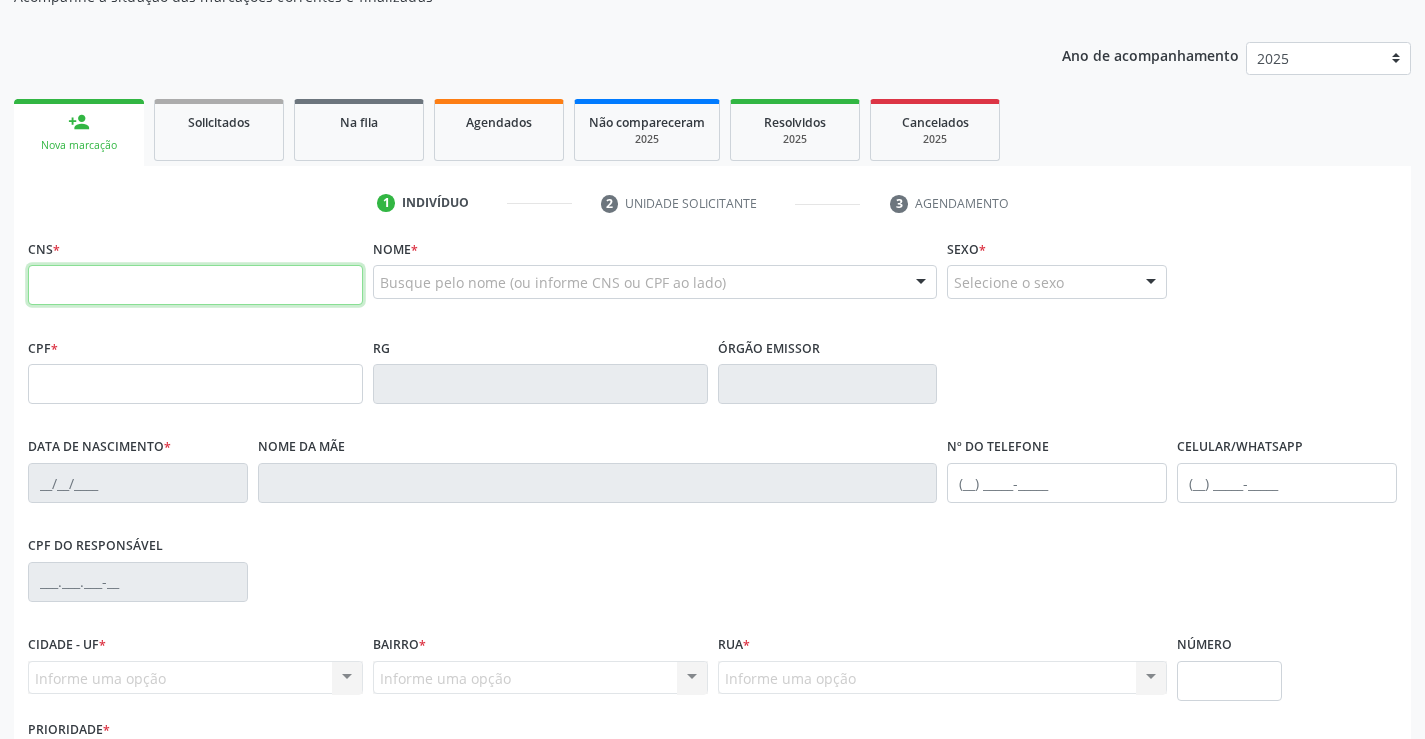 click at bounding box center [195, 285] 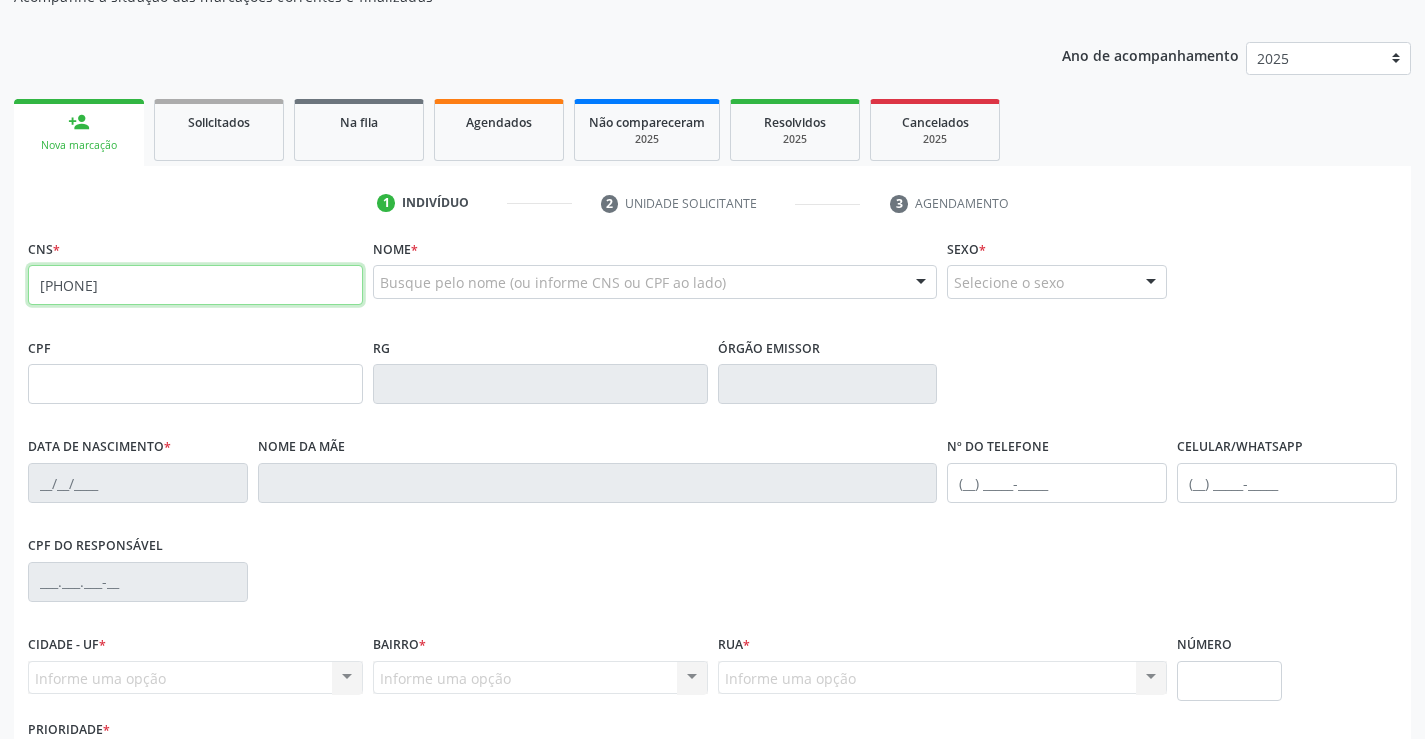 type on "[PHONE]" 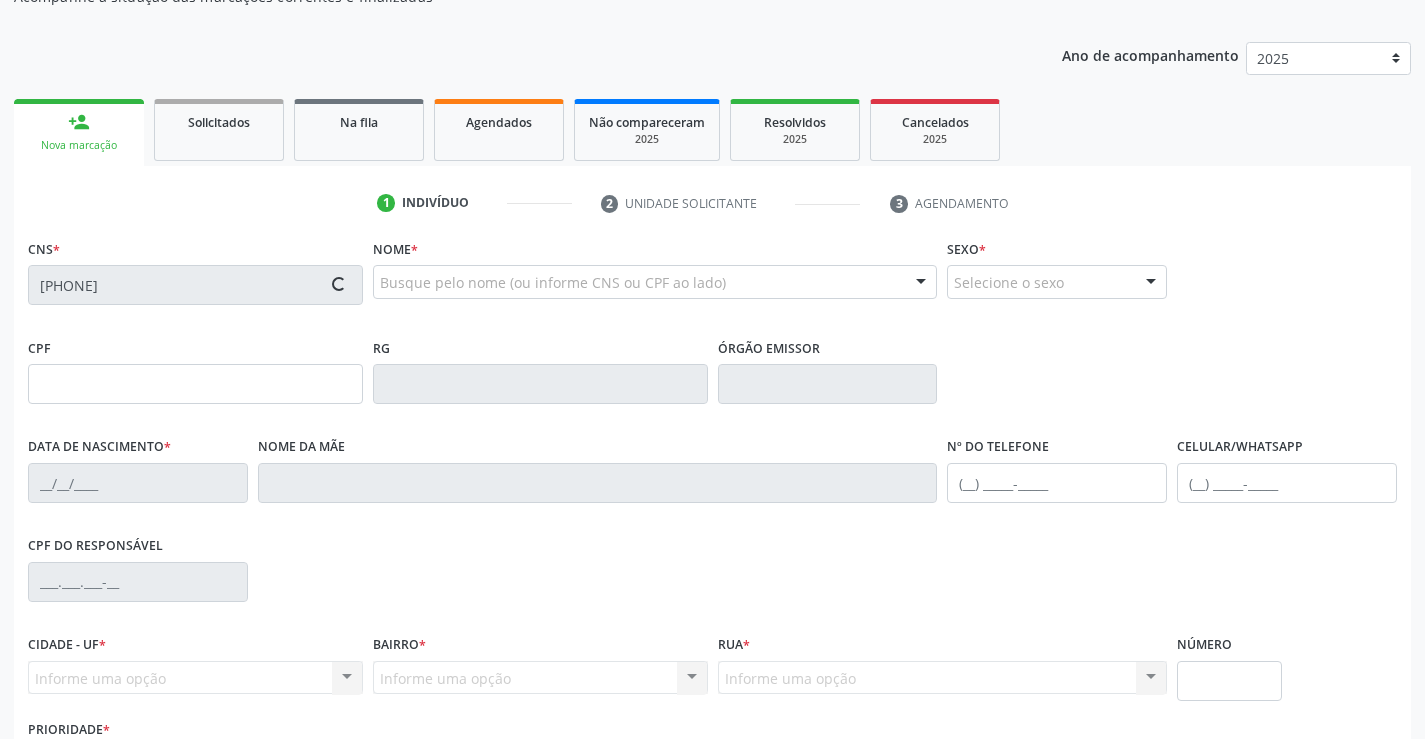 type on "[DATE]" 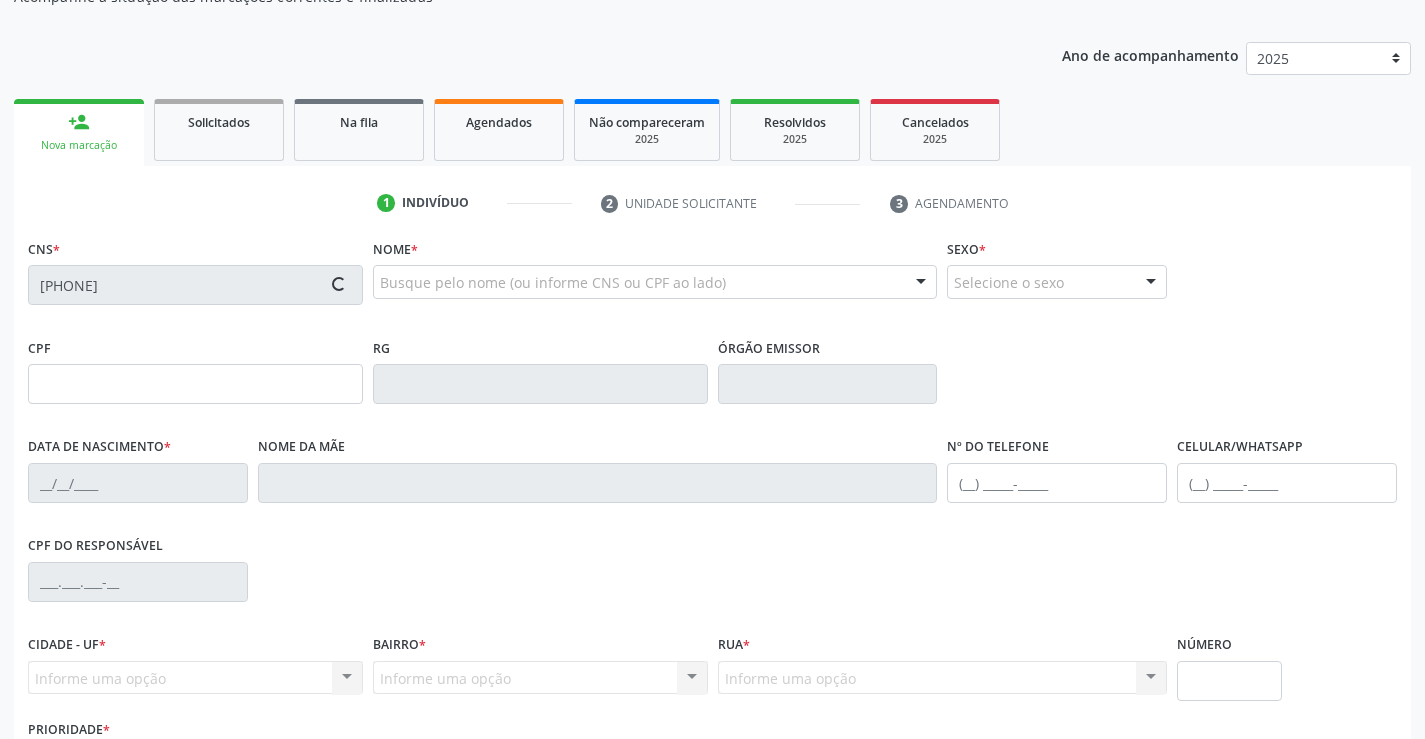 type on "([PHONE]) [PHONE]" 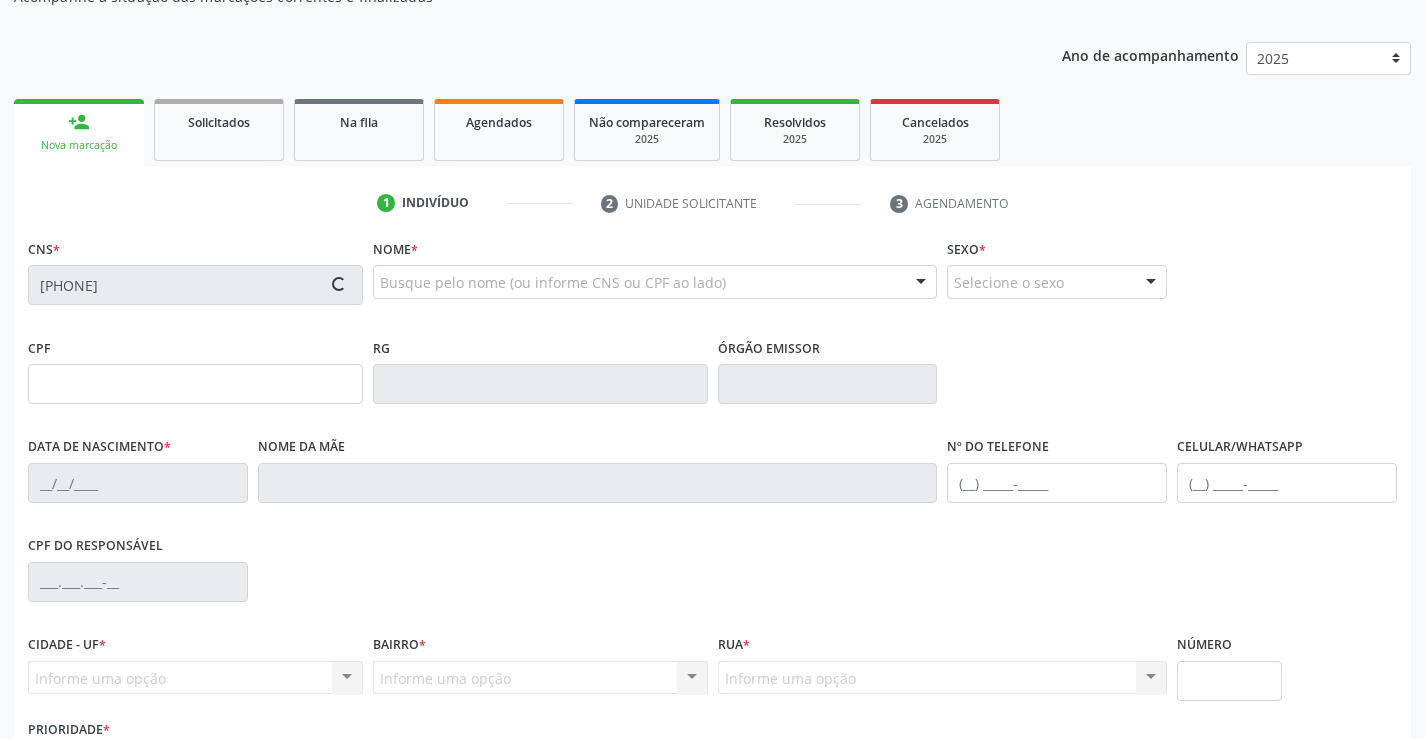type on "SN" 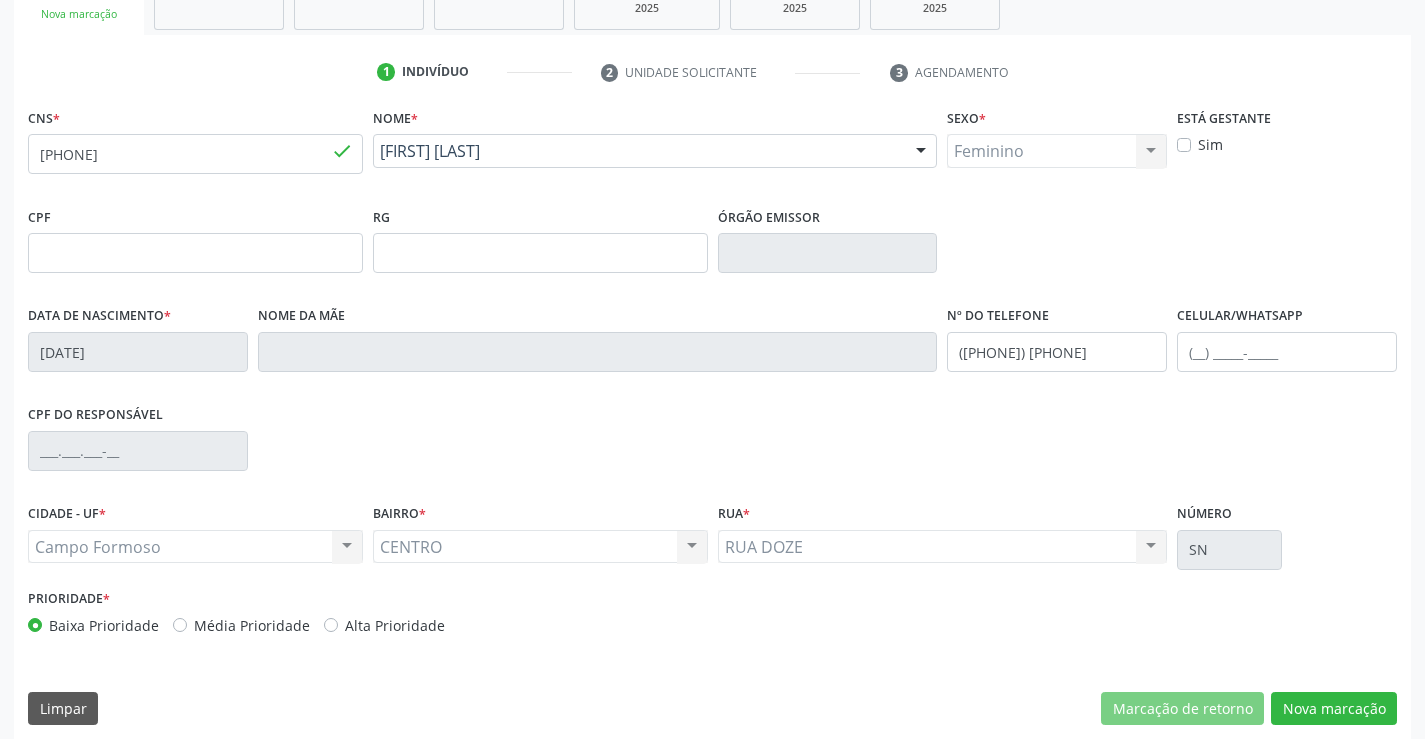scroll, scrollTop: 345, scrollLeft: 0, axis: vertical 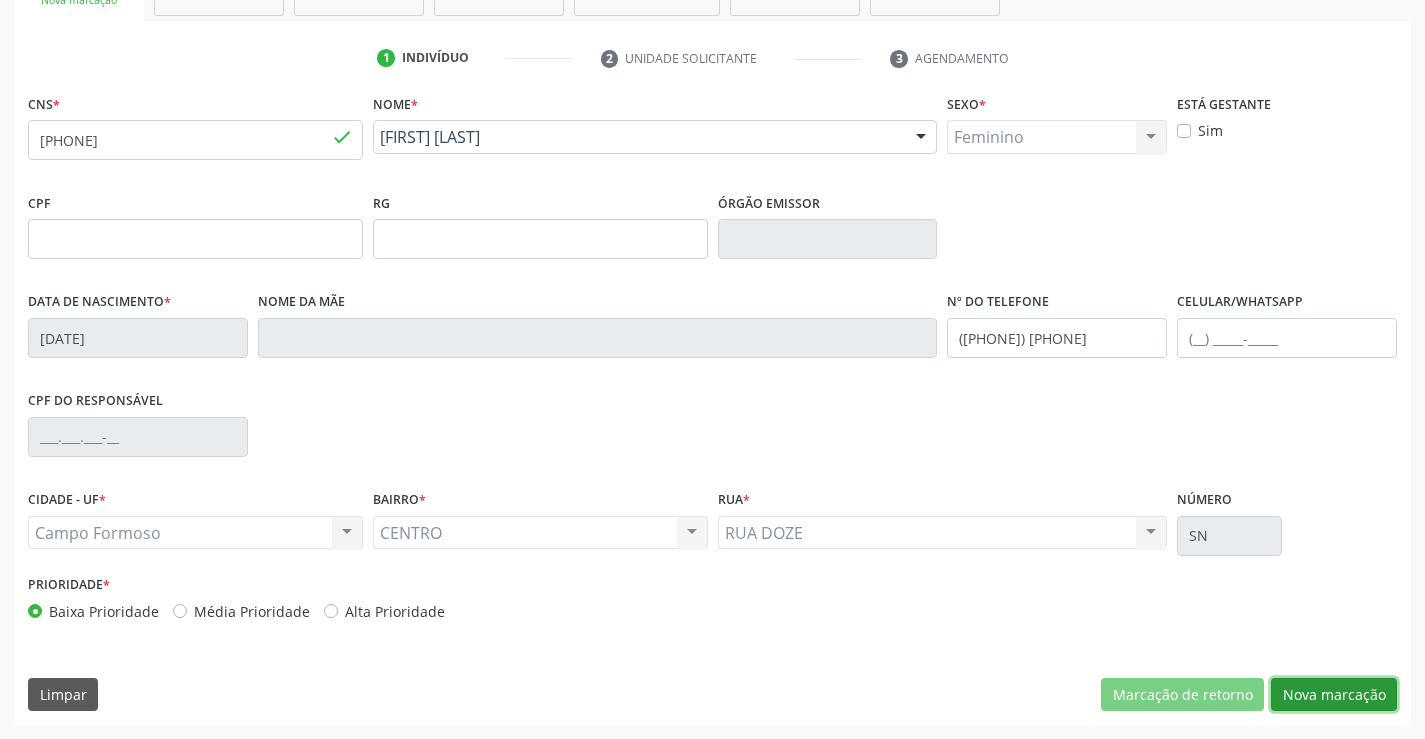 click on "Nova marcação" at bounding box center (1334, 695) 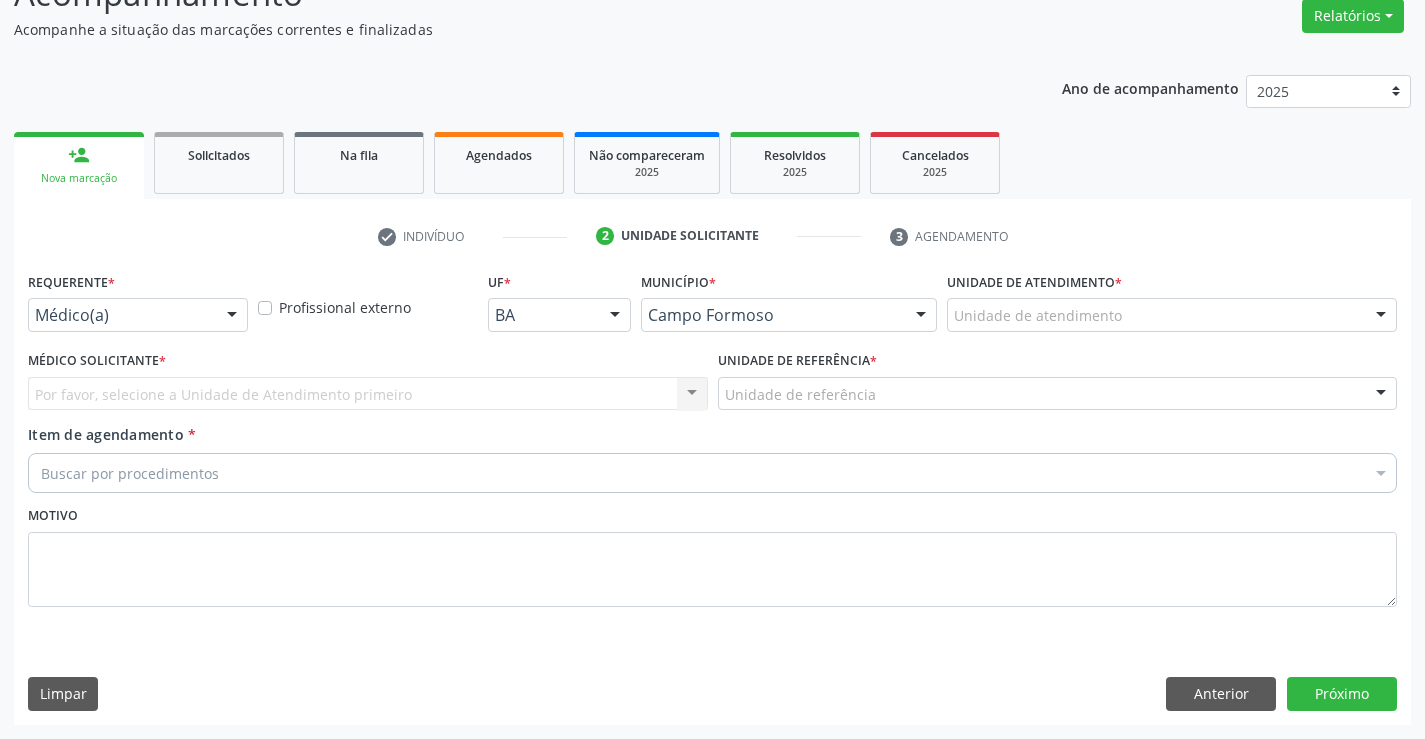 scroll, scrollTop: 167, scrollLeft: 0, axis: vertical 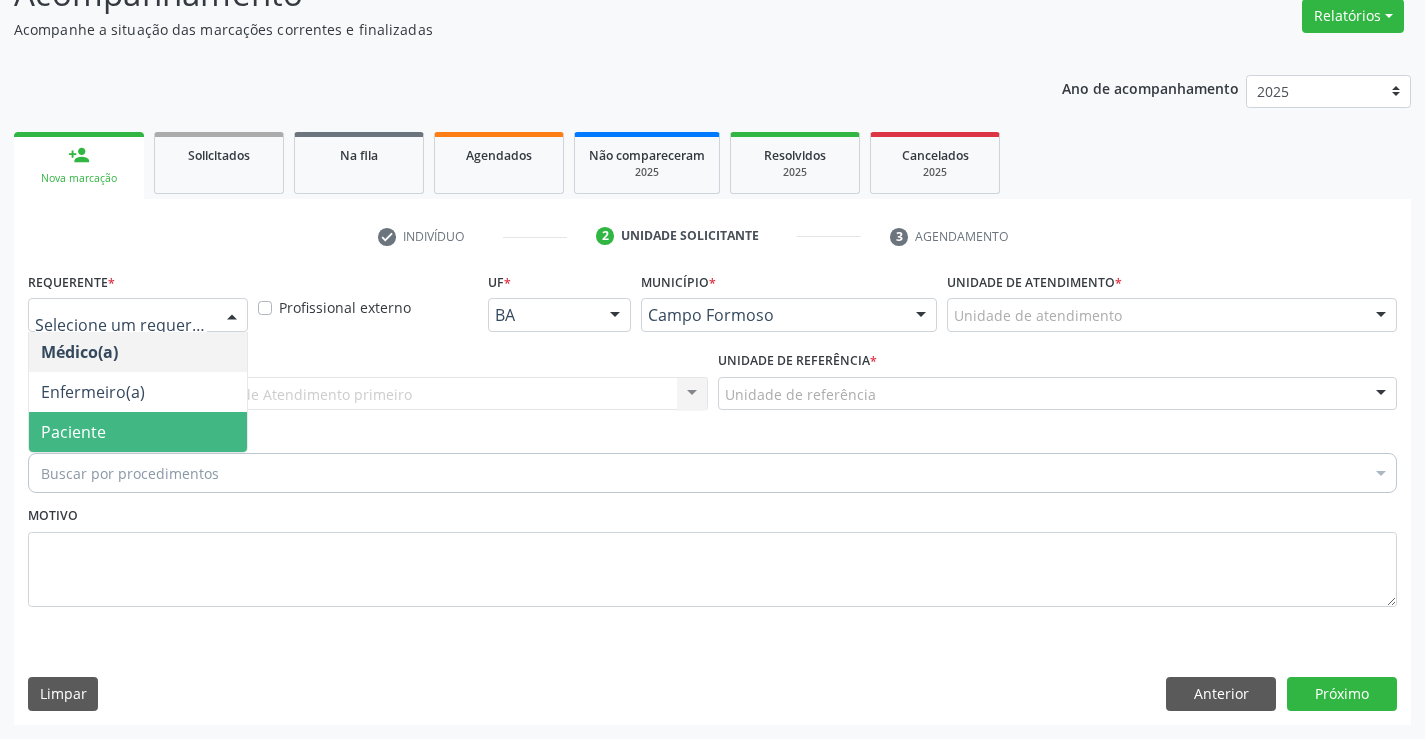 click on "Paciente" at bounding box center (138, 432) 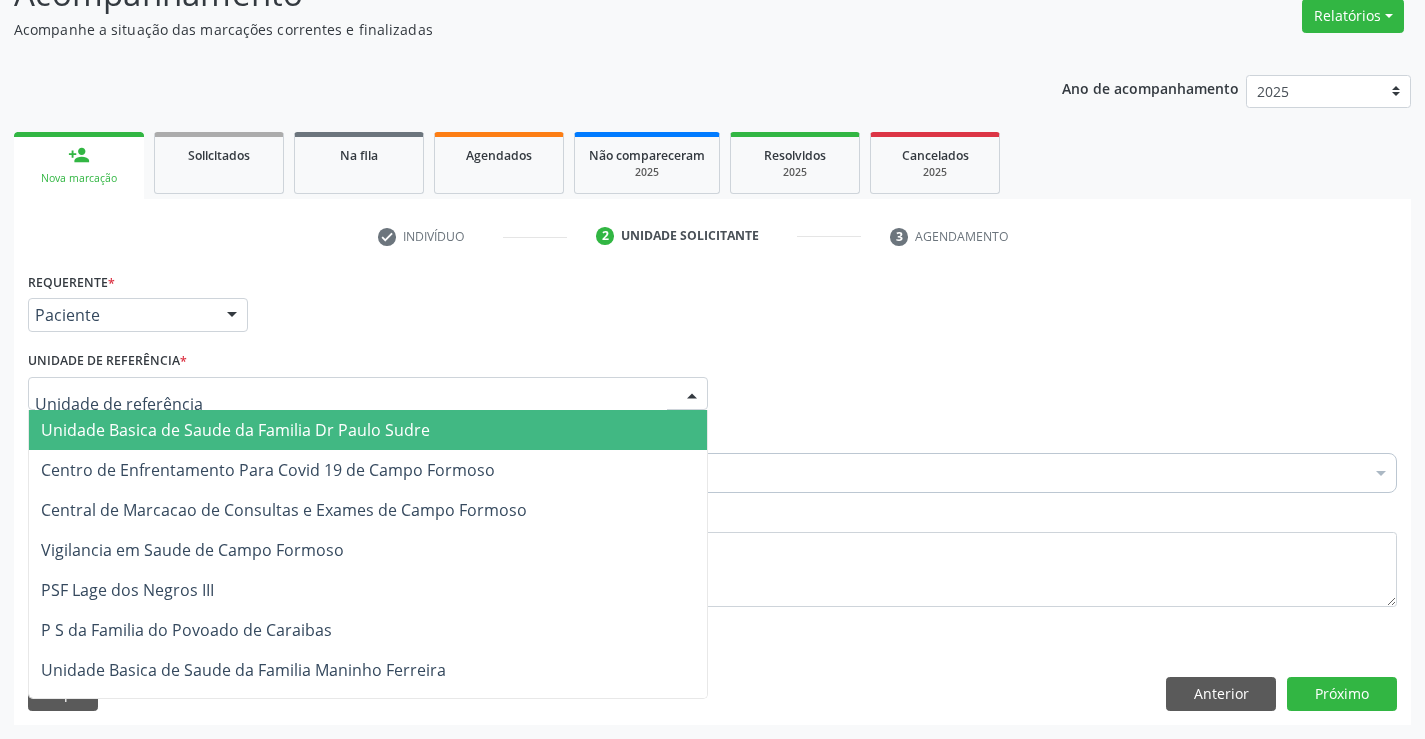 click at bounding box center (368, 394) 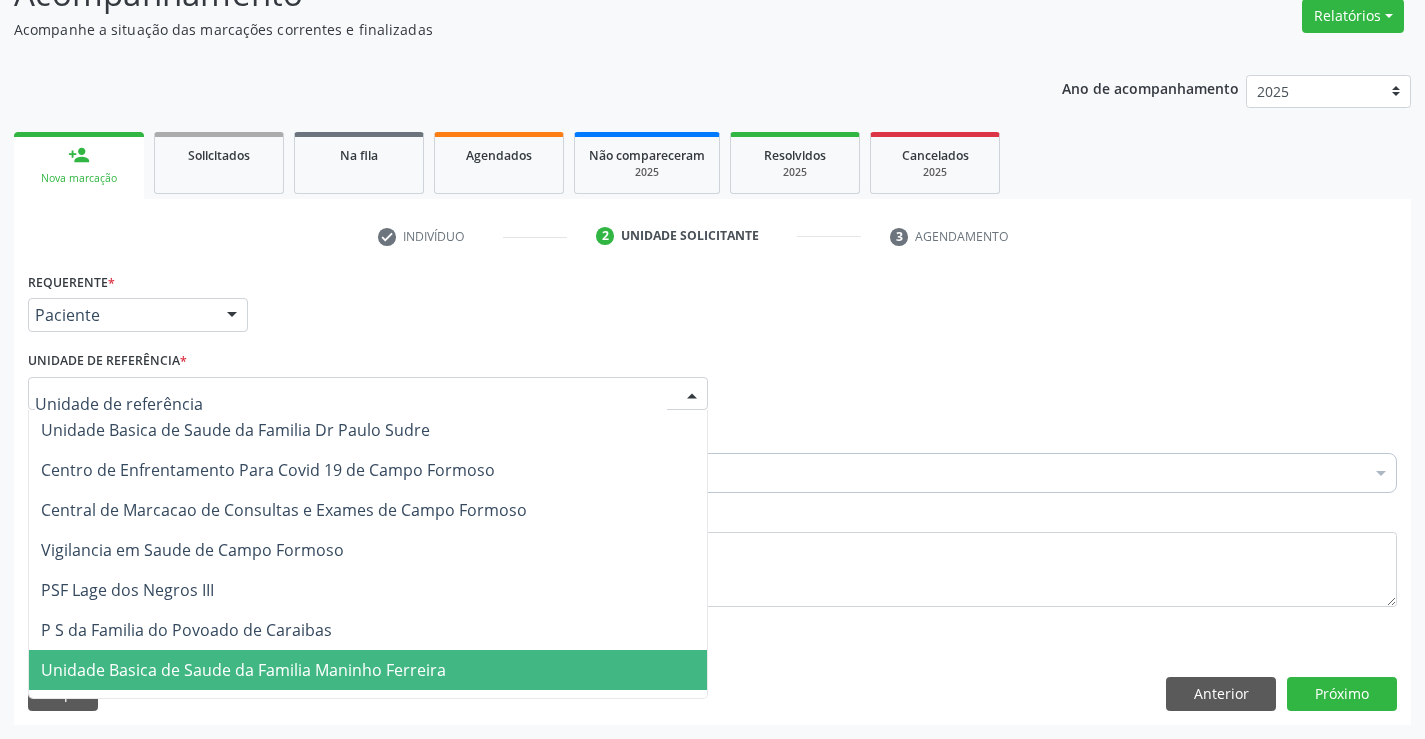 click on "Unidade Basica de Saude da Familia Maninho Ferreira" at bounding box center [243, 670] 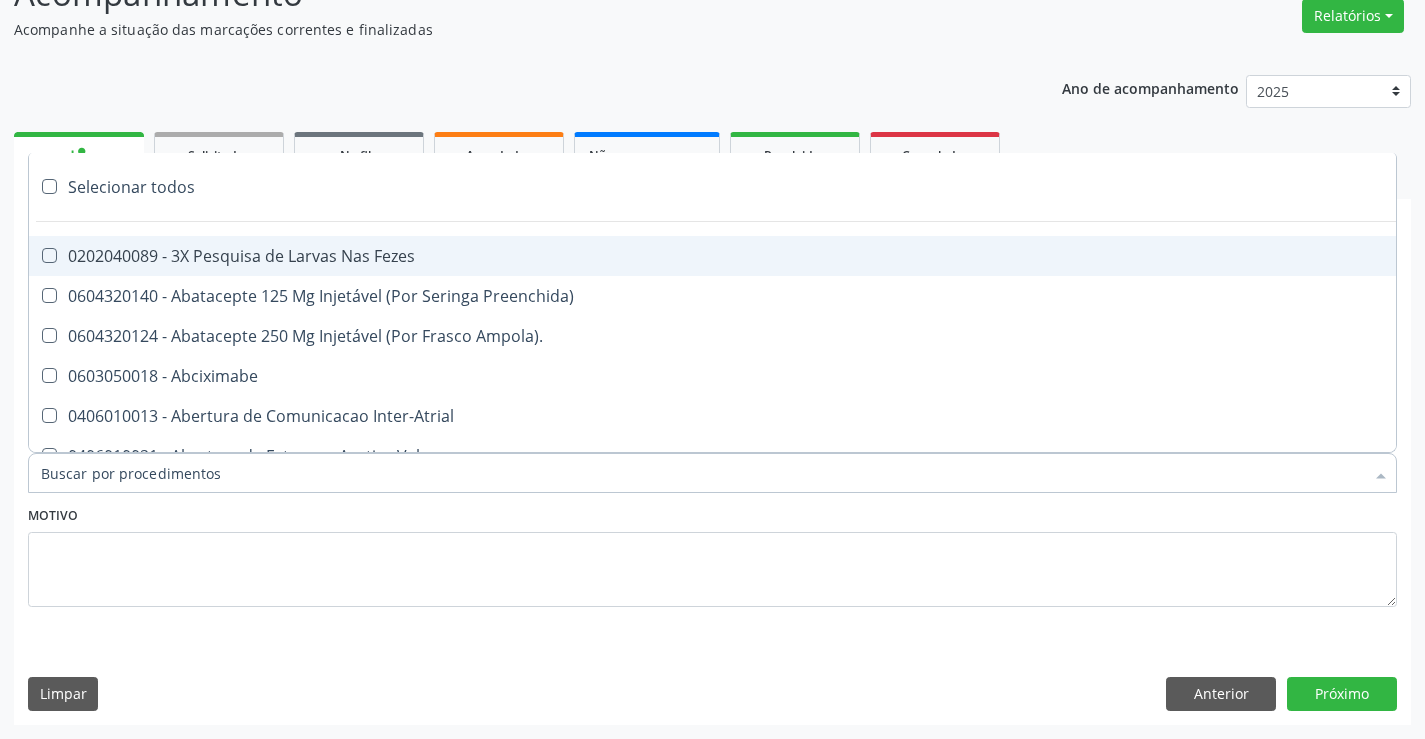 click at bounding box center (712, 473) 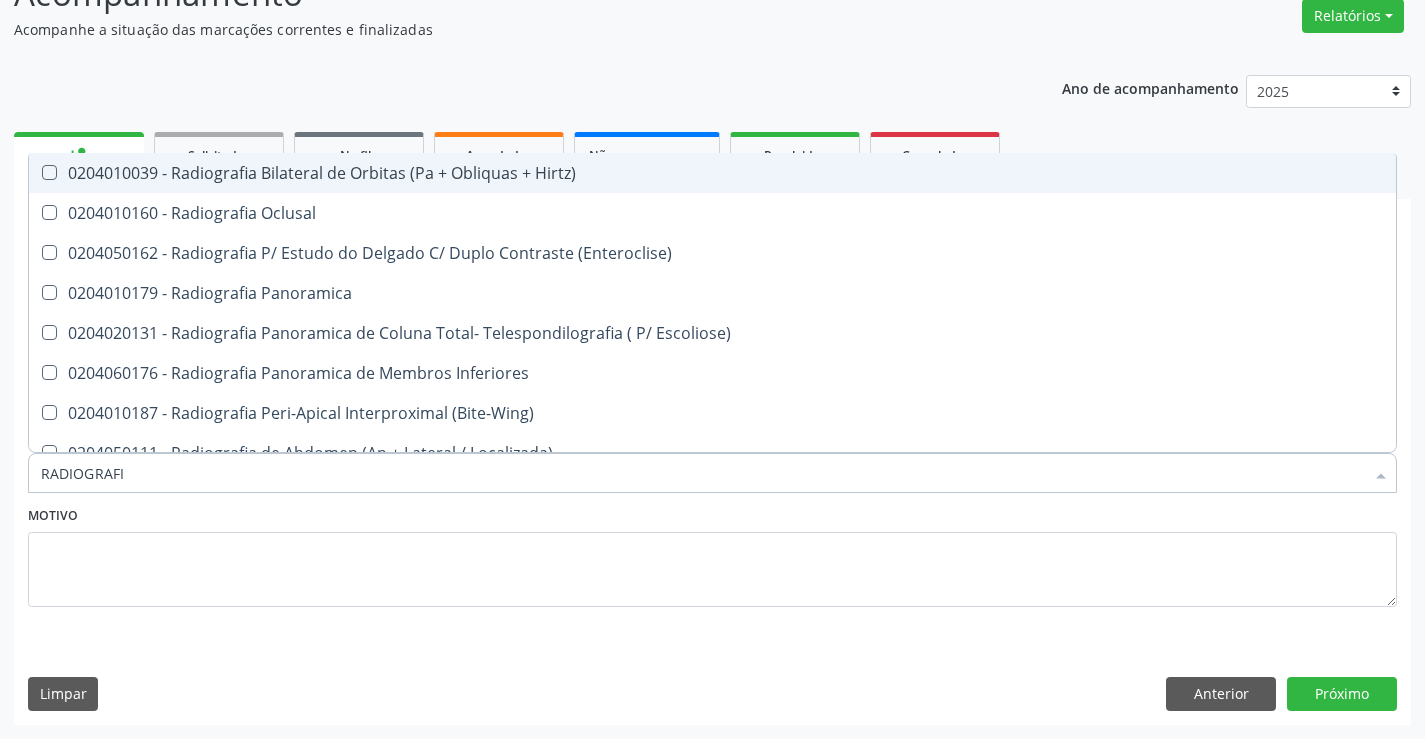 type on "RADIOGRAFIA" 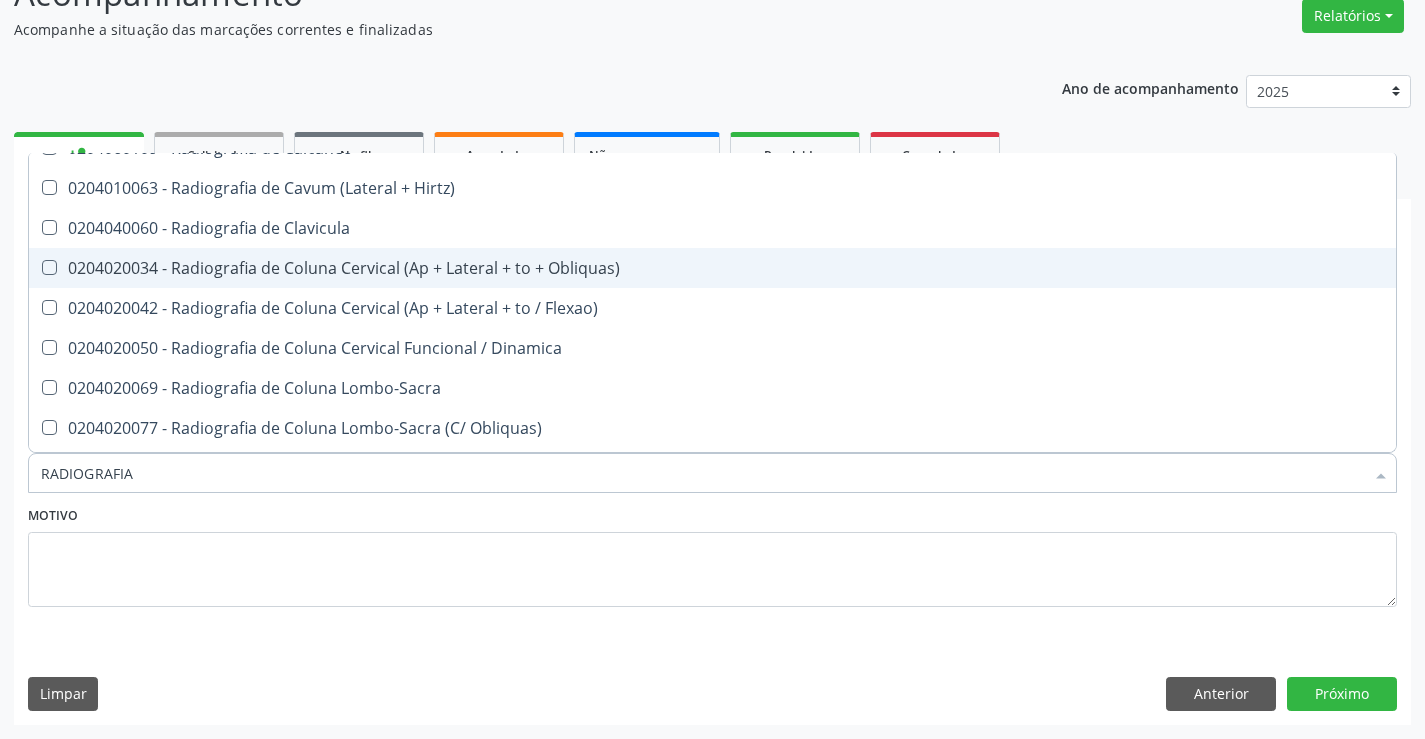 scroll, scrollTop: 900, scrollLeft: 0, axis: vertical 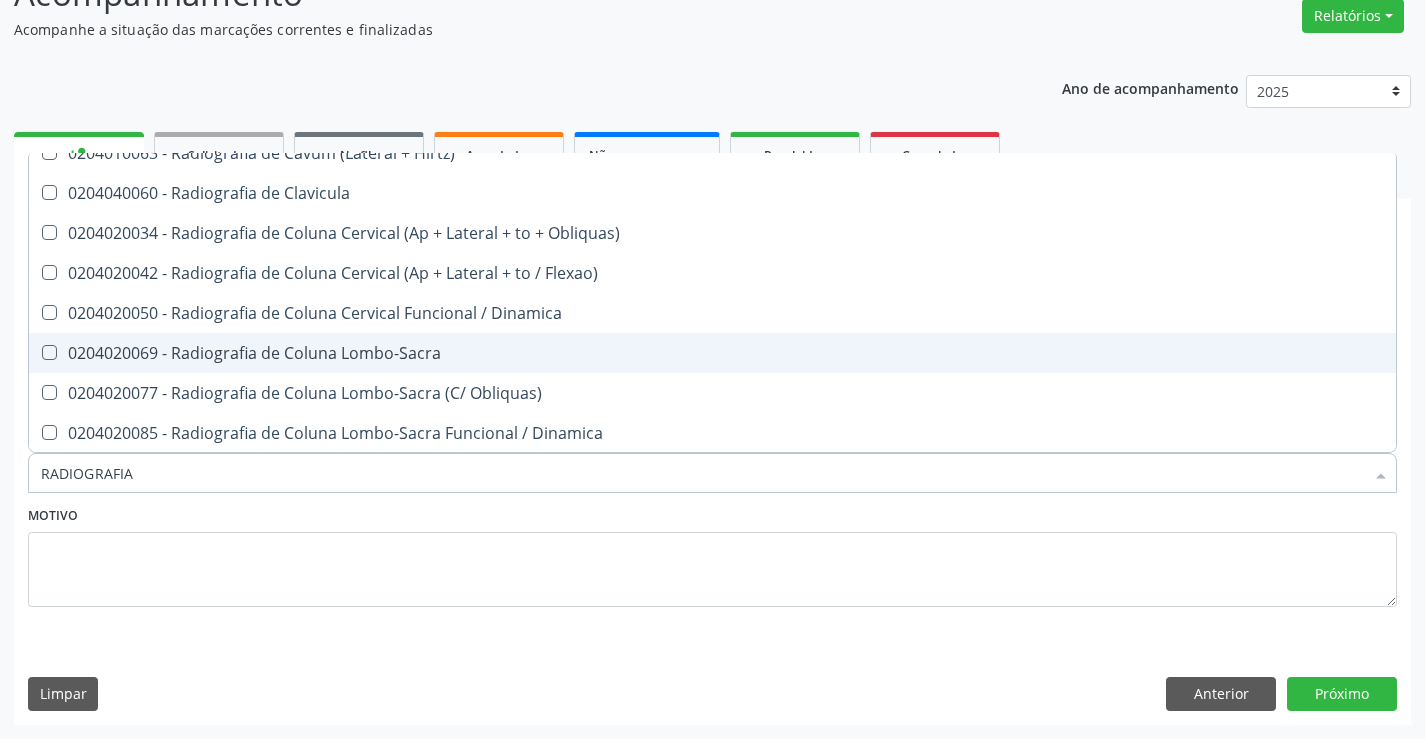 click on "0204020069 - Radiografia de Coluna Lombo-Sacra" at bounding box center (712, 353) 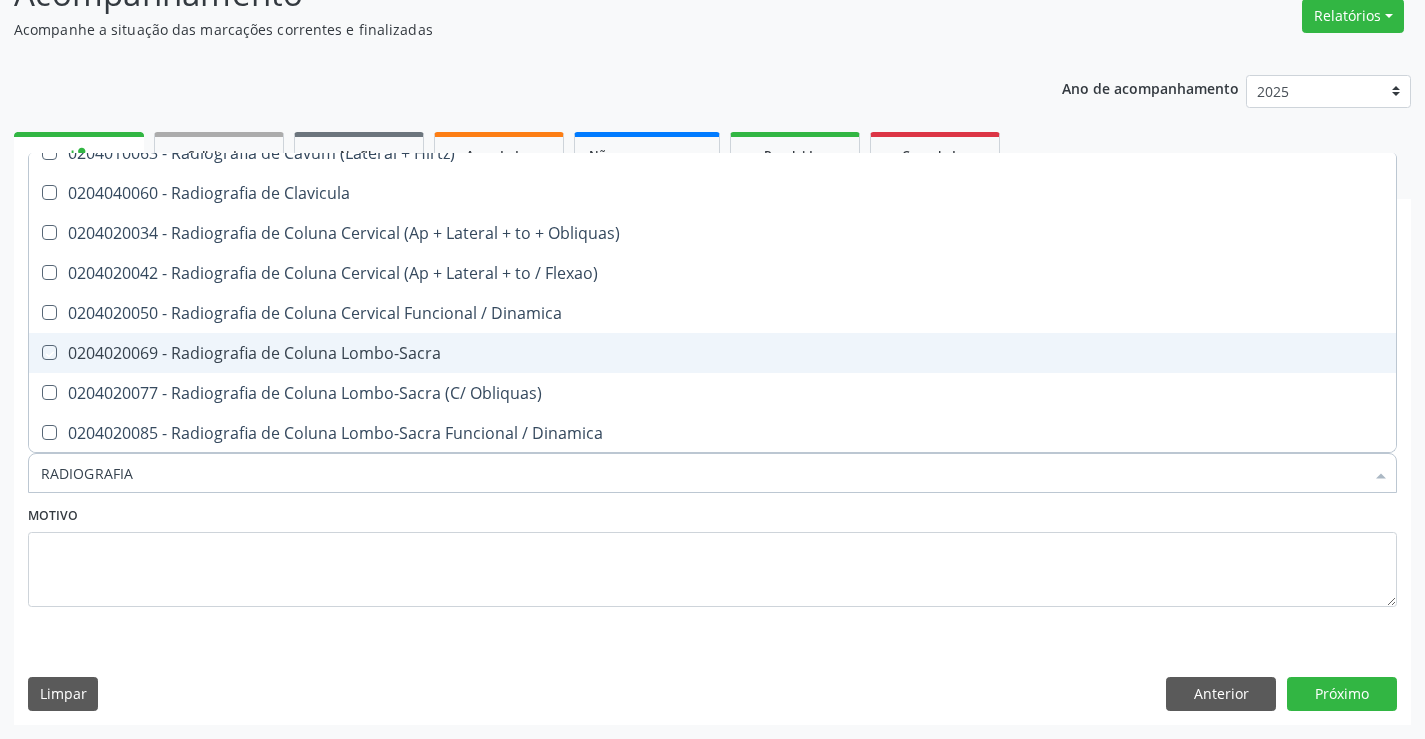 checkbox on "true" 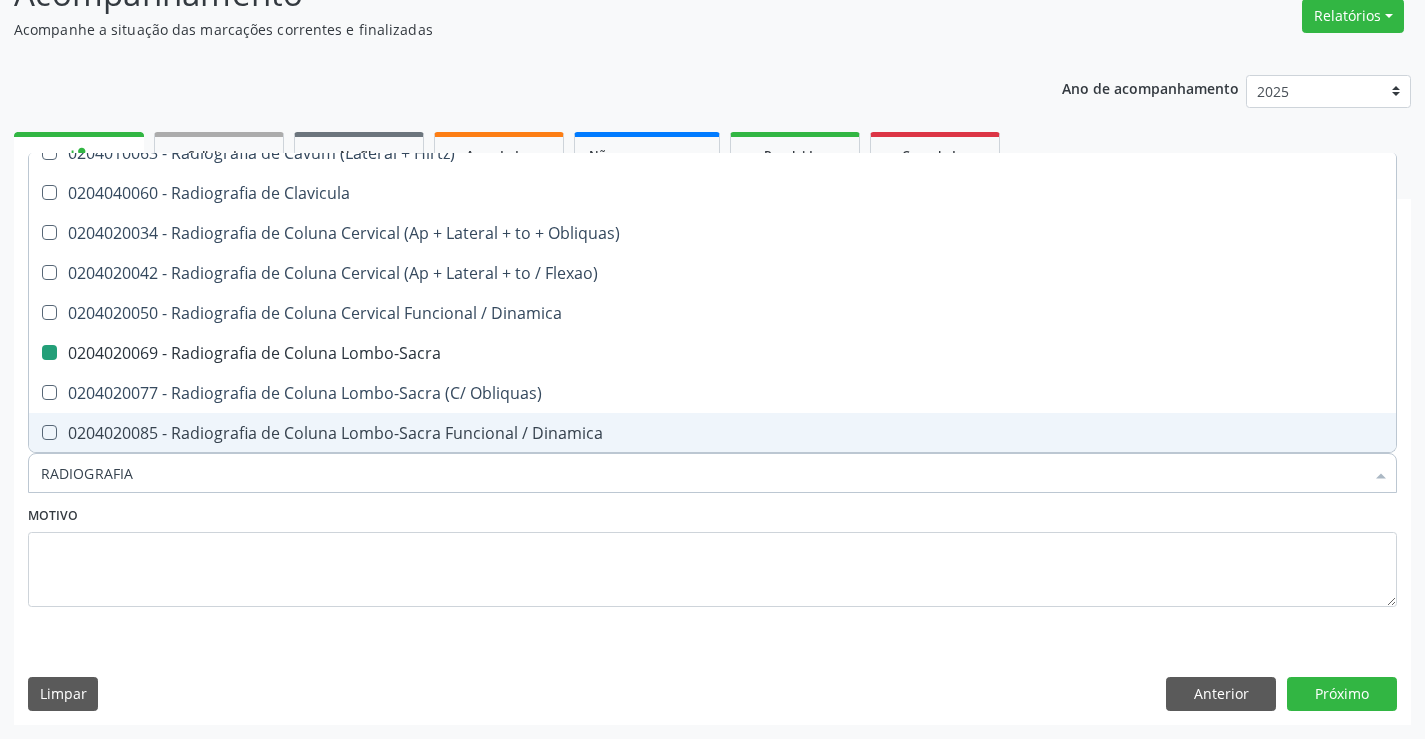 click on "Motivo" at bounding box center (712, 554) 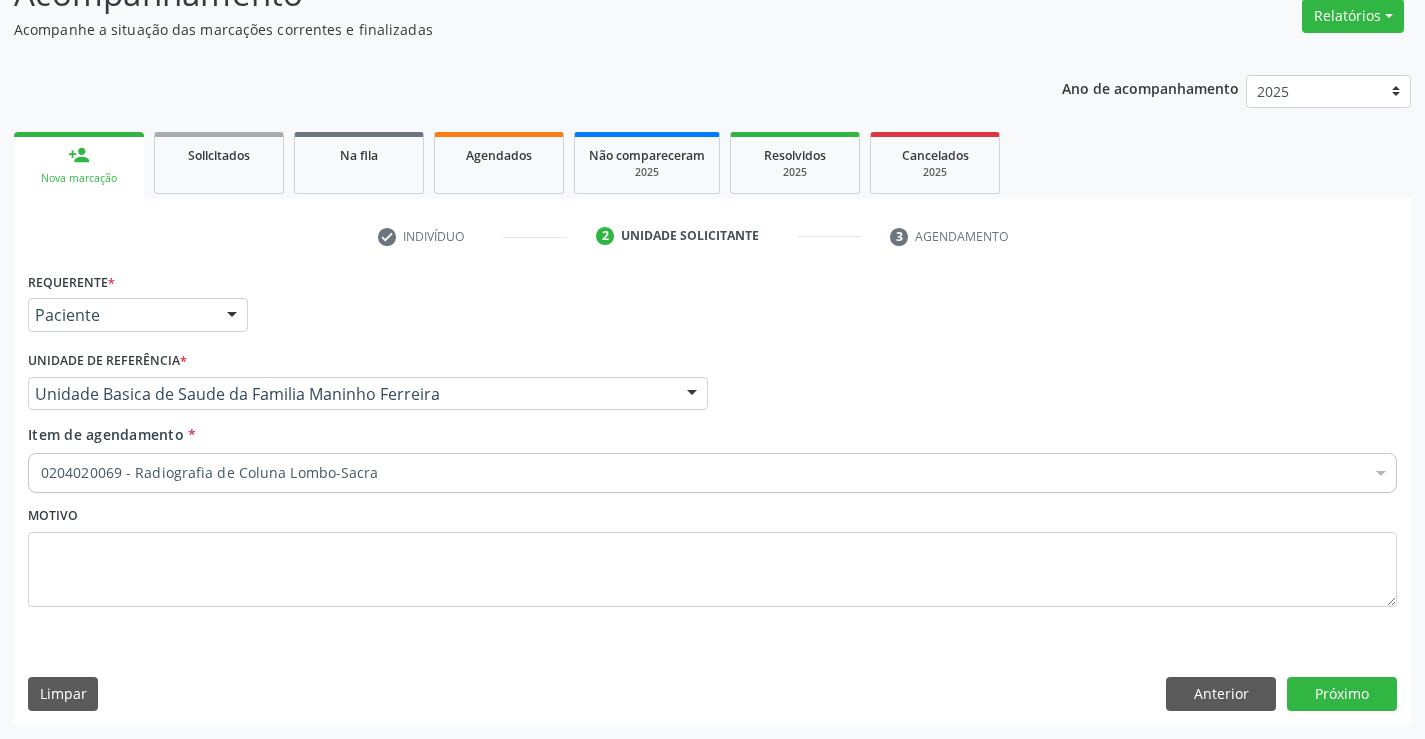 scroll, scrollTop: 0, scrollLeft: 0, axis: both 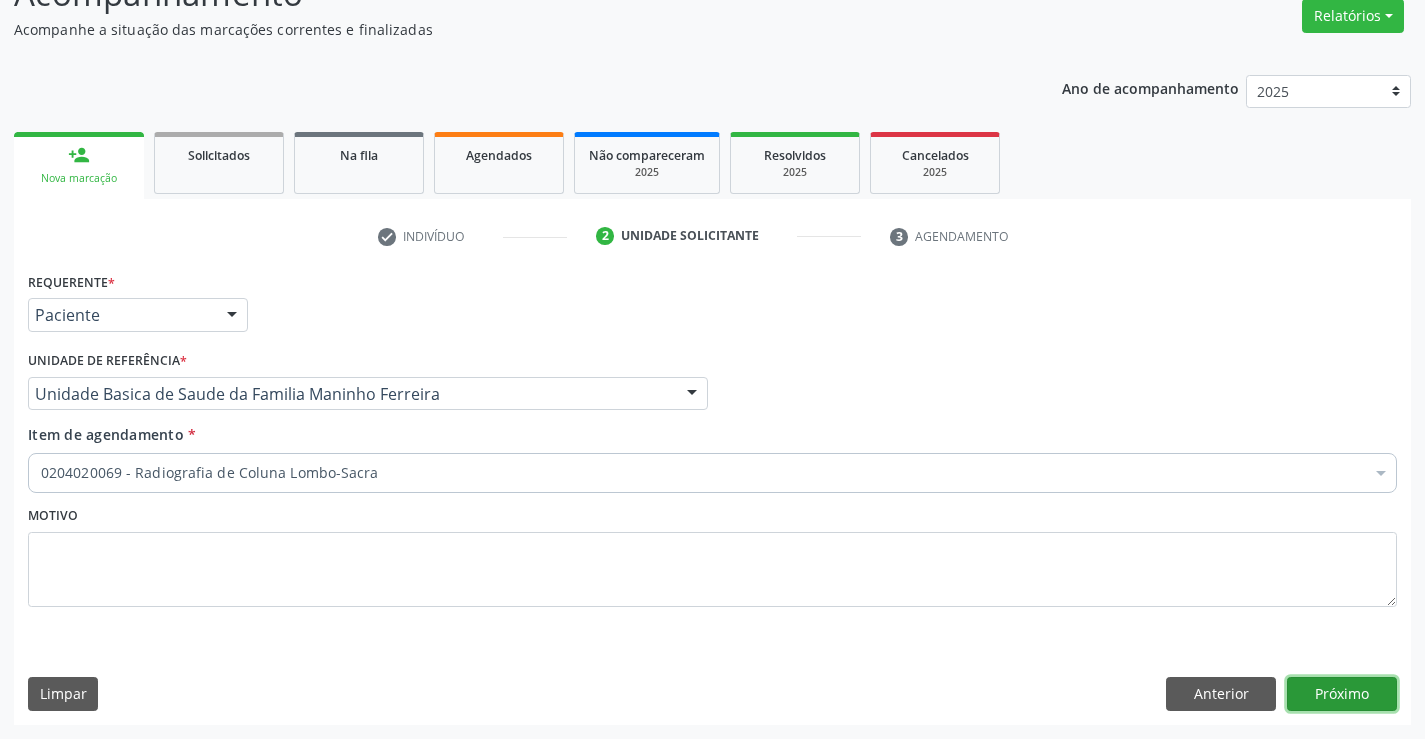 click on "Próximo" at bounding box center (1342, 694) 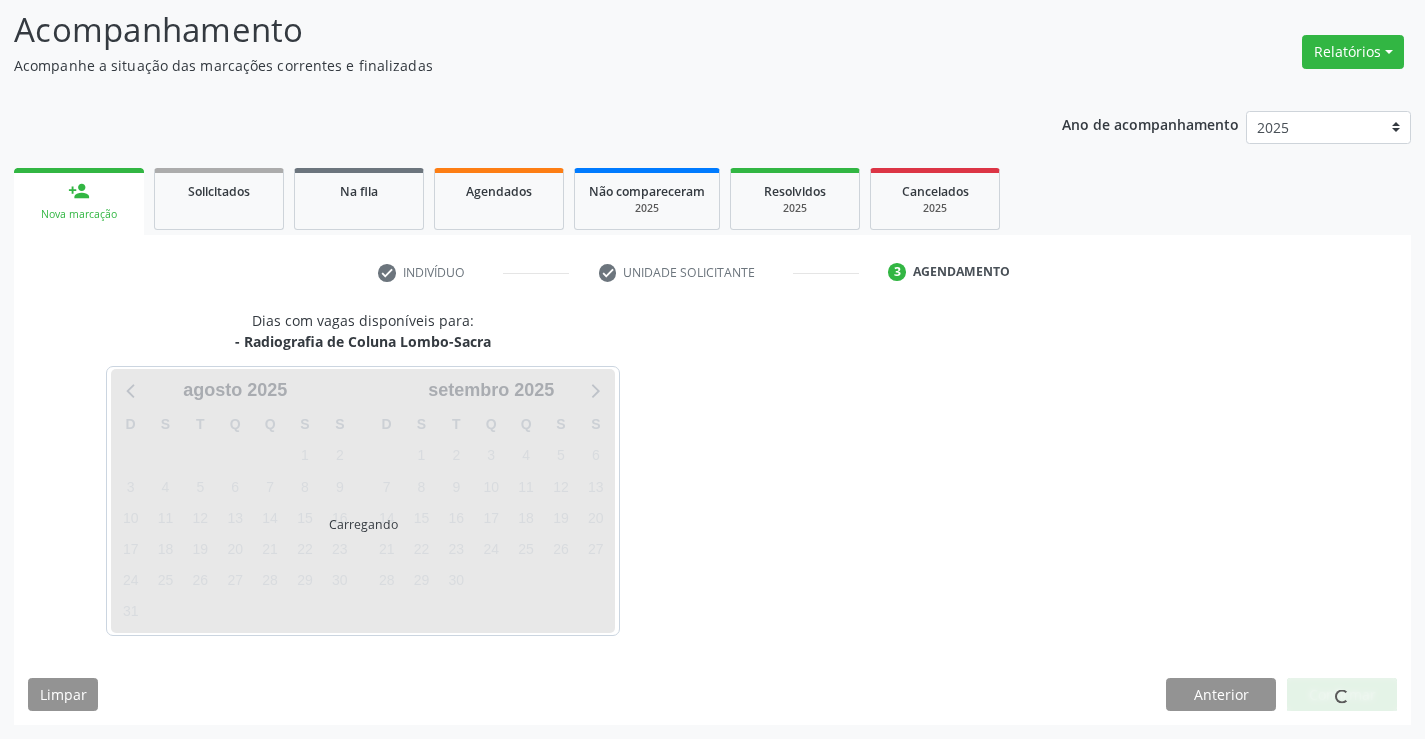 scroll, scrollTop: 131, scrollLeft: 0, axis: vertical 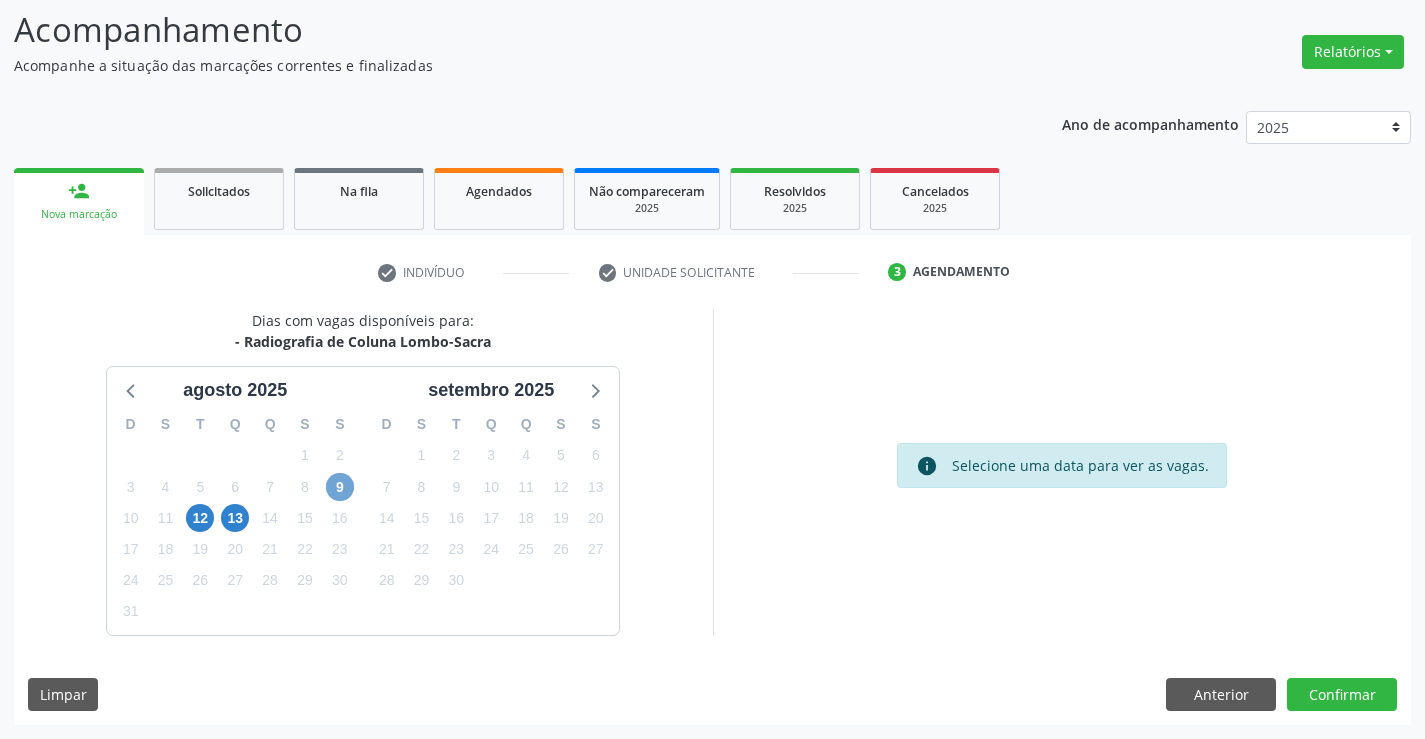click on "9" at bounding box center [340, 487] 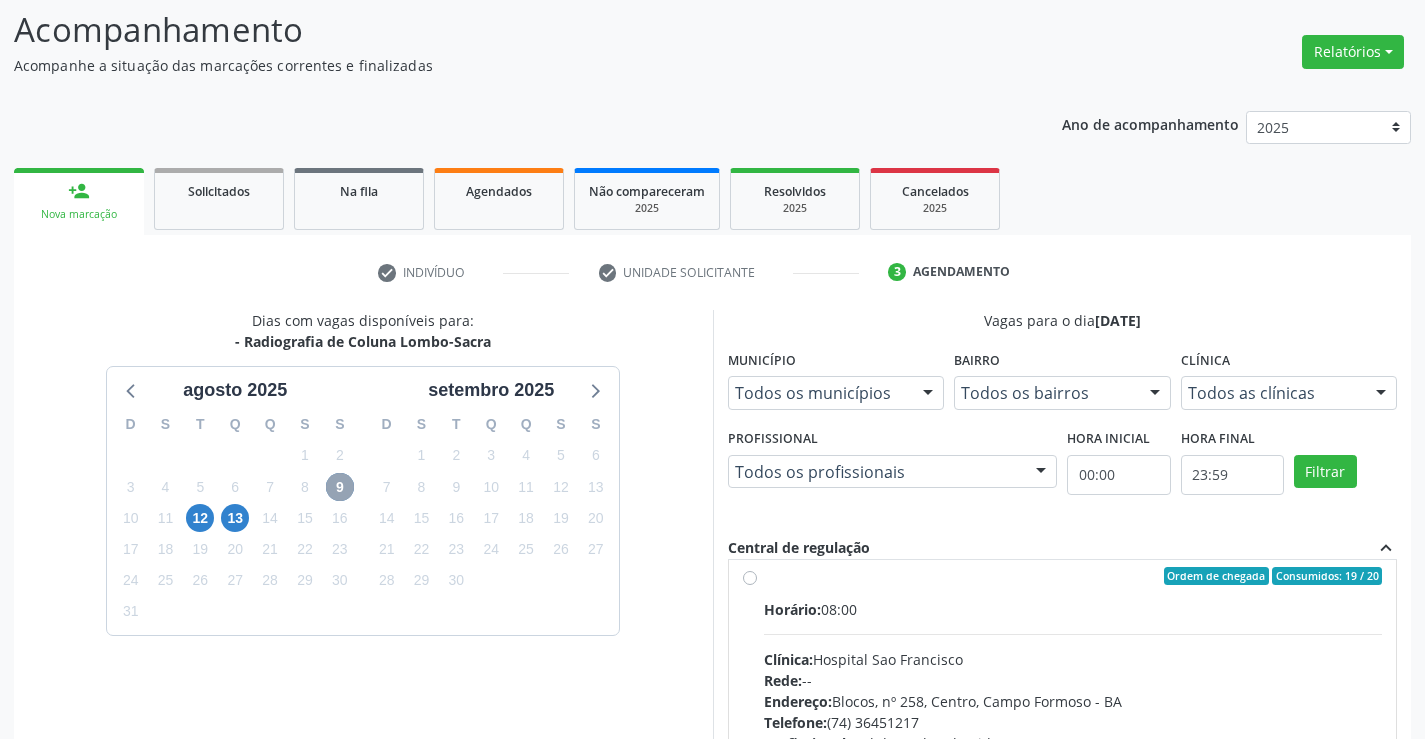 scroll, scrollTop: 0, scrollLeft: 0, axis: both 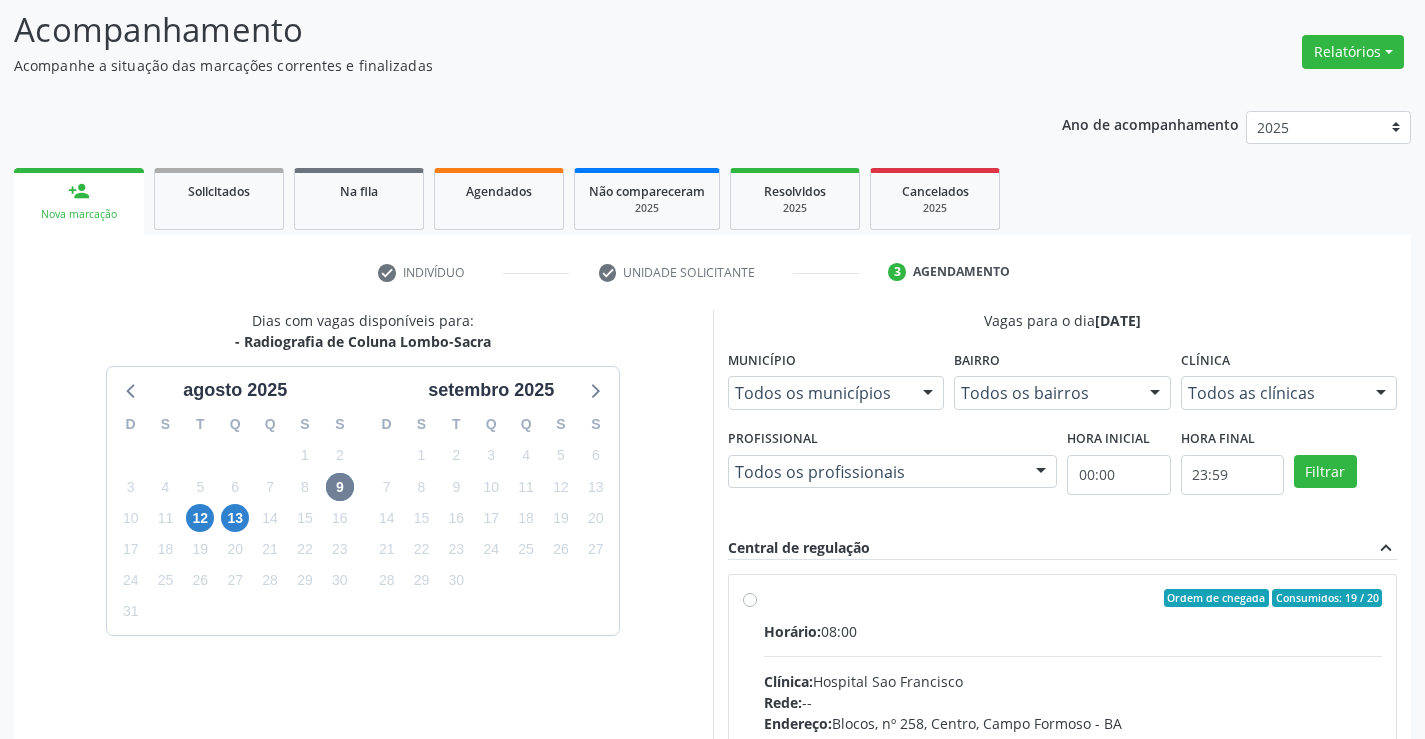 click on "Ordem de chegada
Consumidos: 19 / 20
Horário:   08:00
Clínica:  Hospital Sao Francisco
Rede:
--
Endereço:   Blocos, nº [NUMBER], [NEIGHBORHOOD], [CITY] - [STATE]
Telefone:   [PHONE]
Profissional:
[FIRST] [LAST]
Informações adicionais sobre o atendimento
Idade de atendimento:
de 0 a 120 anos
Gênero(s) atendido(s):
Masculino e Feminino
Informações adicionais:
--" at bounding box center (1073, 742) 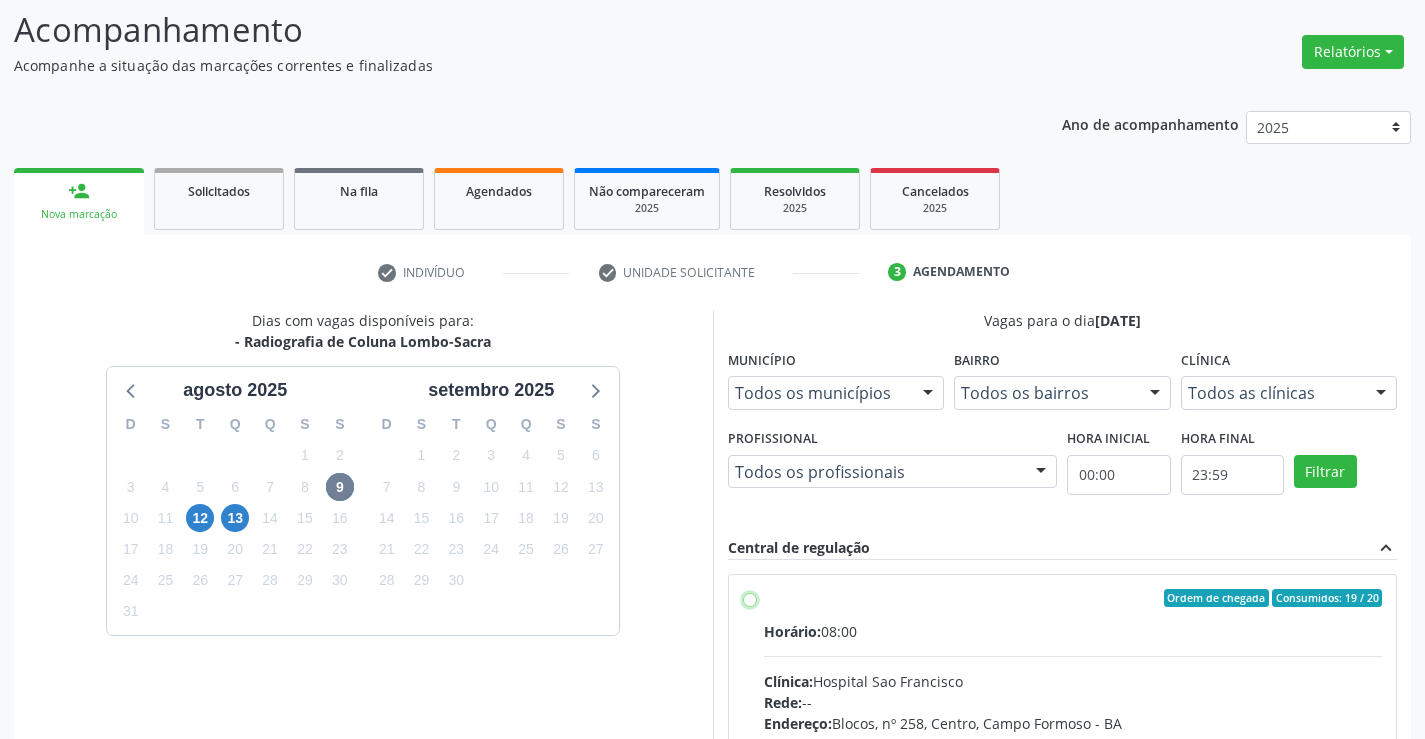 click on "Ordem de chegada
Consumidos: 19 / 20
Horário:   08:00
Clínica:  Hospital Sao Francisco
Rede:
--
Endereço:   Blocos, nº [NUMBER], [NEIGHBORHOOD], [CITY] - [STATE]
Telefone:   [PHONE]
Profissional:
[FIRST] [LAST]
Informações adicionais sobre o atendimento
Idade de atendimento:
de 0 a 120 anos
Gênero(s) atendido(s):
Masculino e Feminino
Informações adicionais:
--" at bounding box center (750, 598) 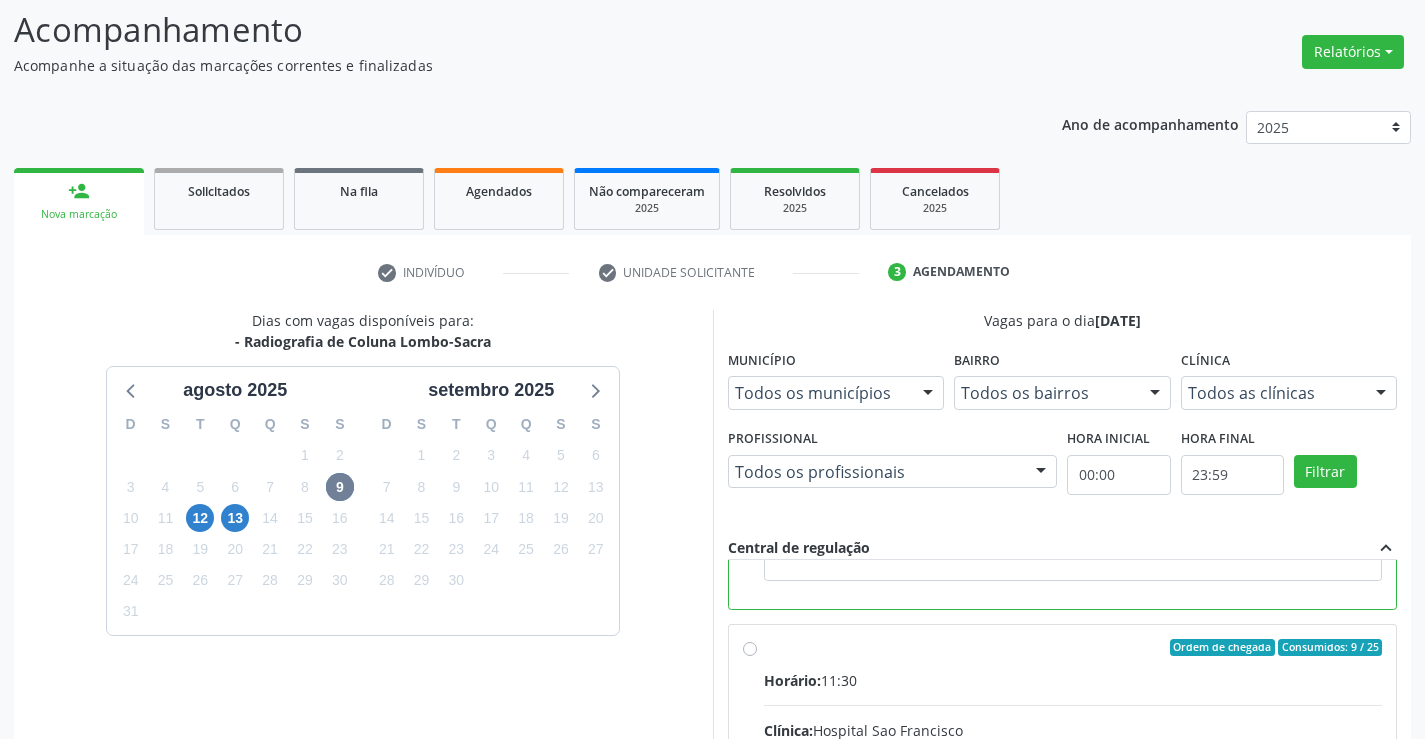 scroll, scrollTop: 450, scrollLeft: 0, axis: vertical 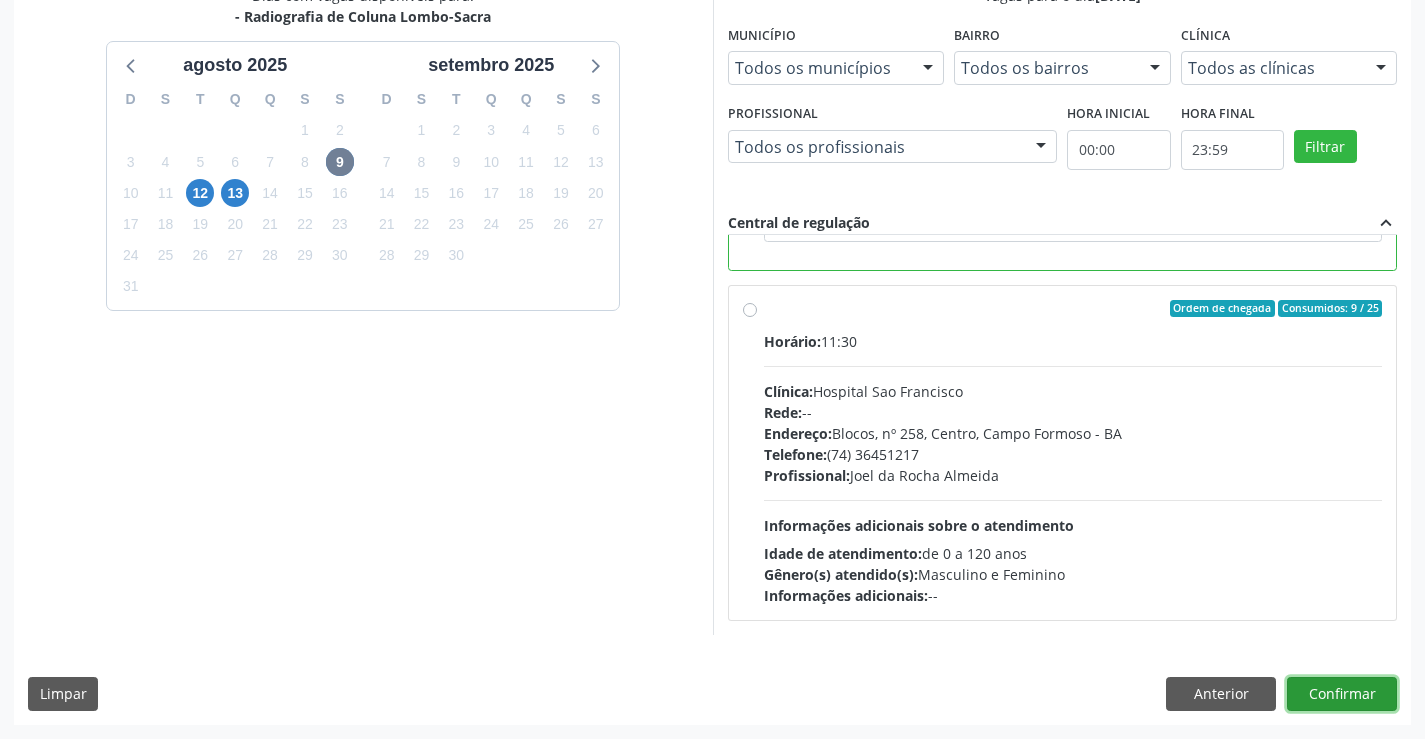click on "Confirmar" at bounding box center [1342, 694] 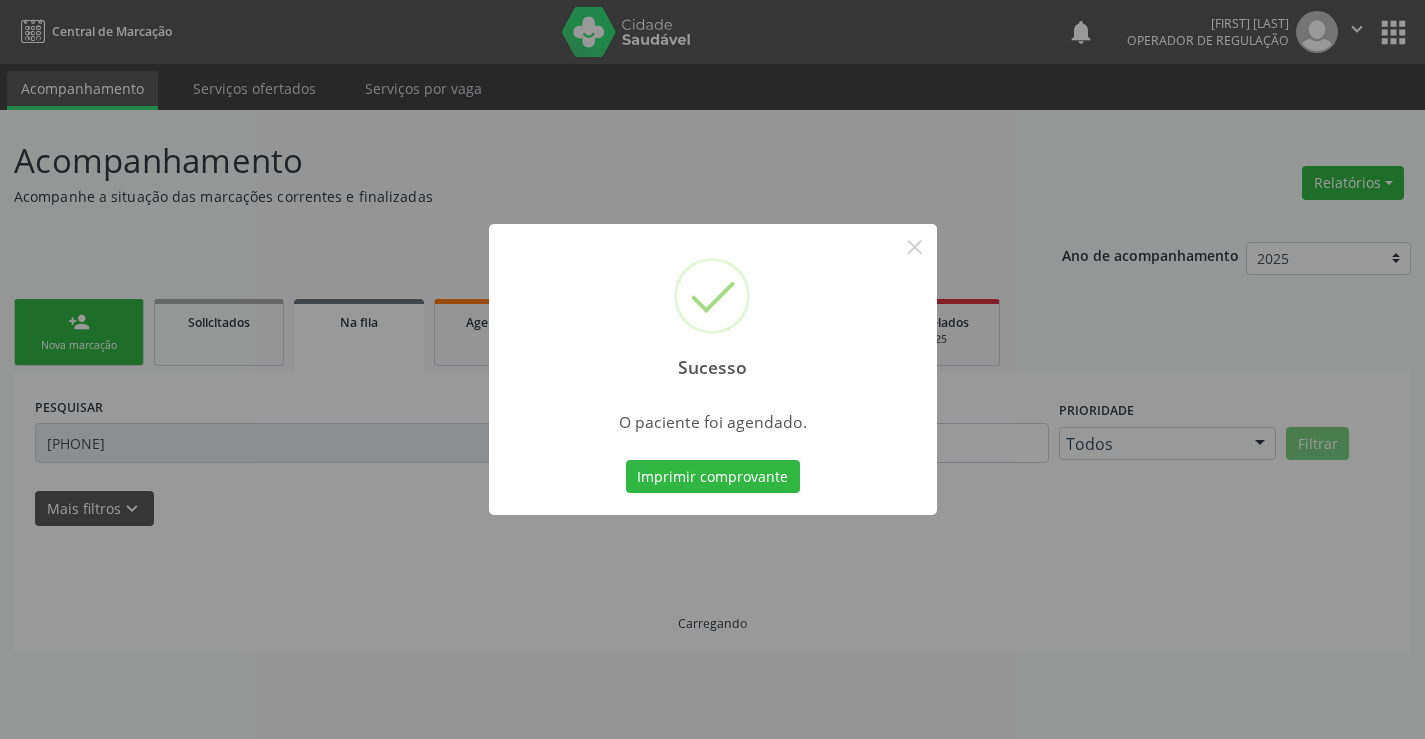 scroll, scrollTop: 0, scrollLeft: 0, axis: both 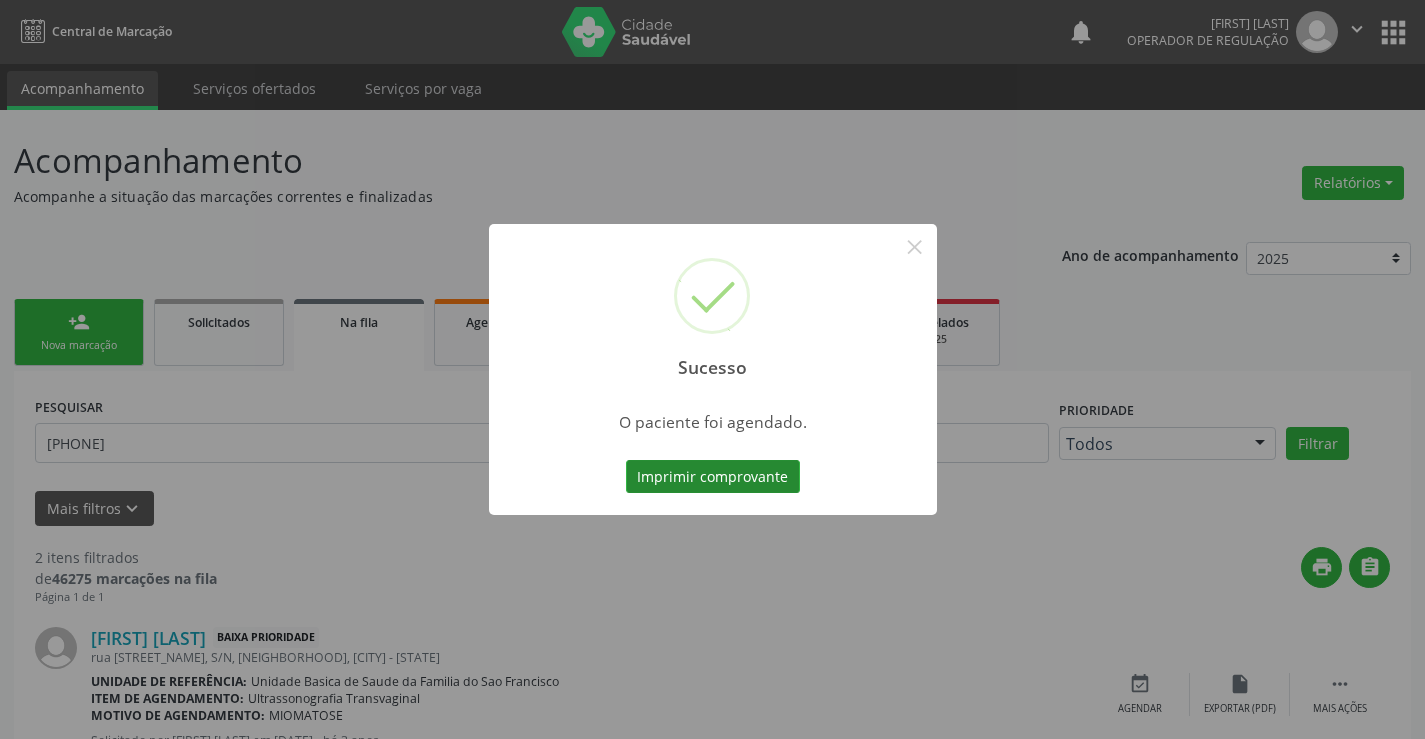 click on "Imprimir comprovante" at bounding box center [713, 477] 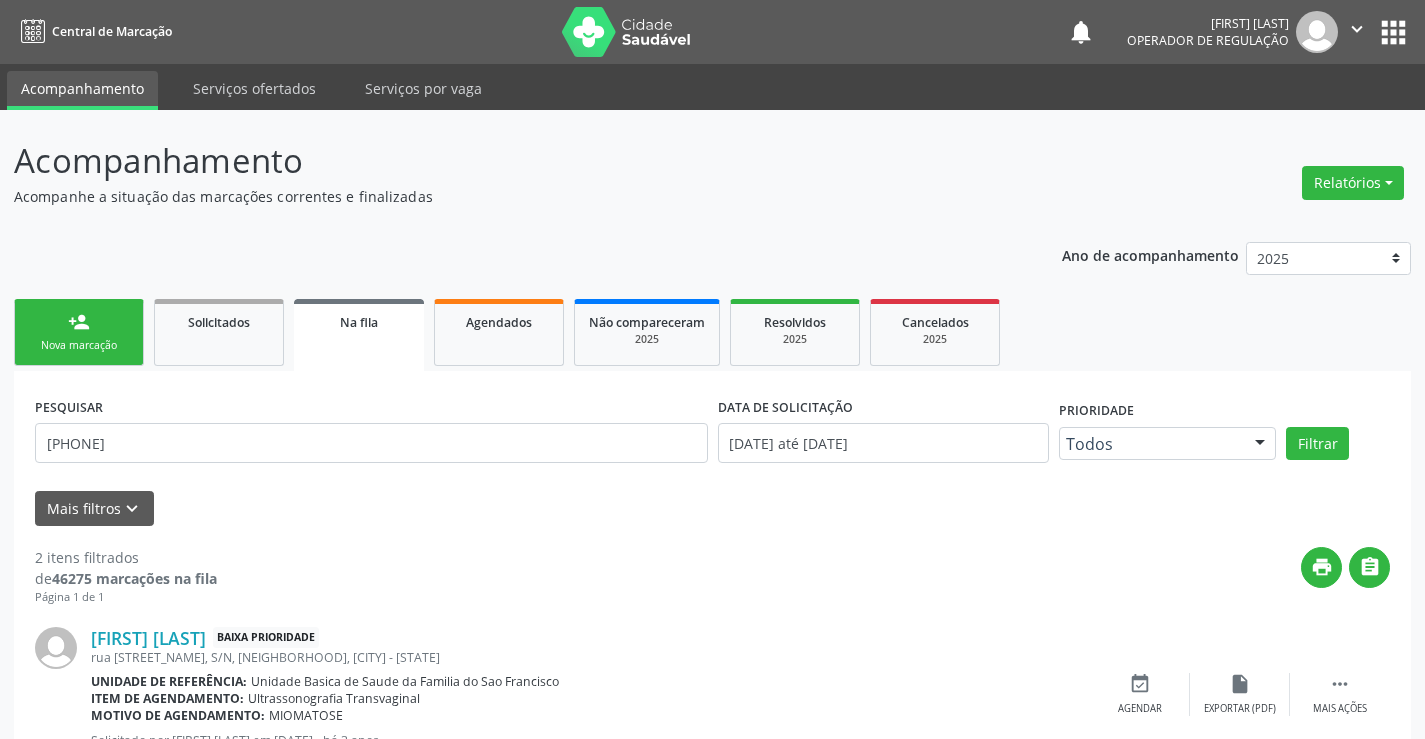 click on "" at bounding box center [1357, 29] 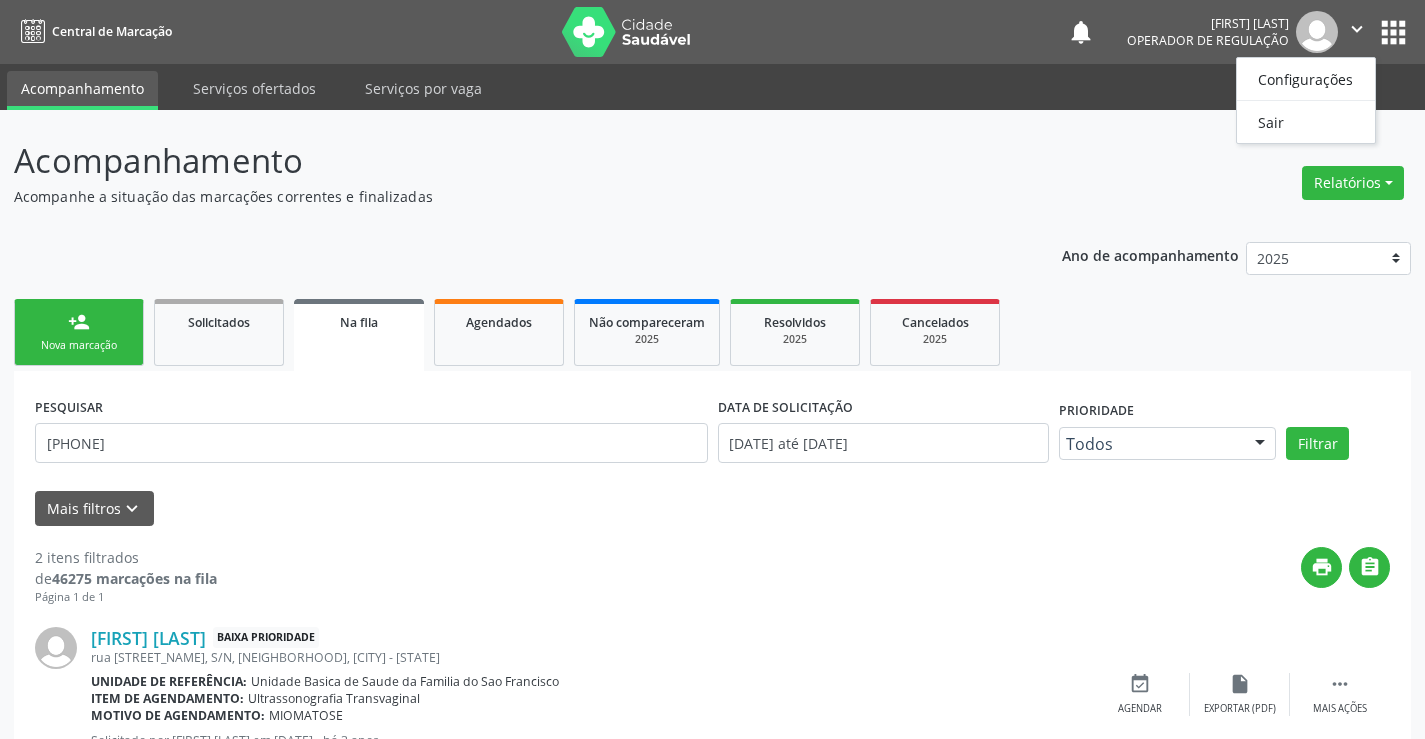 click on "apps" at bounding box center (1393, 32) 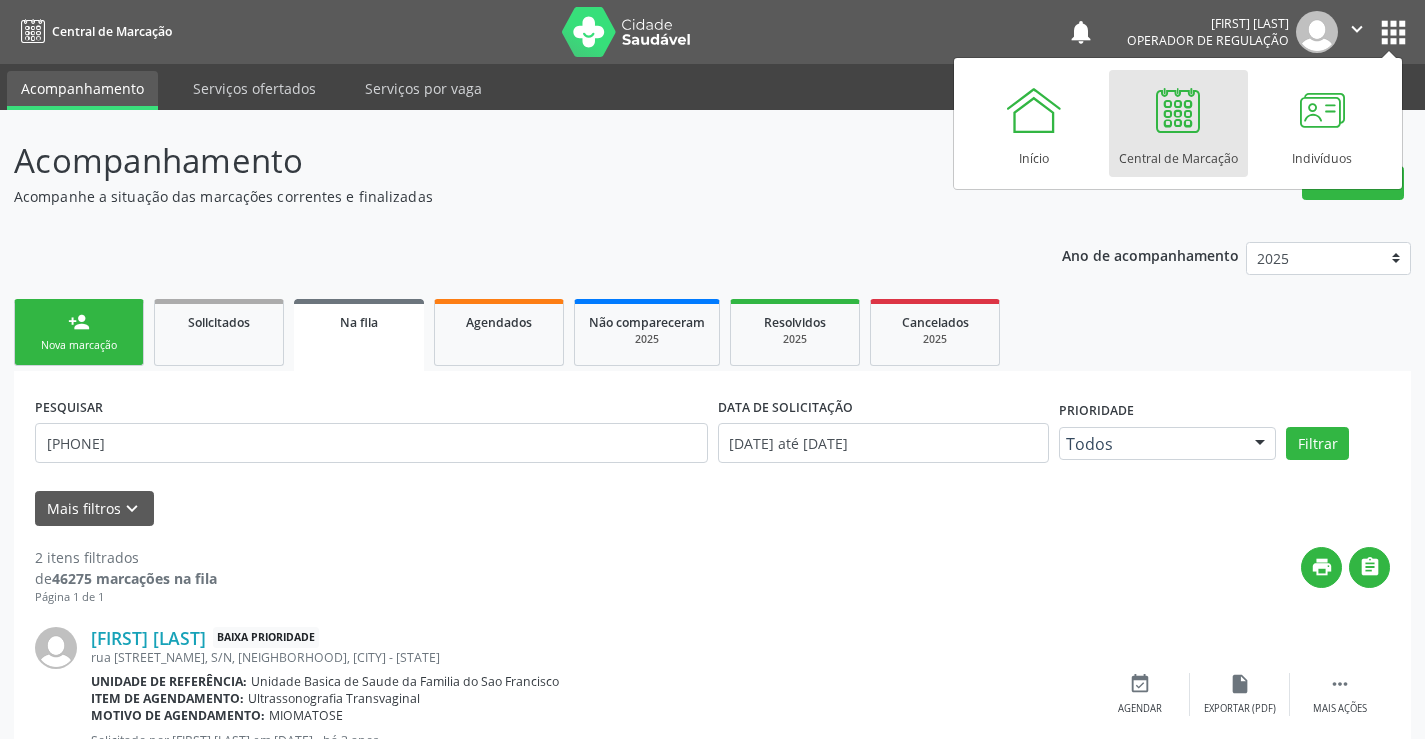 click at bounding box center (1178, 110) 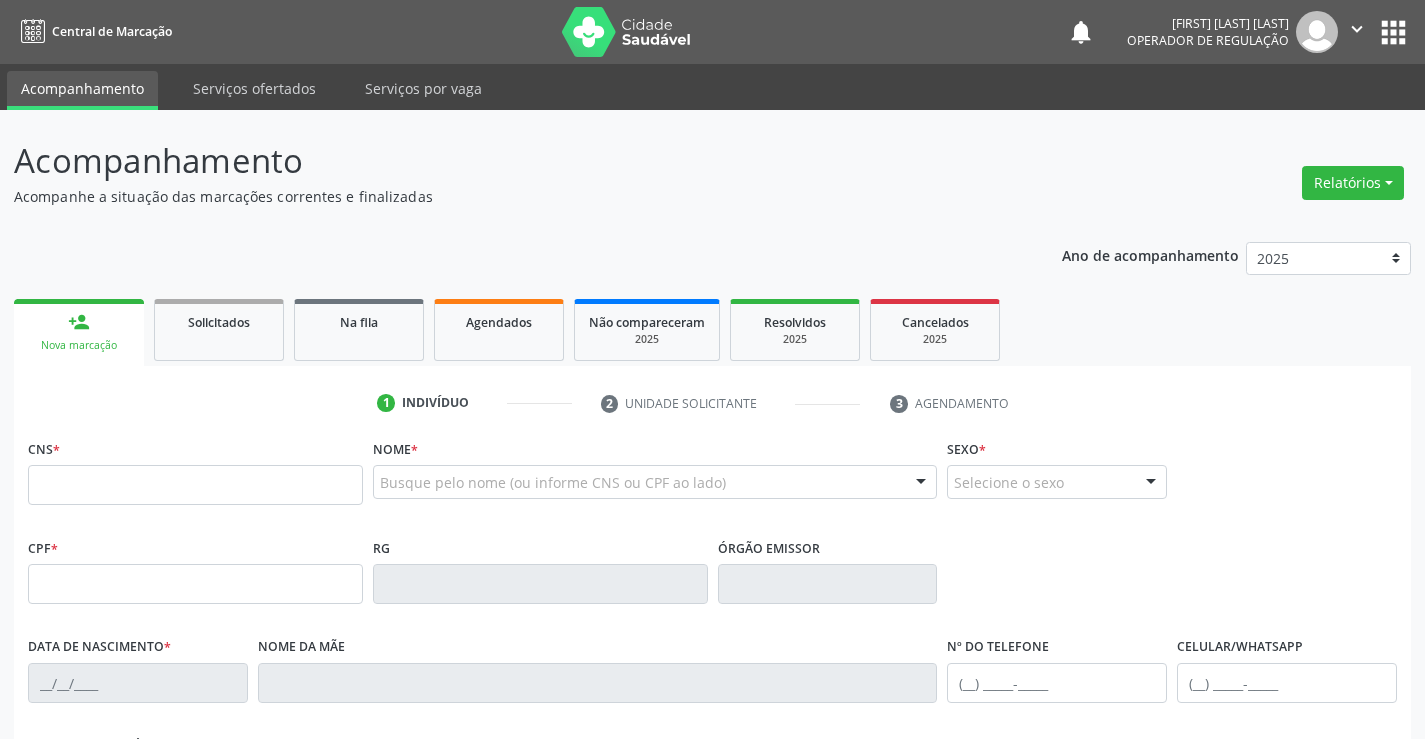 scroll, scrollTop: 200, scrollLeft: 0, axis: vertical 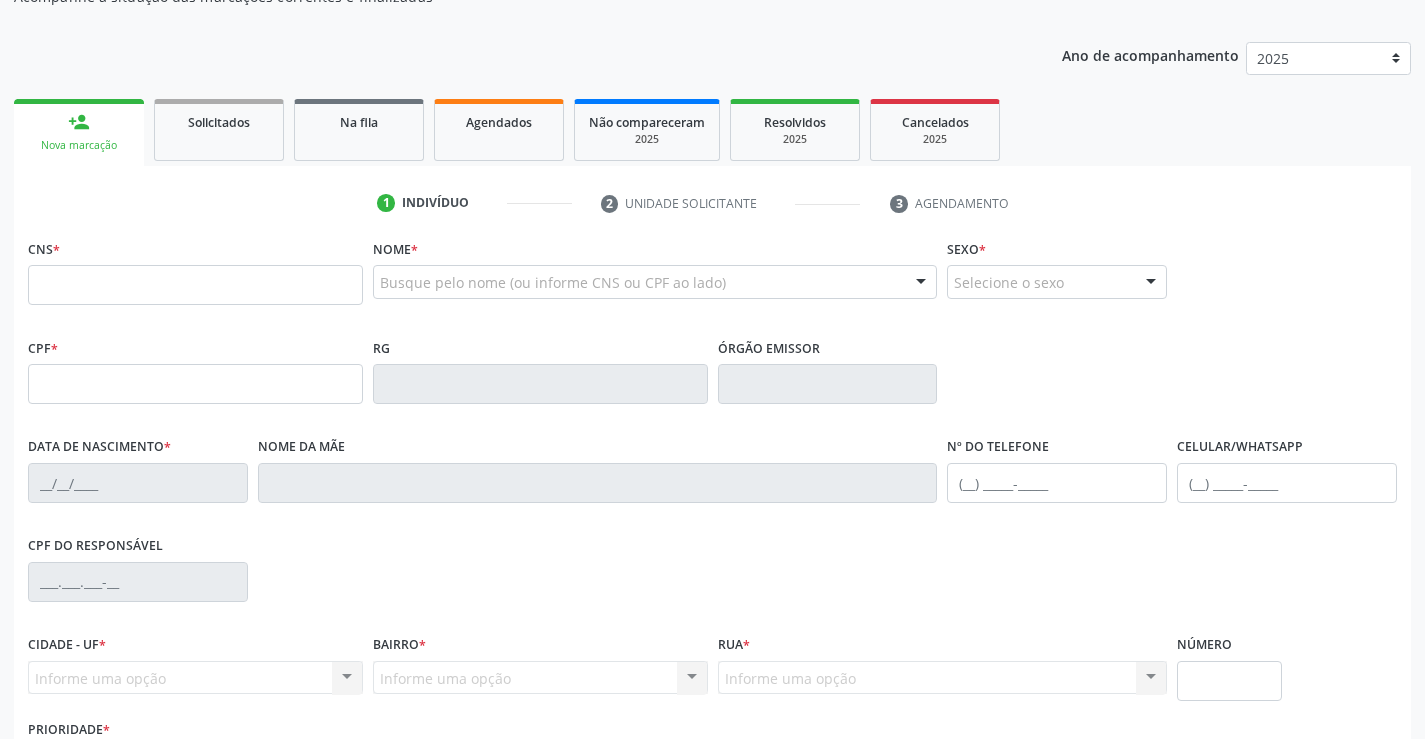 click at bounding box center [195, 285] 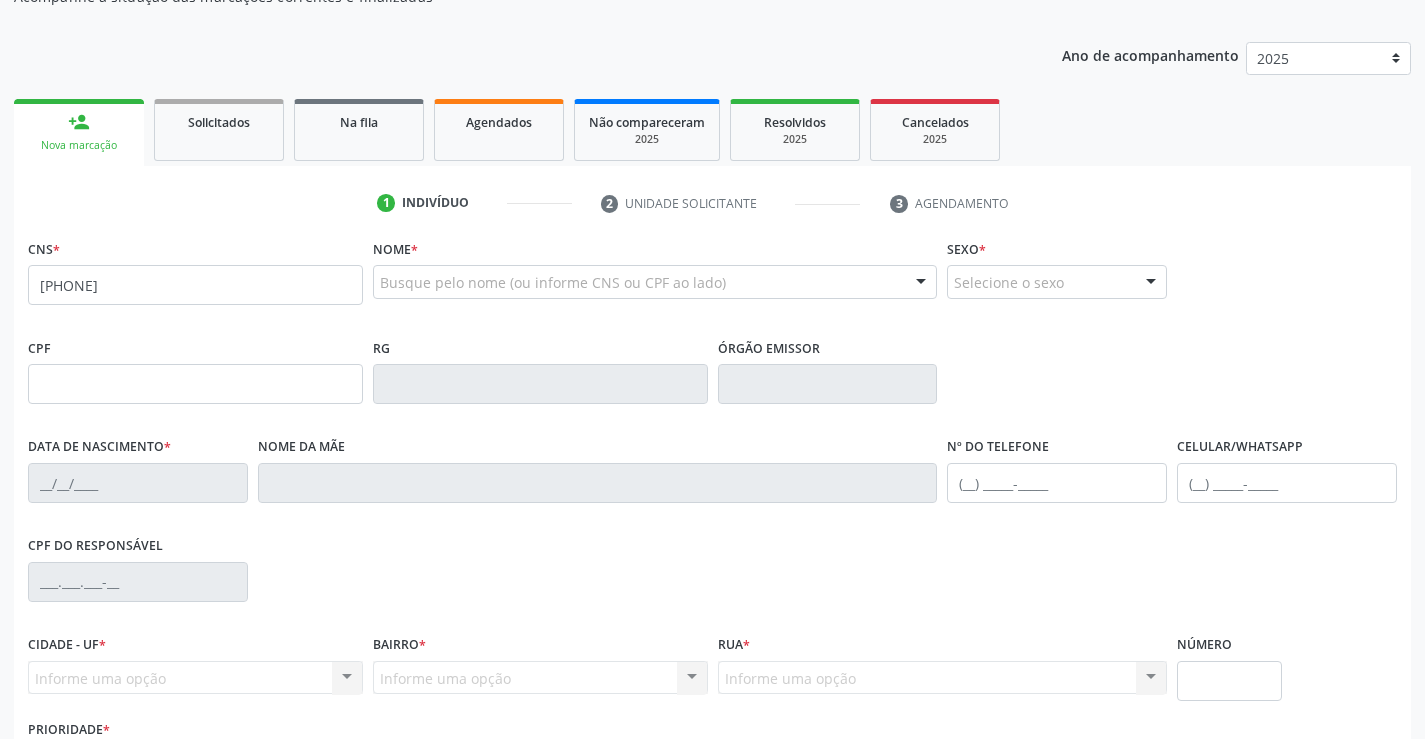 type on "[PHONE]" 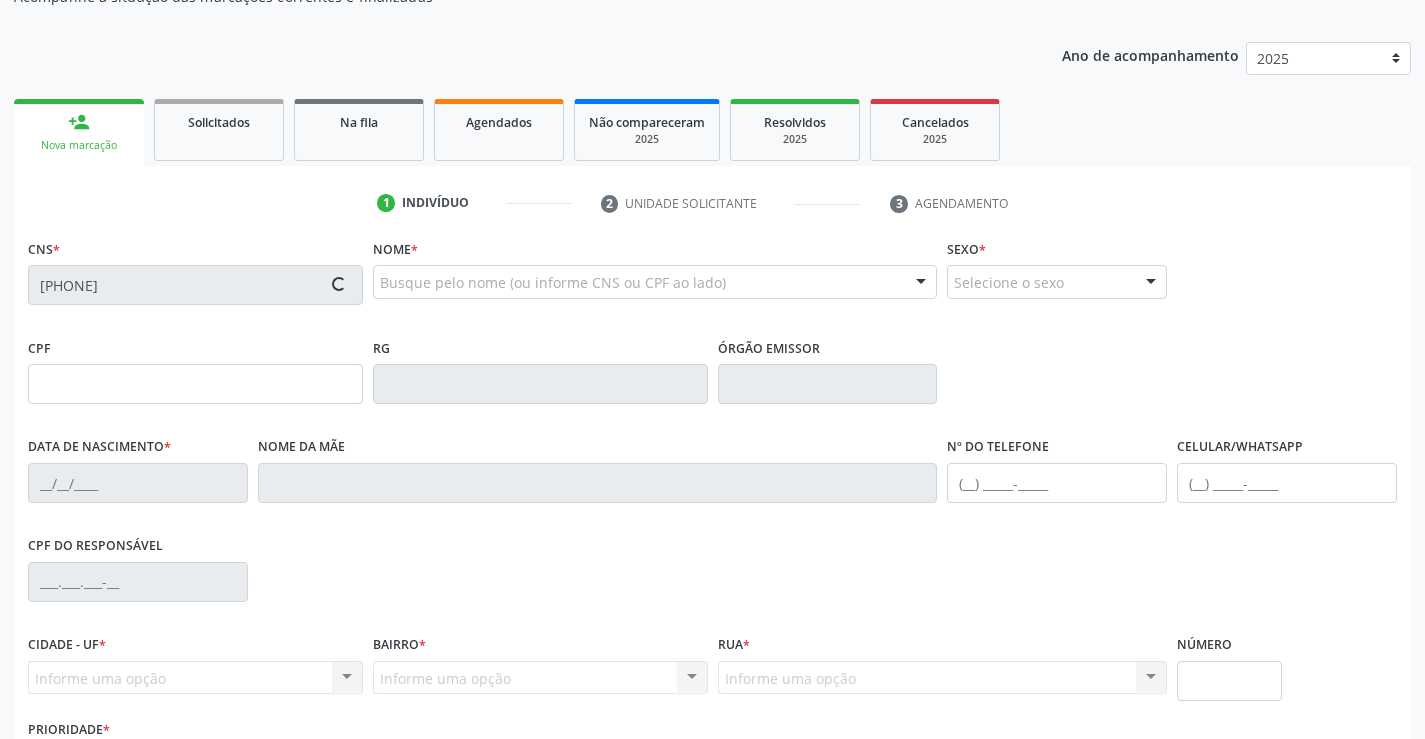 type on "[NUMBER]" 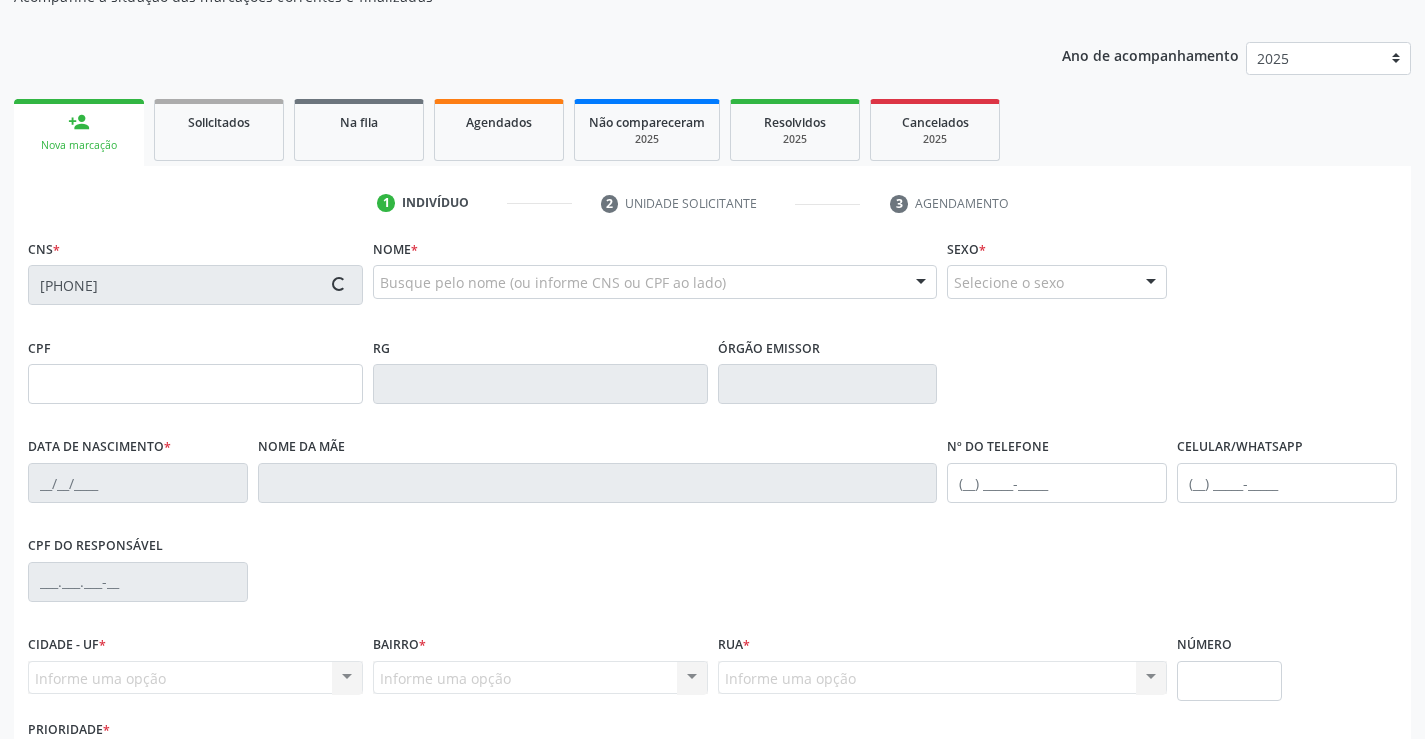 type on "[DATE]" 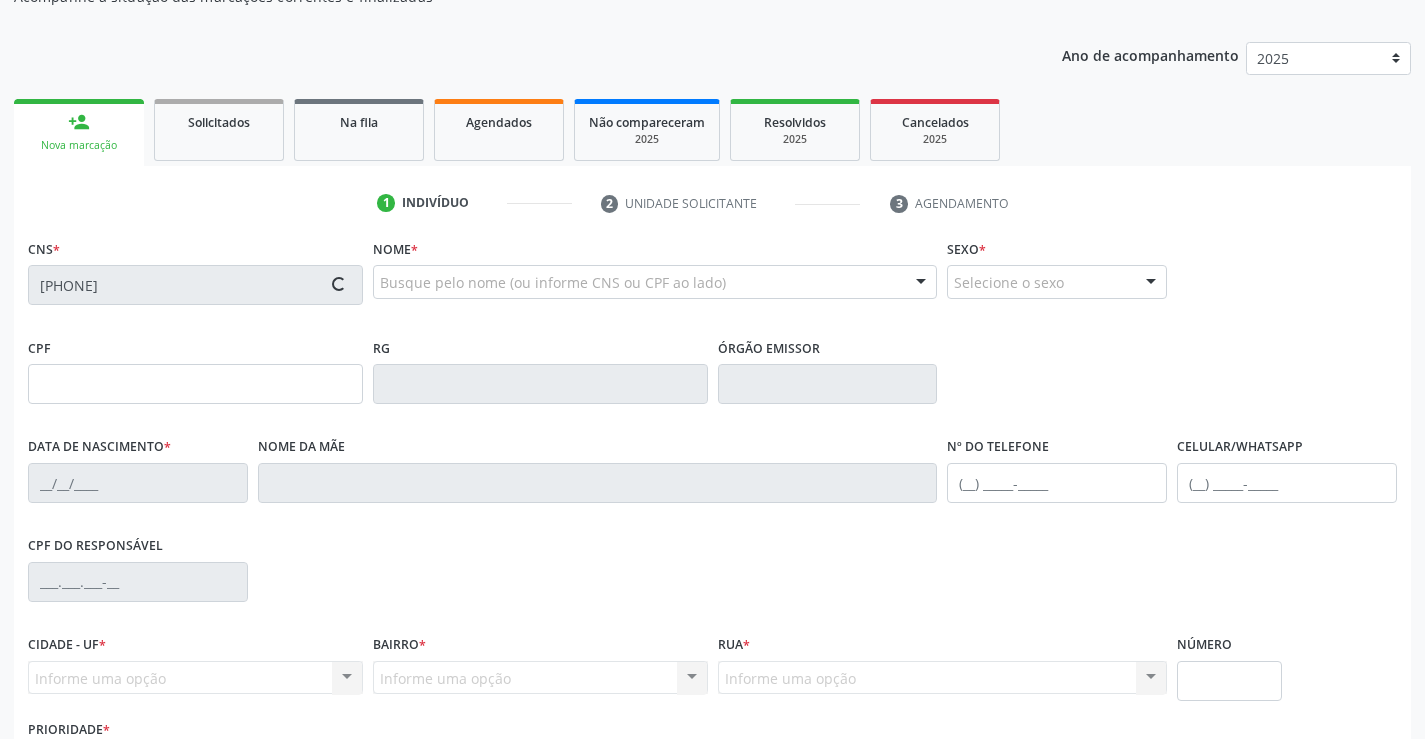 type on "(74) 98831-2133" 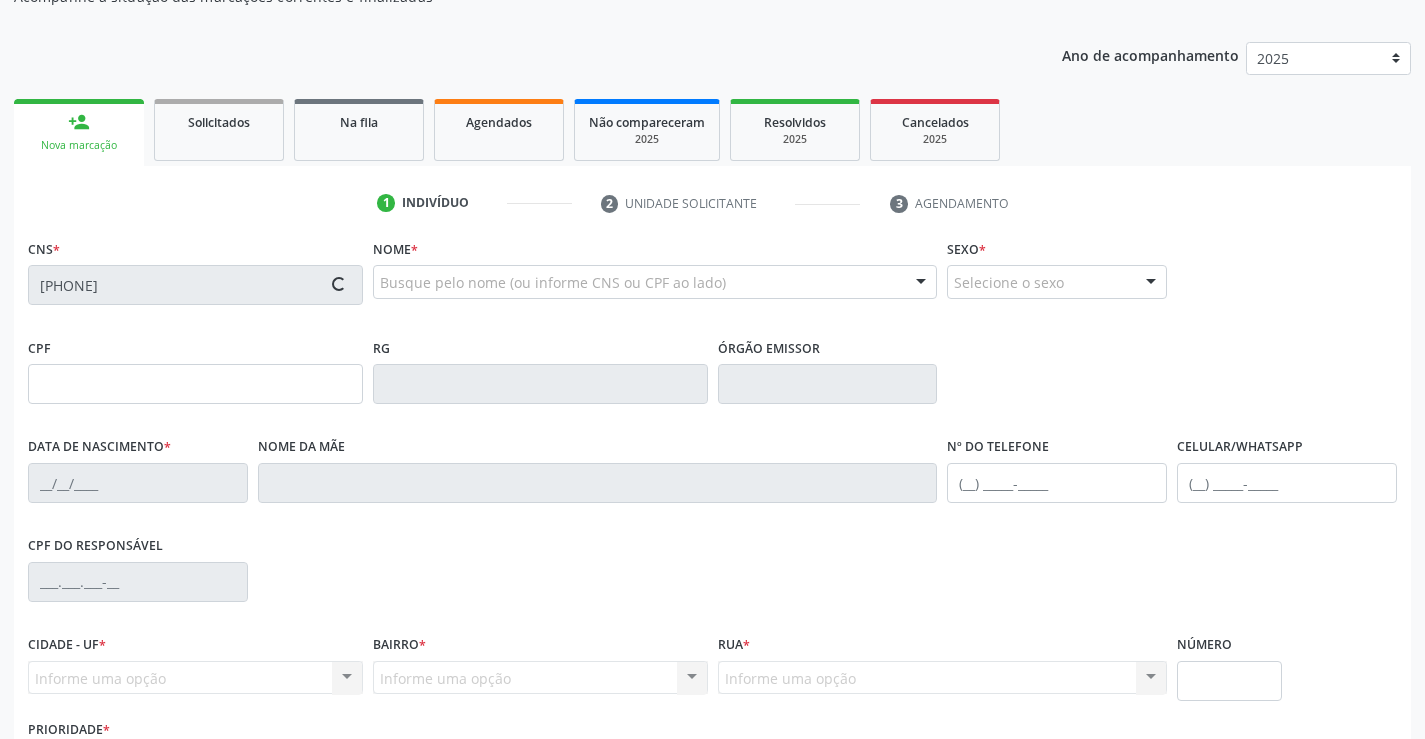 type on "014.365.935-90" 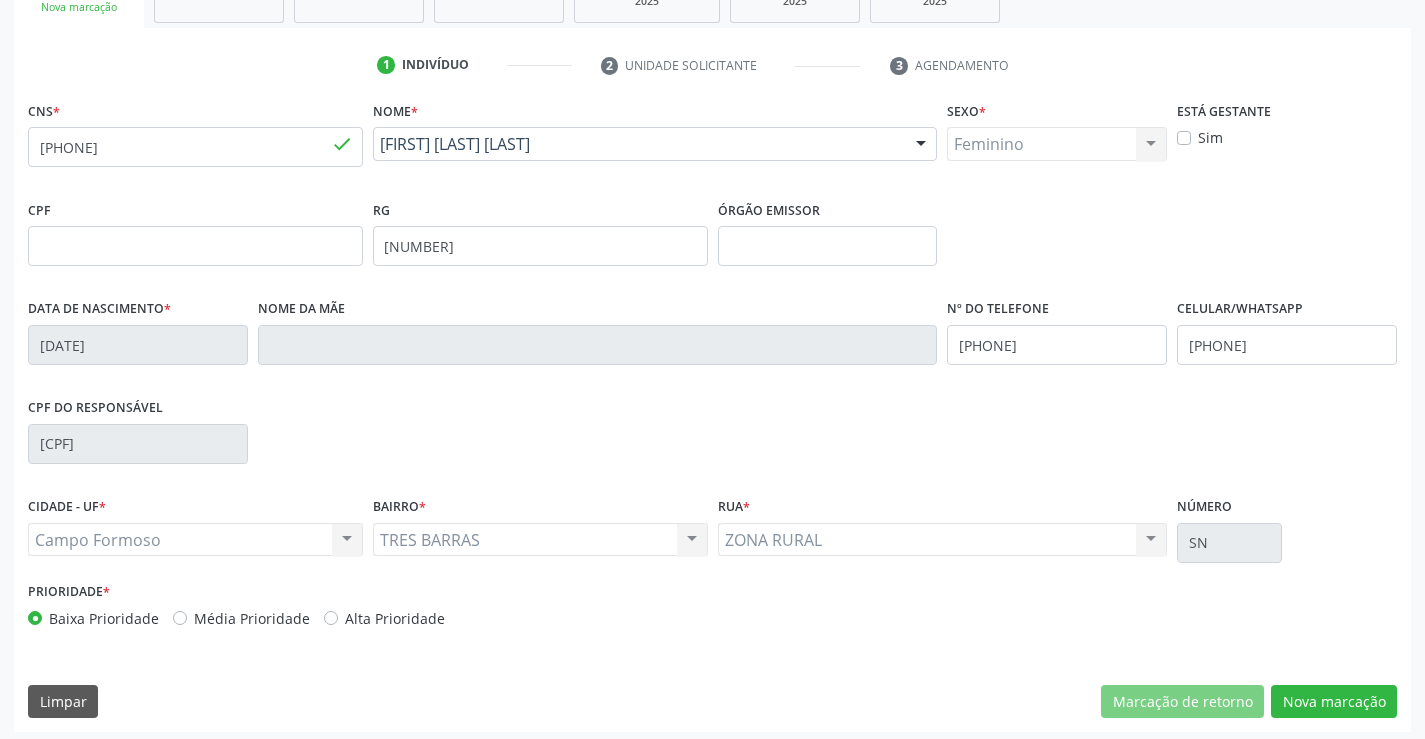 scroll, scrollTop: 345, scrollLeft: 0, axis: vertical 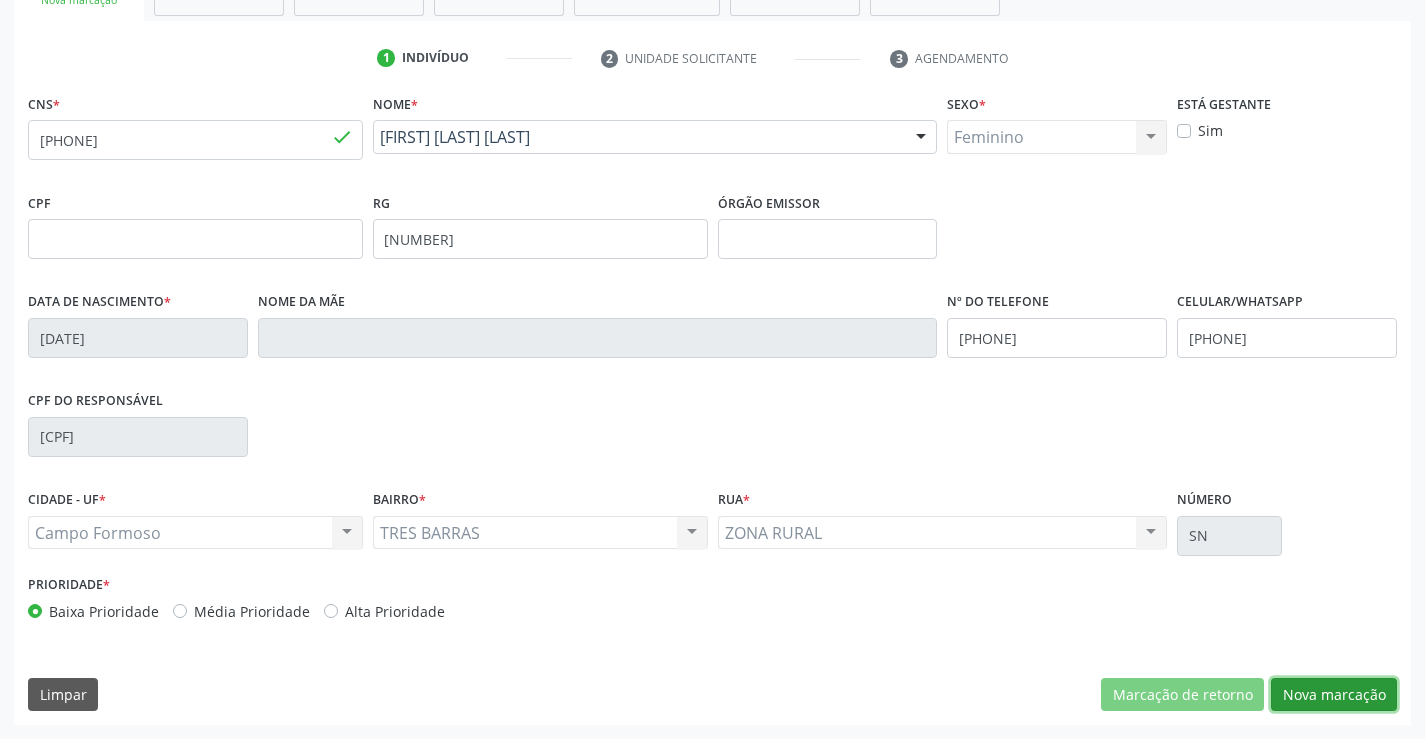 click on "Nova marcação" at bounding box center (1334, 695) 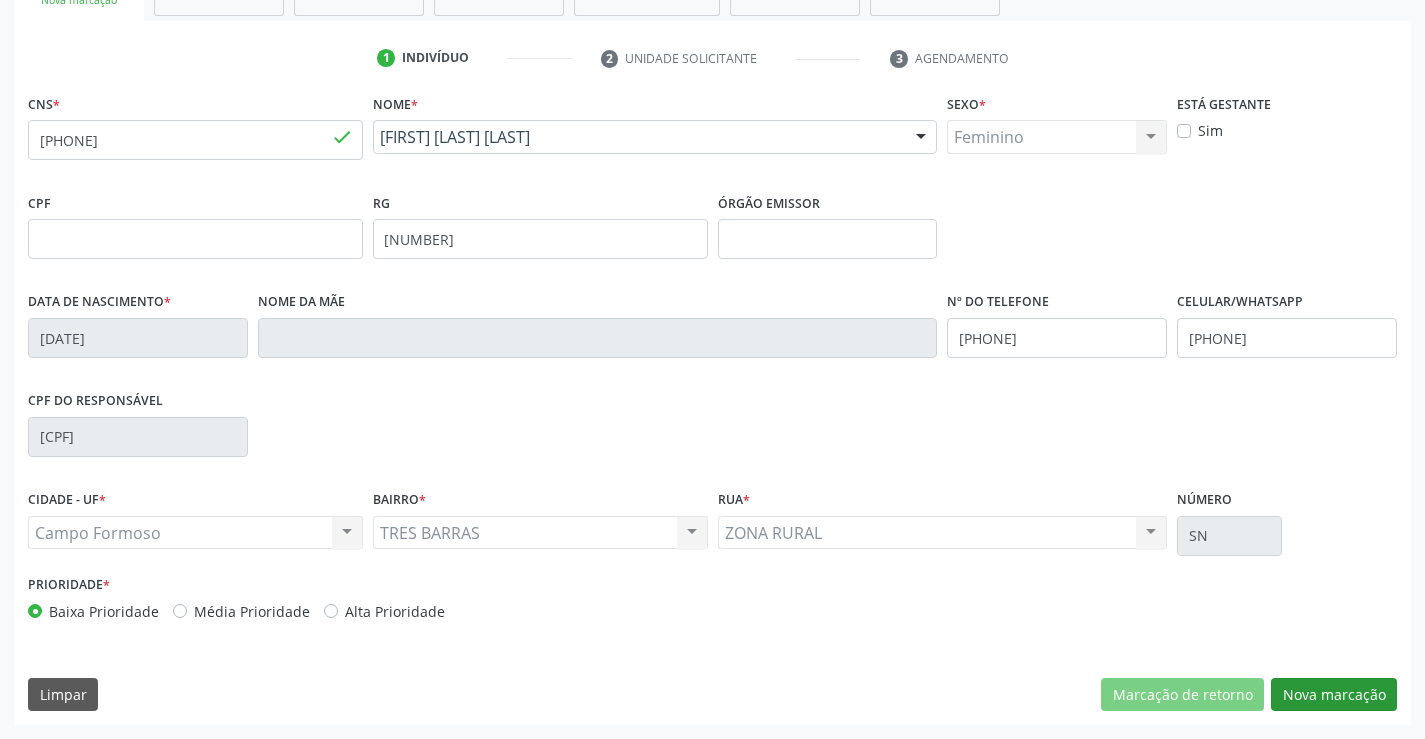 scroll, scrollTop: 167, scrollLeft: 0, axis: vertical 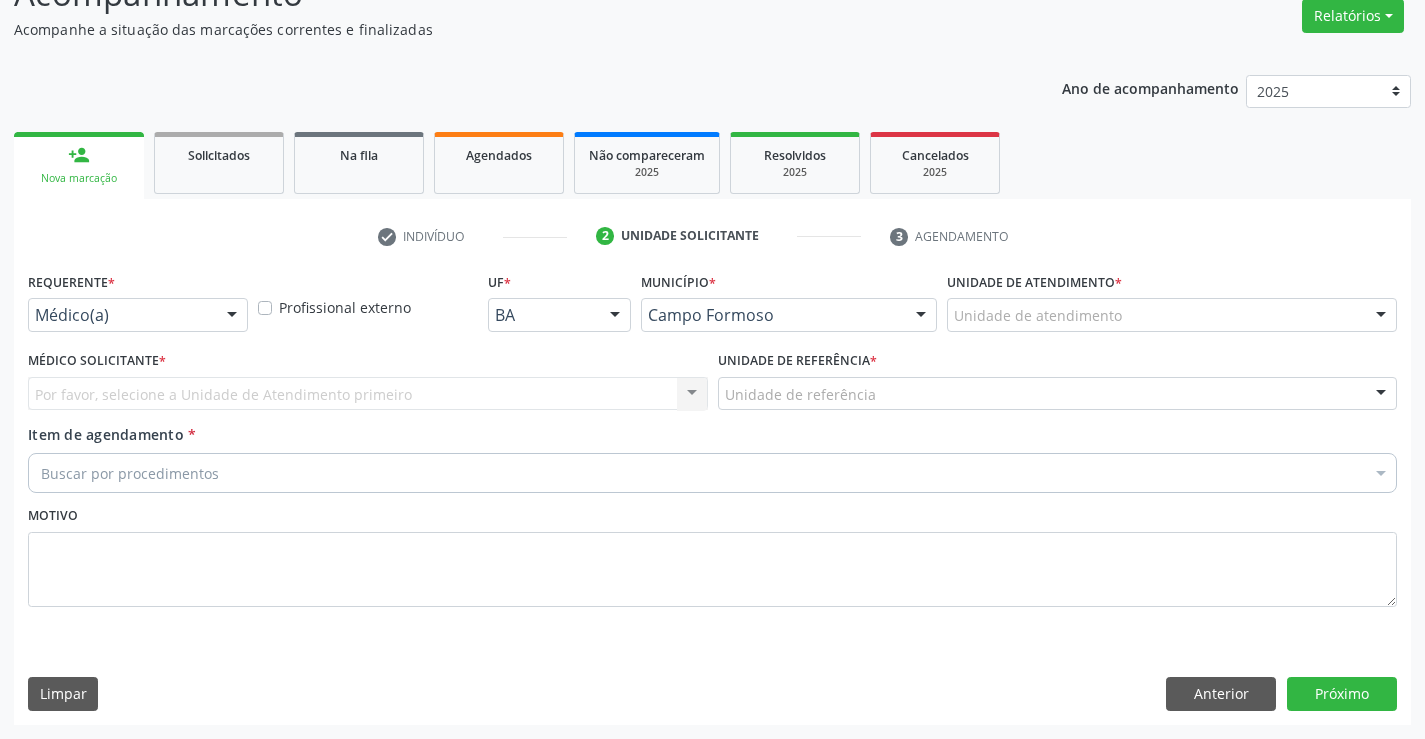 click at bounding box center (232, 316) 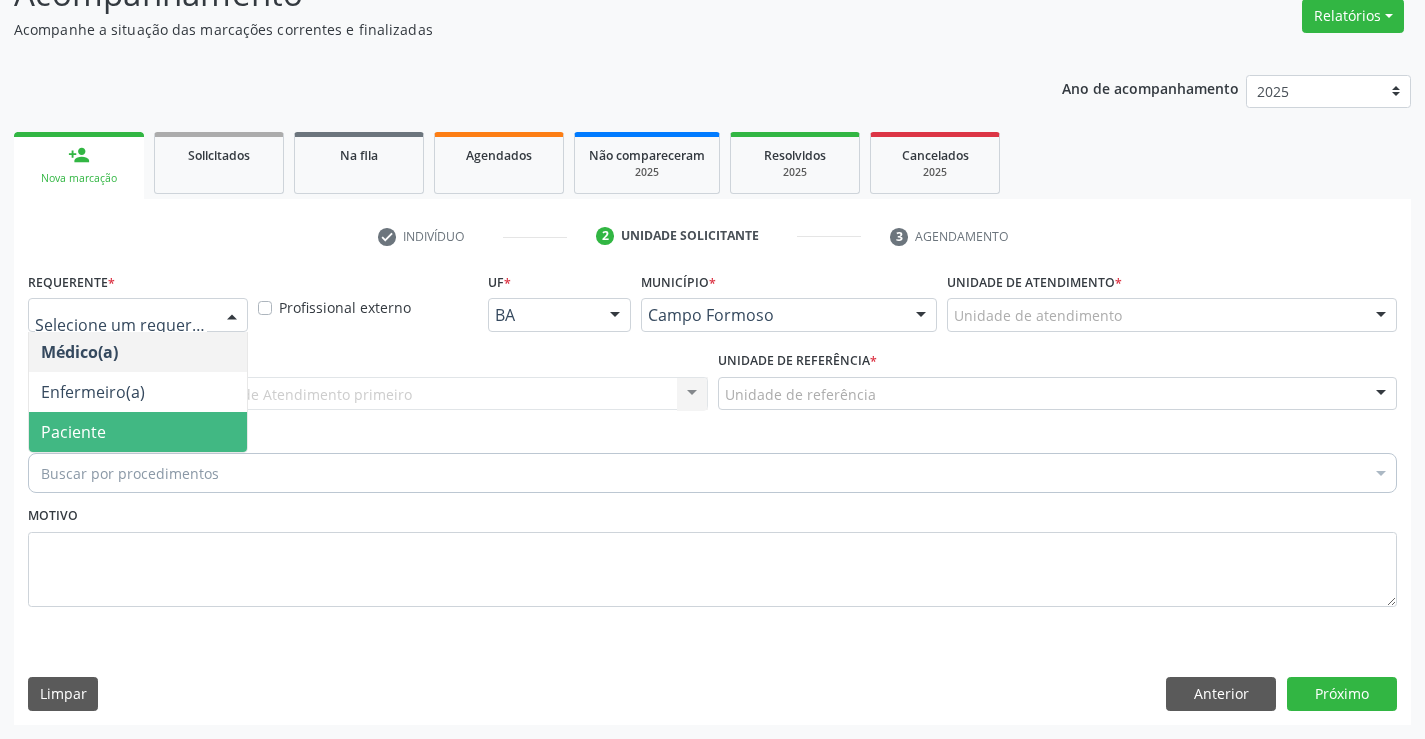 click on "Paciente" at bounding box center [138, 432] 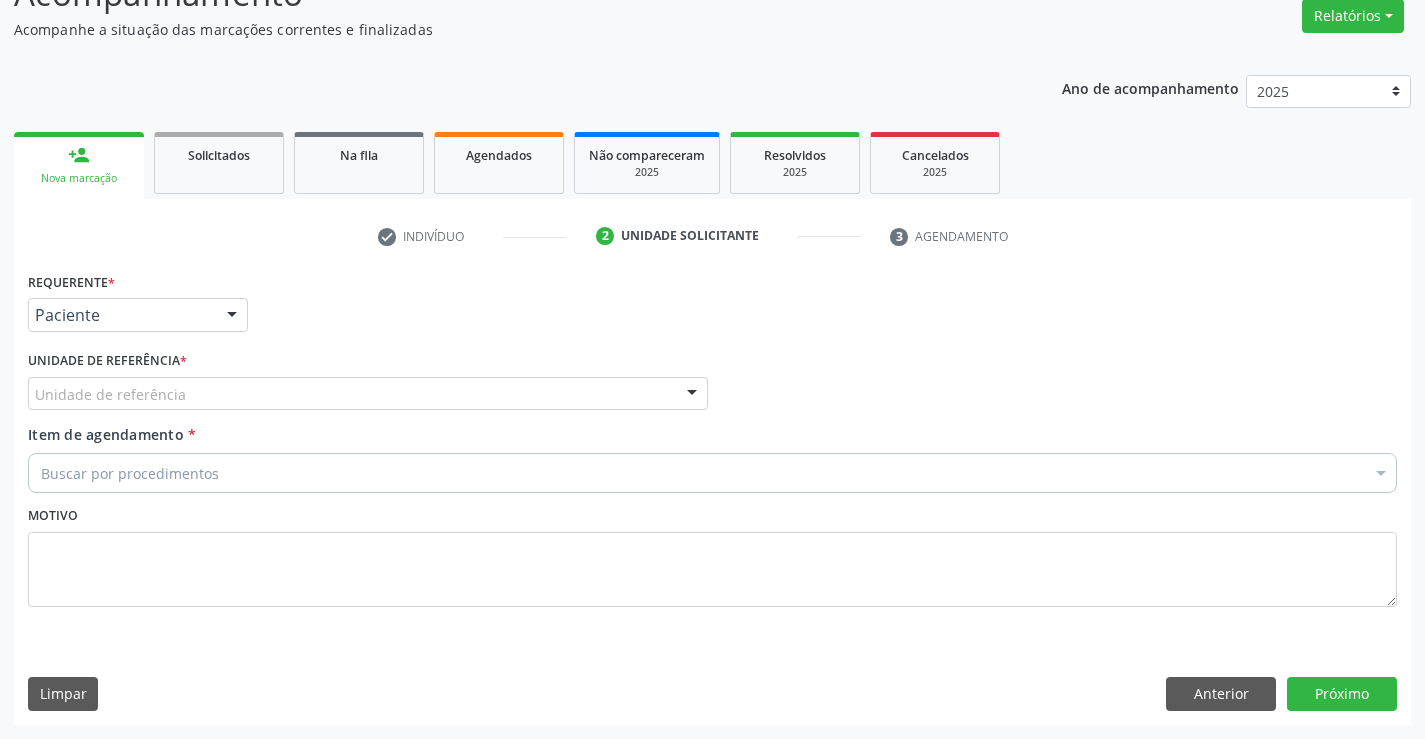 click on "Unidade de referência" at bounding box center (368, 394) 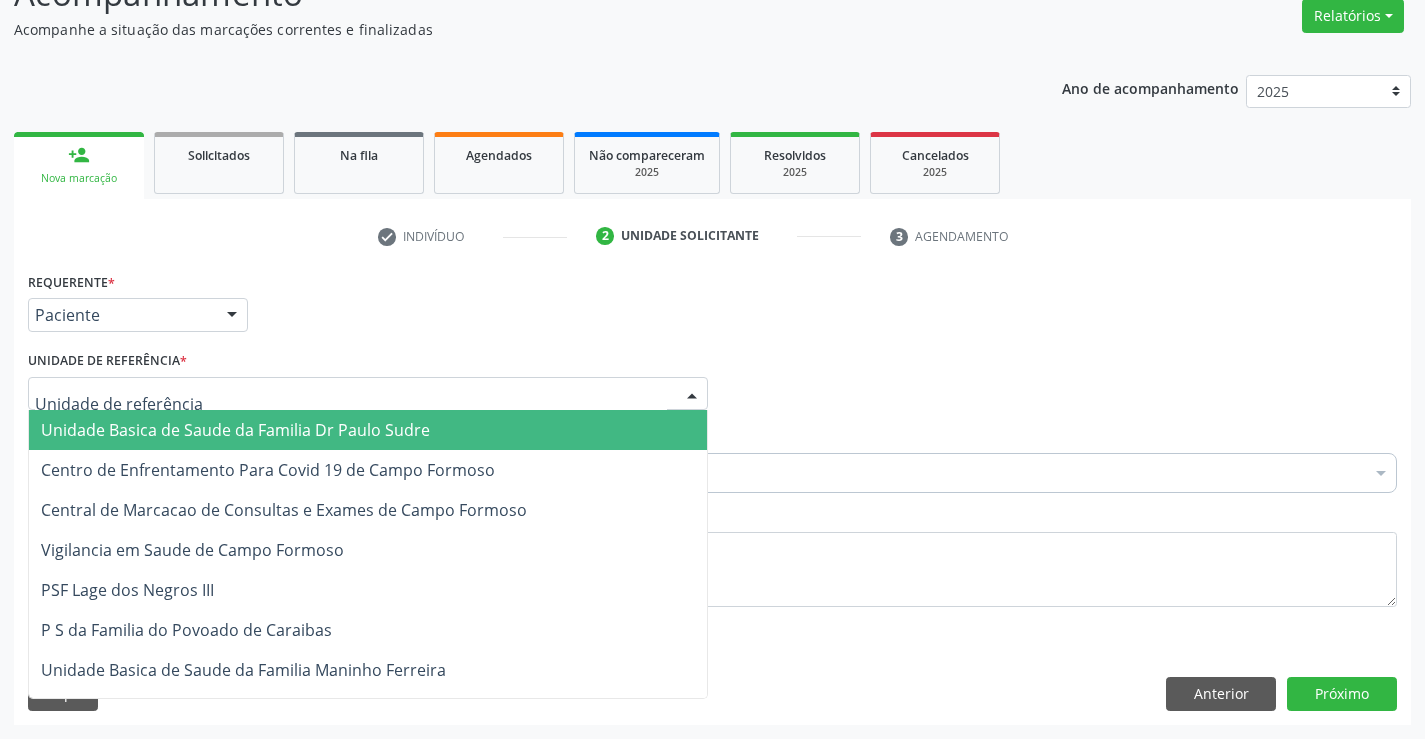 click on "Unidade Basica de Saude da Familia Dr Paulo Sudre" at bounding box center (235, 430) 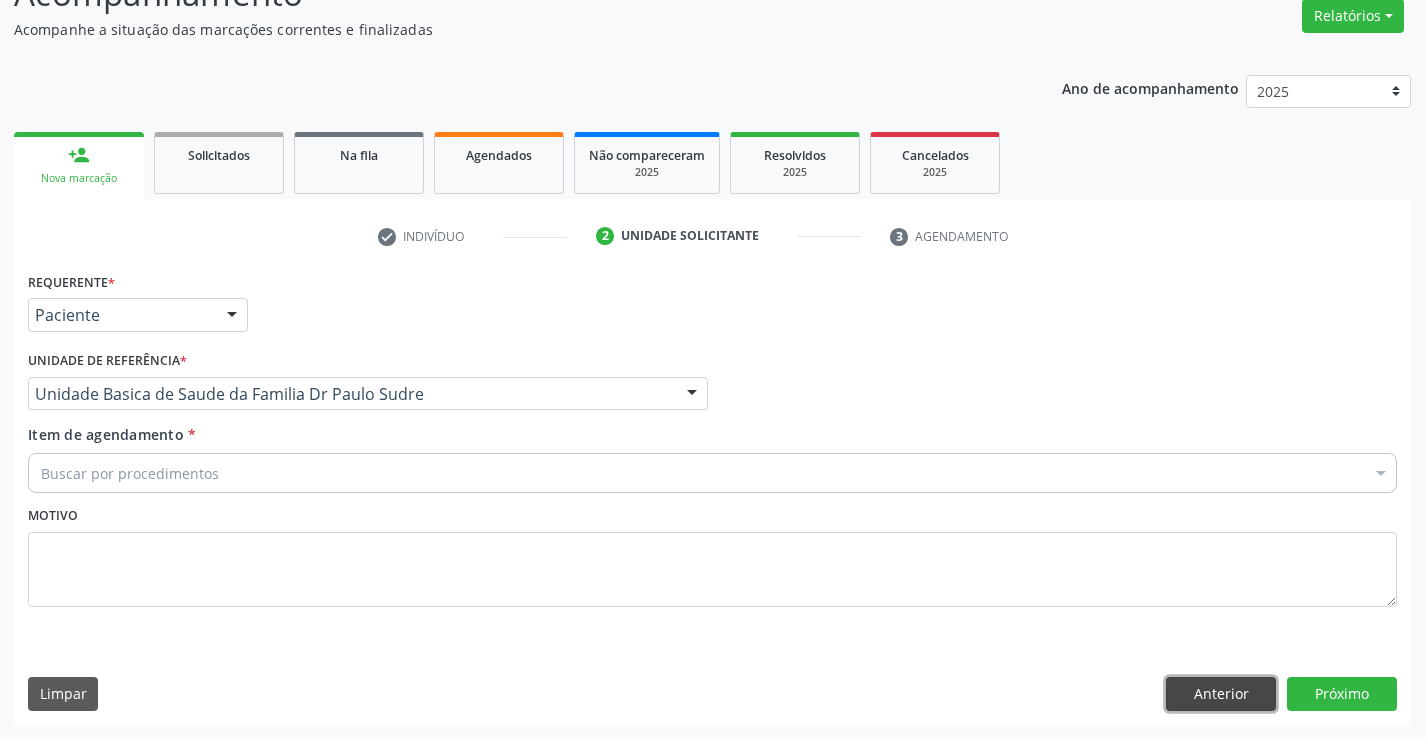 click on "Anterior" at bounding box center (1221, 694) 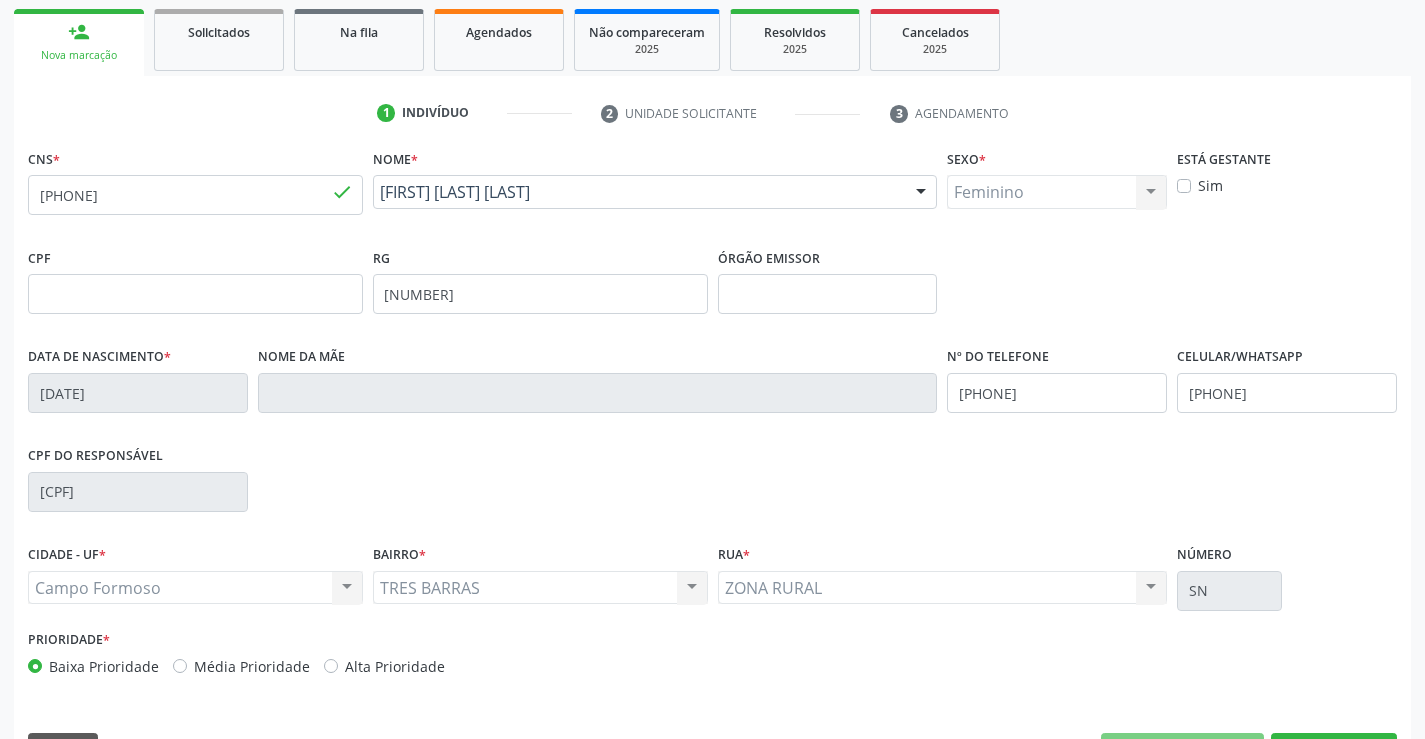 scroll, scrollTop: 345, scrollLeft: 0, axis: vertical 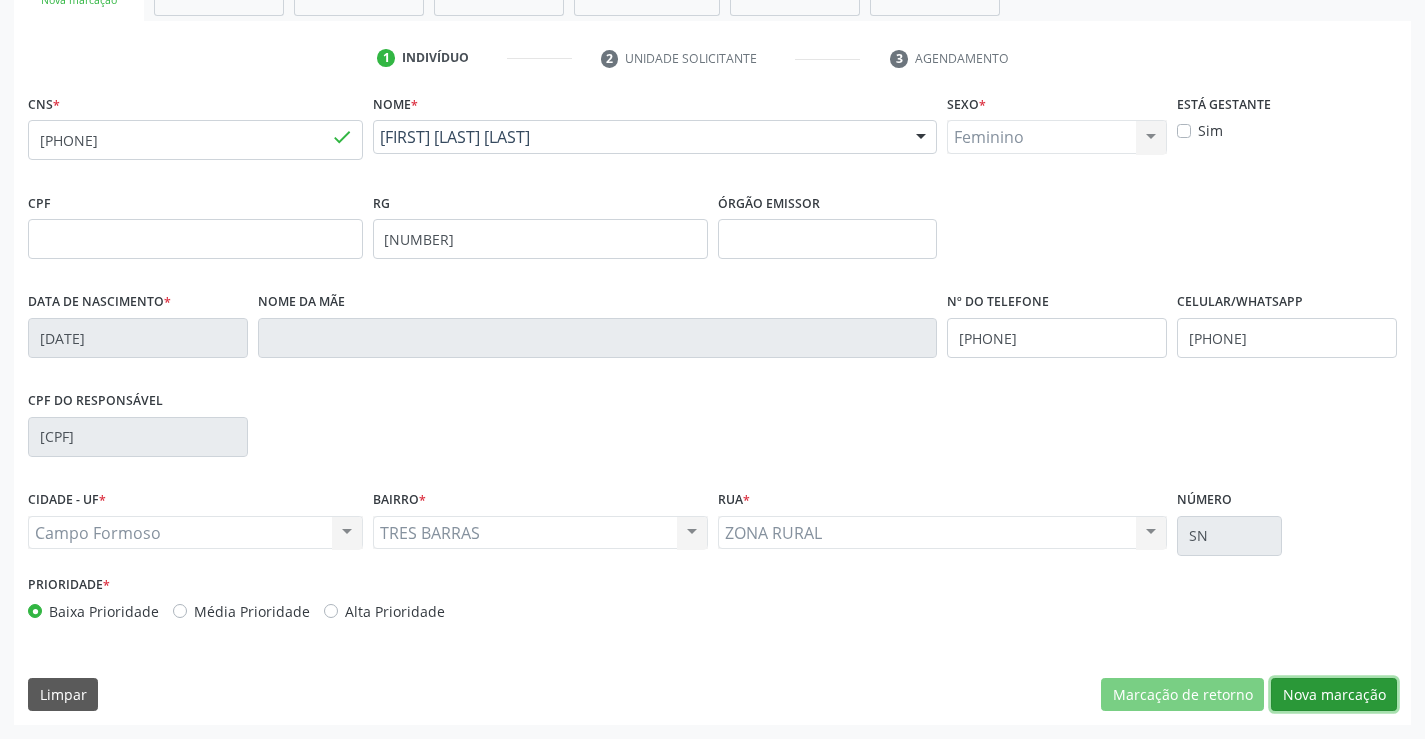 click on "Nova marcação" at bounding box center [1334, 695] 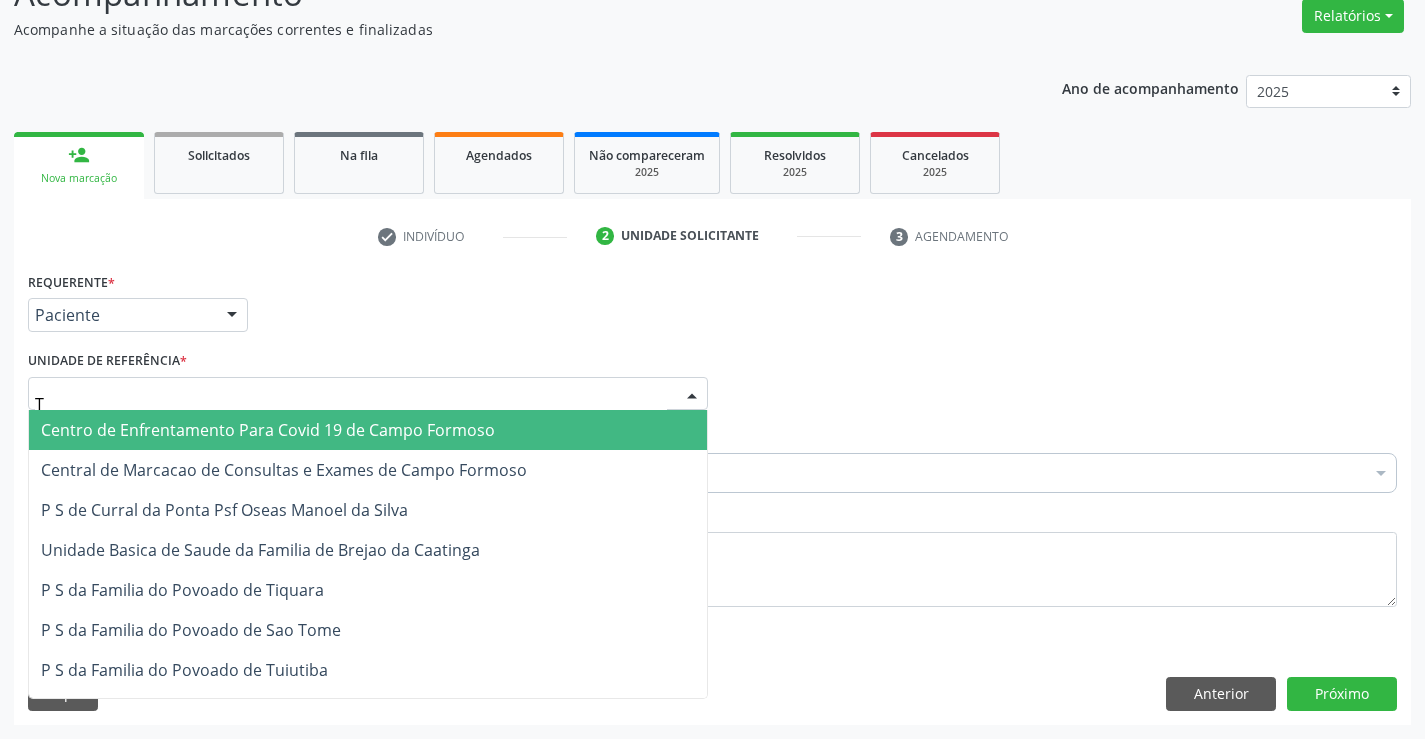 type on "TI" 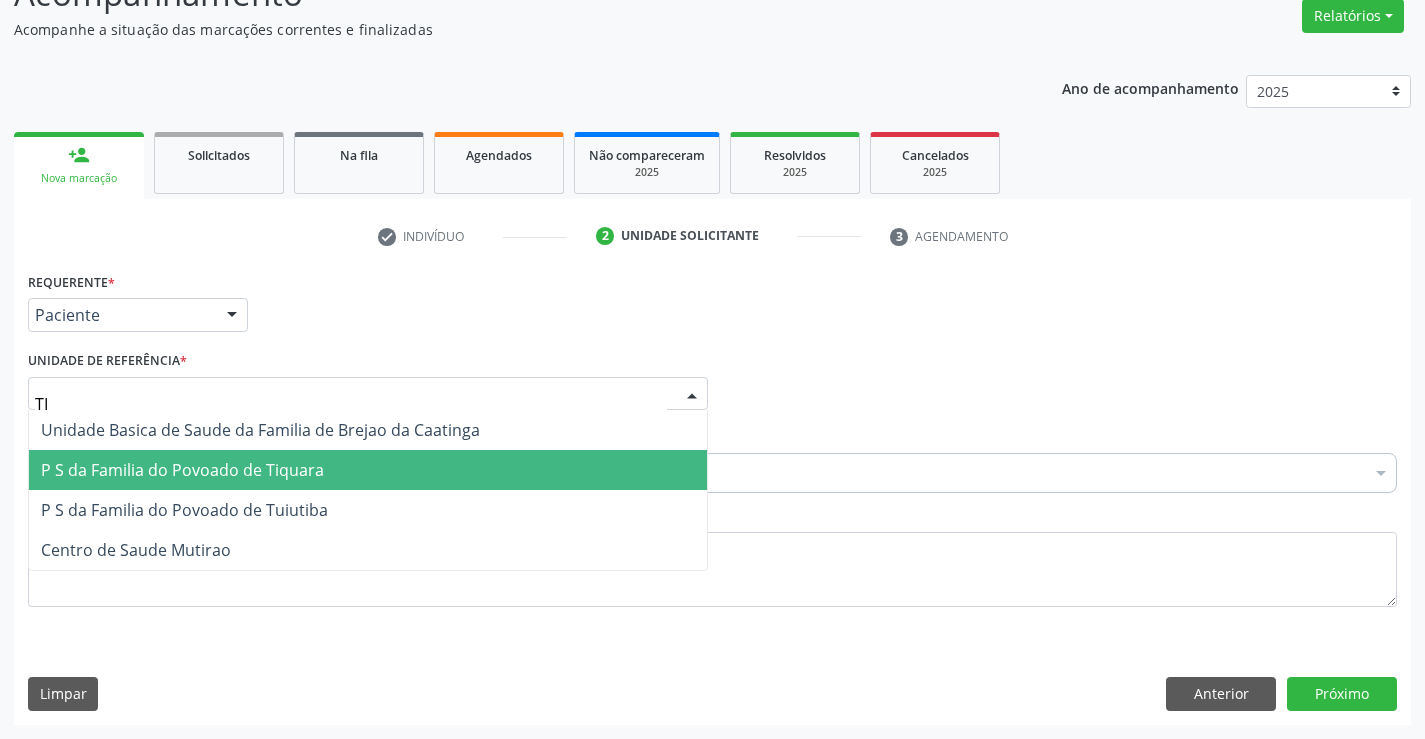 click on "P S da Familia do Povoado de Tiquara" at bounding box center (368, 470) 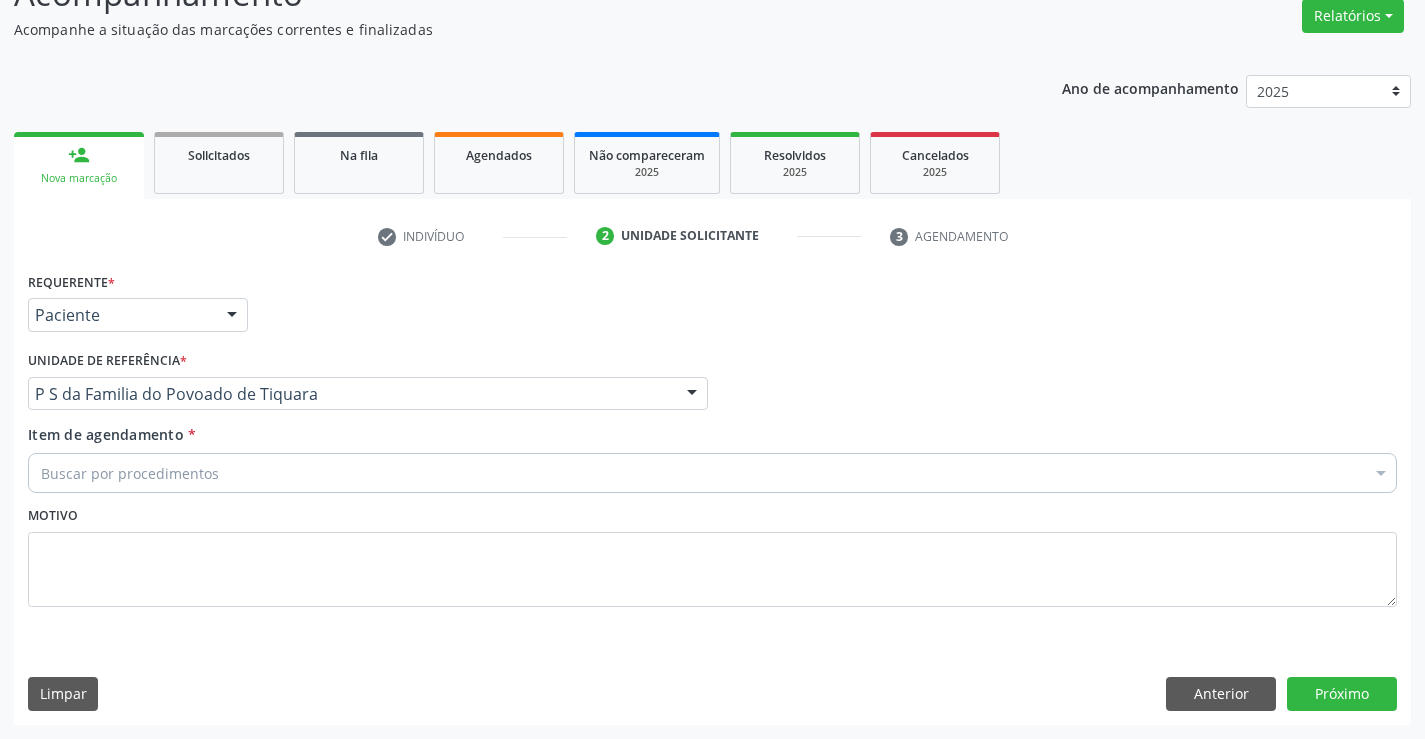click on "Buscar por procedimentos" at bounding box center [712, 473] 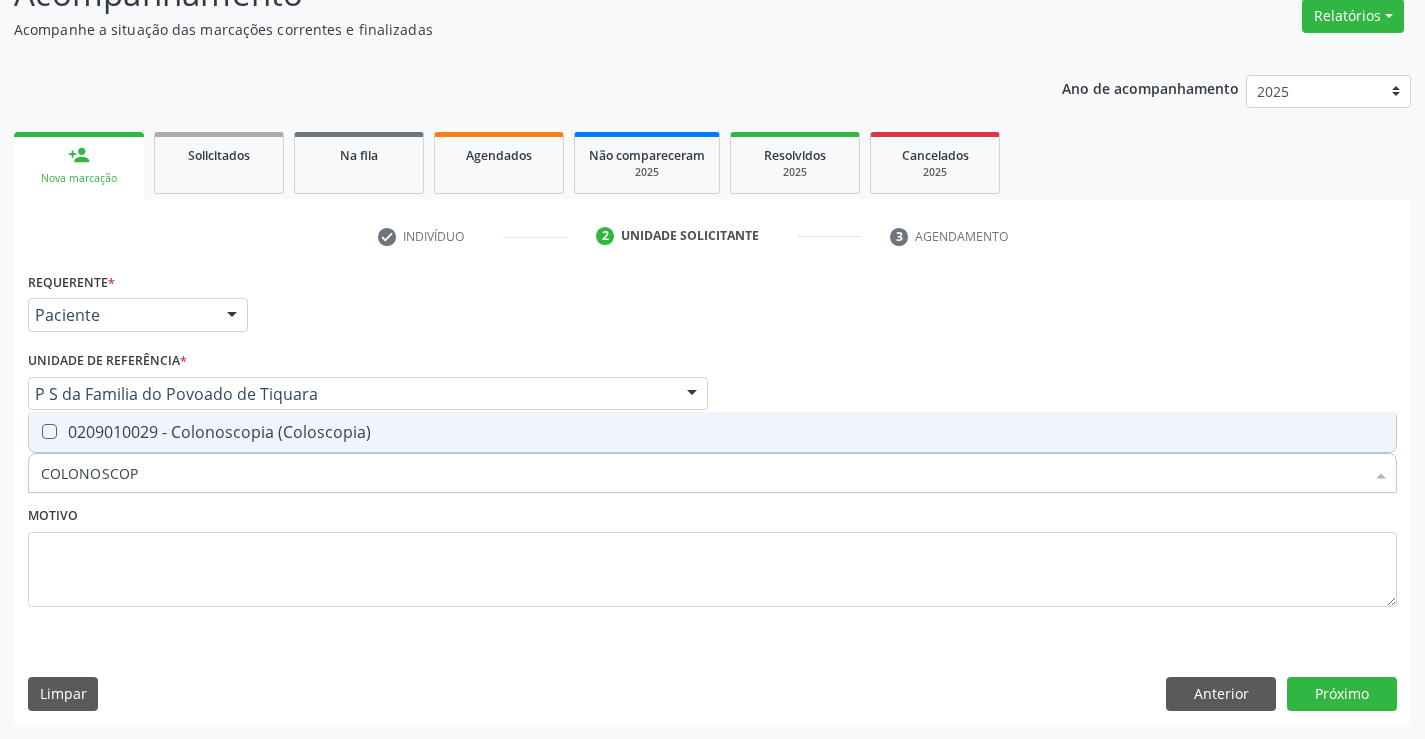 type on "COLONOSCOPI" 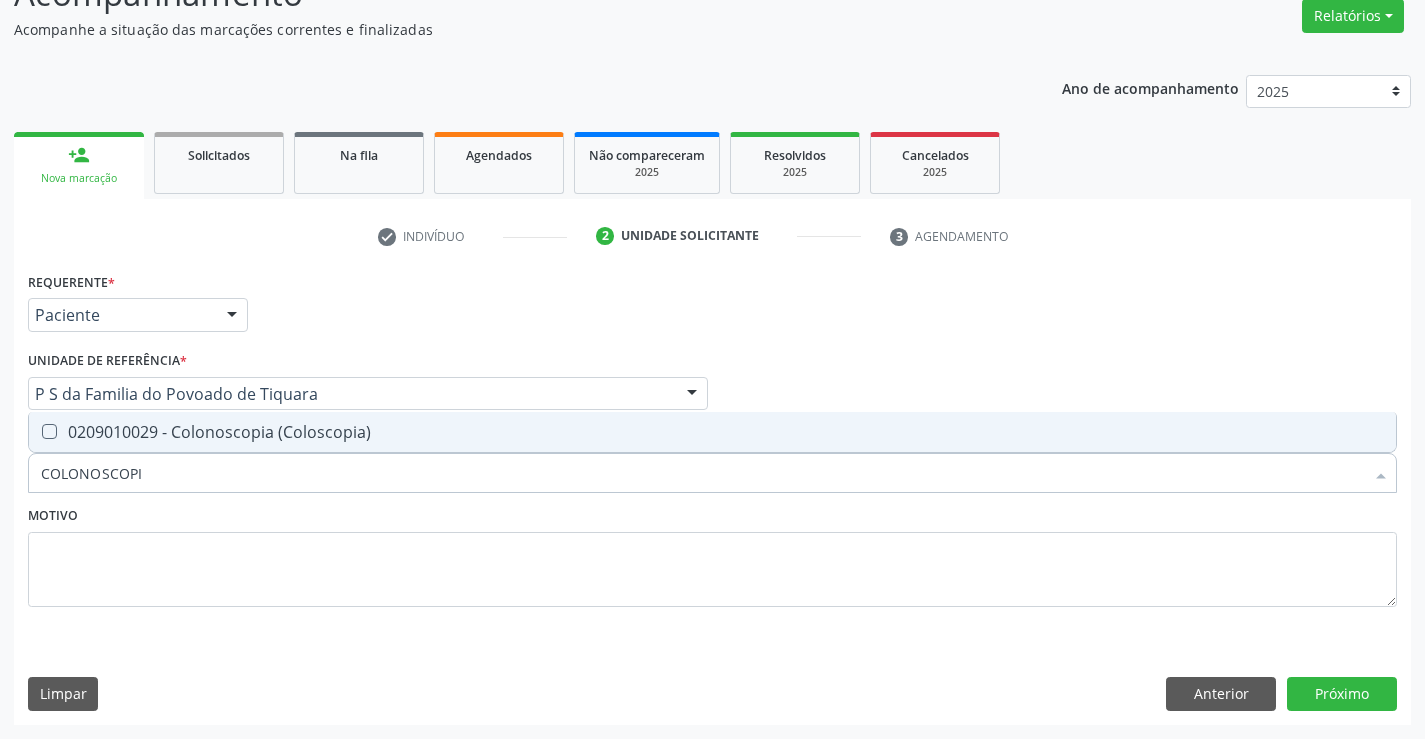 click on "0209010029 - Colonoscopia (Coloscopia)" at bounding box center (712, 432) 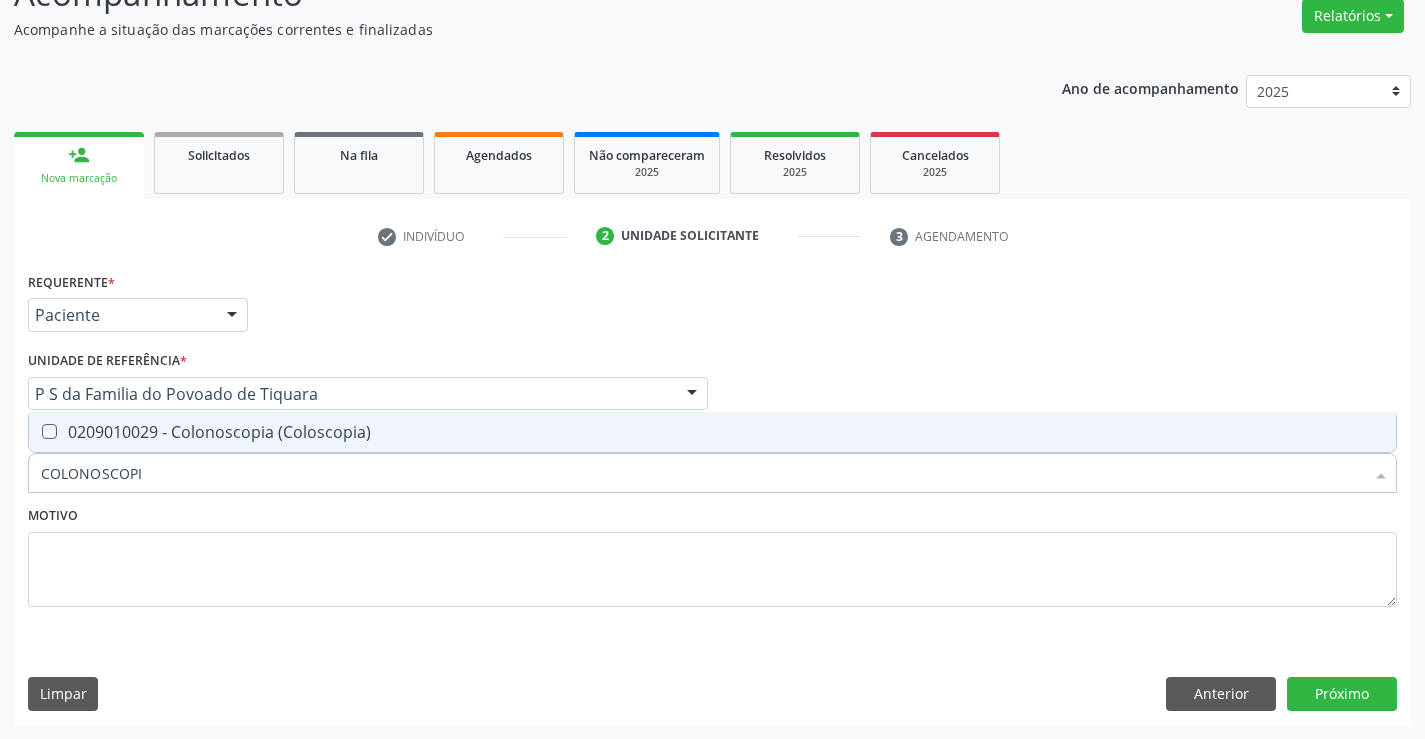 checkbox on "true" 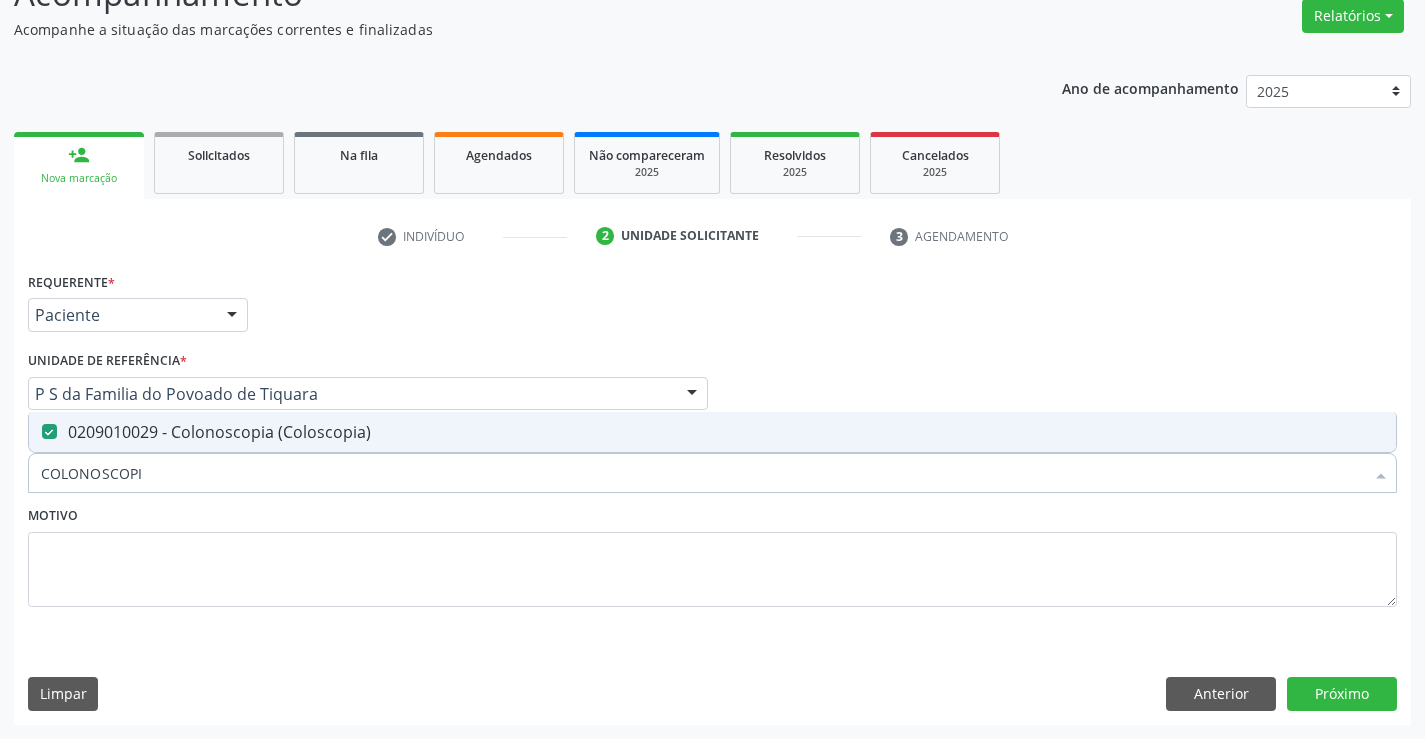 click on "Motivo" at bounding box center (712, 554) 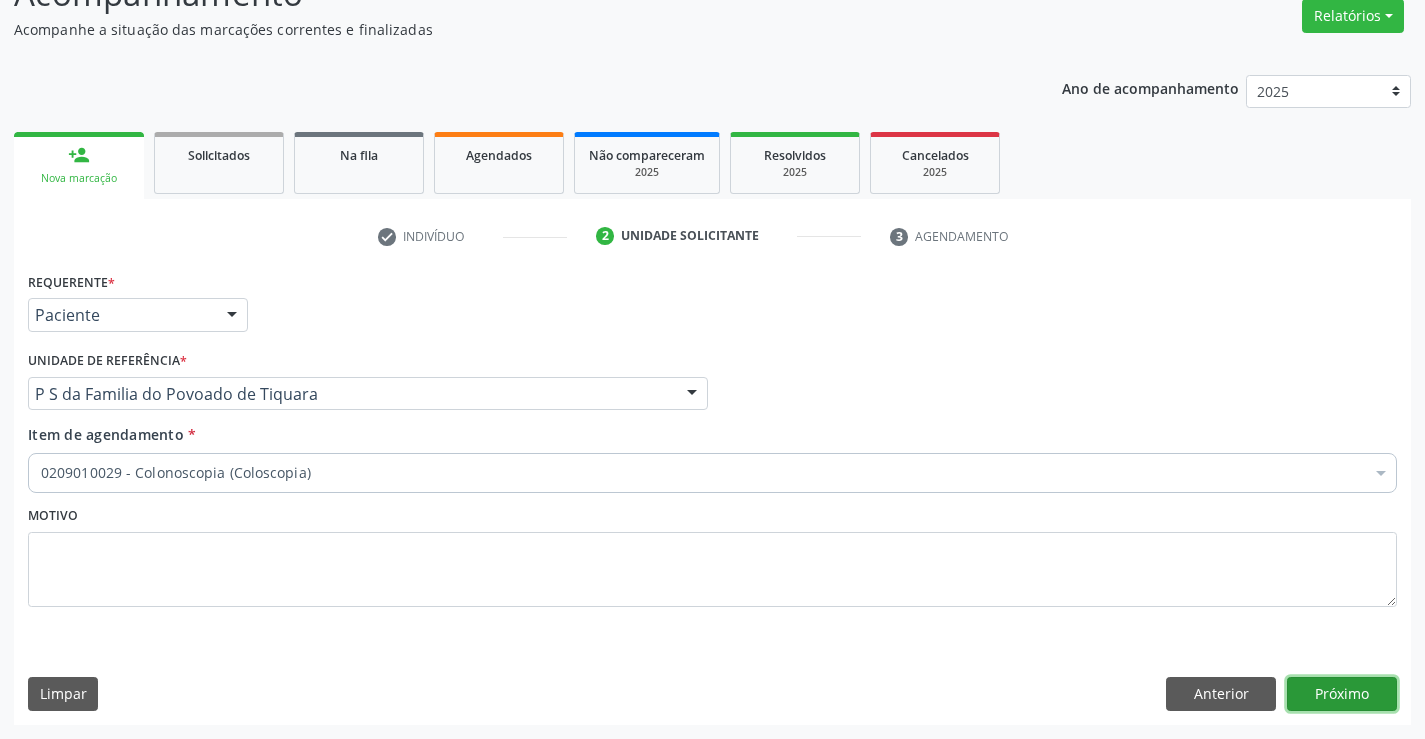 click on "Próximo" at bounding box center [1342, 694] 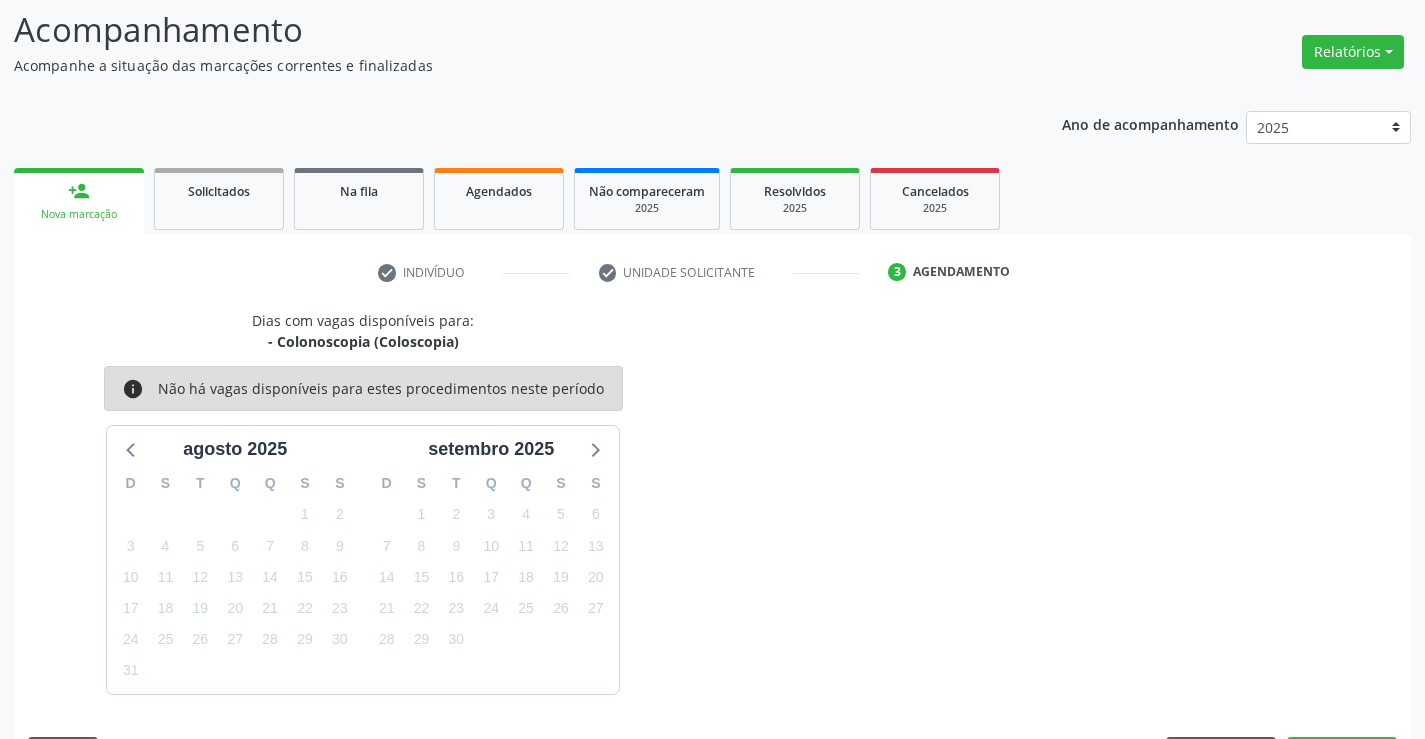 scroll, scrollTop: 167, scrollLeft: 0, axis: vertical 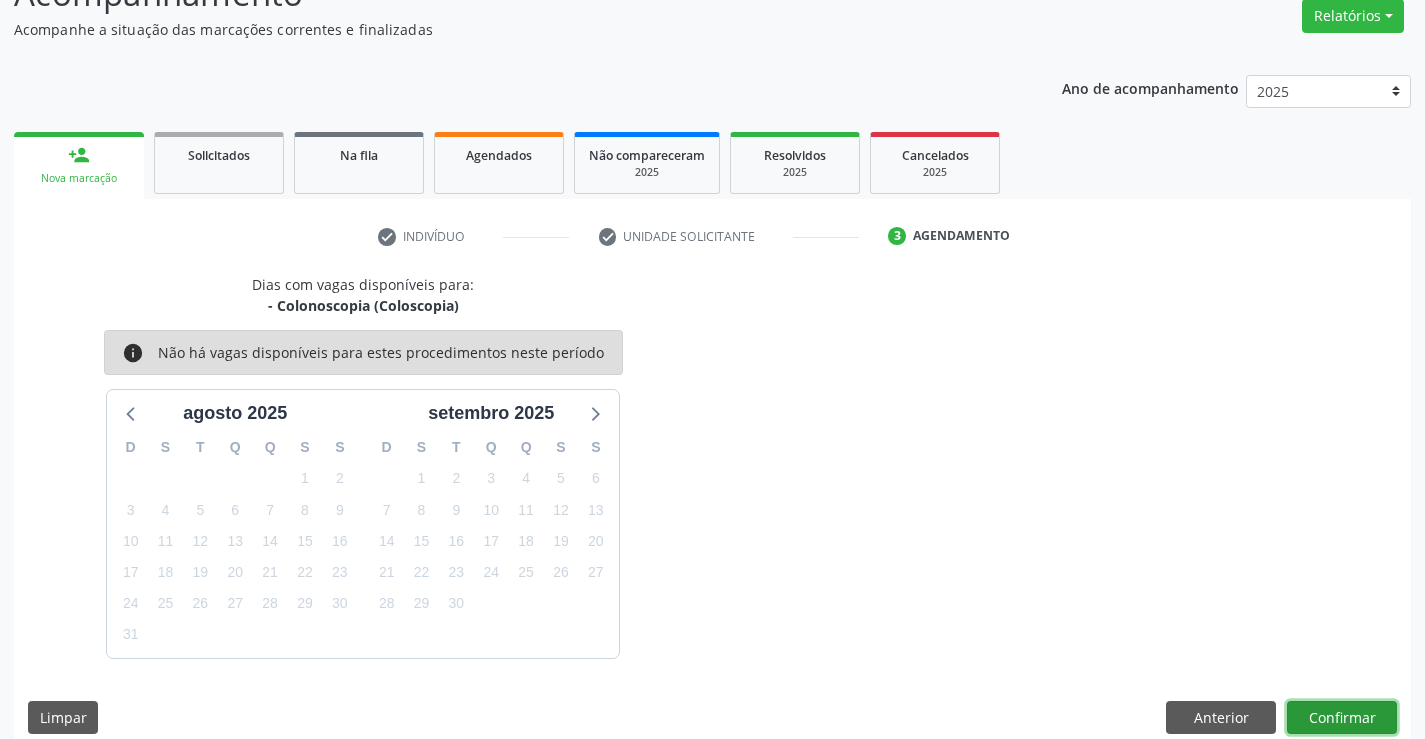 click on "Confirmar" at bounding box center [1342, 718] 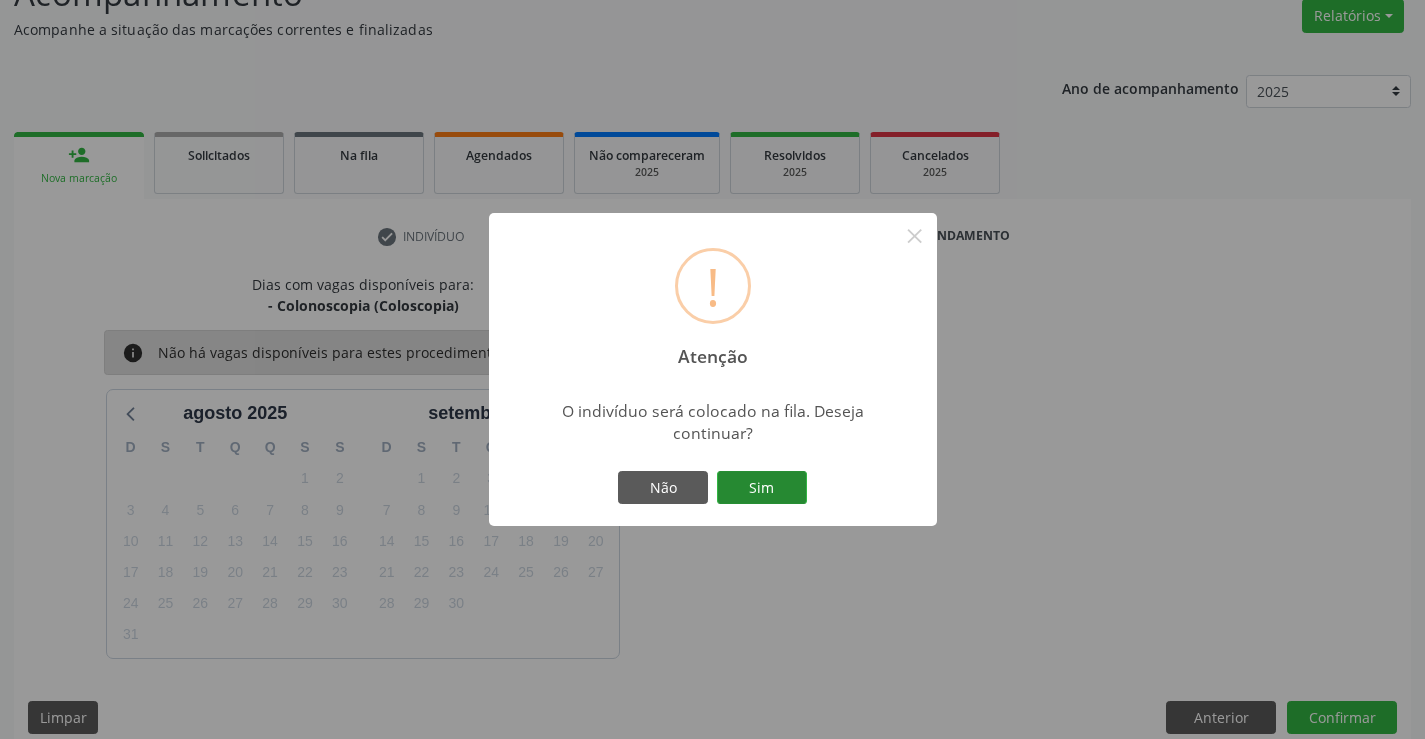 click on "Sim" at bounding box center [762, 488] 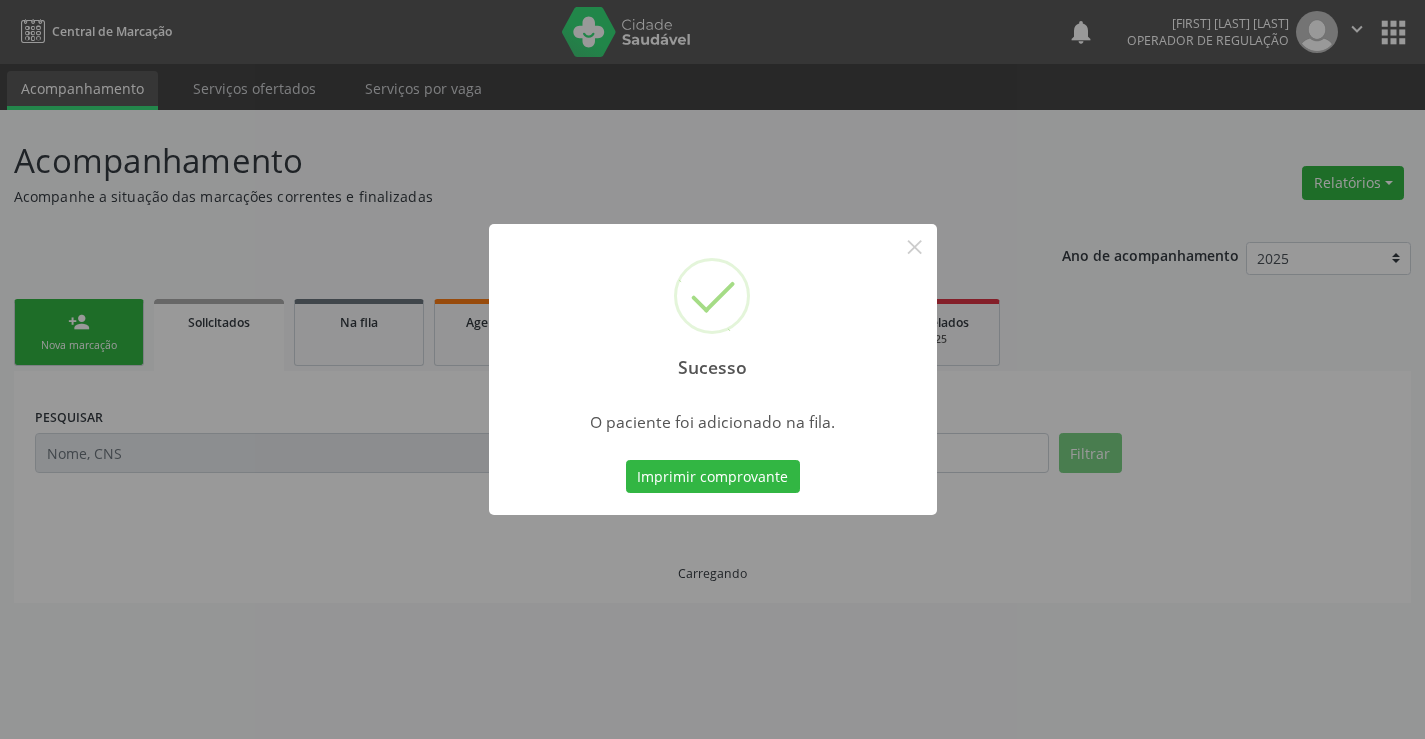 scroll, scrollTop: 0, scrollLeft: 0, axis: both 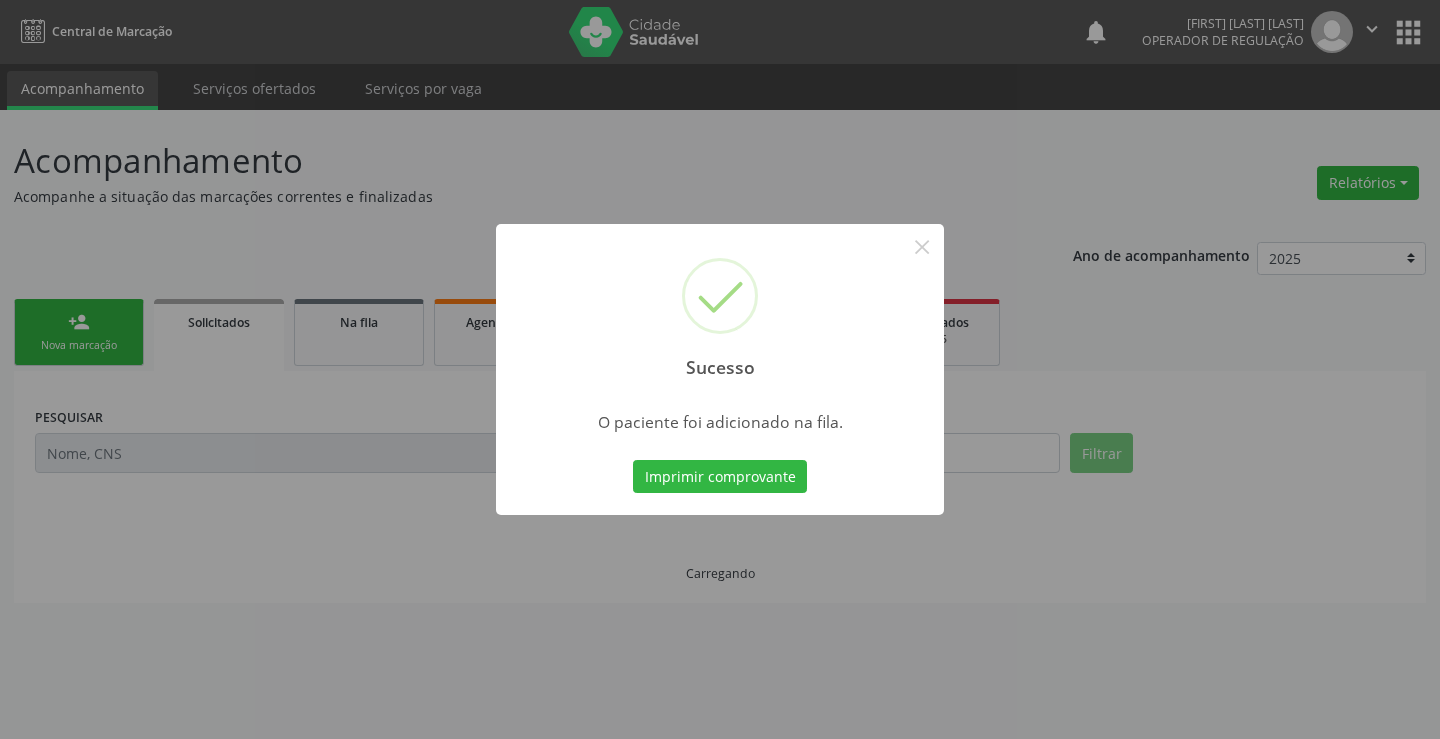 click on "Imprimir comprovante" at bounding box center (720, 477) 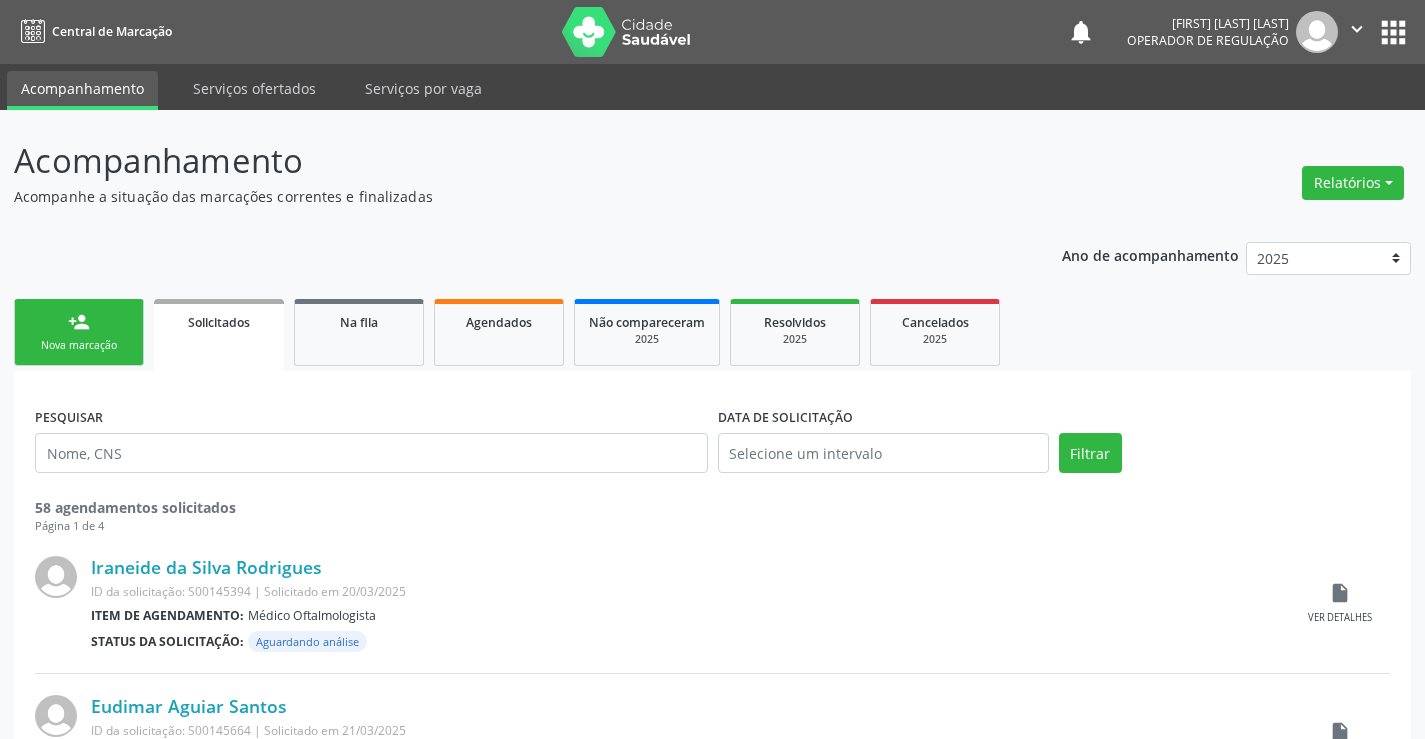 click on "person_add
Nova marcação" at bounding box center (79, 332) 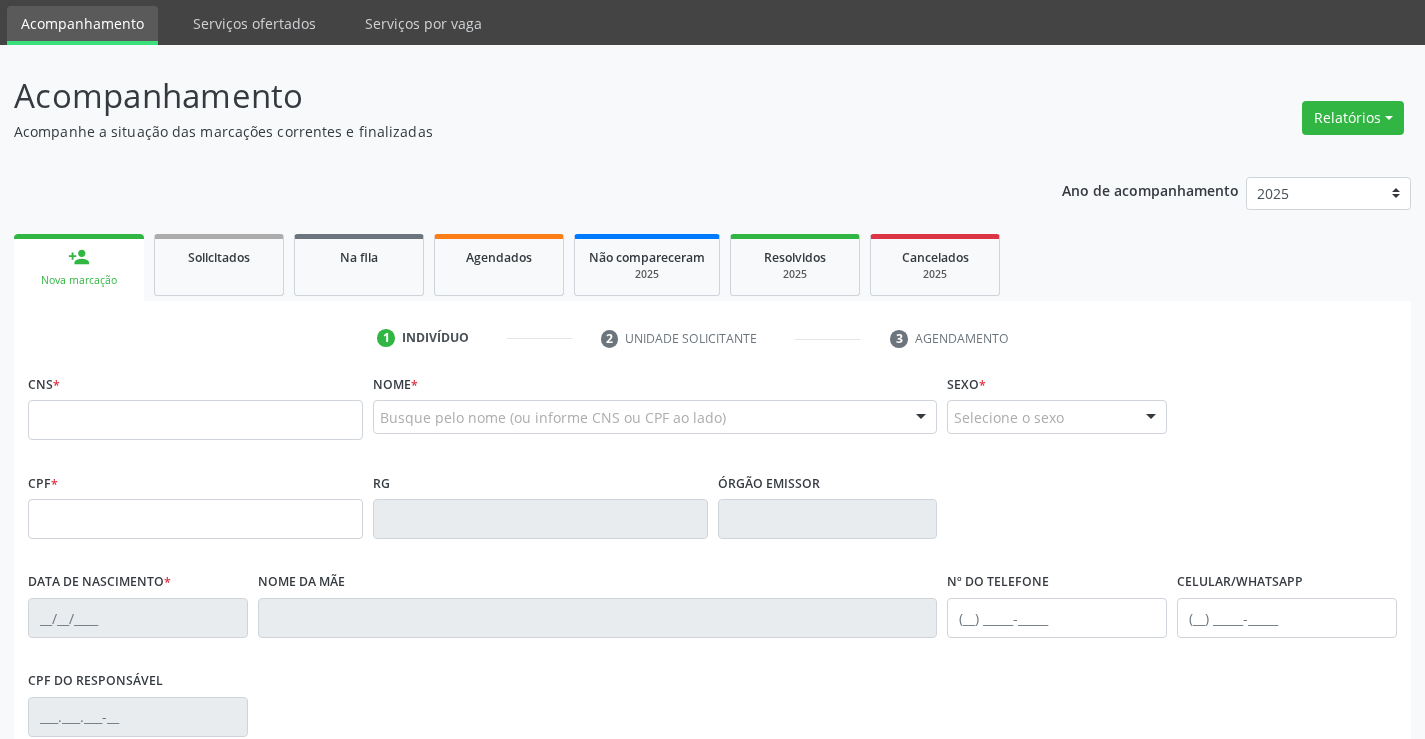 scroll, scrollTop: 100, scrollLeft: 0, axis: vertical 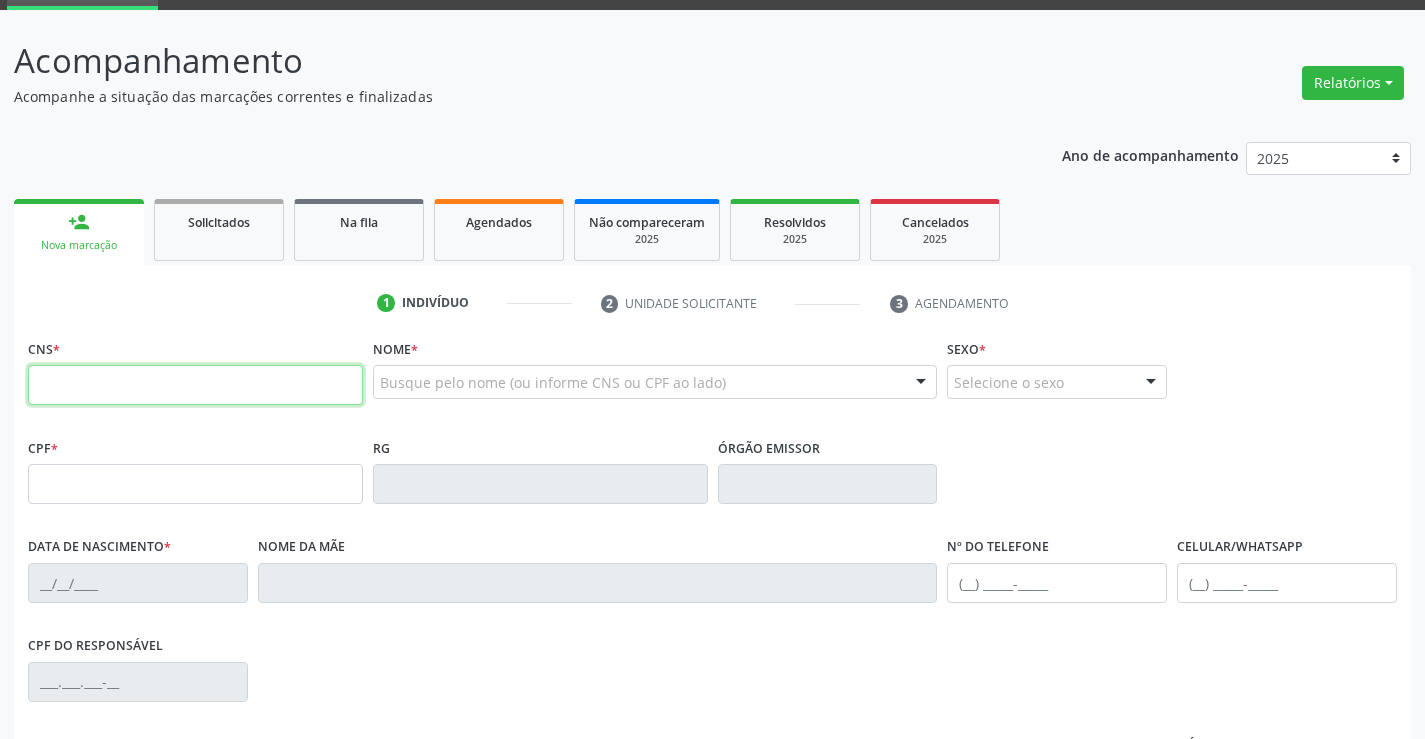 click at bounding box center (195, 385) 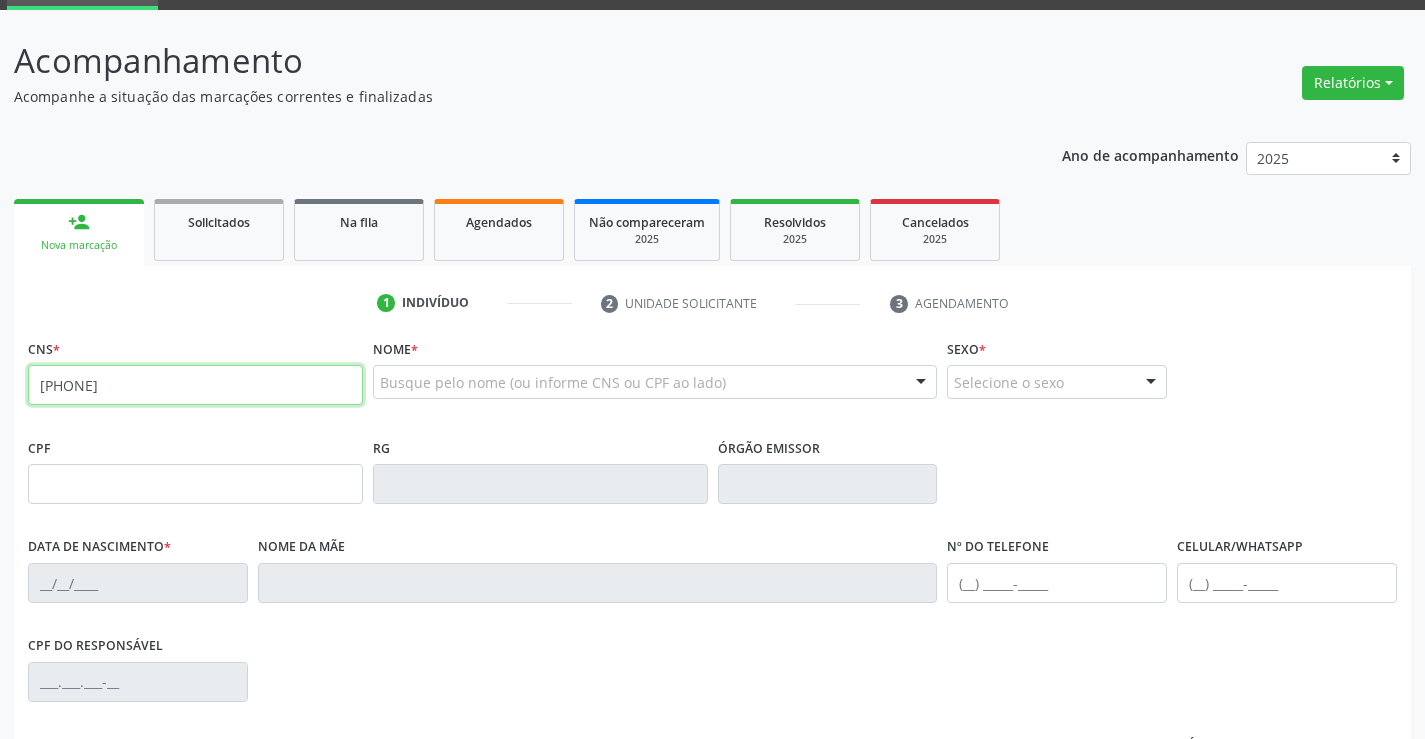 type on "700 0073 5534 6703" 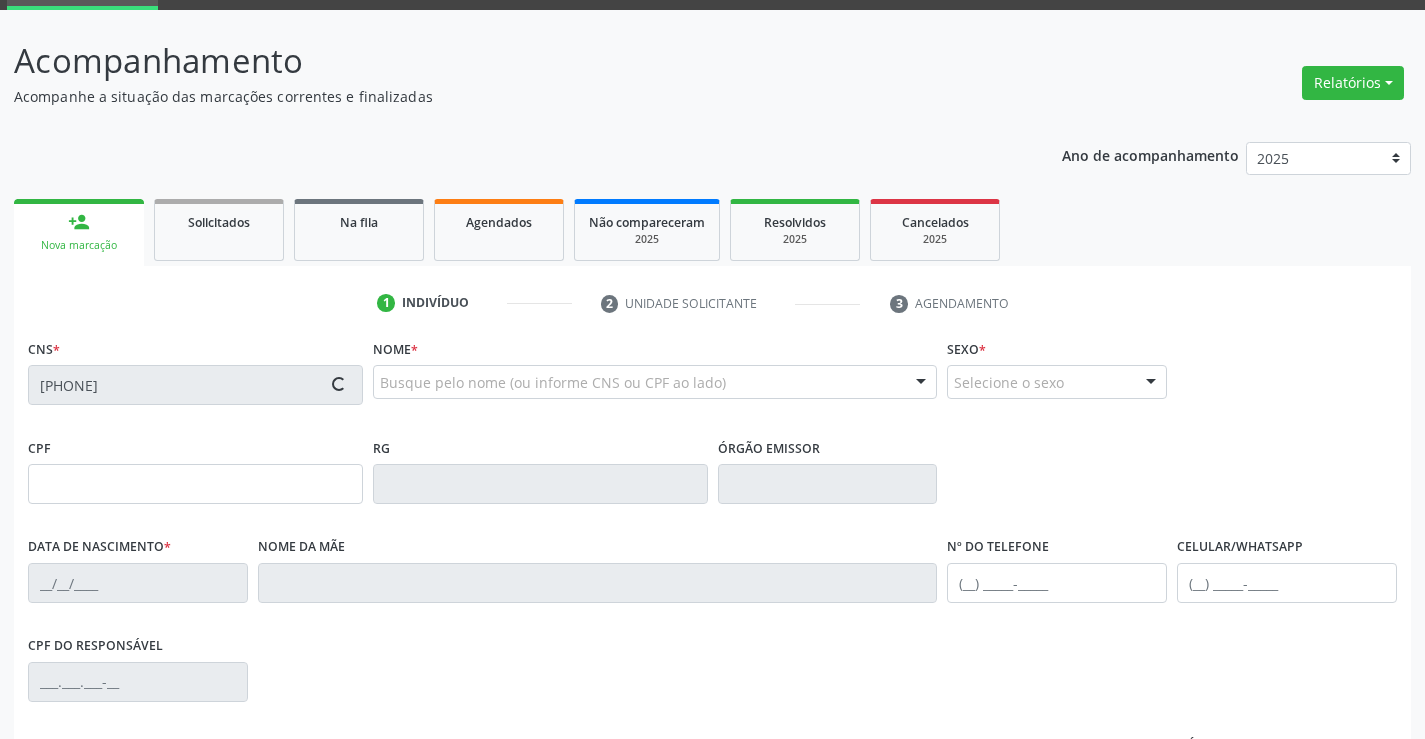 type on "2005199648" 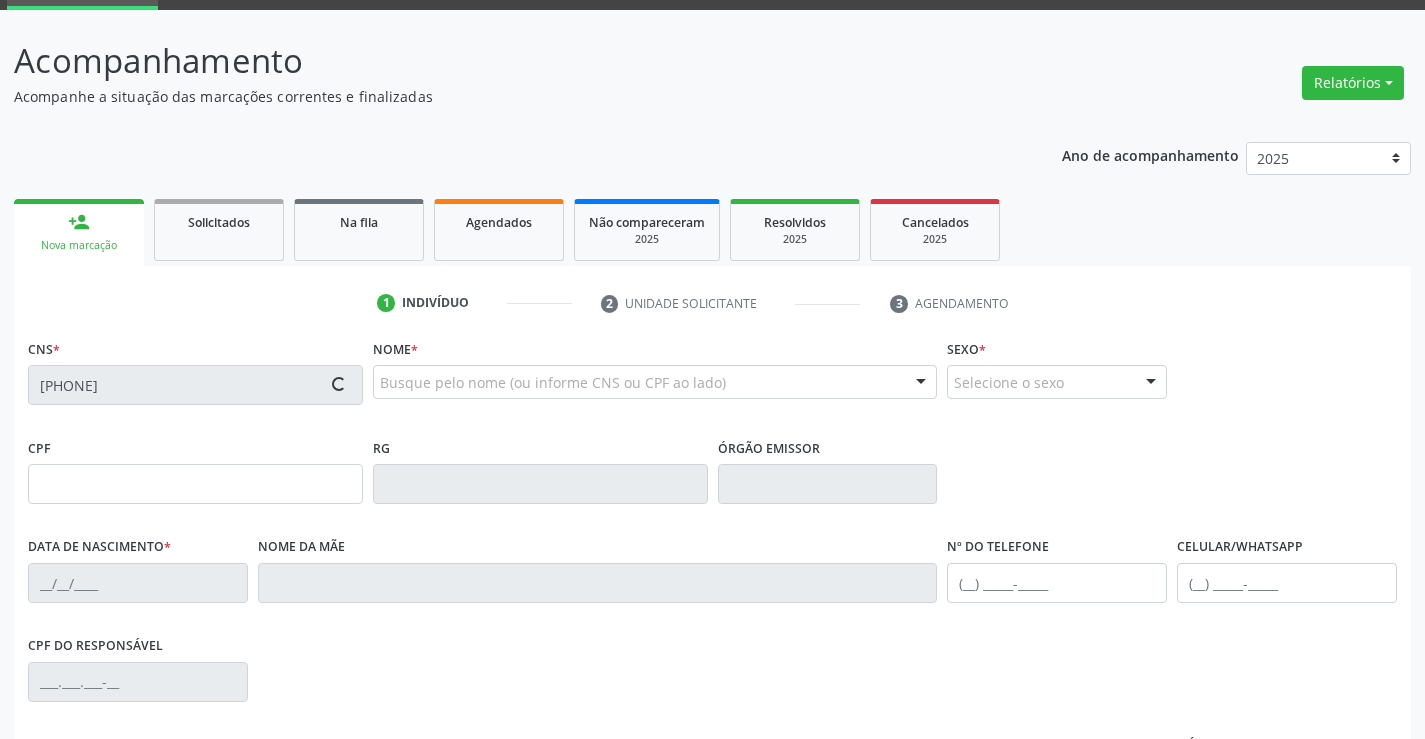 type on "12/05/1962" 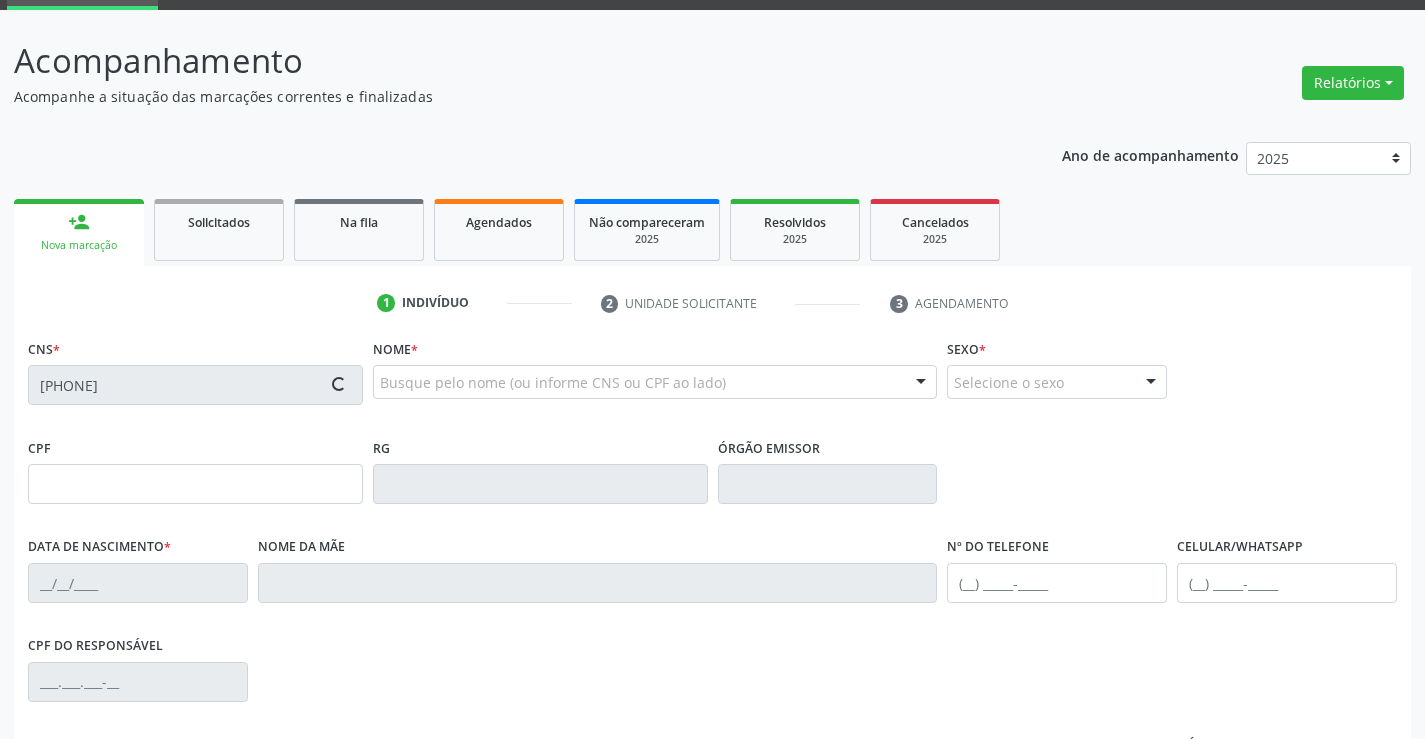 type on "(74) 99116-7066" 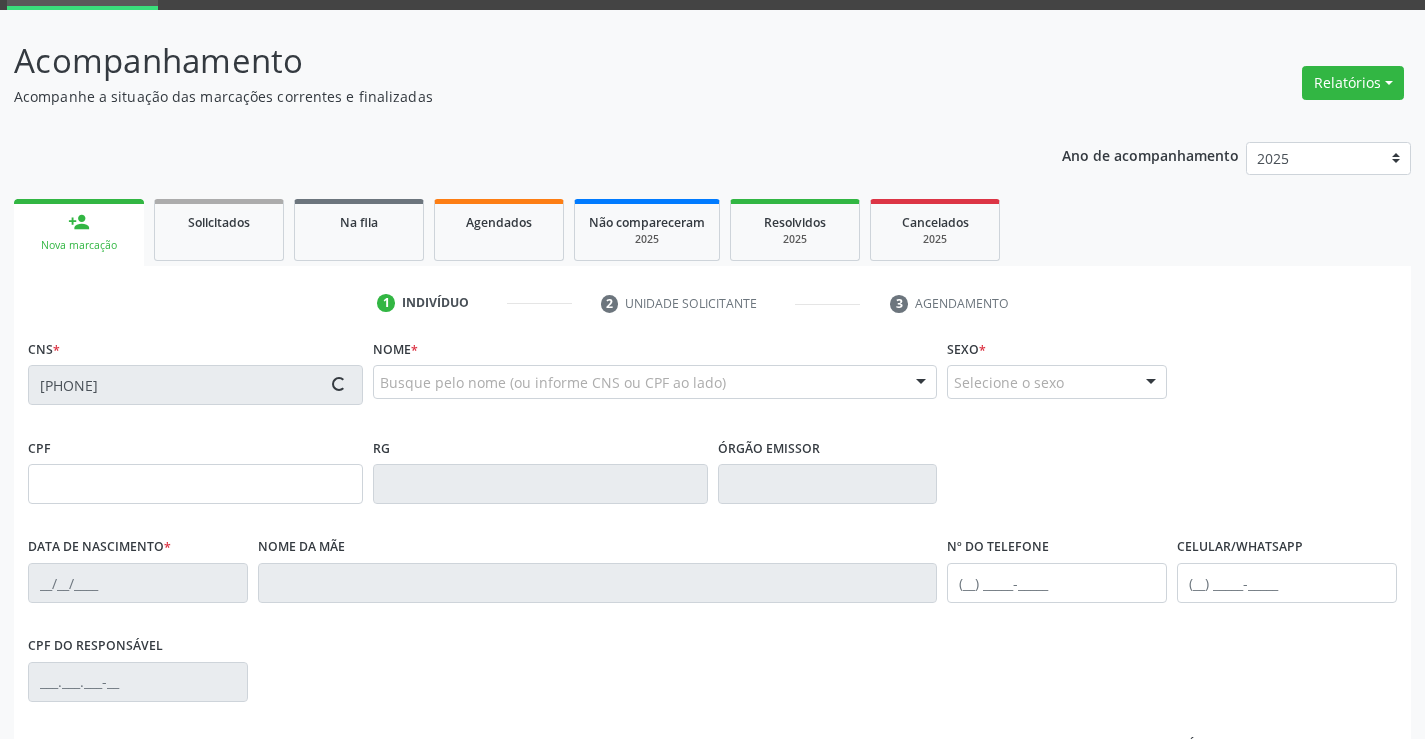 type on "263.490.511-49" 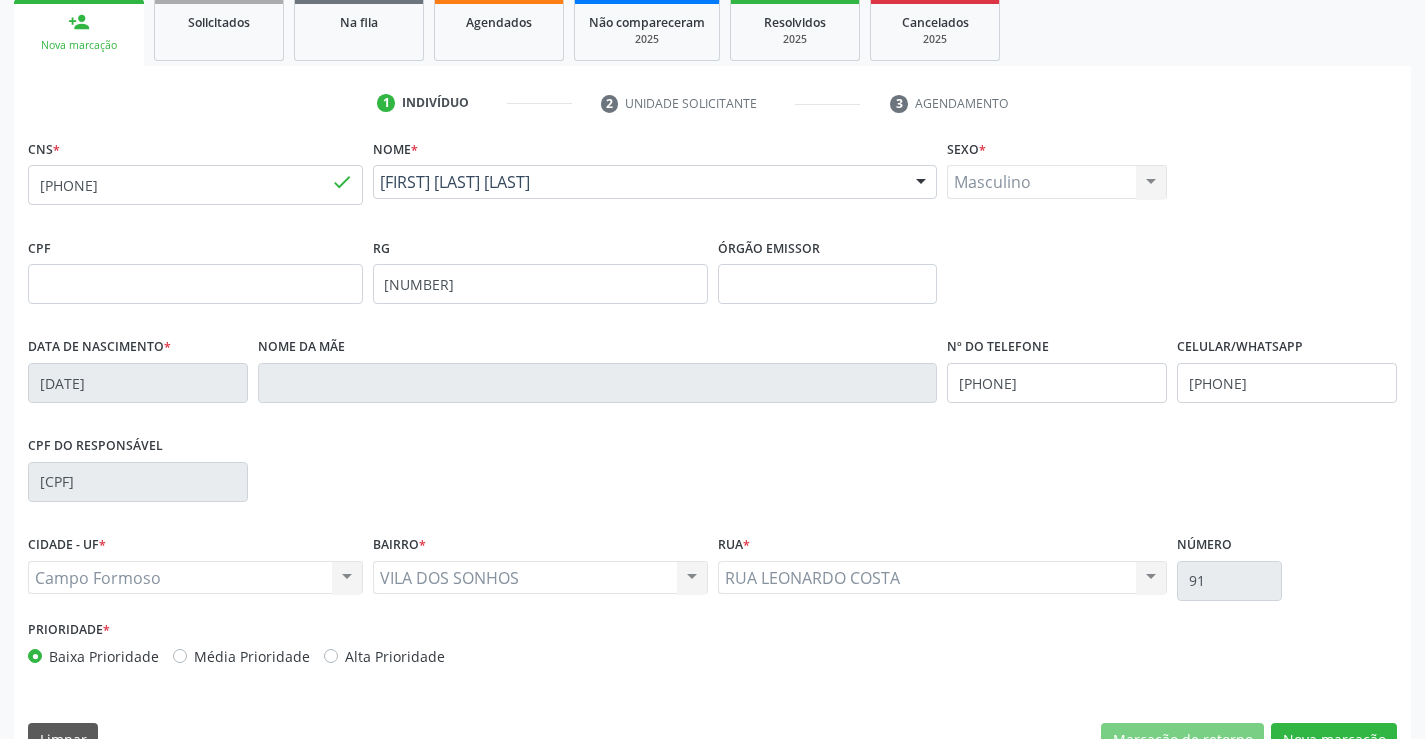 scroll, scrollTop: 345, scrollLeft: 0, axis: vertical 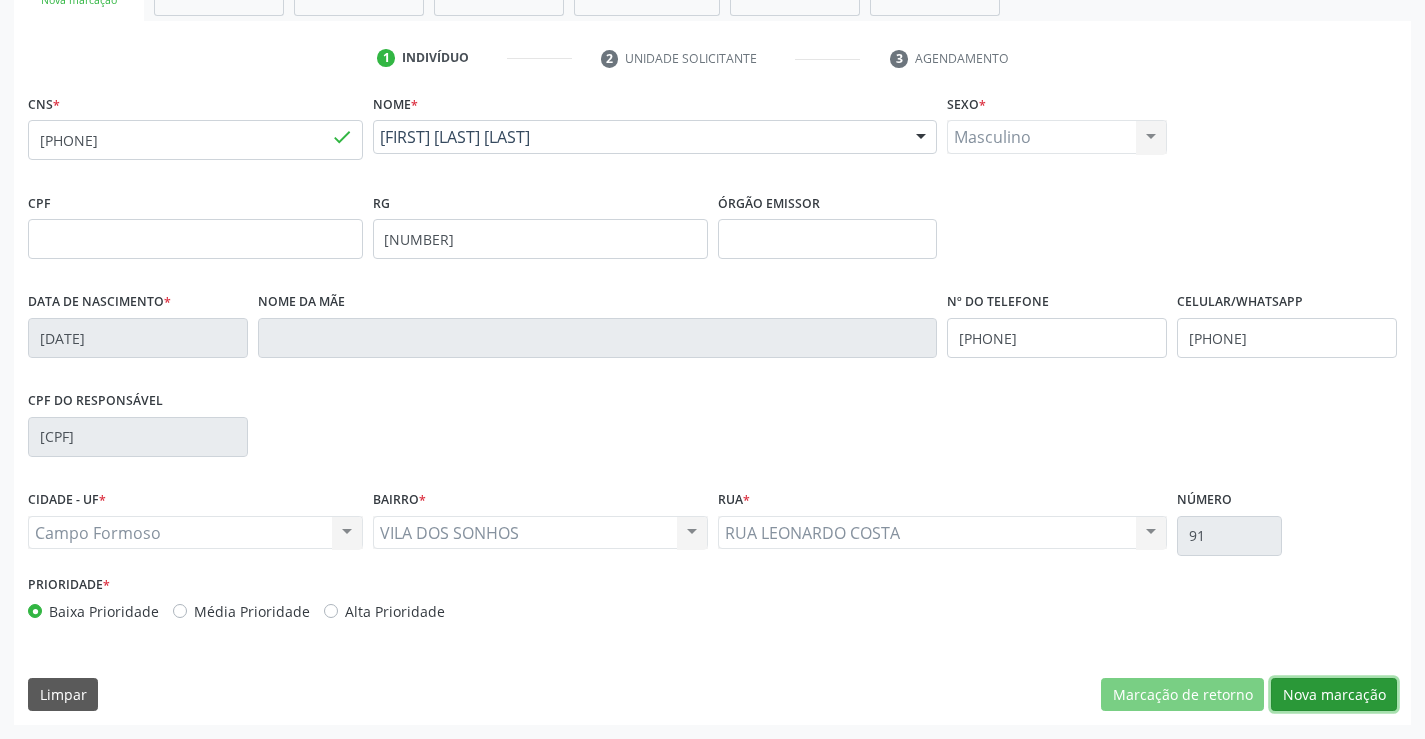click on "Nova marcação" at bounding box center [1334, 695] 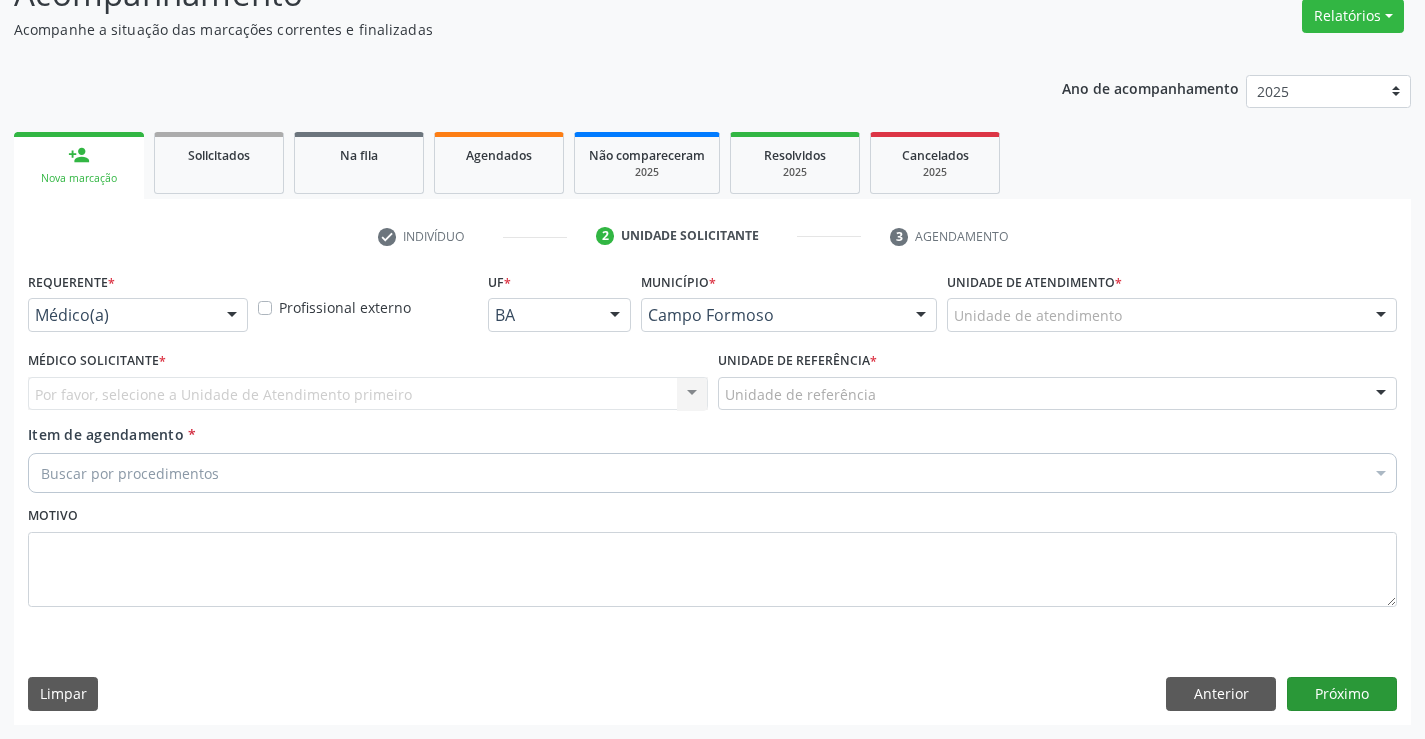 scroll, scrollTop: 167, scrollLeft: 0, axis: vertical 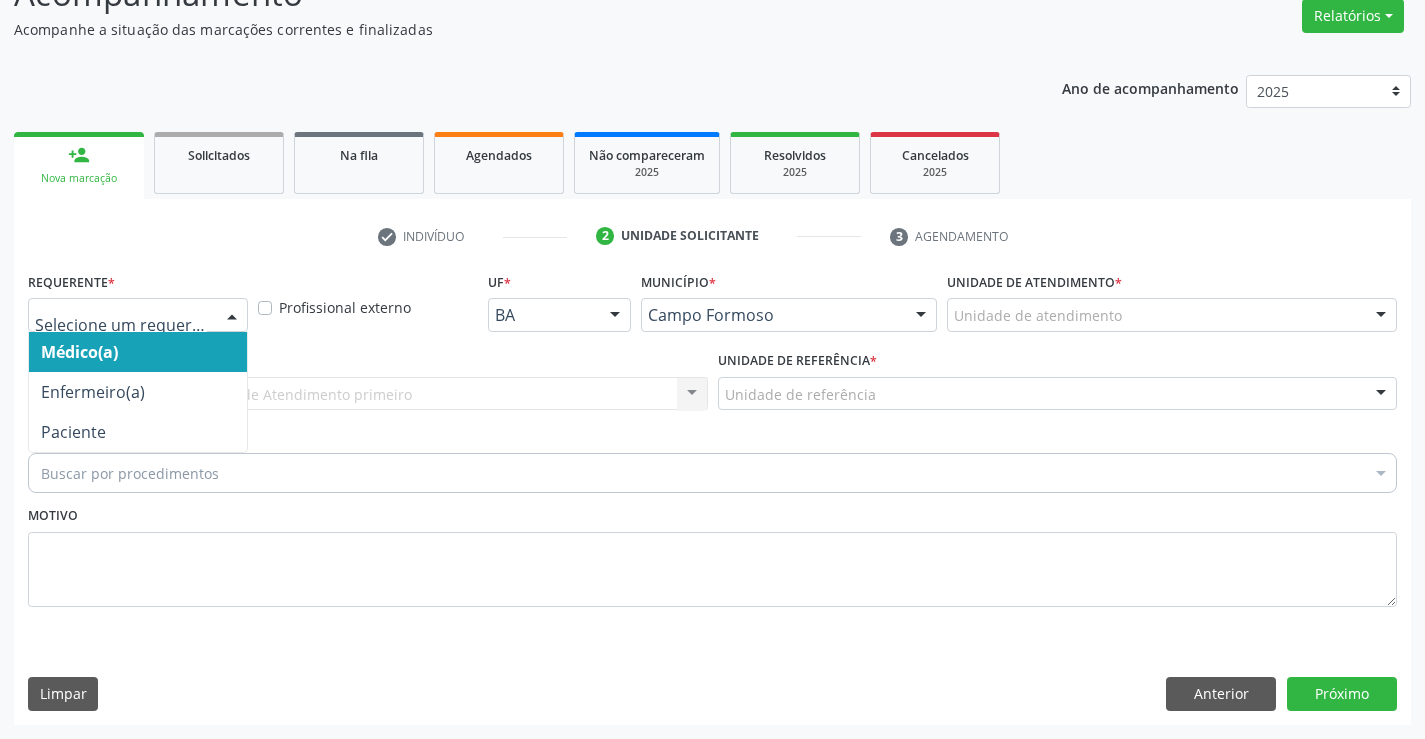 click at bounding box center [232, 316] 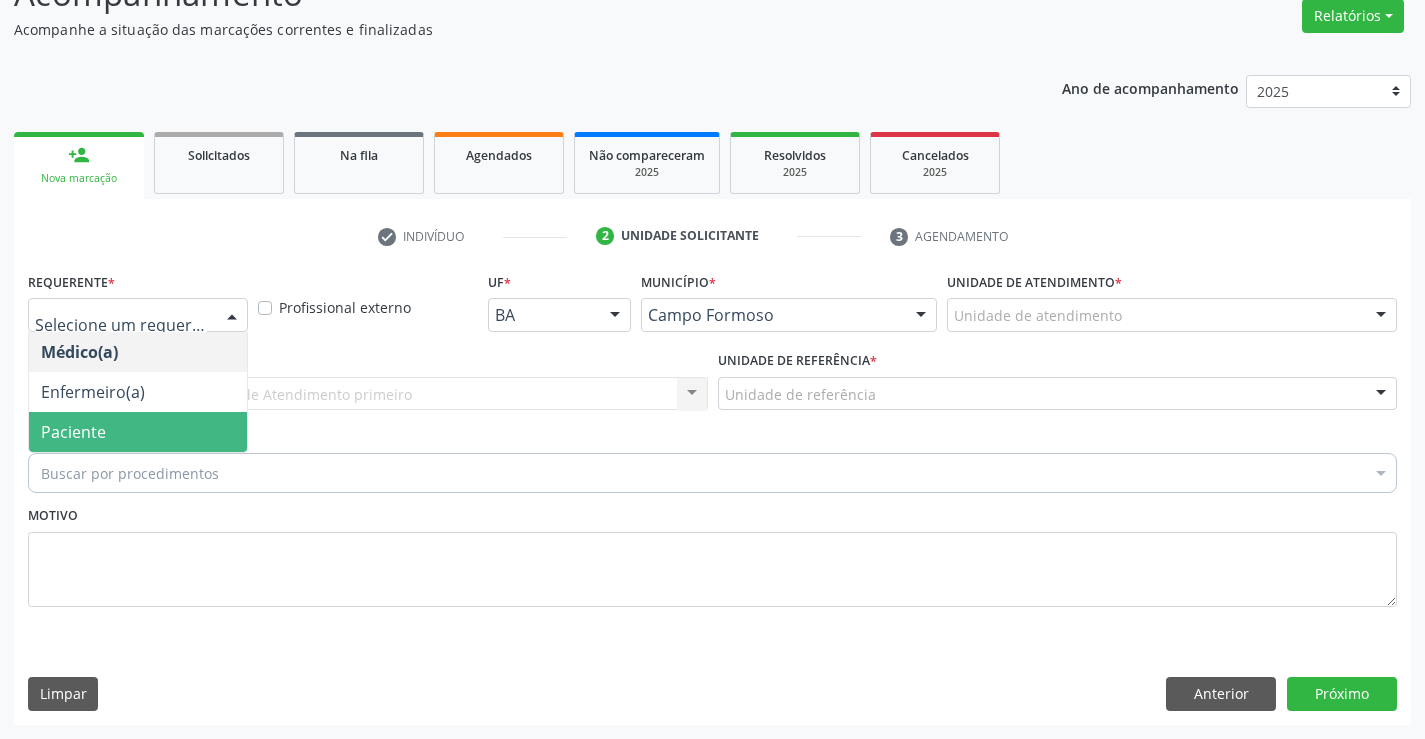click on "Paciente" at bounding box center (138, 432) 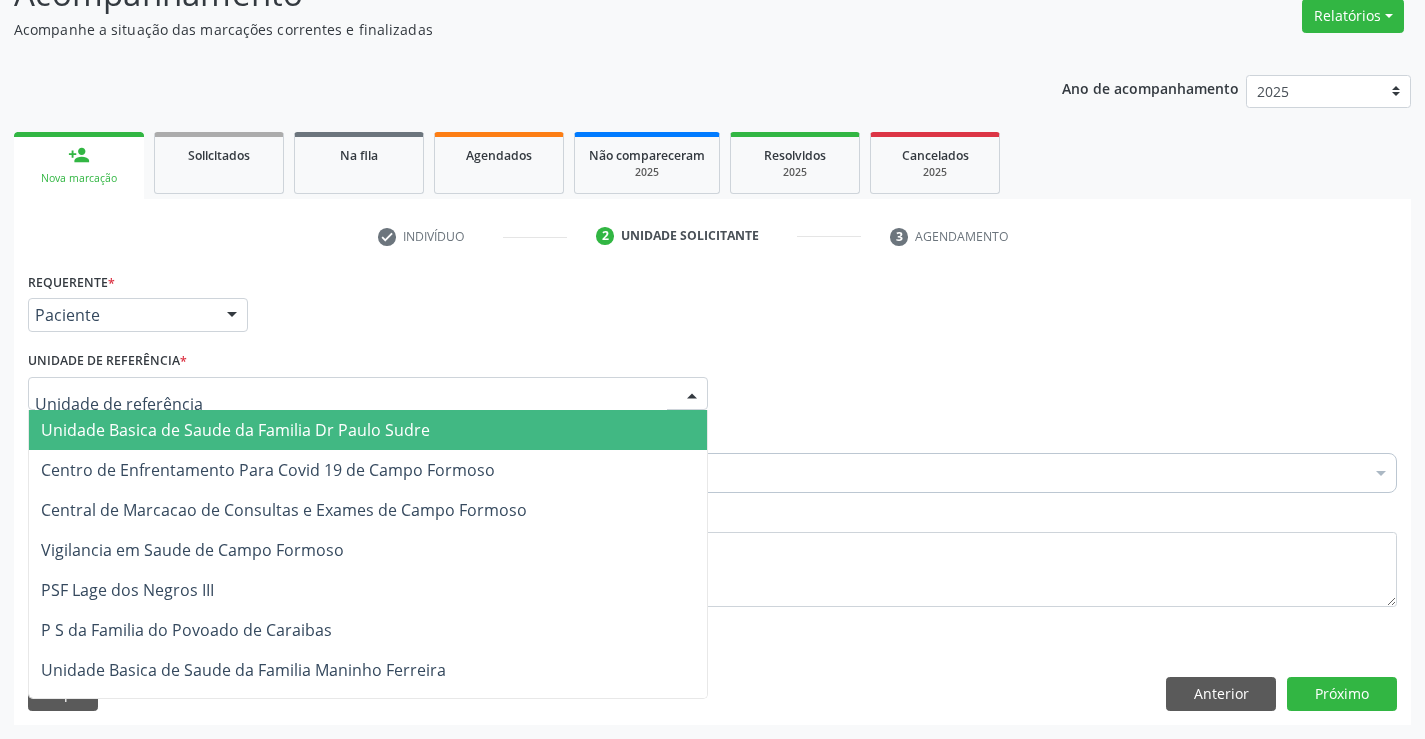 click at bounding box center [368, 394] 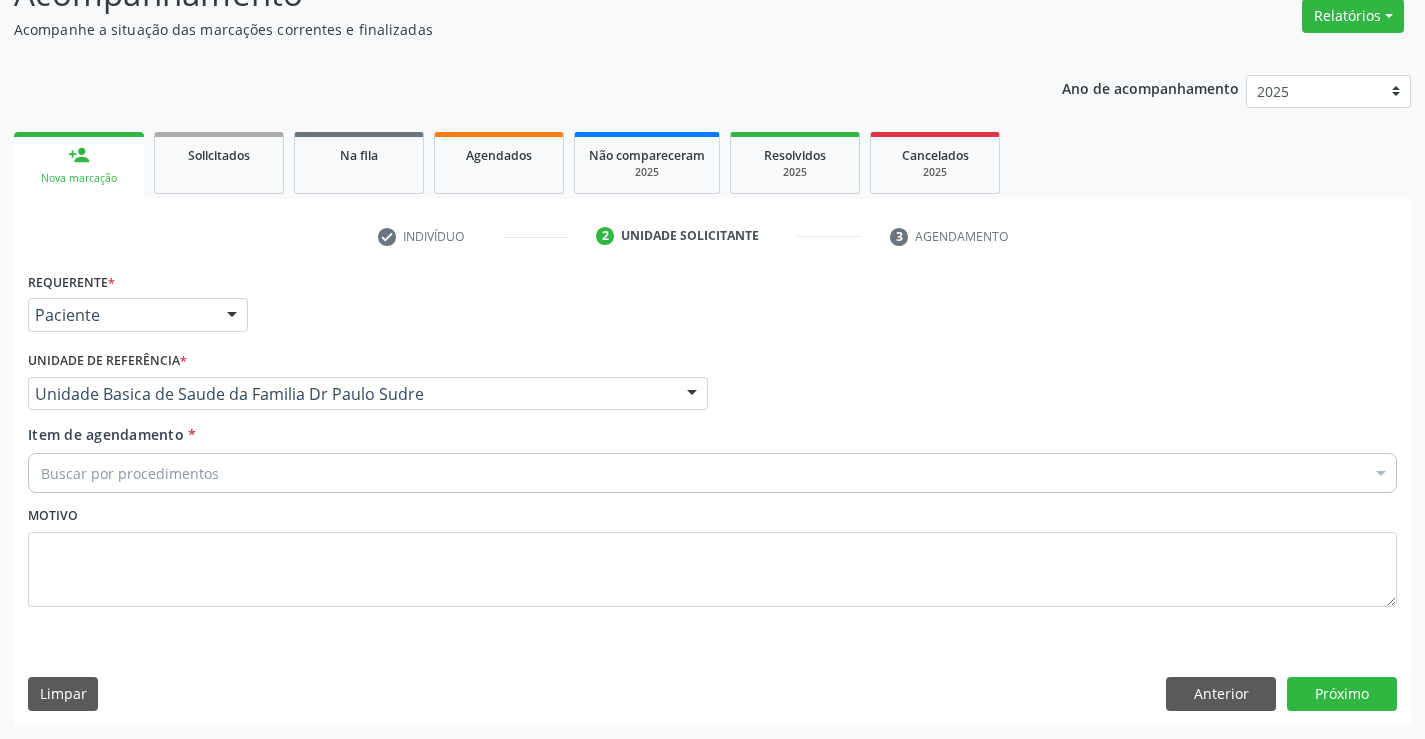click on "Buscar por procedimentos" at bounding box center [712, 473] 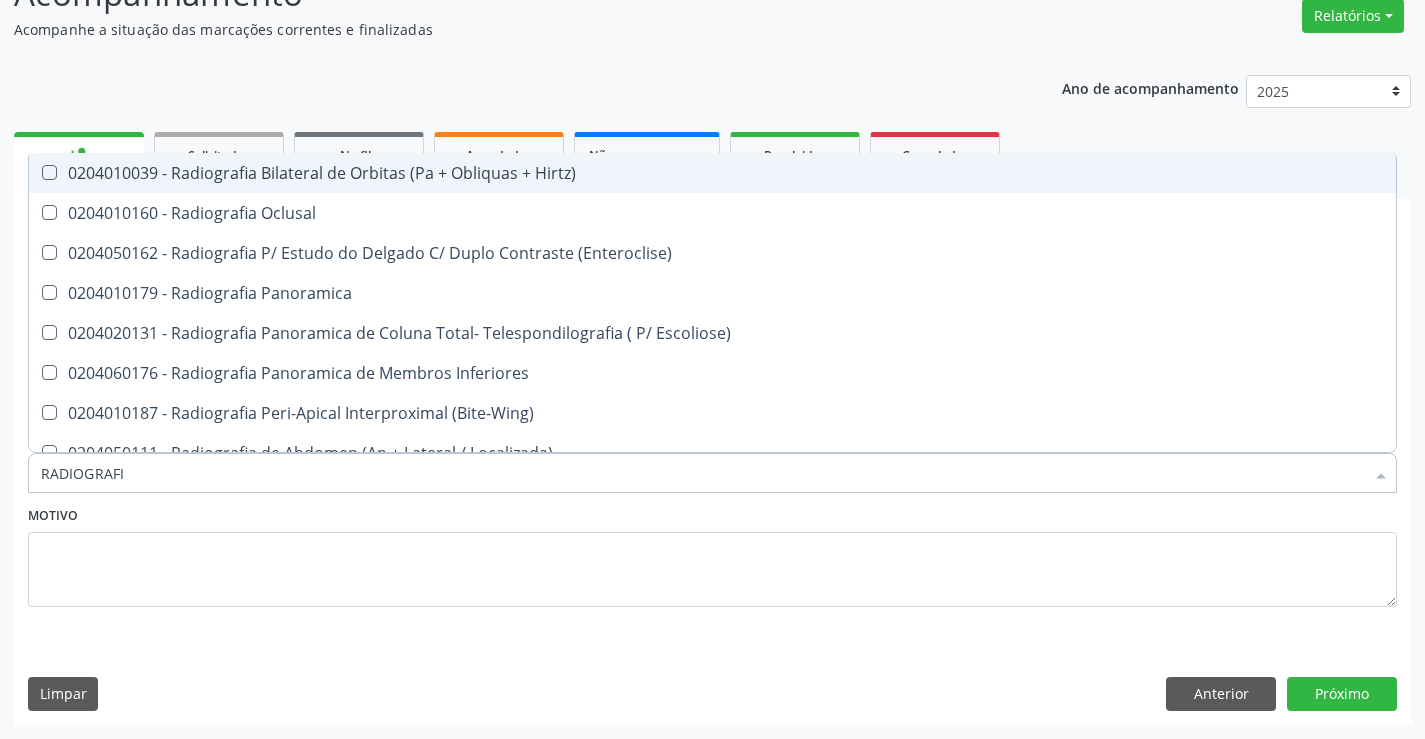 type on "RADIOGRAFIA" 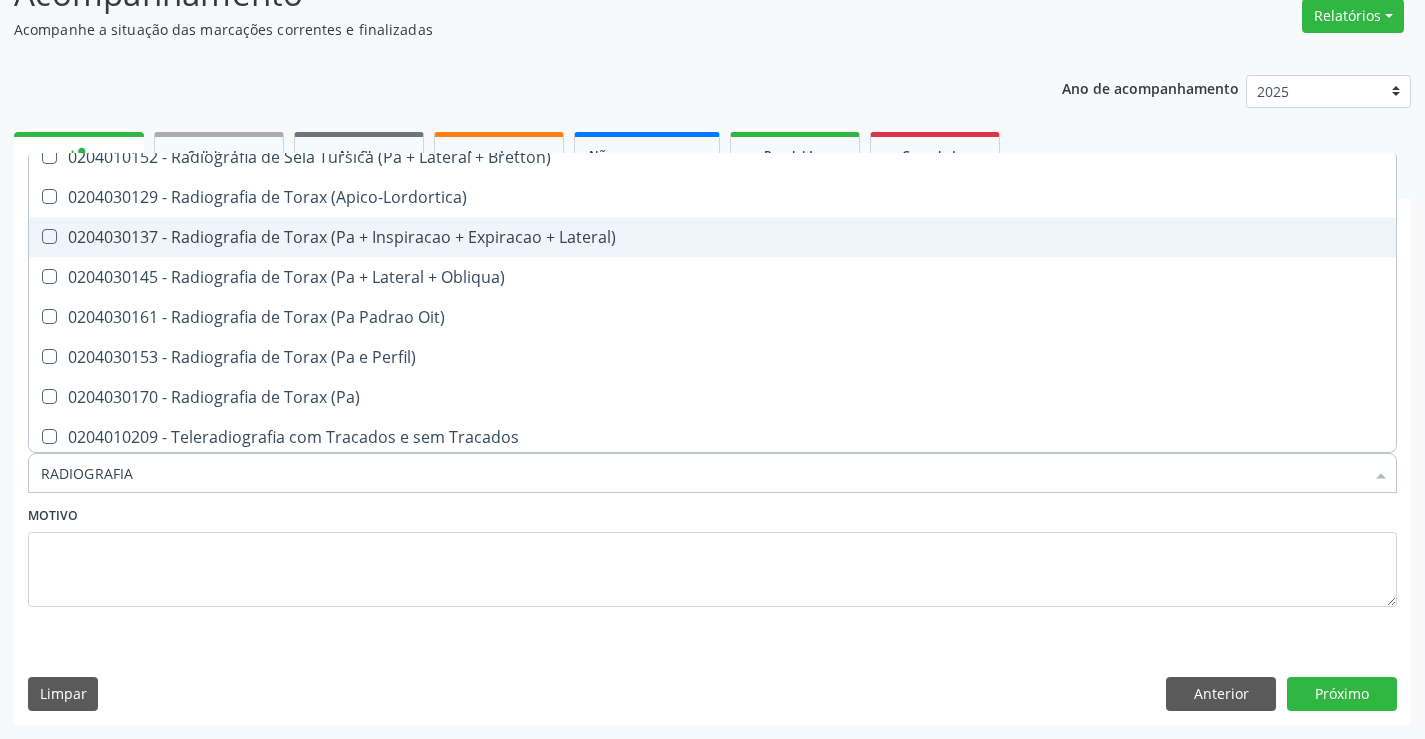 scroll, scrollTop: 2541, scrollLeft: 0, axis: vertical 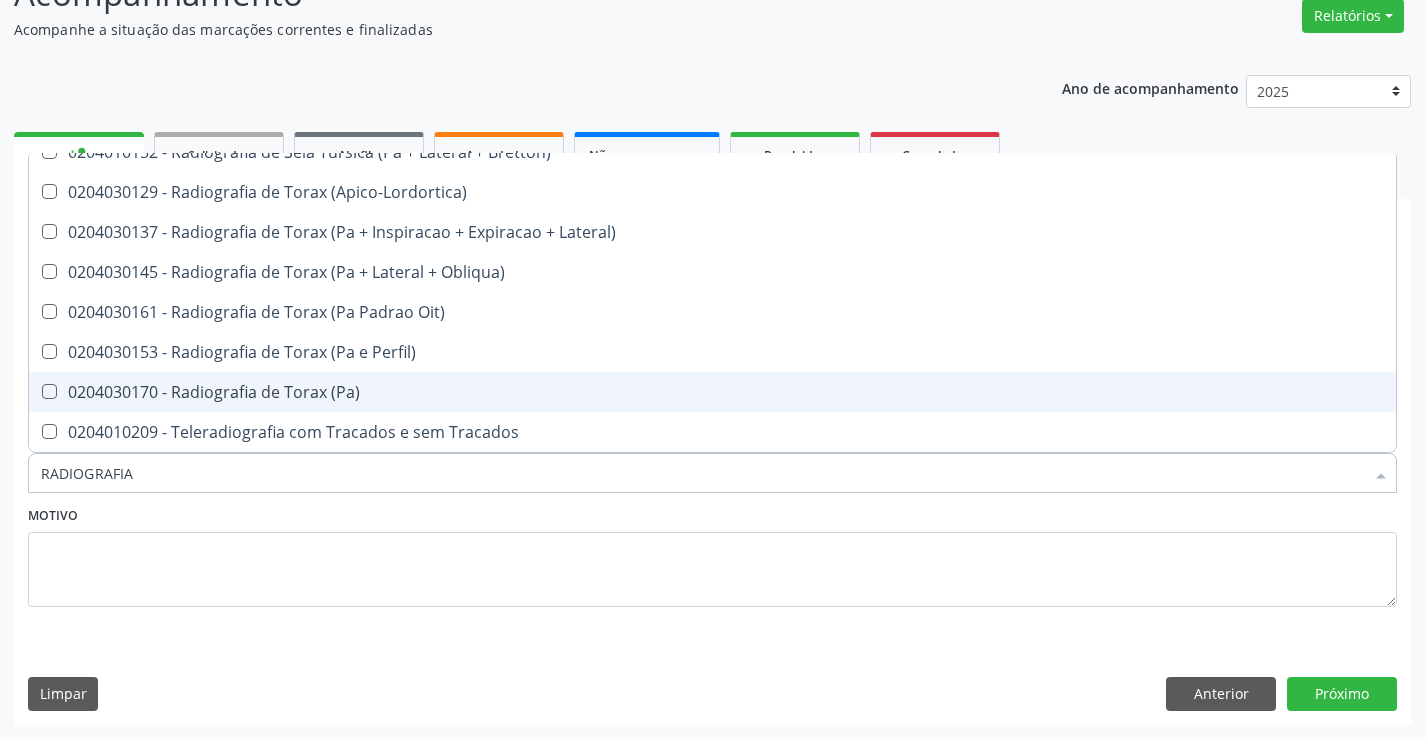 click on "0204030170 - Radiografia de Torax (Pa)" at bounding box center [712, 392] 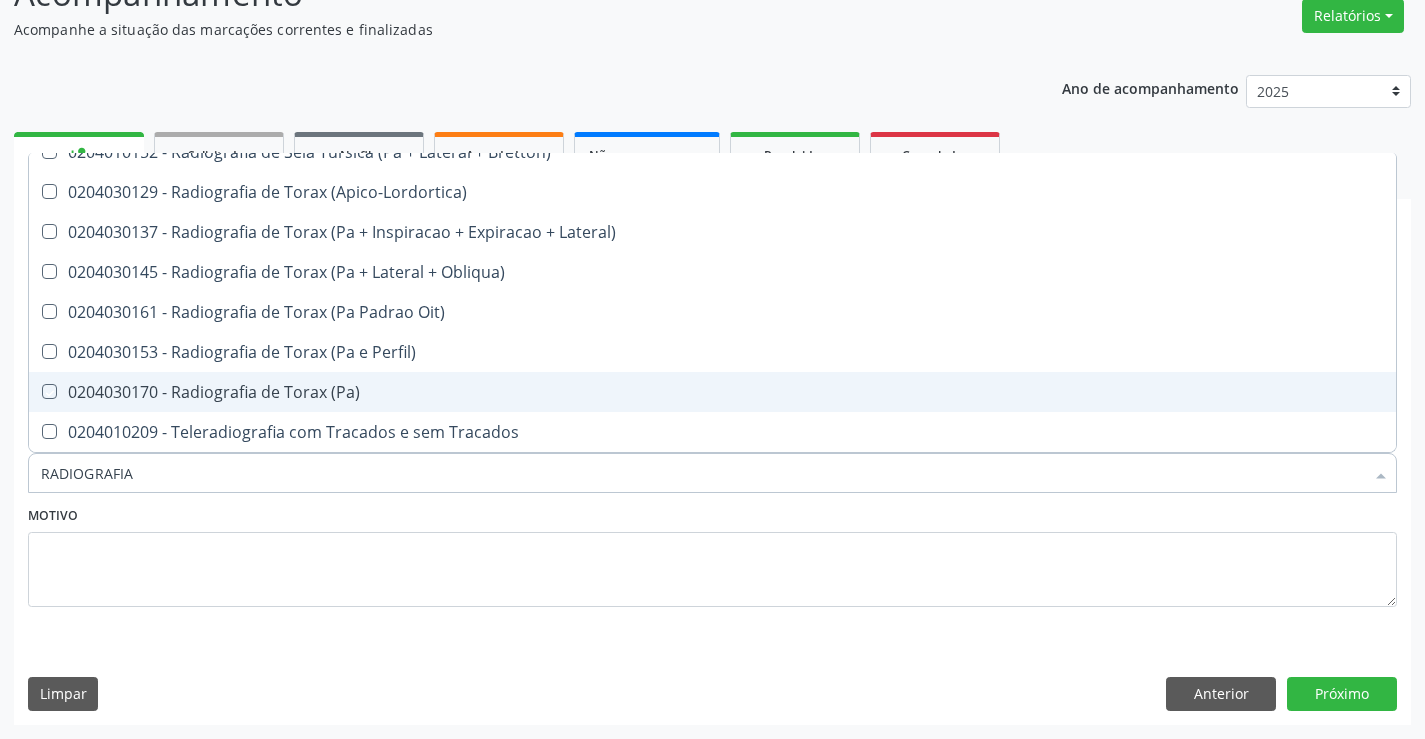 checkbox on "true" 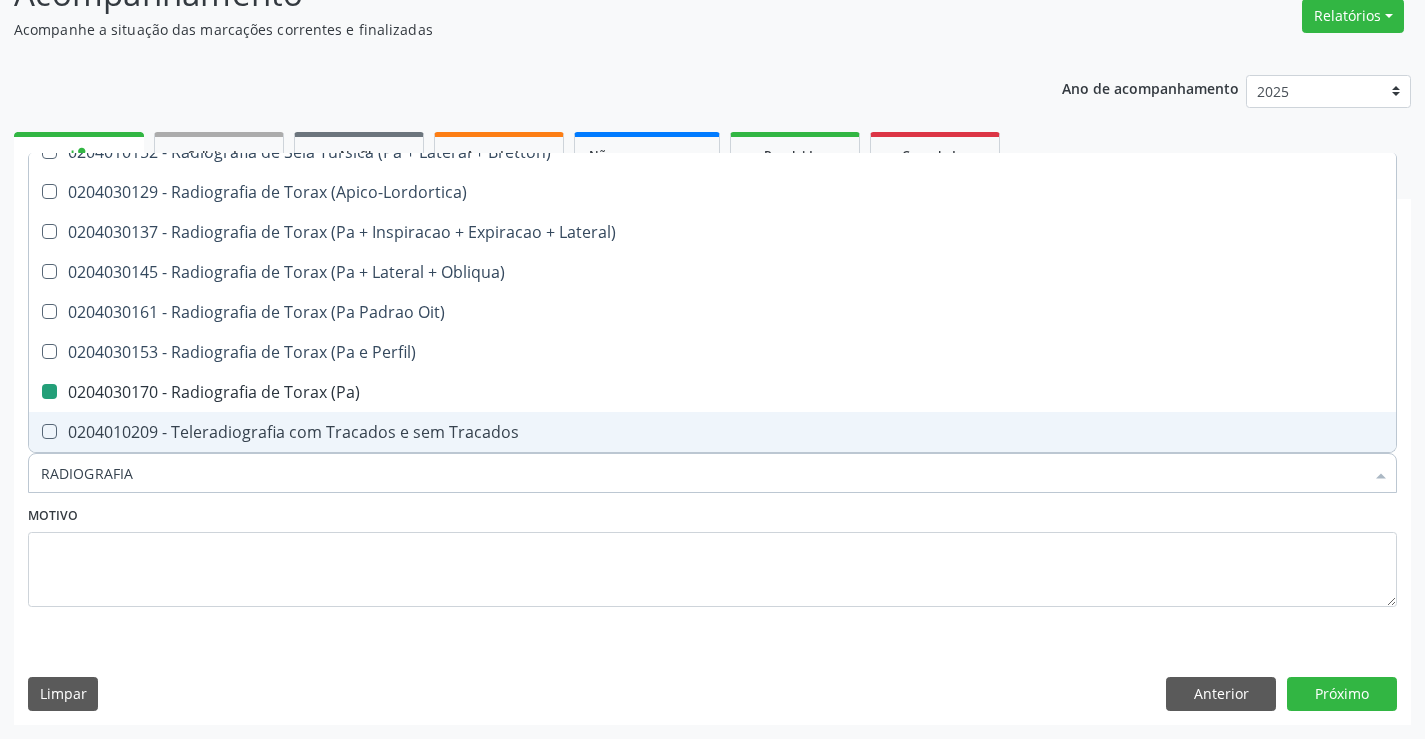 click on "Motivo" at bounding box center (712, 554) 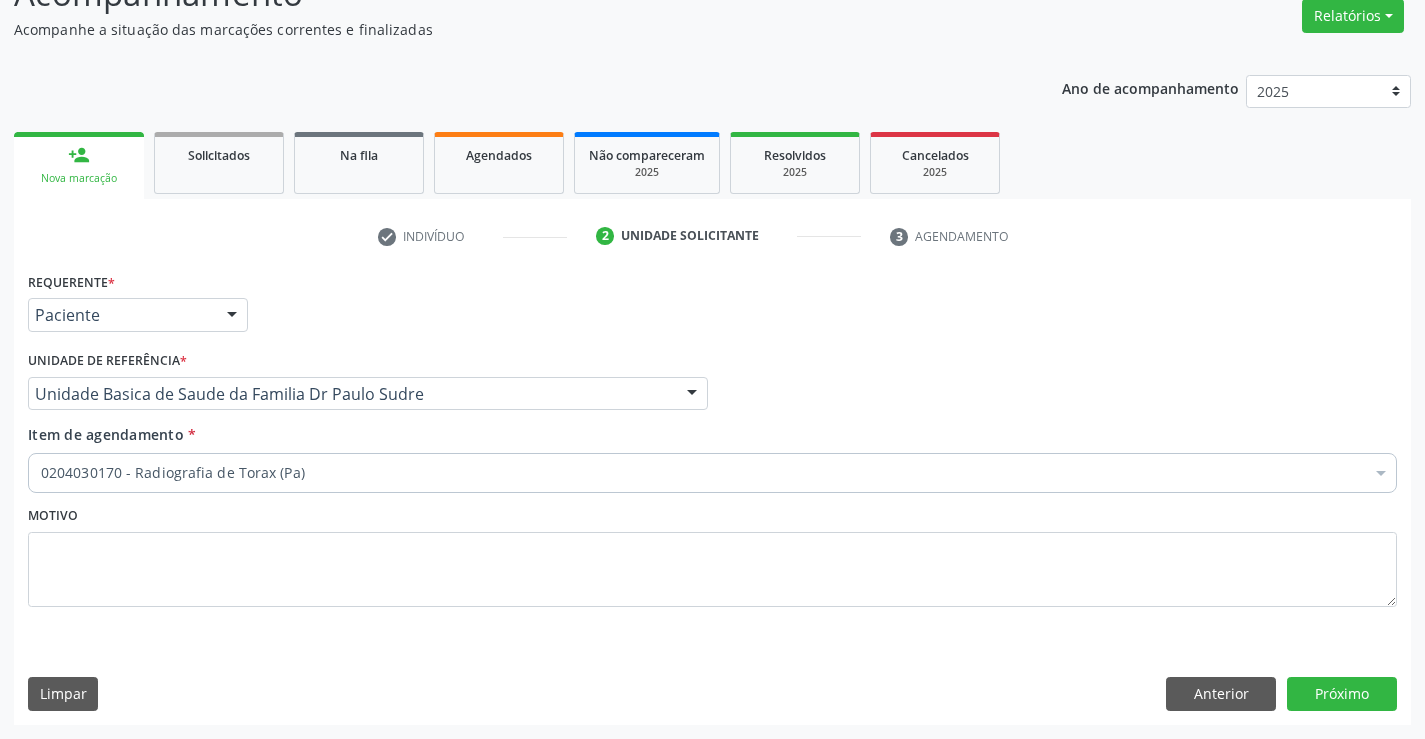 scroll, scrollTop: 0, scrollLeft: 0, axis: both 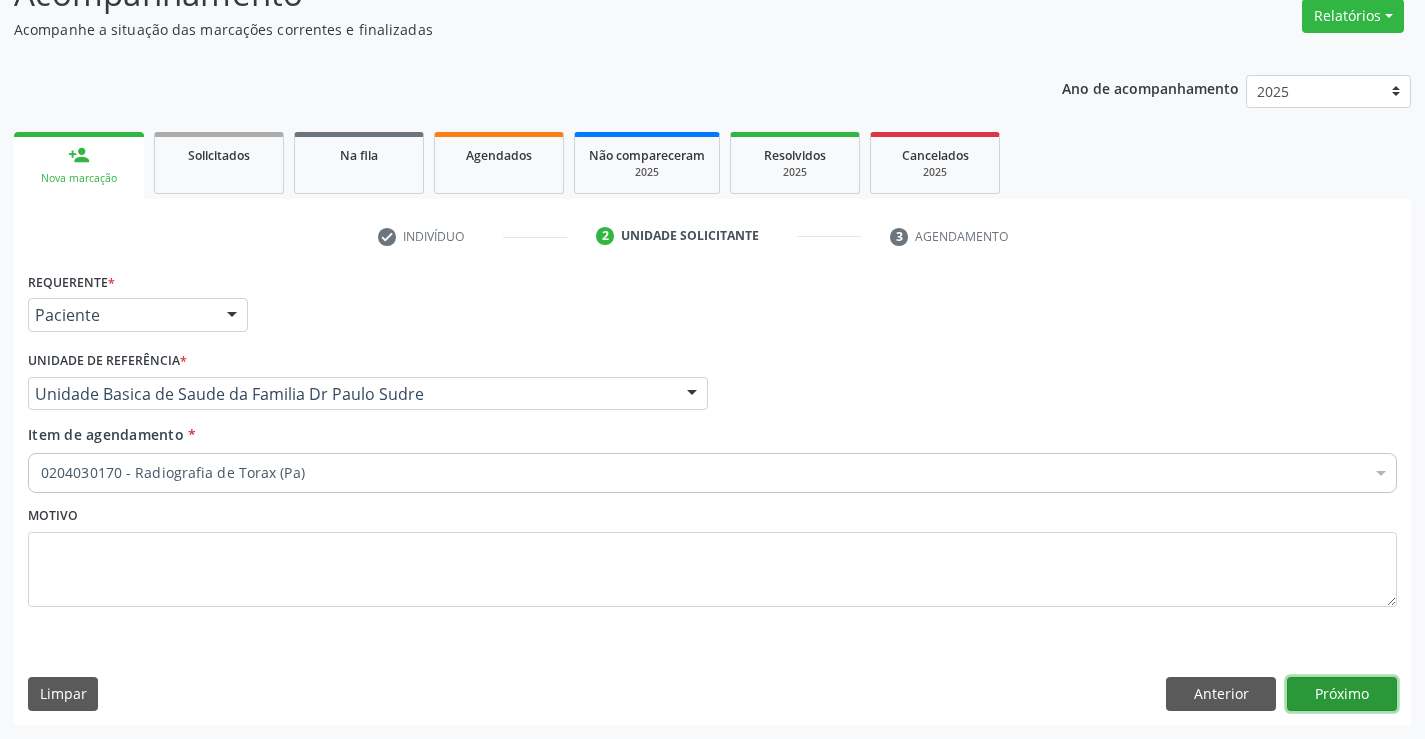 click on "Próximo" at bounding box center (1342, 694) 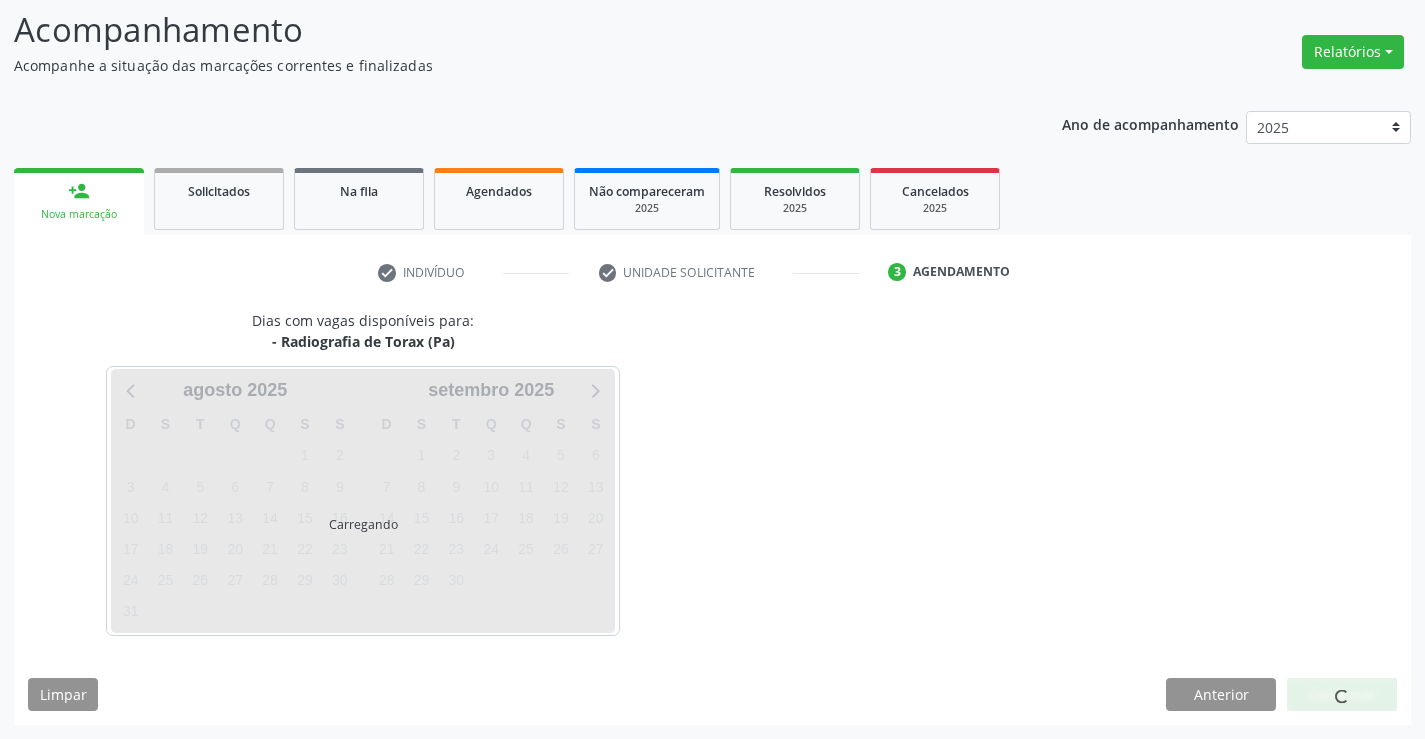 scroll, scrollTop: 131, scrollLeft: 0, axis: vertical 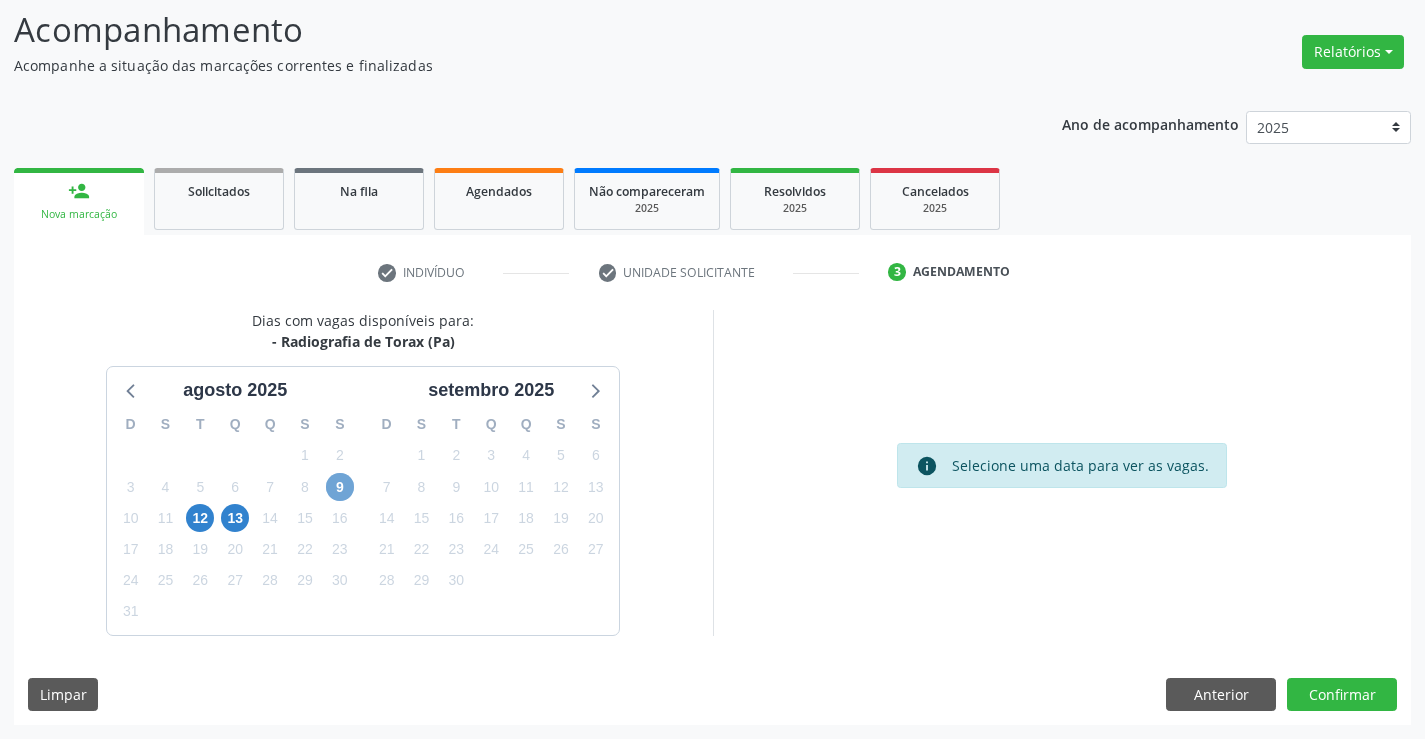 click on "9" at bounding box center [340, 487] 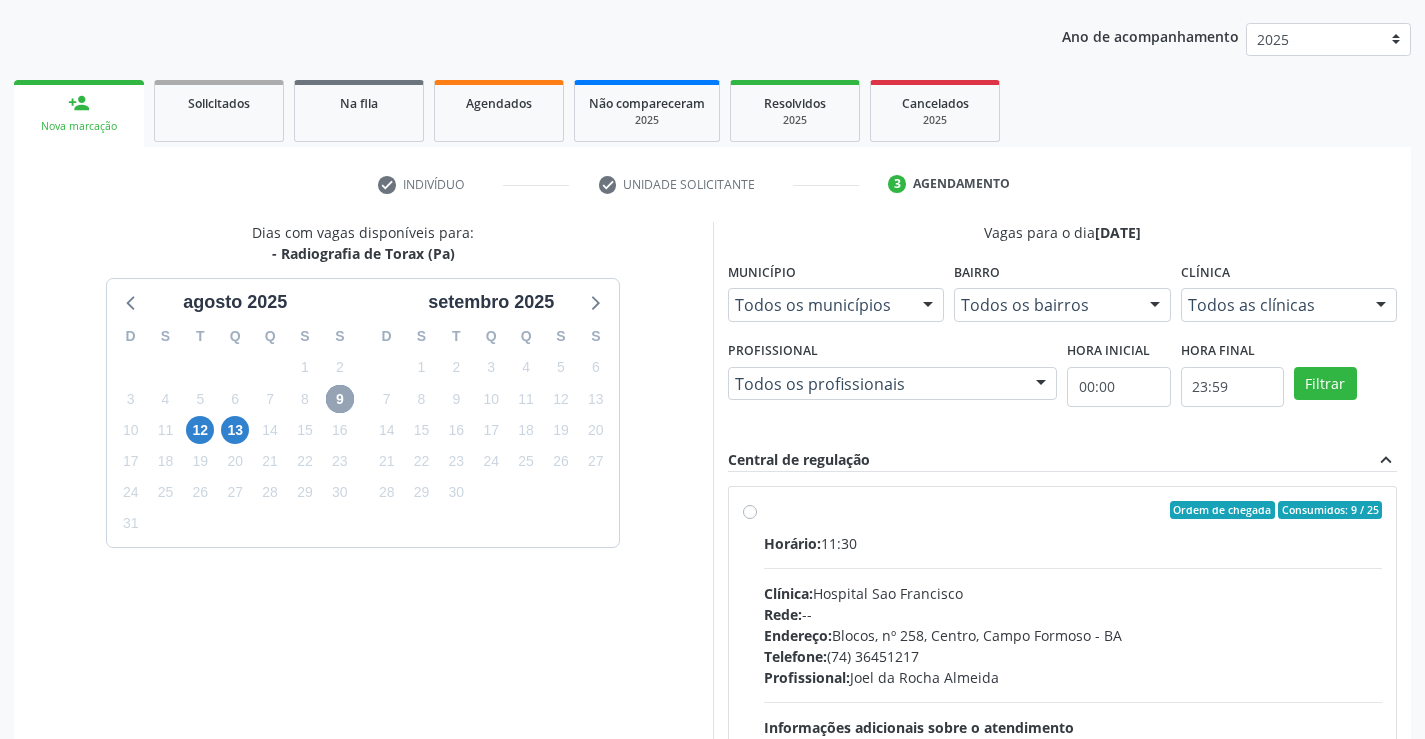 scroll, scrollTop: 231, scrollLeft: 0, axis: vertical 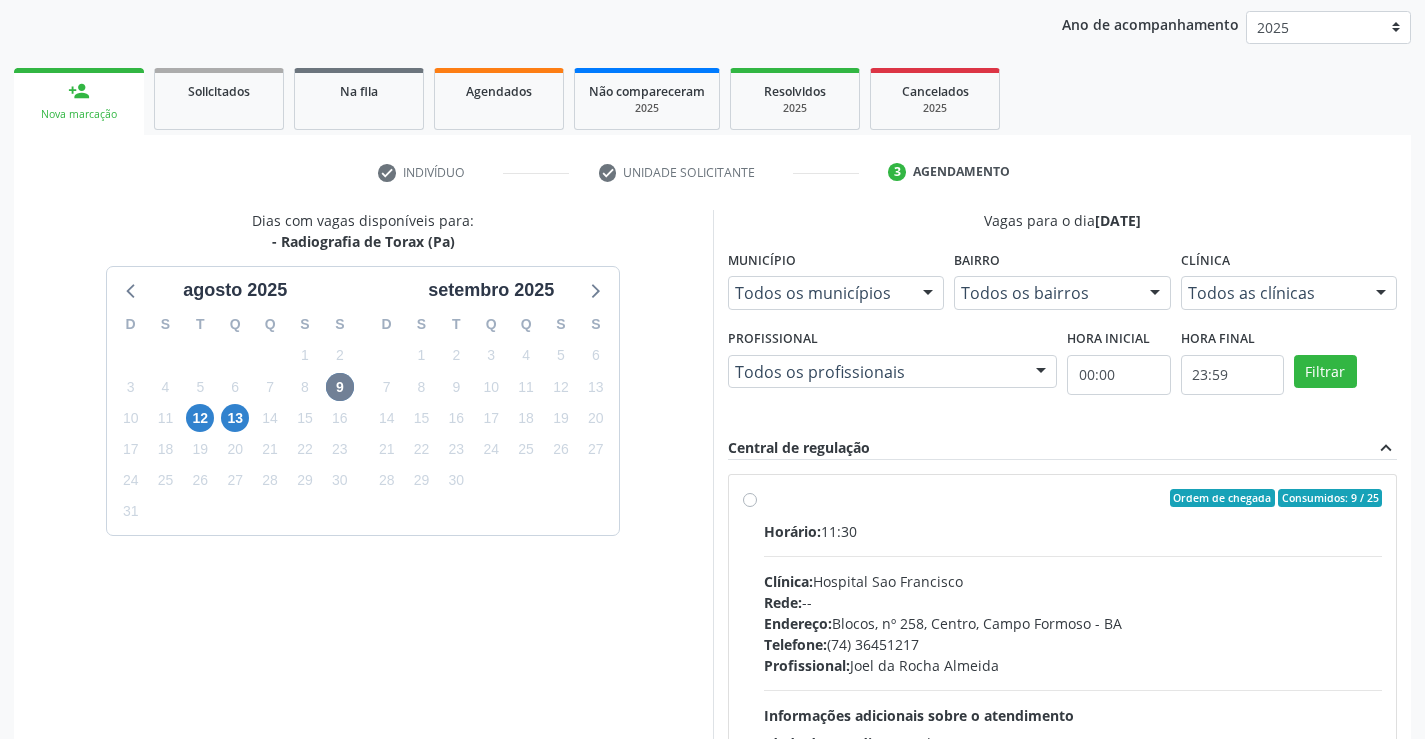 click on "Ordem de chegada
Consumidos: 9 / 25
Horário:   11:30
Clínica:  Hospital Sao Francisco
Rede:
--
Endereço:   Blocos, nº 258, Centro, Campo Formoso - BA
Telefone:   (74) 36451217
Profissional:
Joel da Rocha Almeida
Informações adicionais sobre o atendimento
Idade de atendimento:
de 0 a 120 anos
Gênero(s) atendido(s):
Masculino e Feminino
Informações adicionais:
--" at bounding box center [1073, 642] 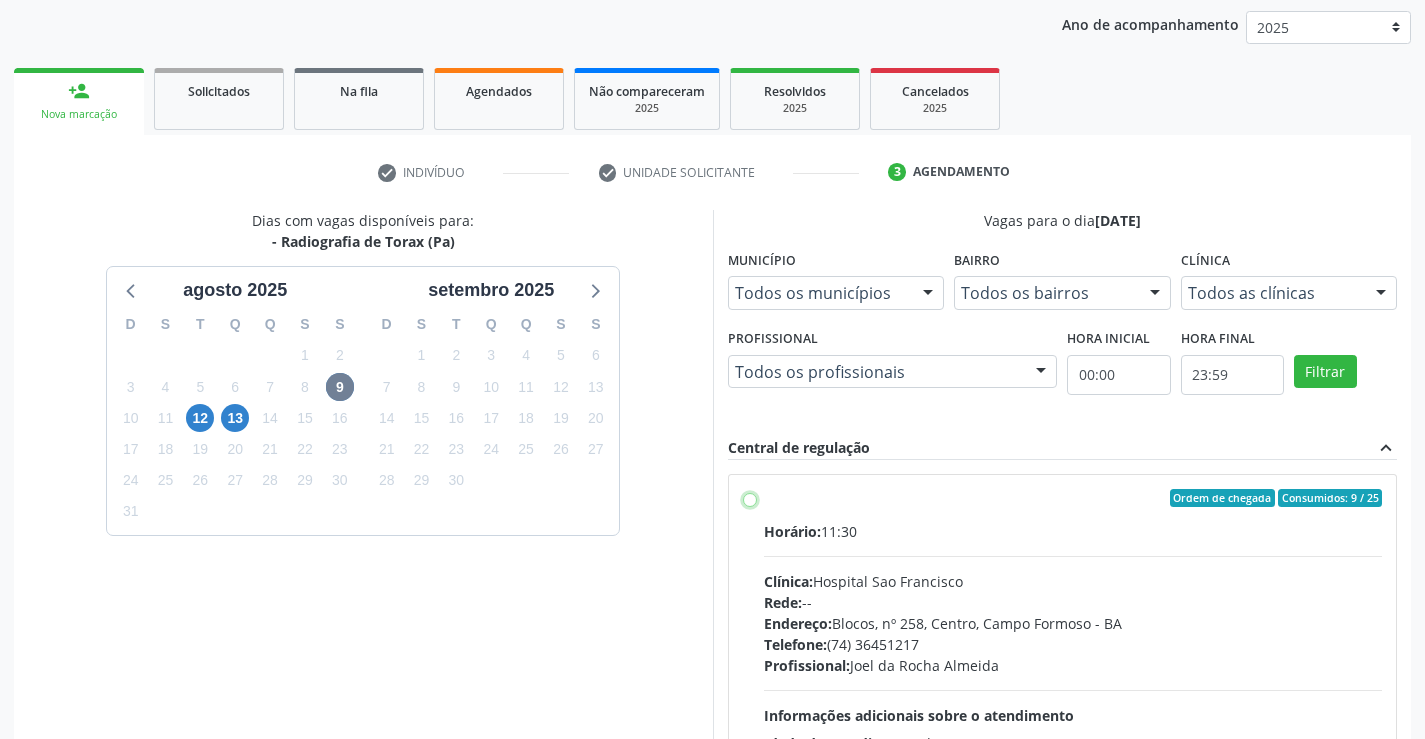radio on "true" 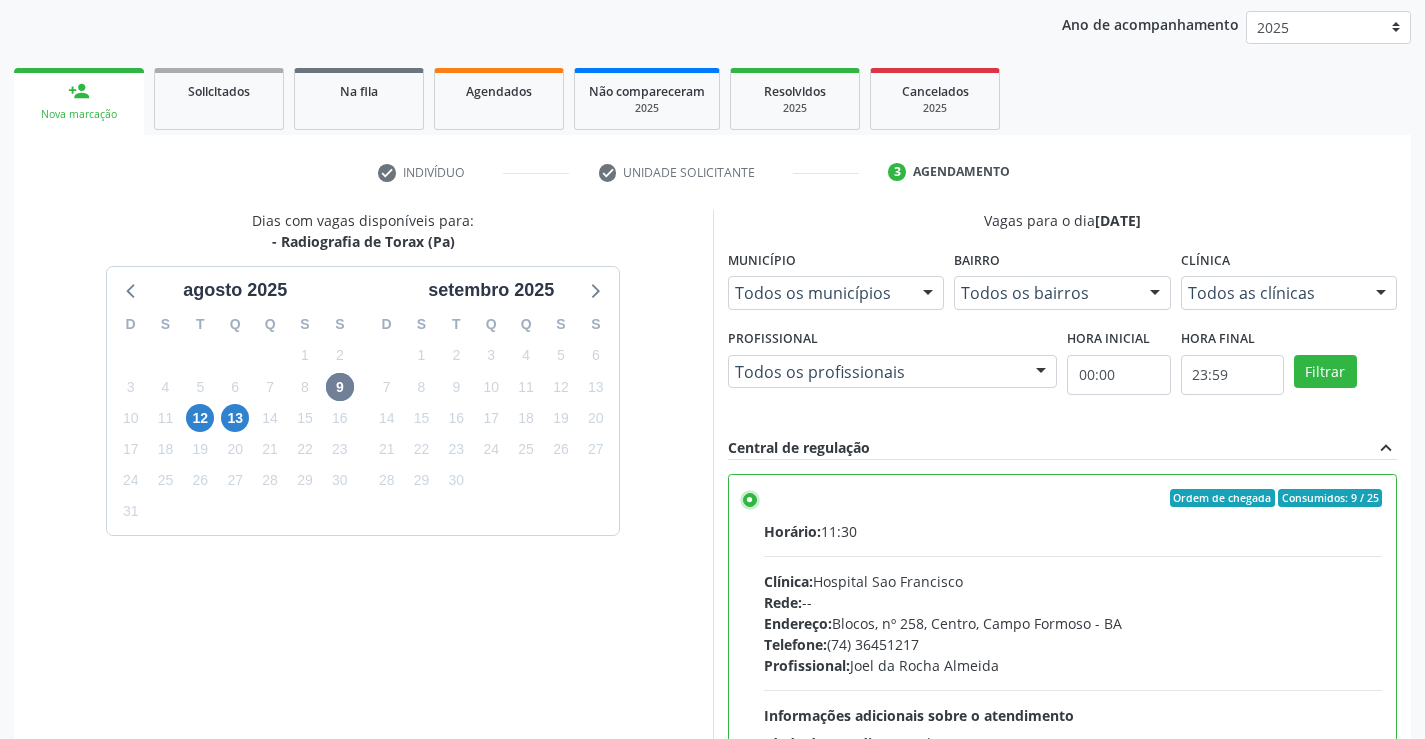 scroll, scrollTop: 99, scrollLeft: 0, axis: vertical 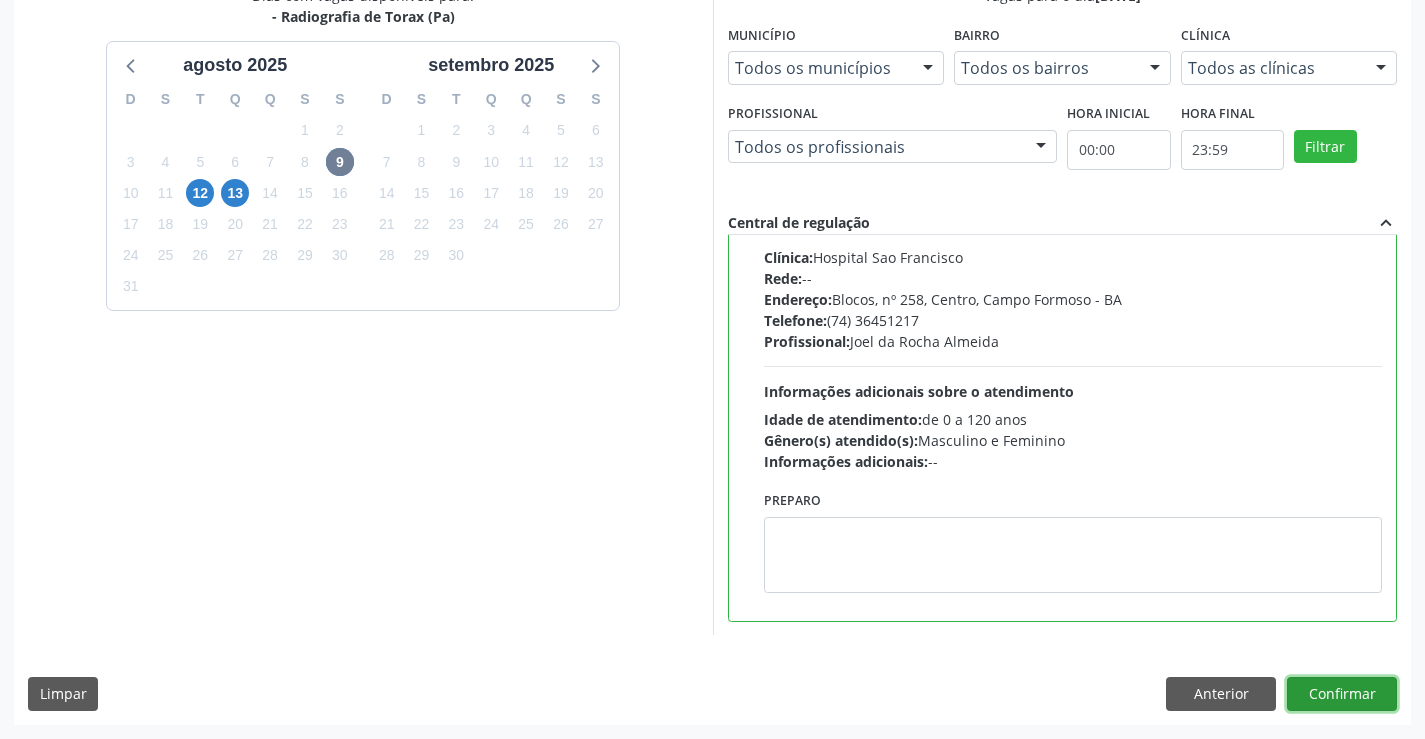 click on "Confirmar" at bounding box center [1342, 694] 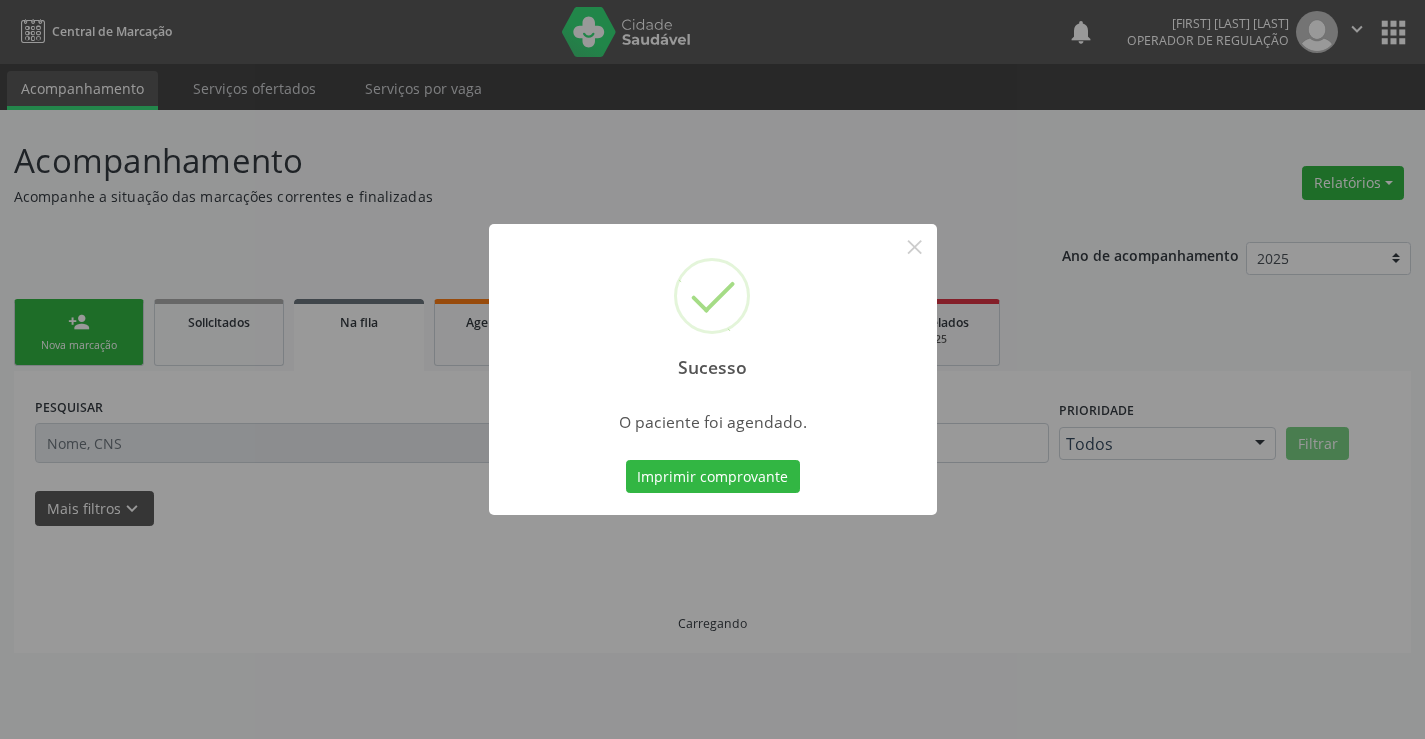 scroll, scrollTop: 0, scrollLeft: 0, axis: both 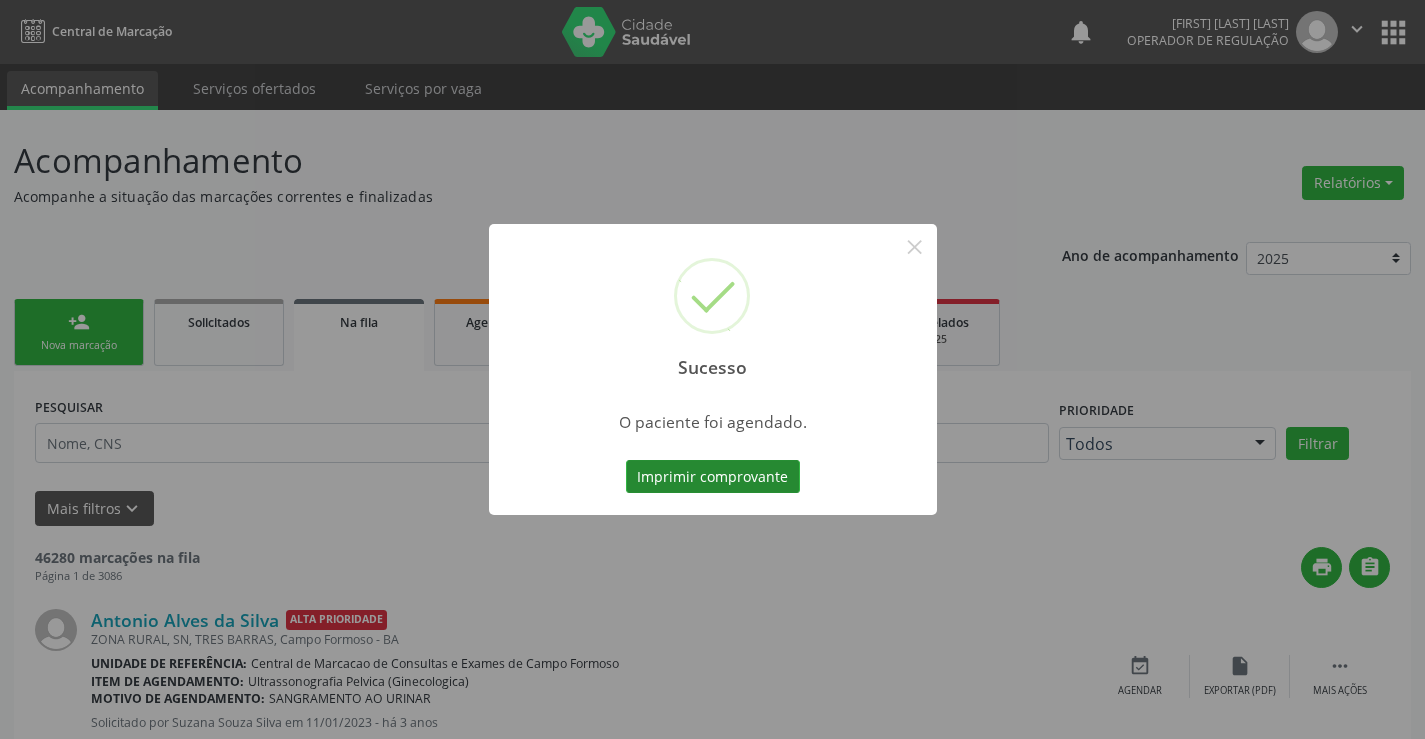 click on "Imprimir comprovante" at bounding box center [713, 477] 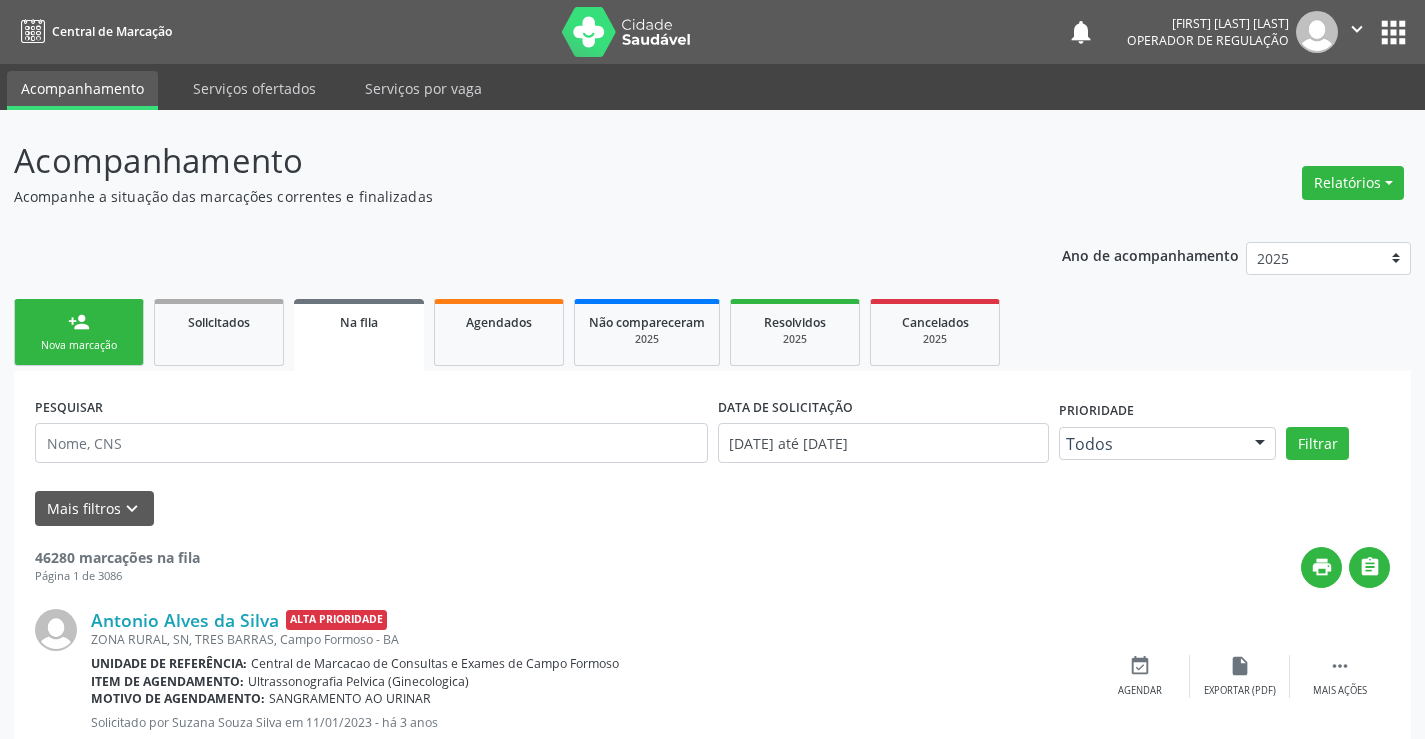 click on "Nova marcação" at bounding box center (79, 345) 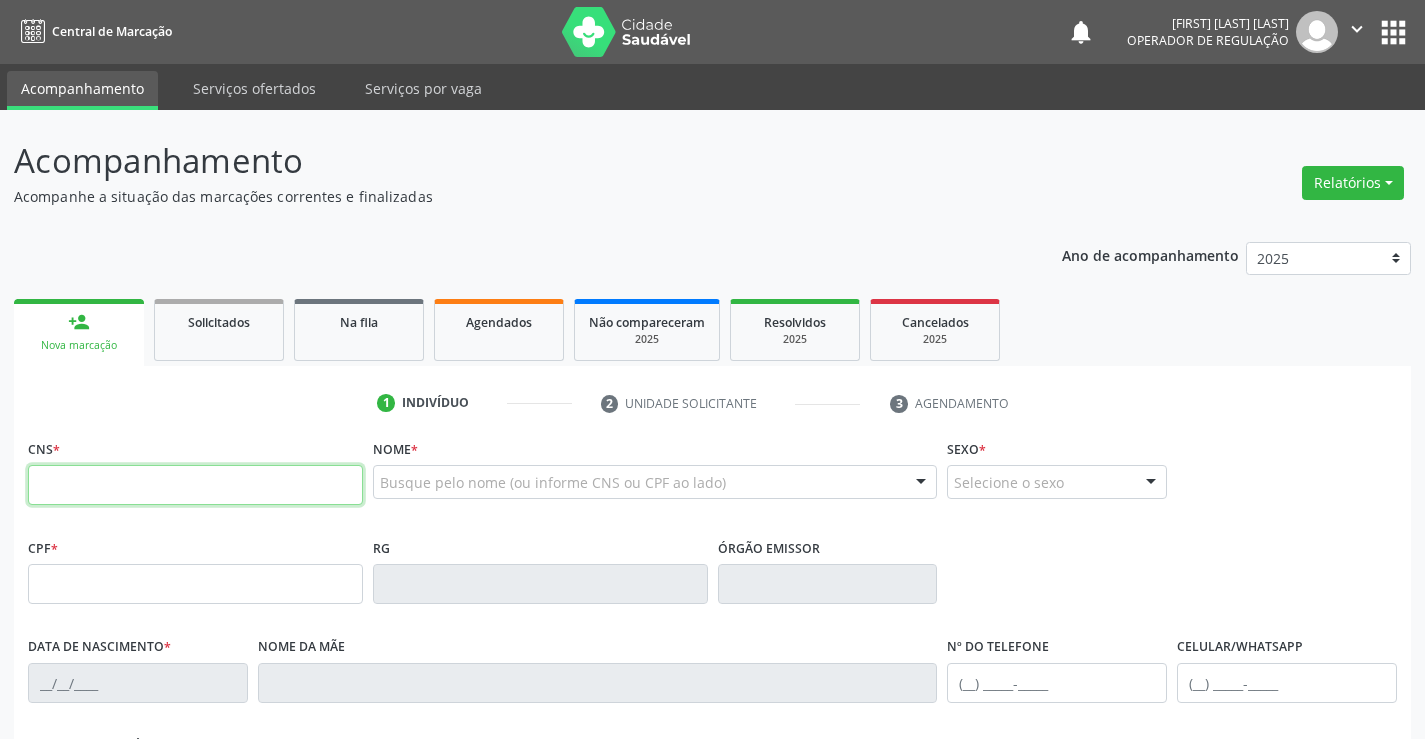 click at bounding box center (195, 485) 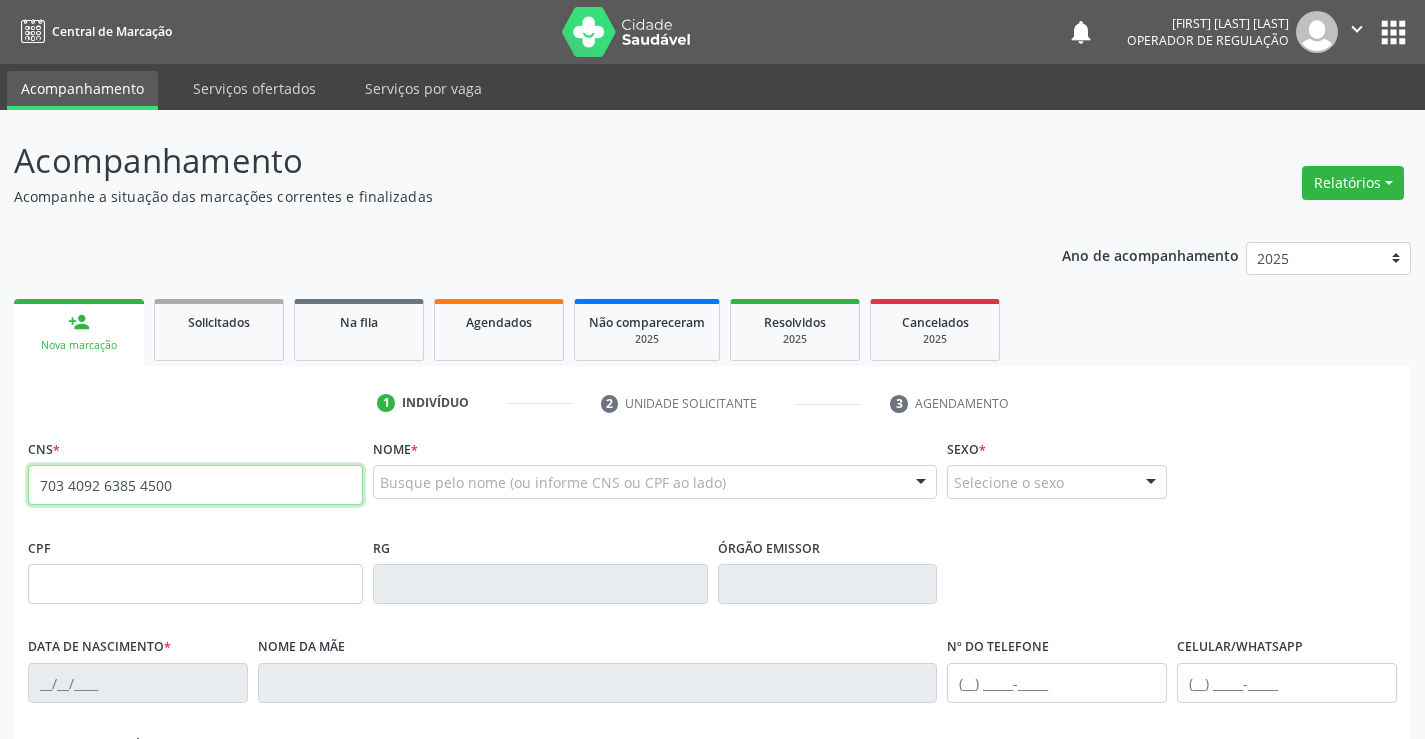type on "703 4092 6385 4500" 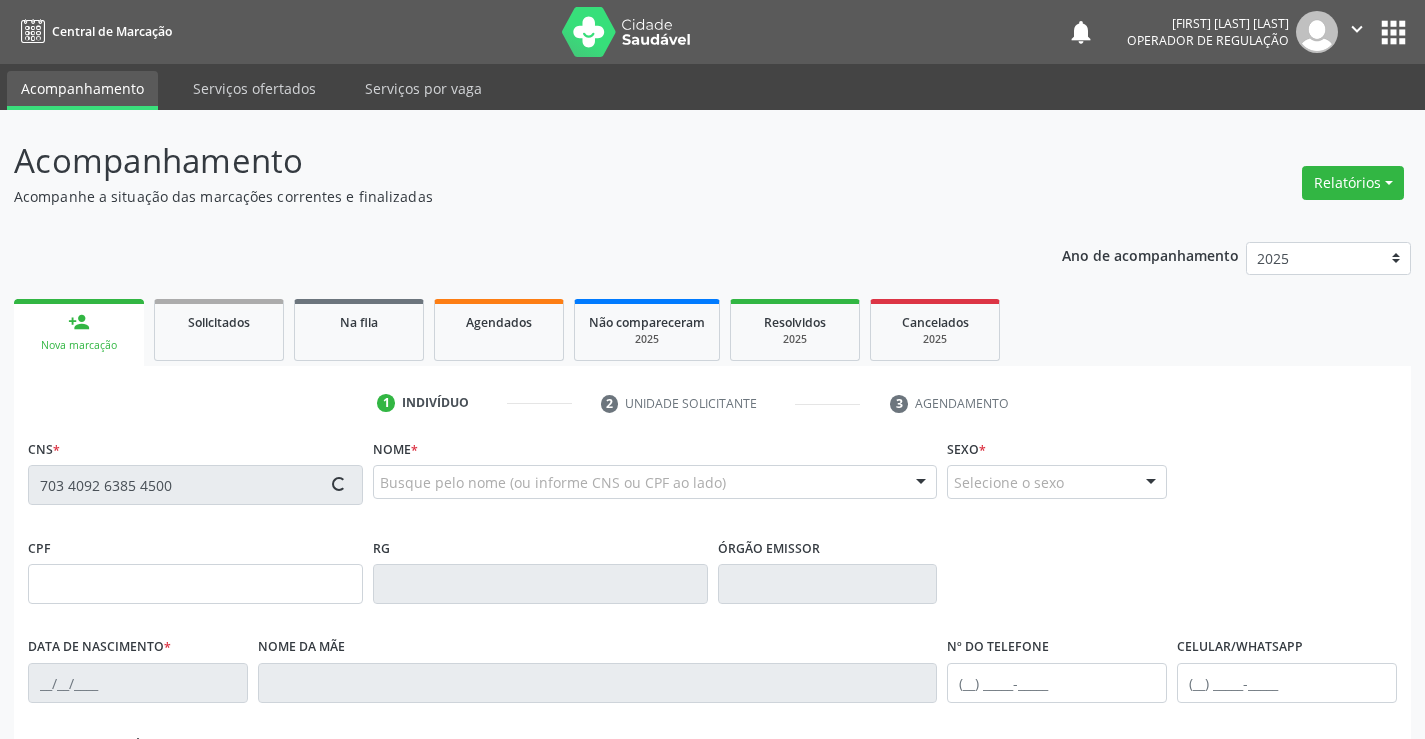 type on "1193680999" 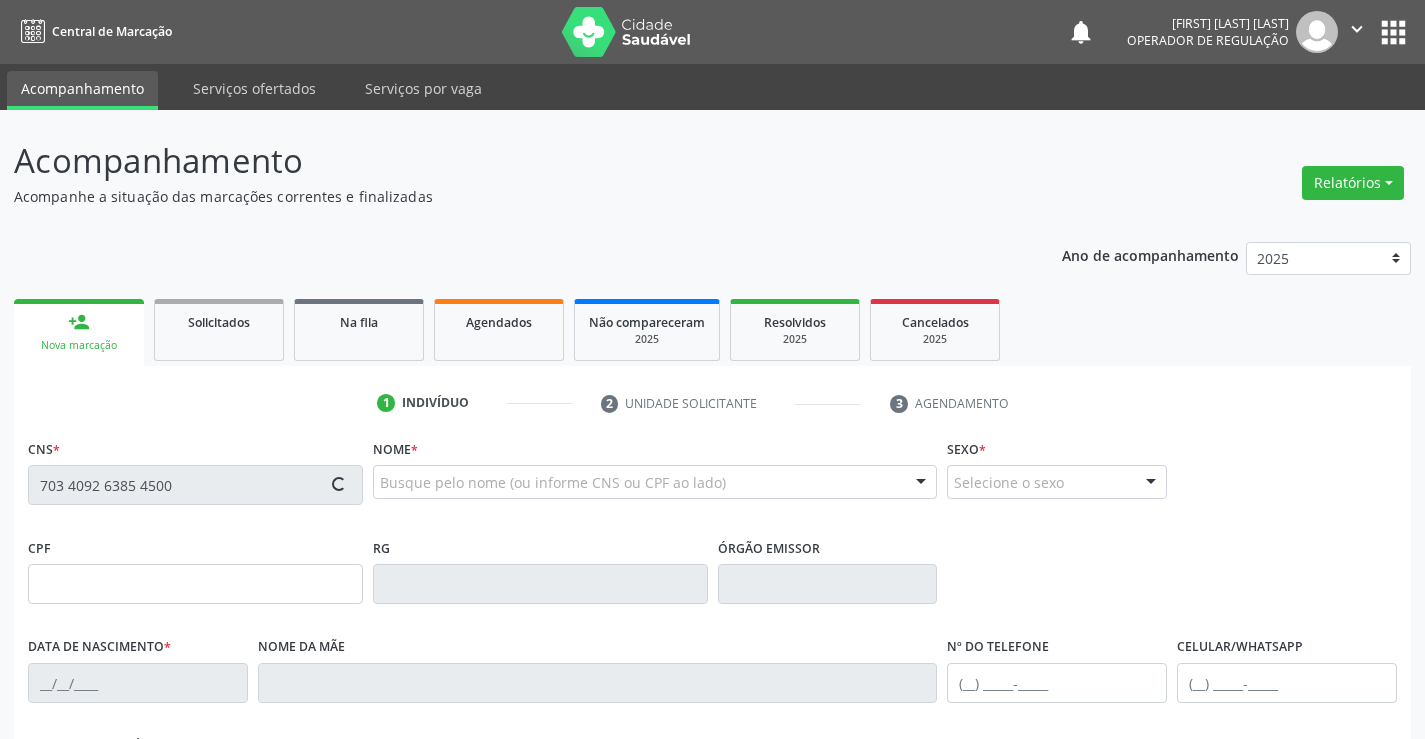 type on "23/06/1977" 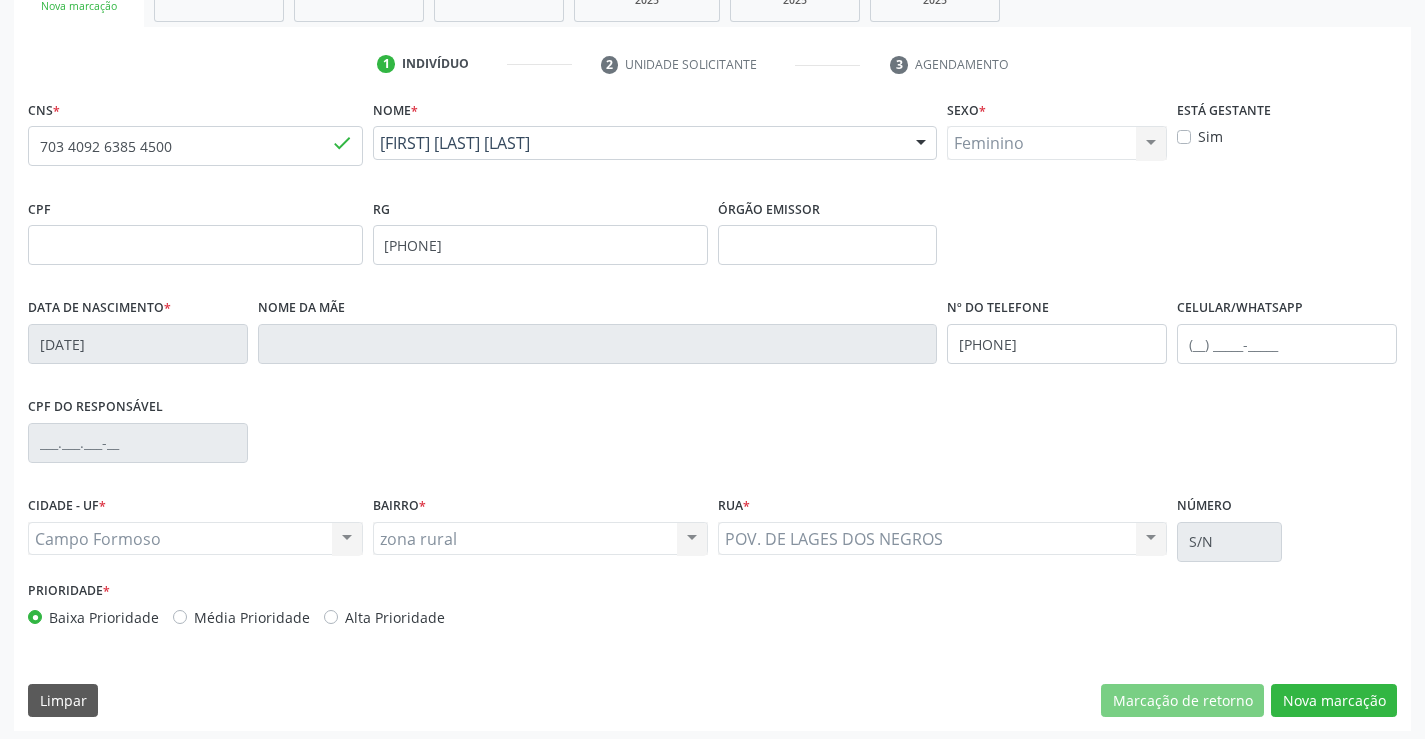 scroll, scrollTop: 345, scrollLeft: 0, axis: vertical 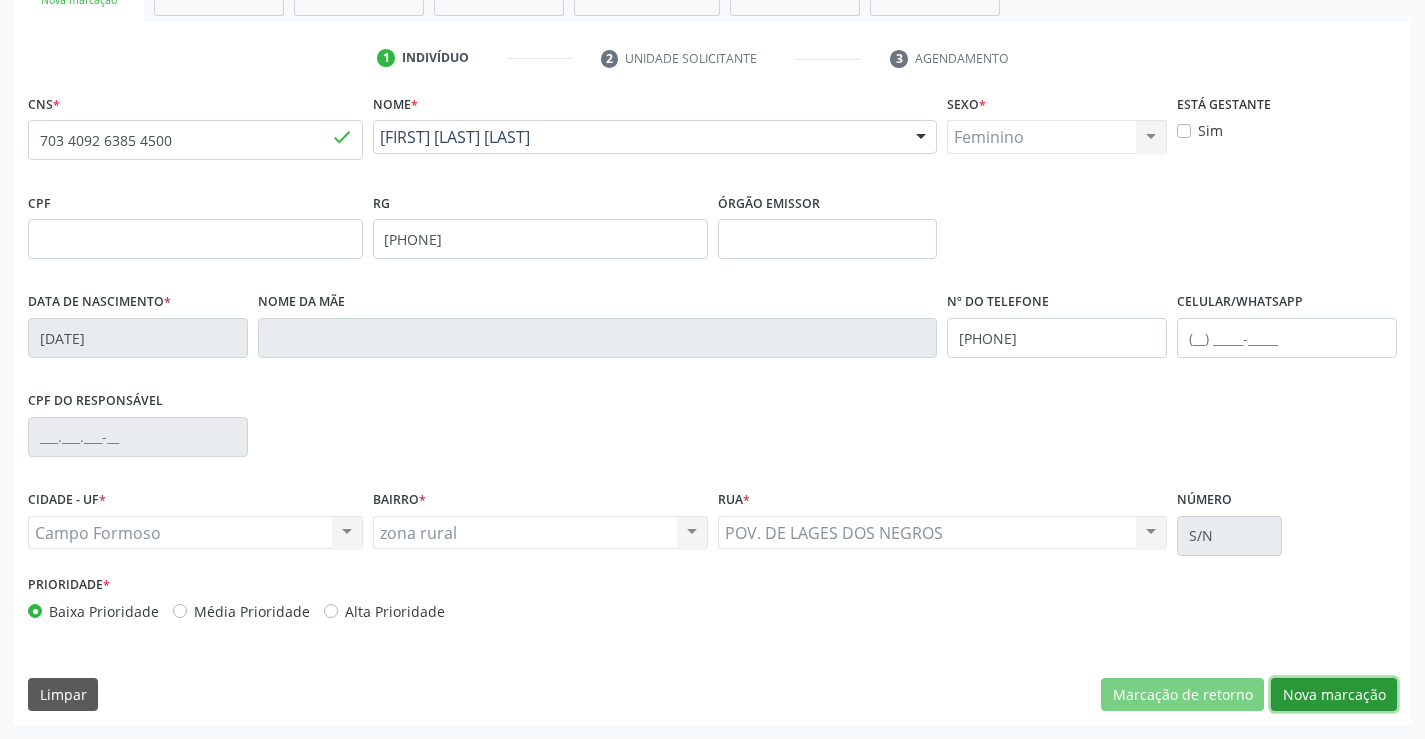click on "Nova marcação" at bounding box center [1334, 695] 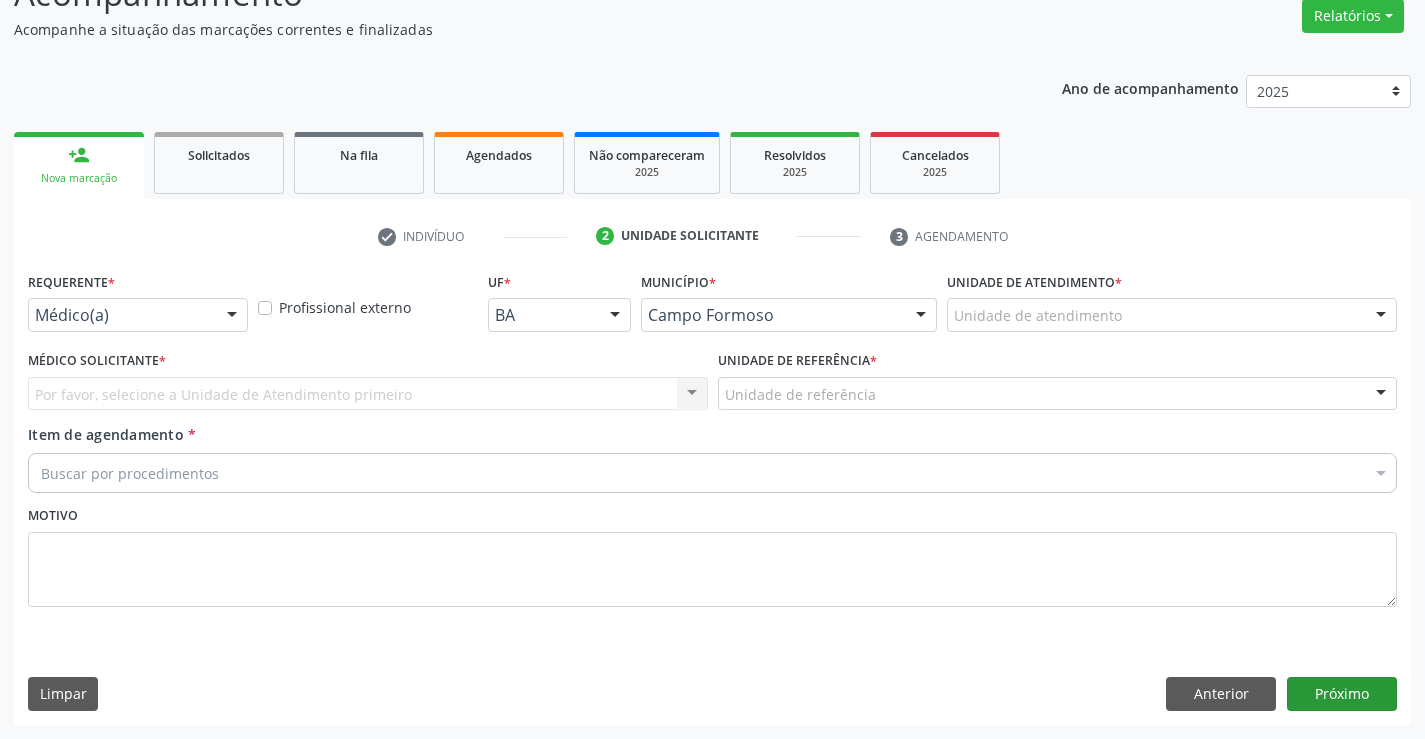 scroll, scrollTop: 167, scrollLeft: 0, axis: vertical 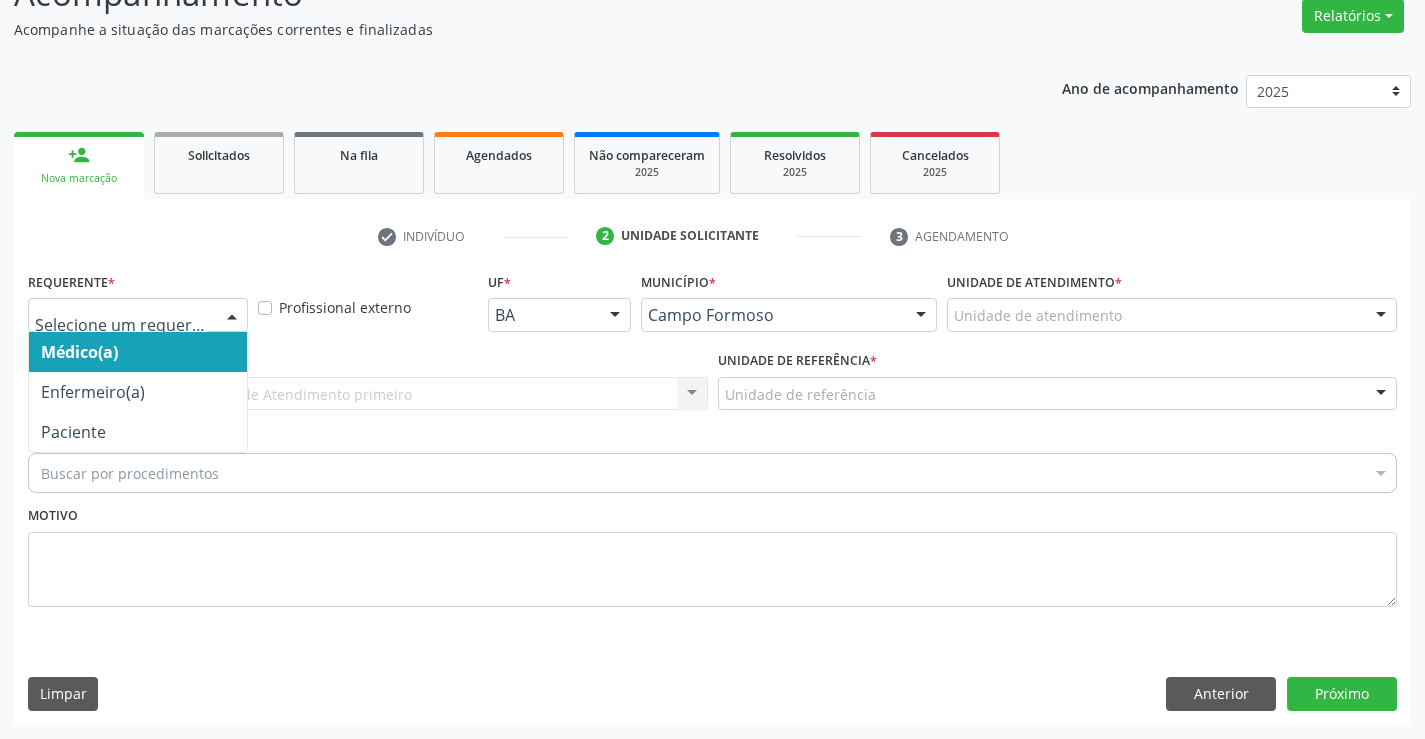 click at bounding box center (232, 316) 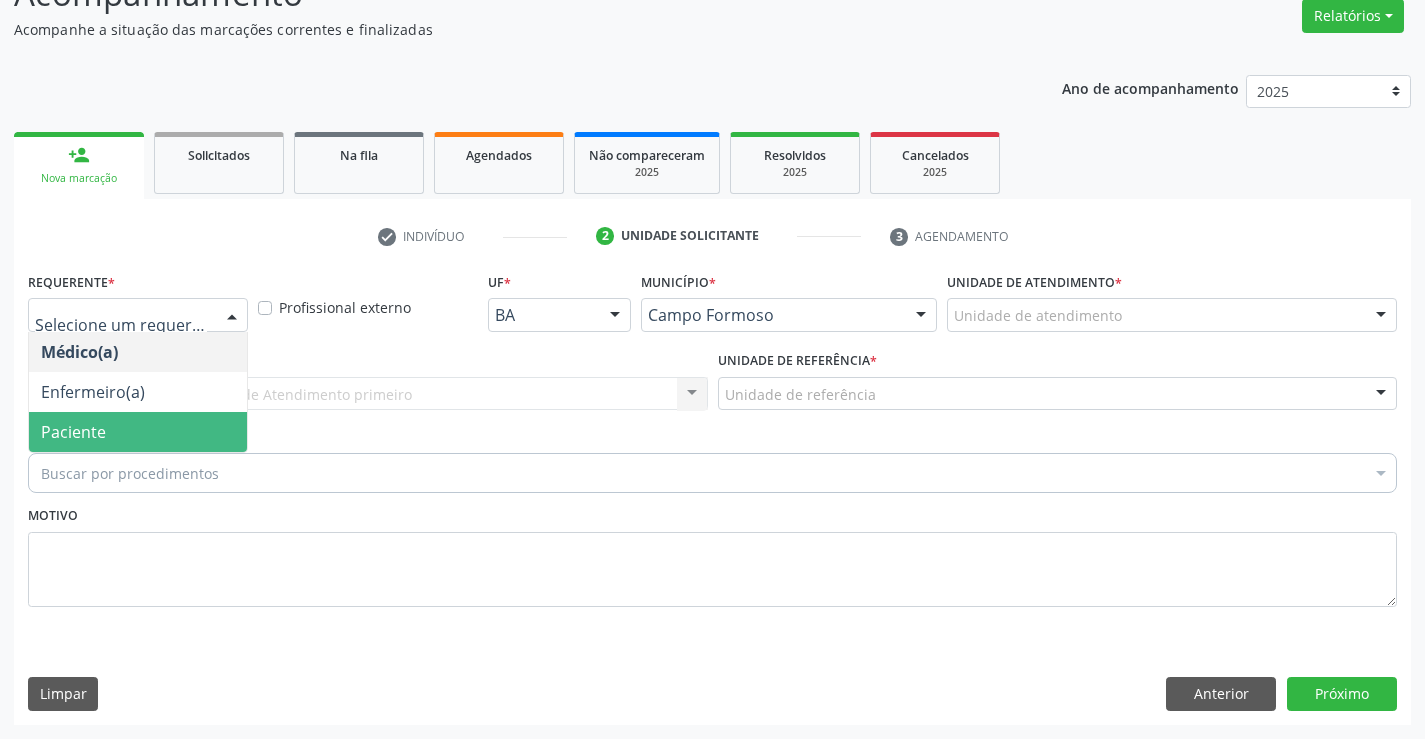 click on "Paciente" at bounding box center (138, 432) 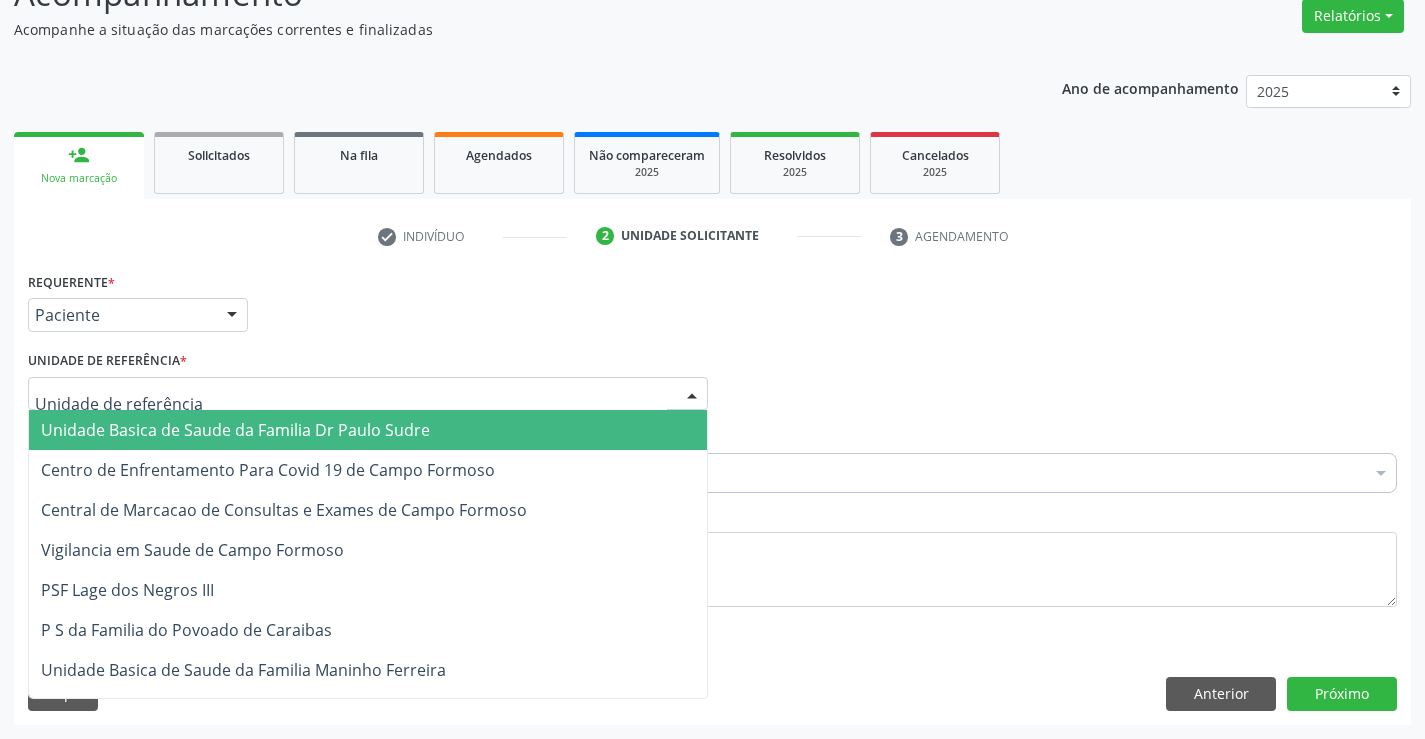 click at bounding box center (368, 394) 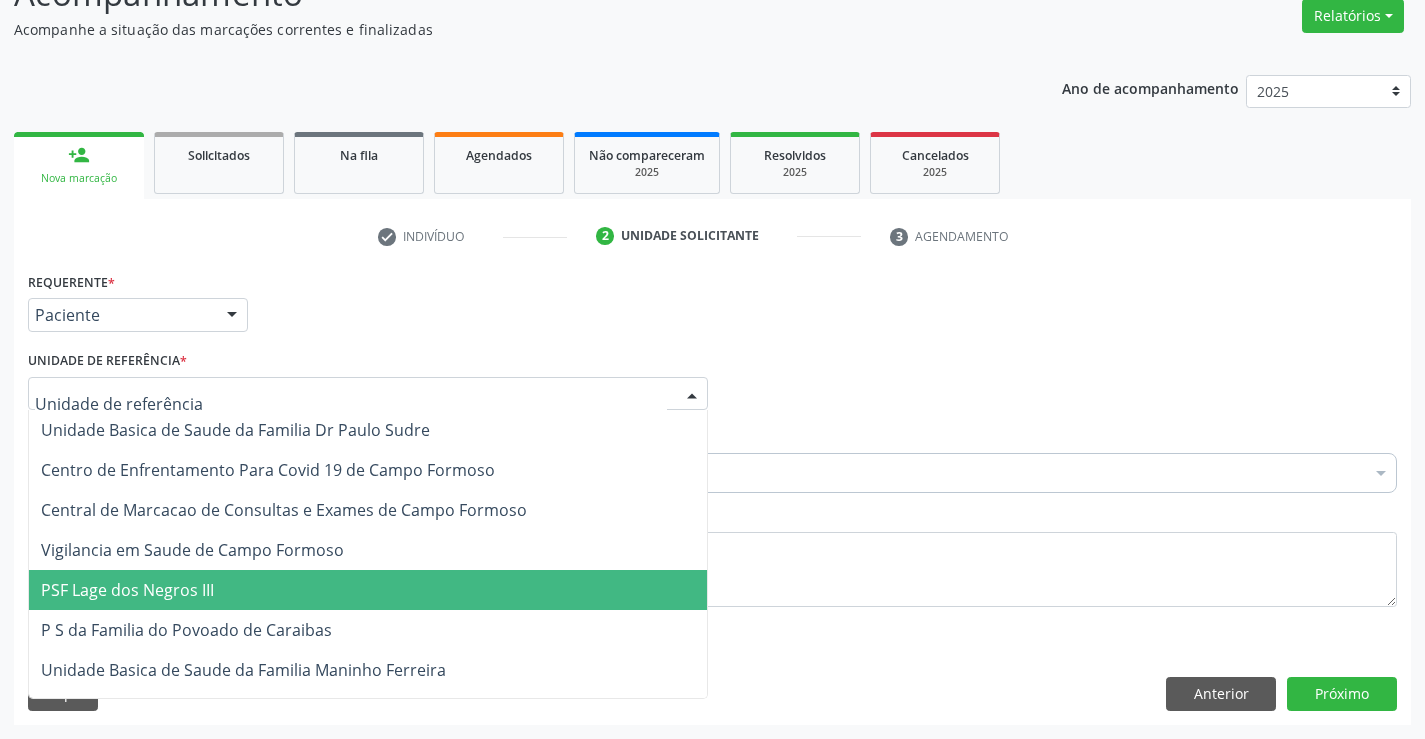 click on "PSF Lage dos Negros III" at bounding box center (368, 590) 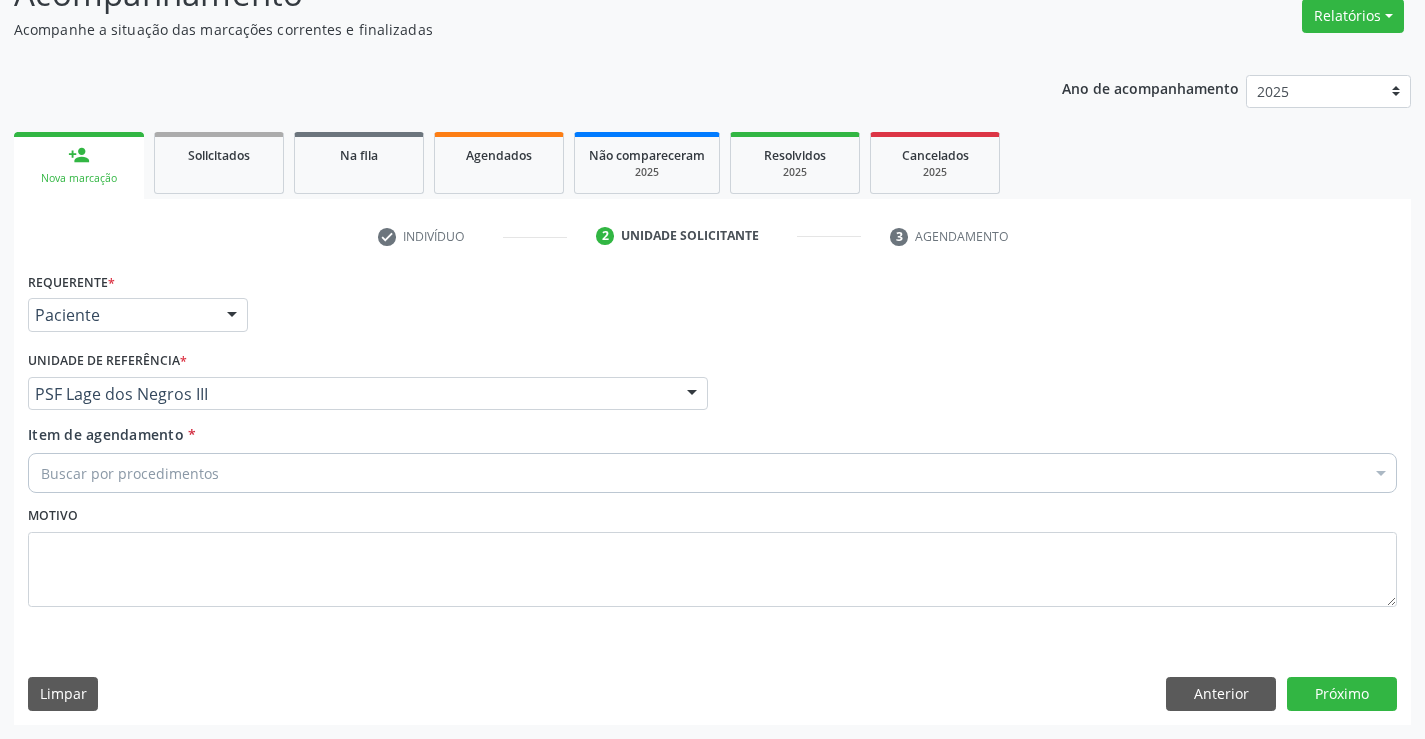 click on "Buscar por procedimentos" at bounding box center (712, 473) 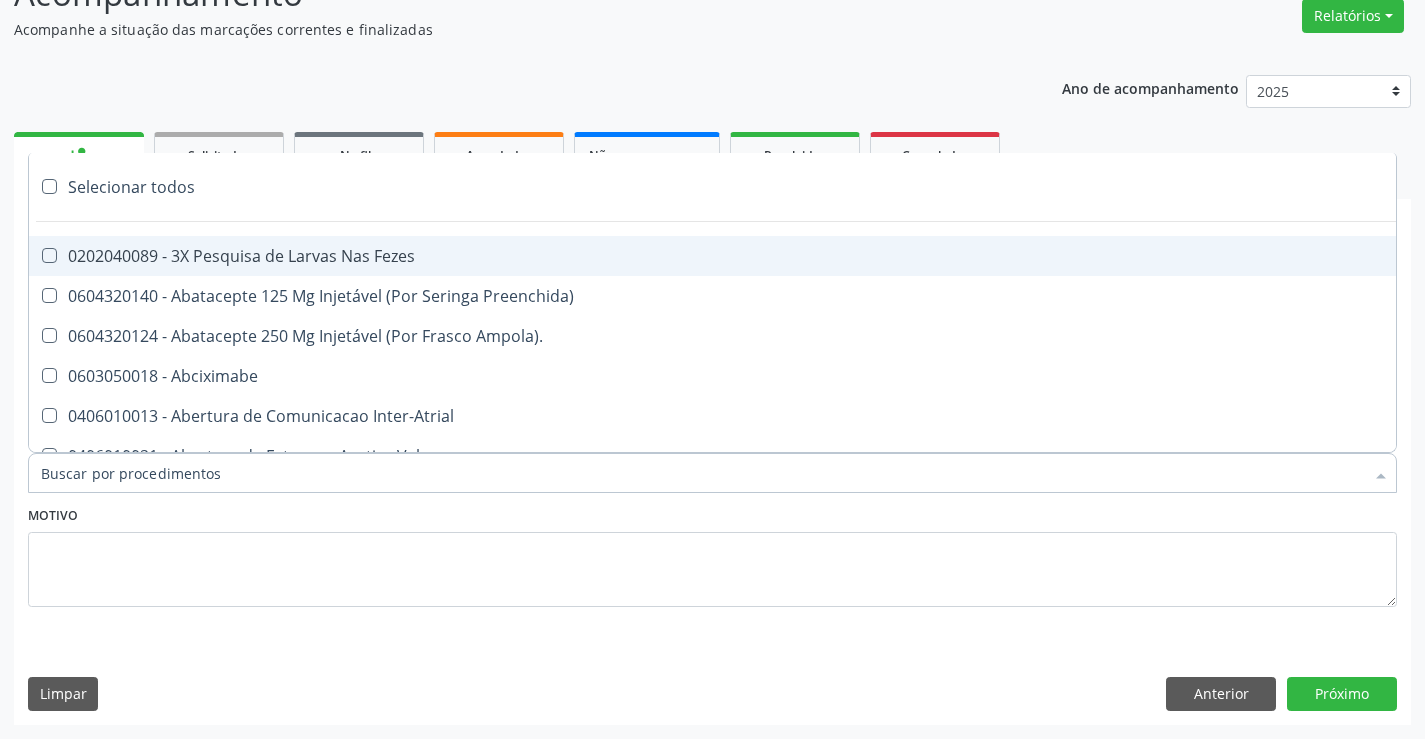 click on "Item de agendamento
*" at bounding box center [702, 473] 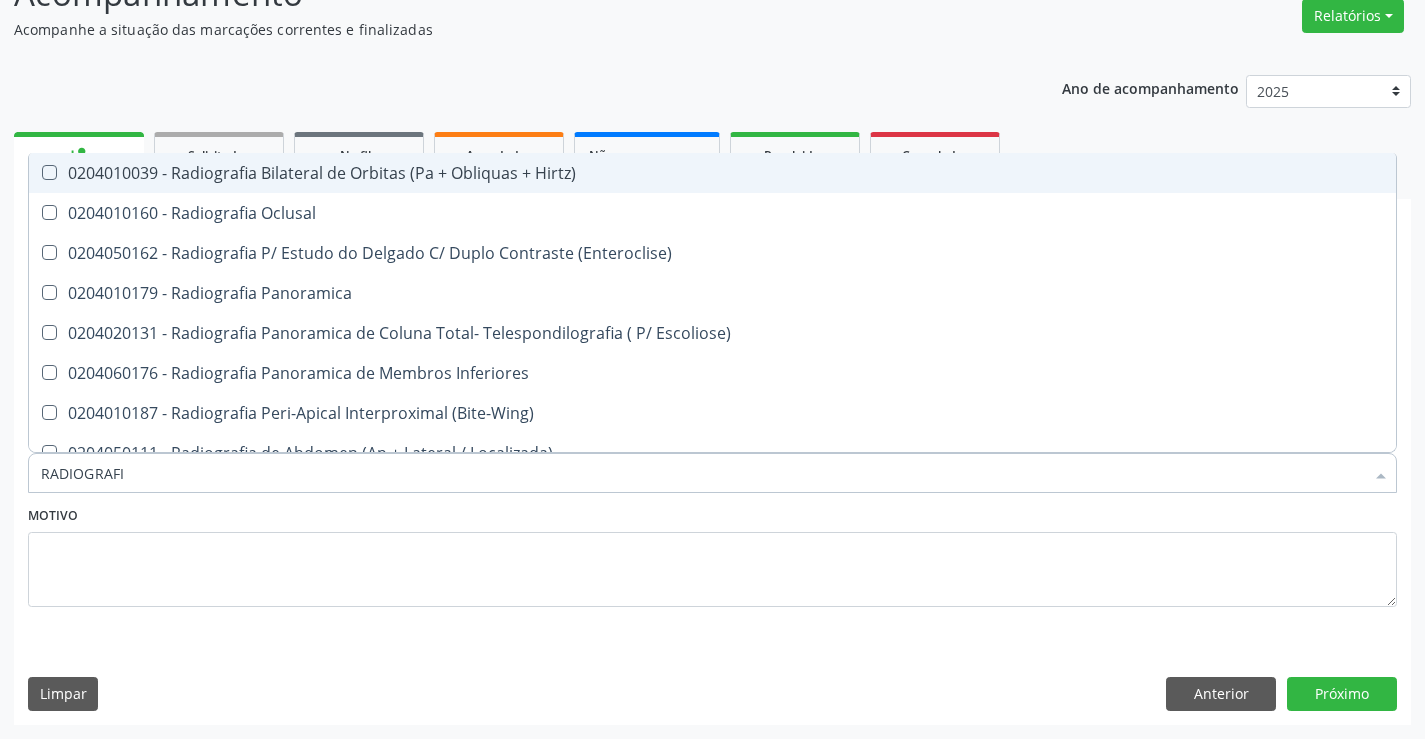 type on "RADIOGRAFIA" 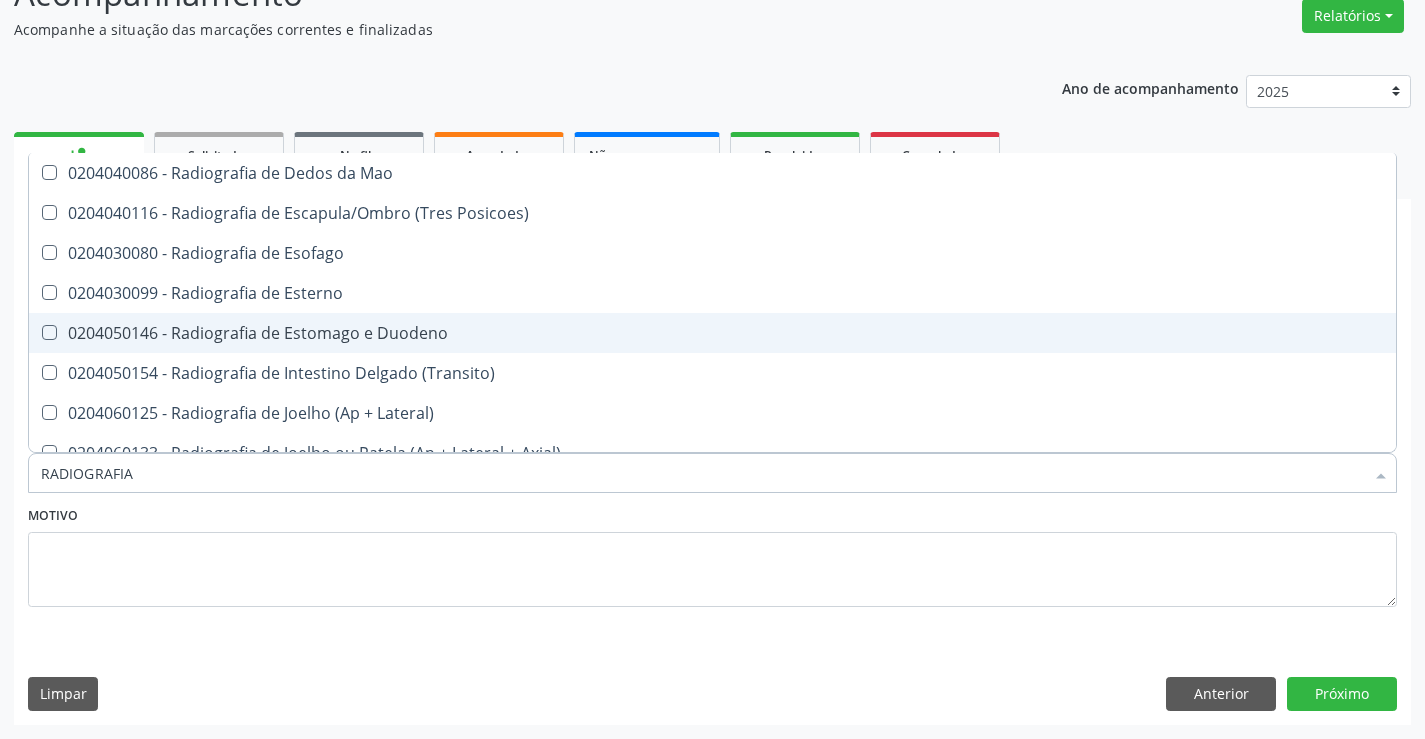scroll, scrollTop: 1500, scrollLeft: 0, axis: vertical 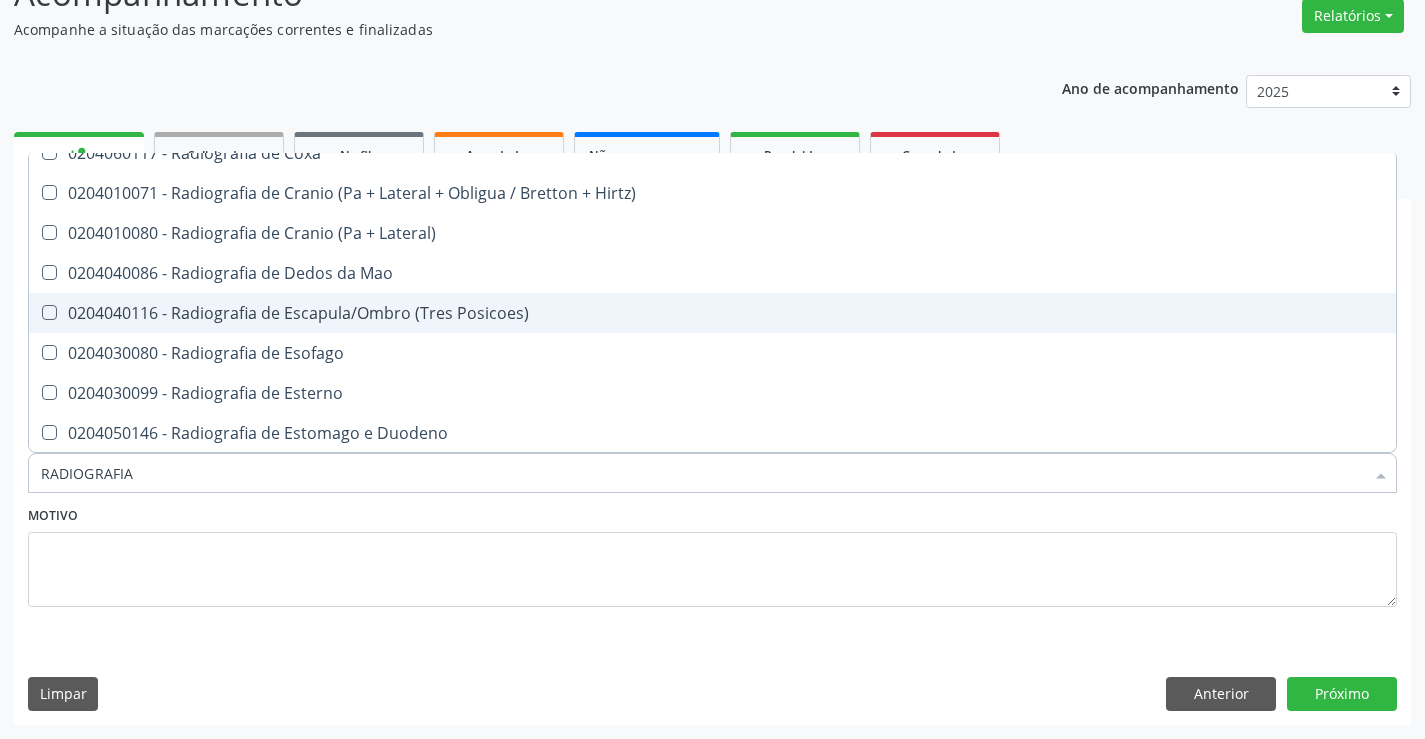 click on "0204040116 - Radiografia de Escapula/Ombro (Tres Posicoes)" at bounding box center [712, 313] 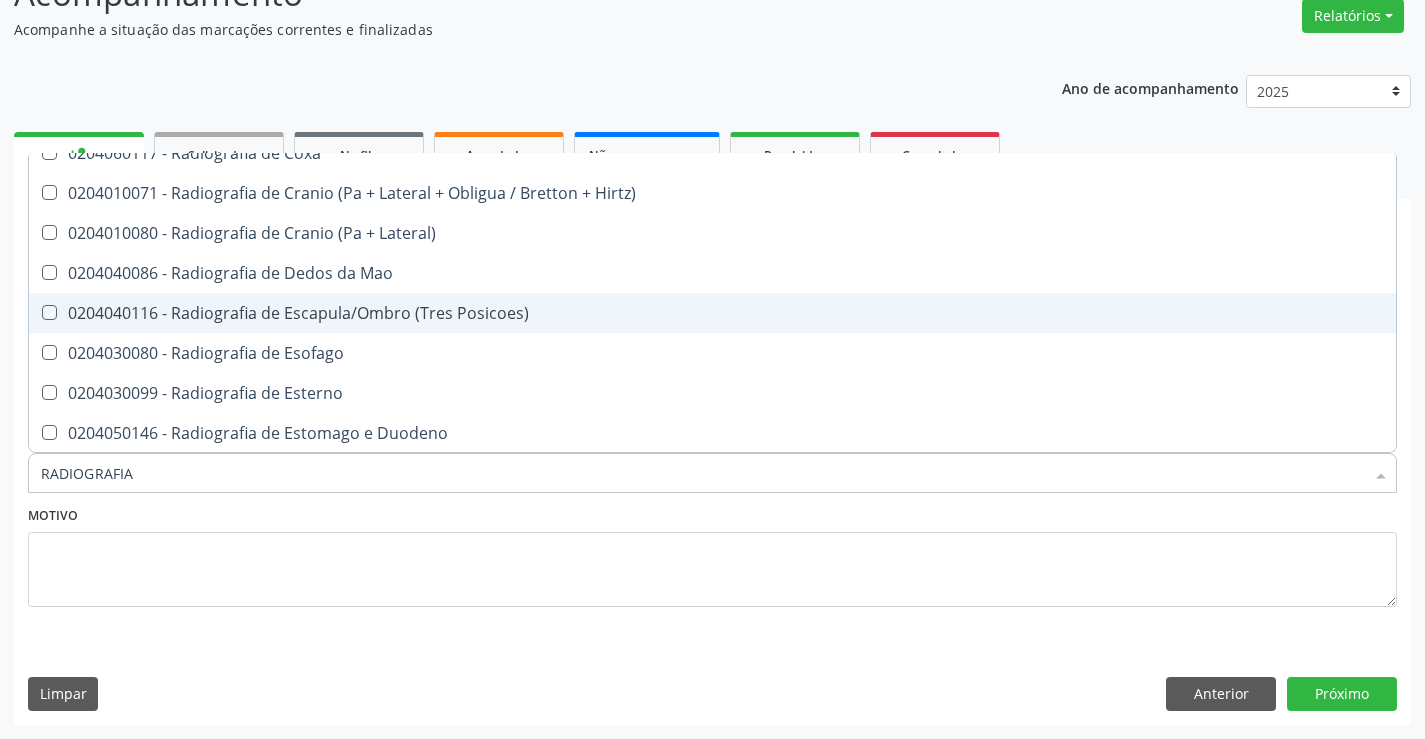 checkbox on "true" 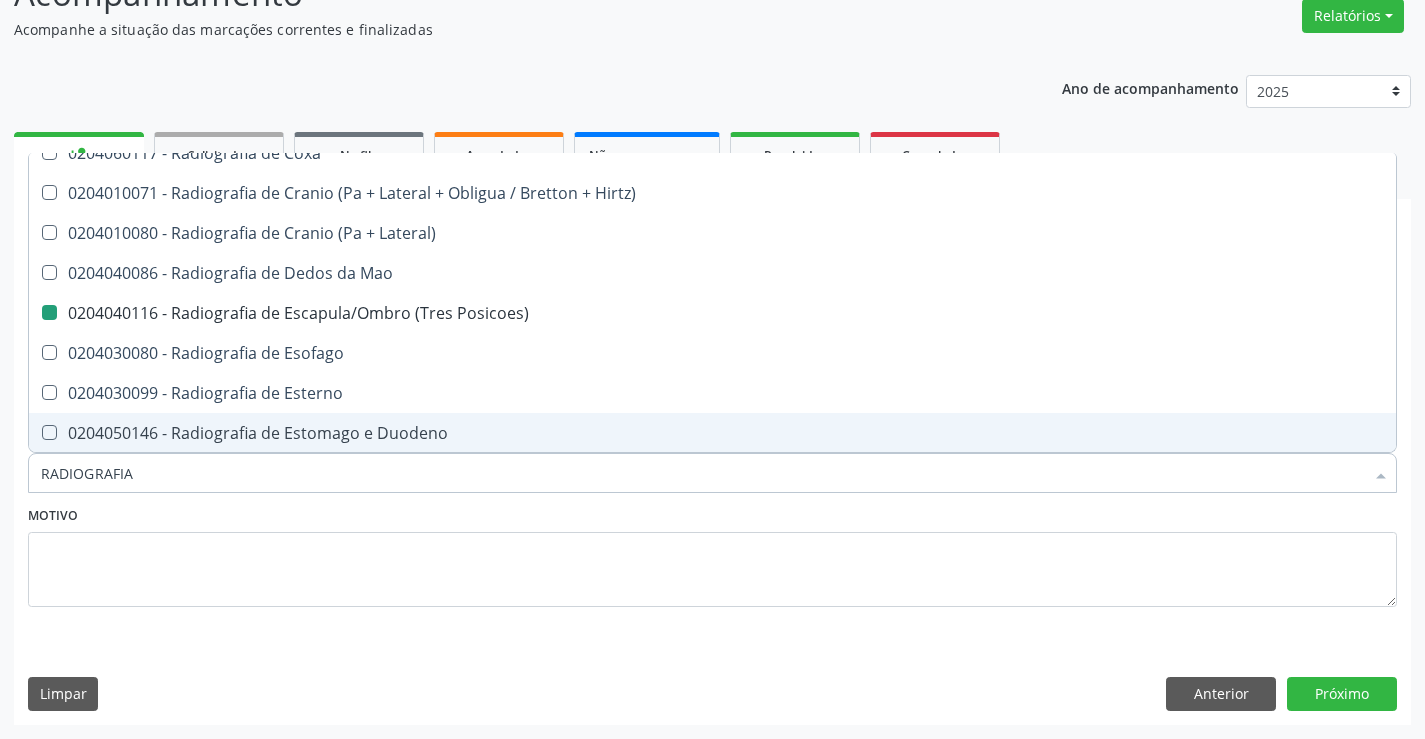 drag, startPoint x: 417, startPoint y: 517, endPoint x: 430, endPoint y: 512, distance: 13.928389 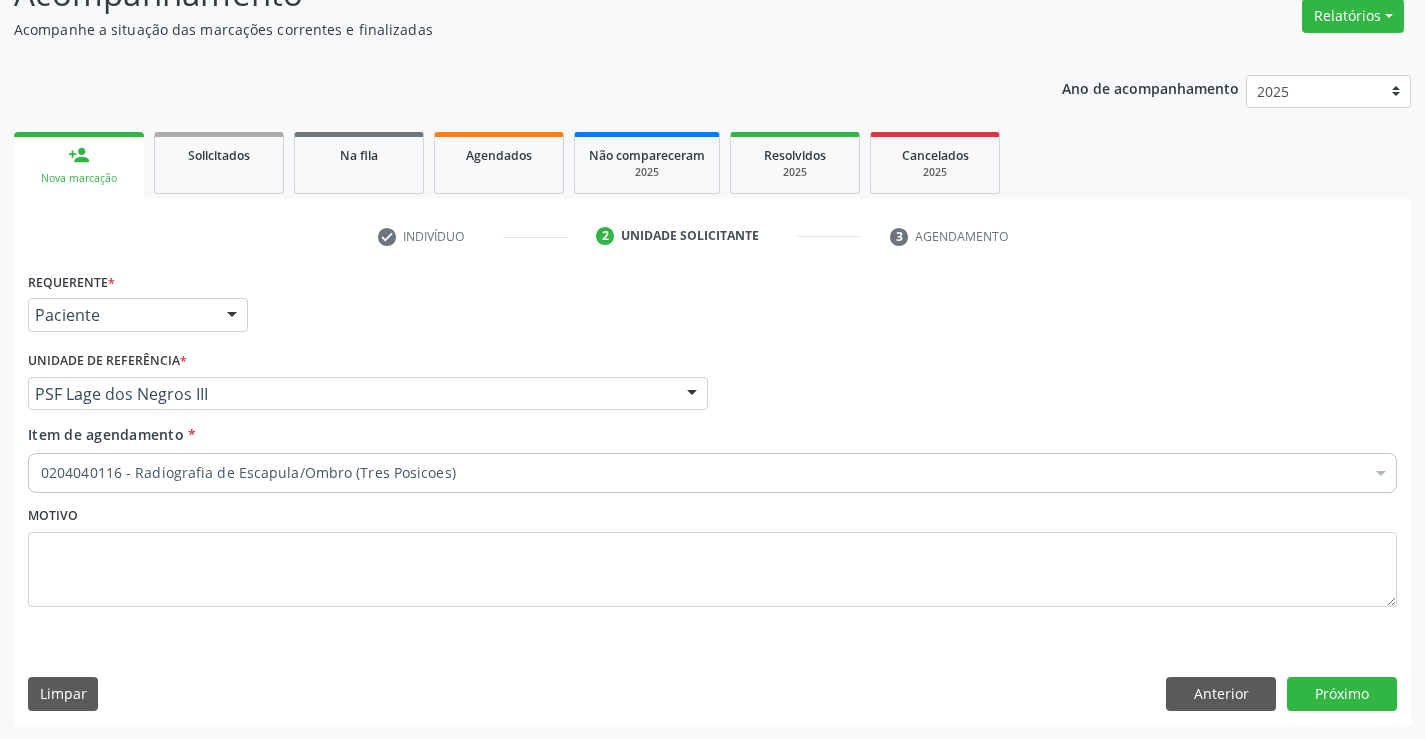 scroll, scrollTop: 0, scrollLeft: 0, axis: both 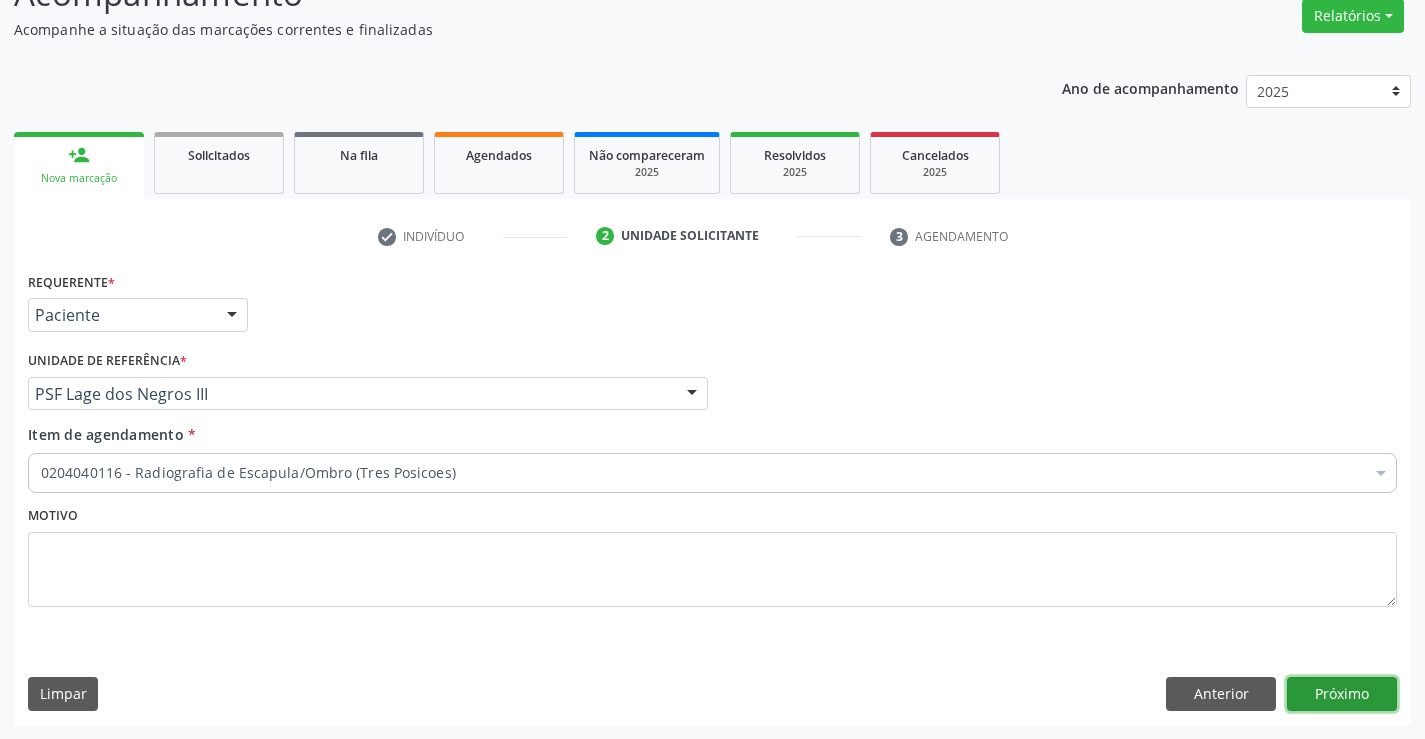 click on "Próximo" at bounding box center (1342, 694) 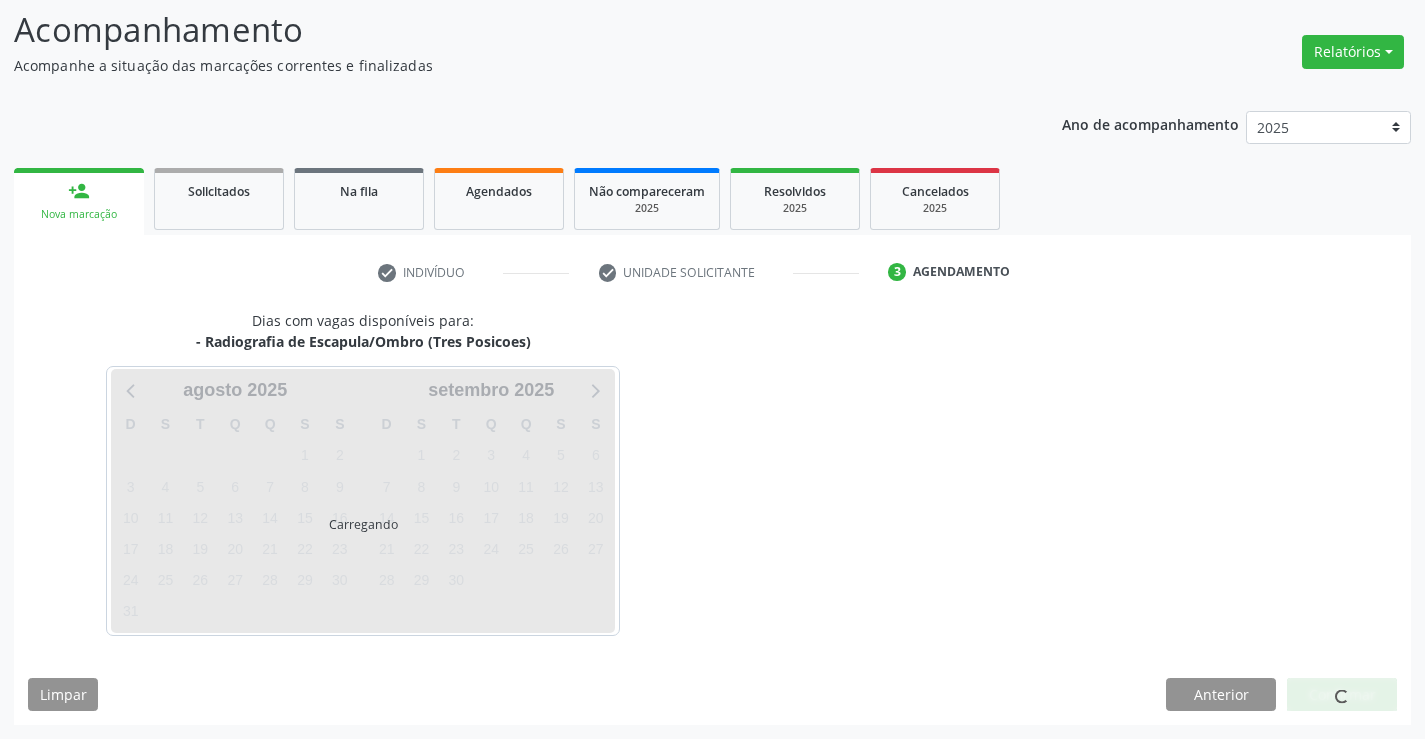 scroll, scrollTop: 131, scrollLeft: 0, axis: vertical 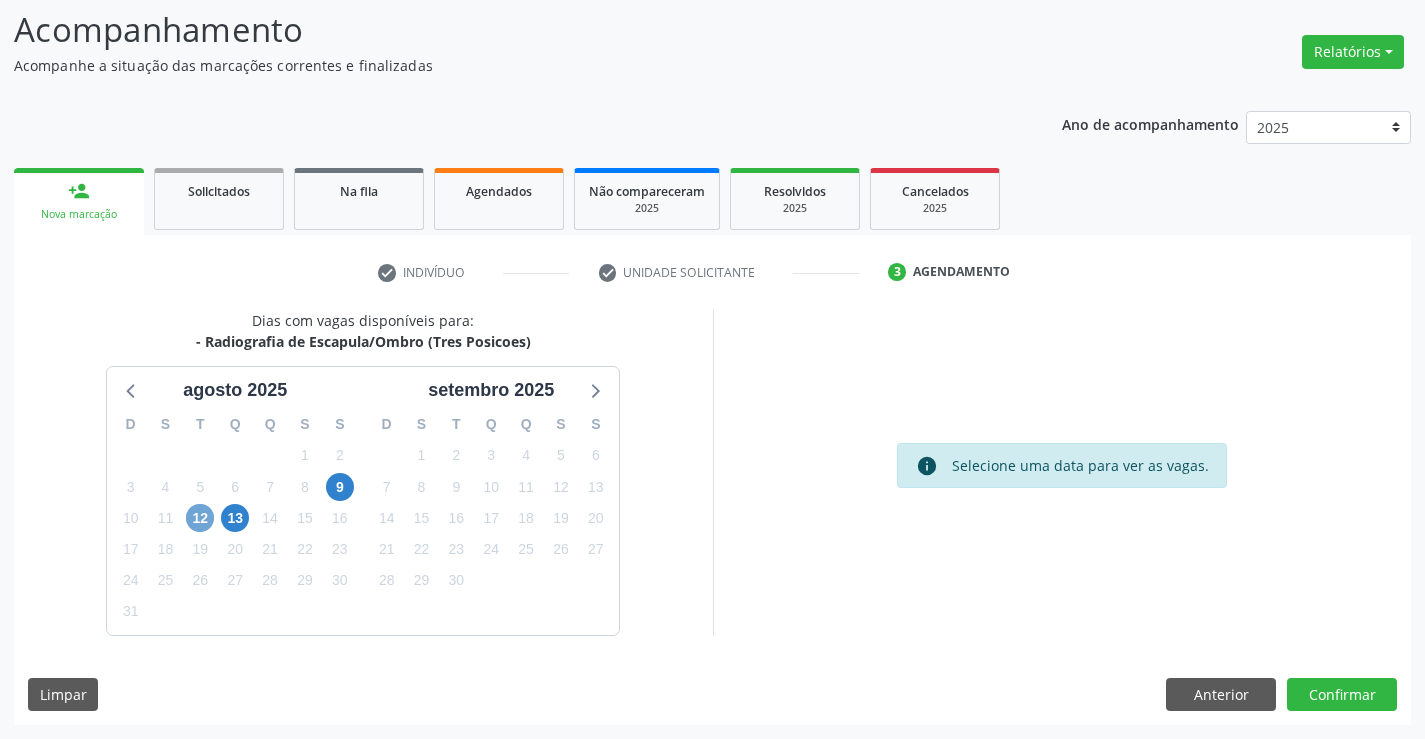 click on "12" at bounding box center (200, 518) 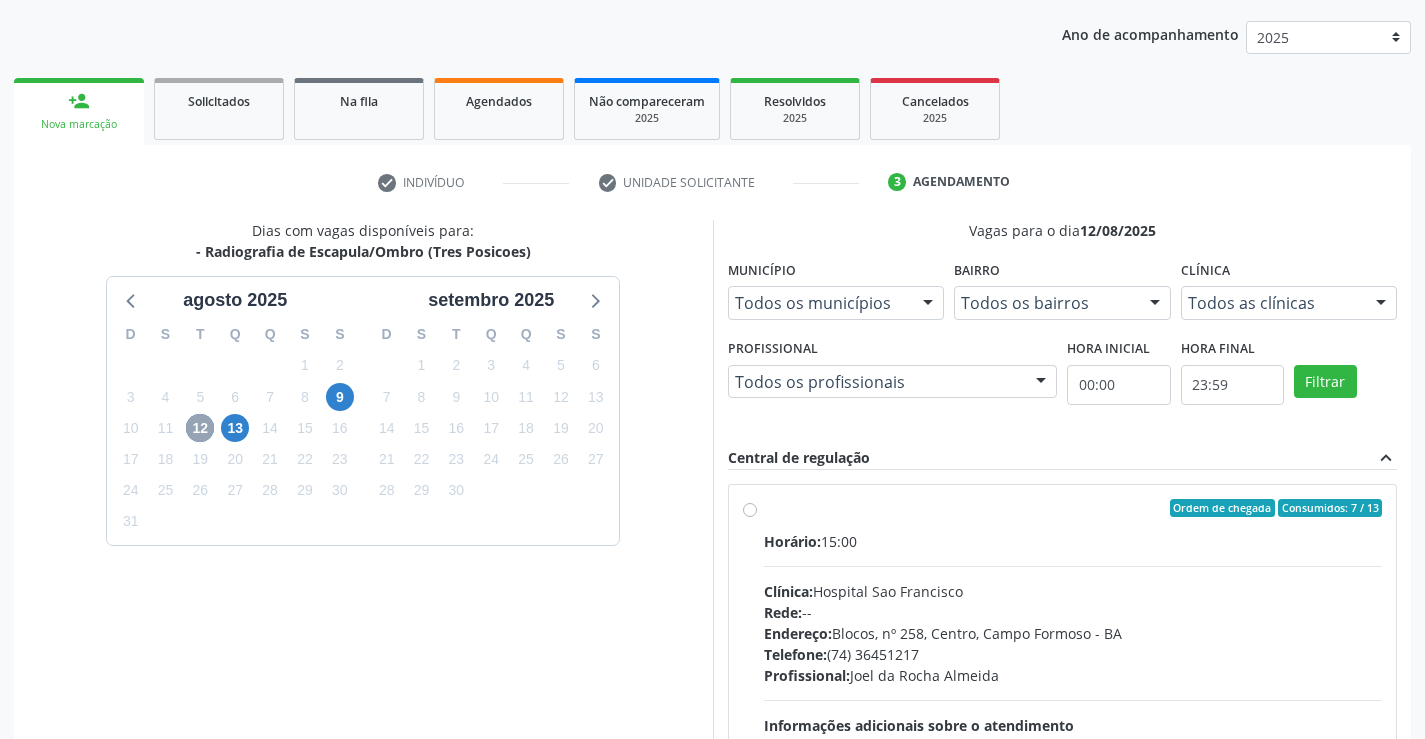 scroll, scrollTop: 120, scrollLeft: 0, axis: vertical 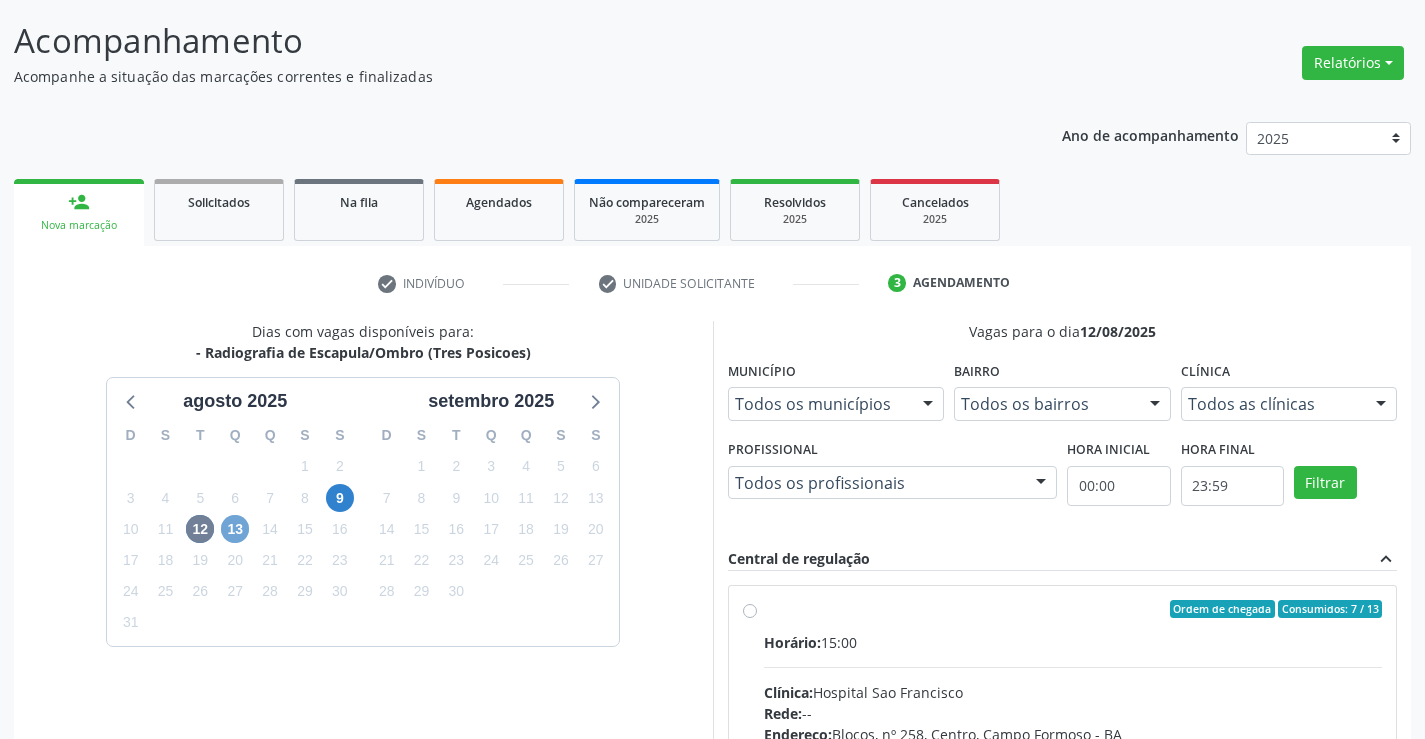 click on "13" at bounding box center (235, 529) 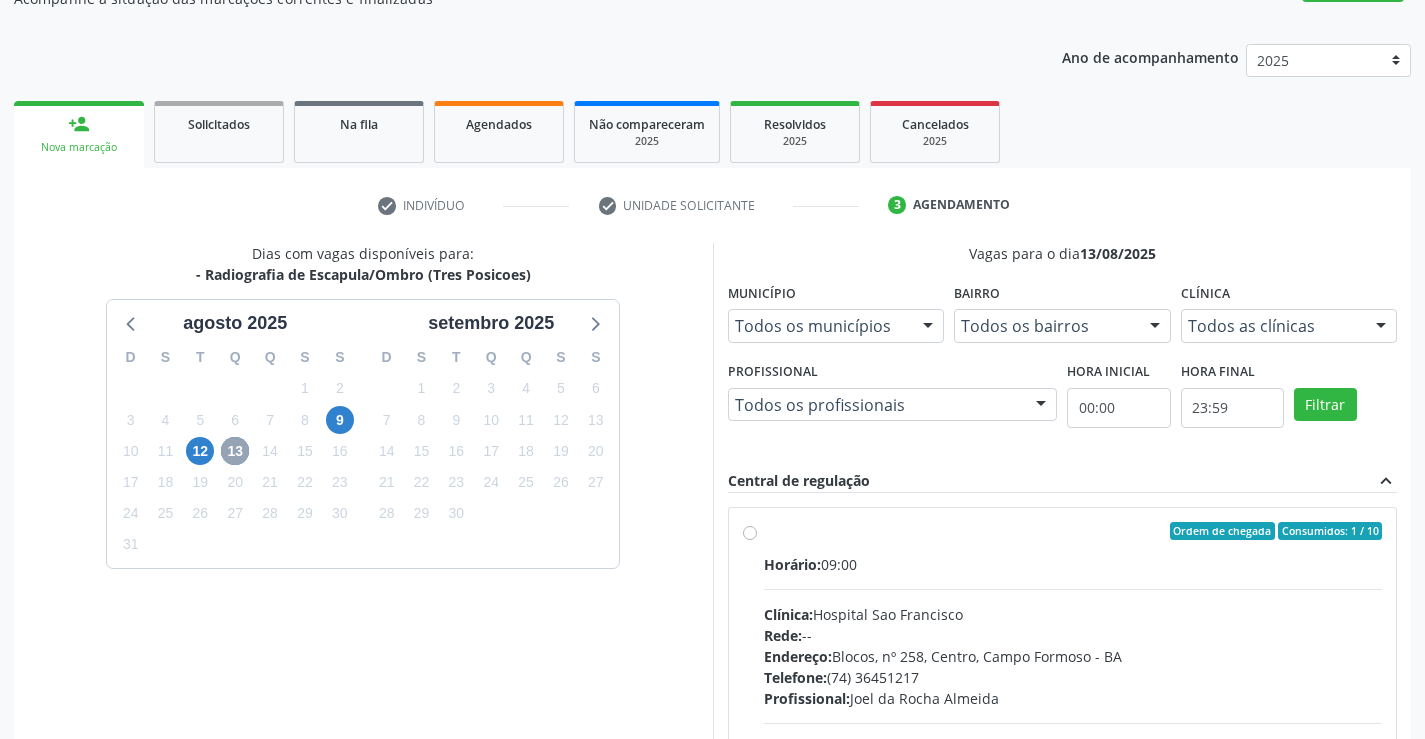 scroll, scrollTop: 220, scrollLeft: 0, axis: vertical 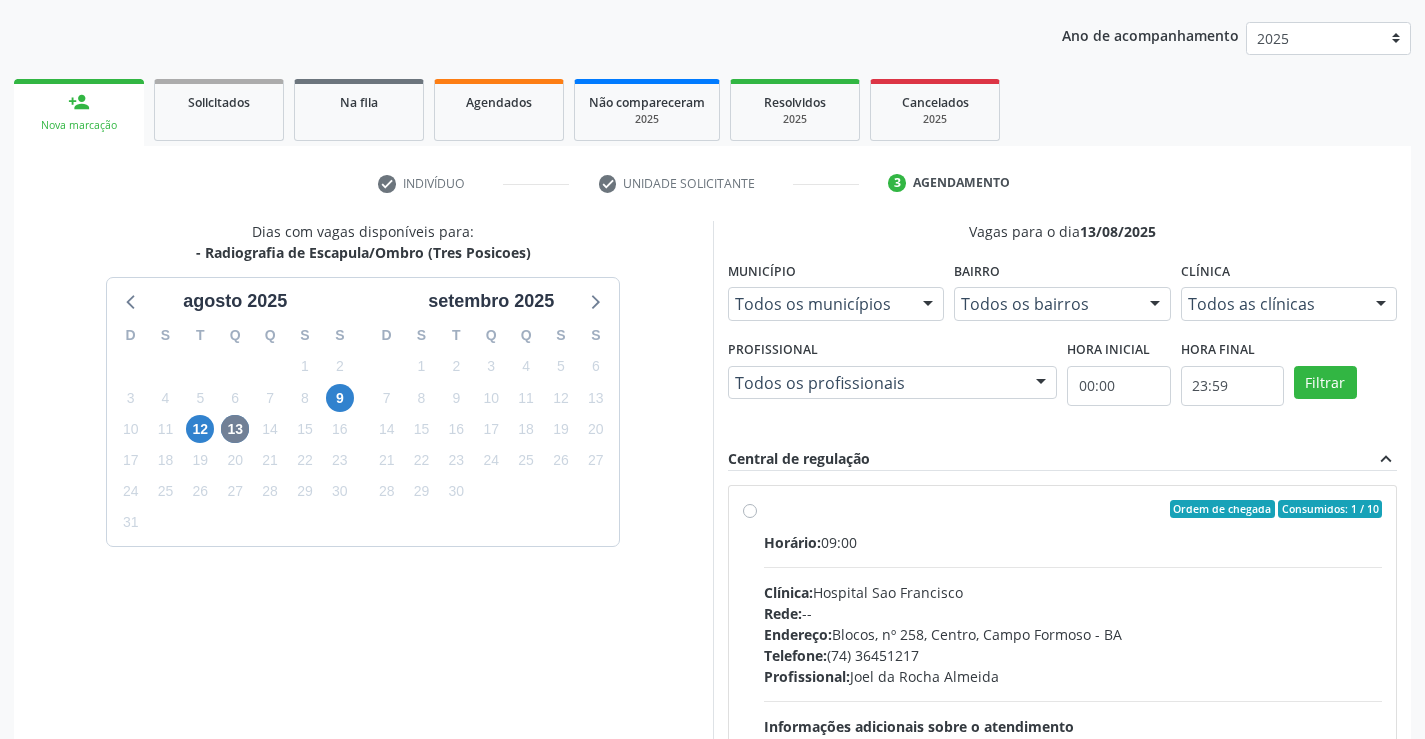 click on "Ordem de chegada
Consumidos: 1 / 10
Horário:   09:00
Clínica:  Hospital Sao Francisco
Rede:
--
Endereço:   Blocos, nº 258, Centro, Campo Formoso - BA
Telefone:   (74) 36451217
Profissional:
Joel da Rocha Almeida
Informações adicionais sobre o atendimento
Idade de atendimento:
de 0 a 120 anos
Gênero(s) atendido(s):
Masculino e Feminino
Informações adicionais:
--" at bounding box center (1073, 653) 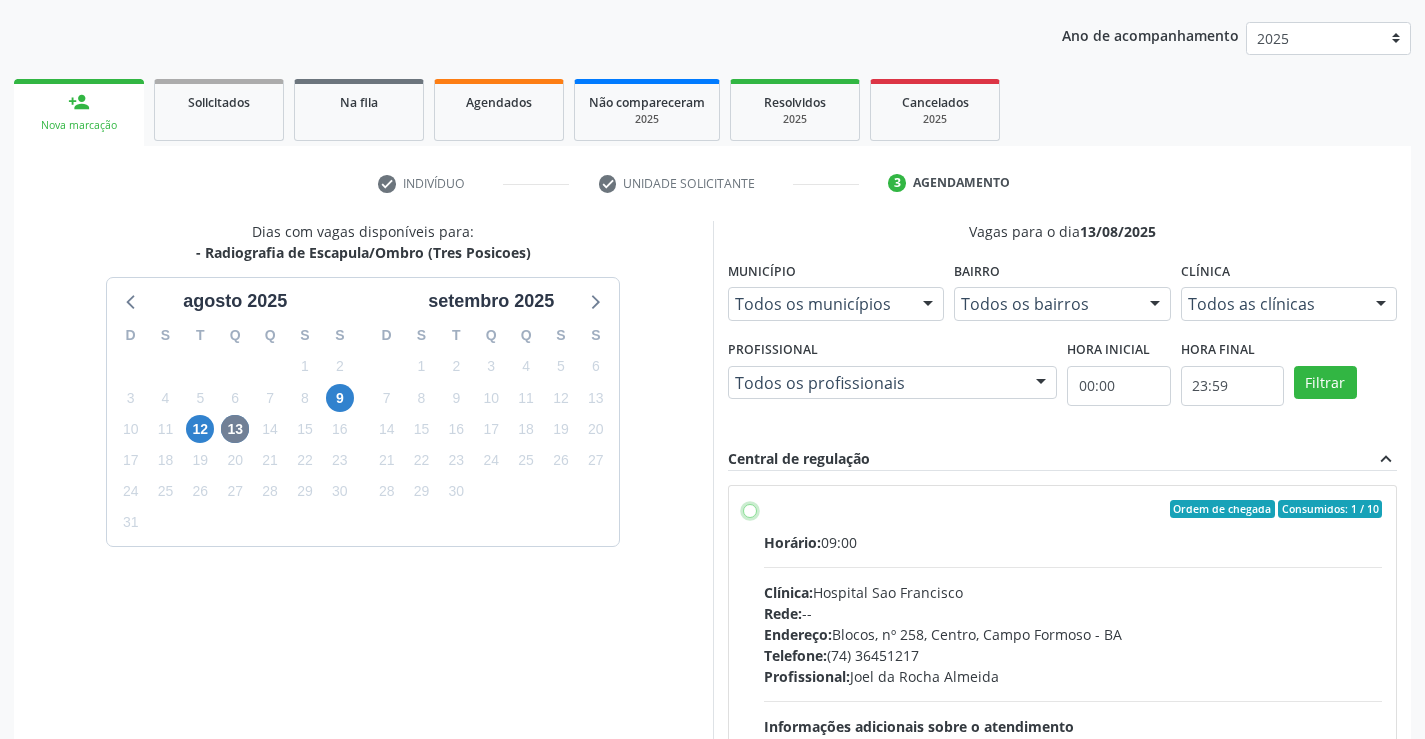 click on "Ordem de chegada
Consumidos: 1 / 10
Horário:   09:00
Clínica:  Hospital Sao Francisco
Rede:
--
Endereço:   Blocos, nº 258, Centro, Campo Formoso - BA
Telefone:   (74) 36451217
Profissional:
Joel da Rocha Almeida
Informações adicionais sobre o atendimento
Idade de atendimento:
de 0 a 120 anos
Gênero(s) atendido(s):
Masculino e Feminino
Informações adicionais:
--" at bounding box center [750, 509] 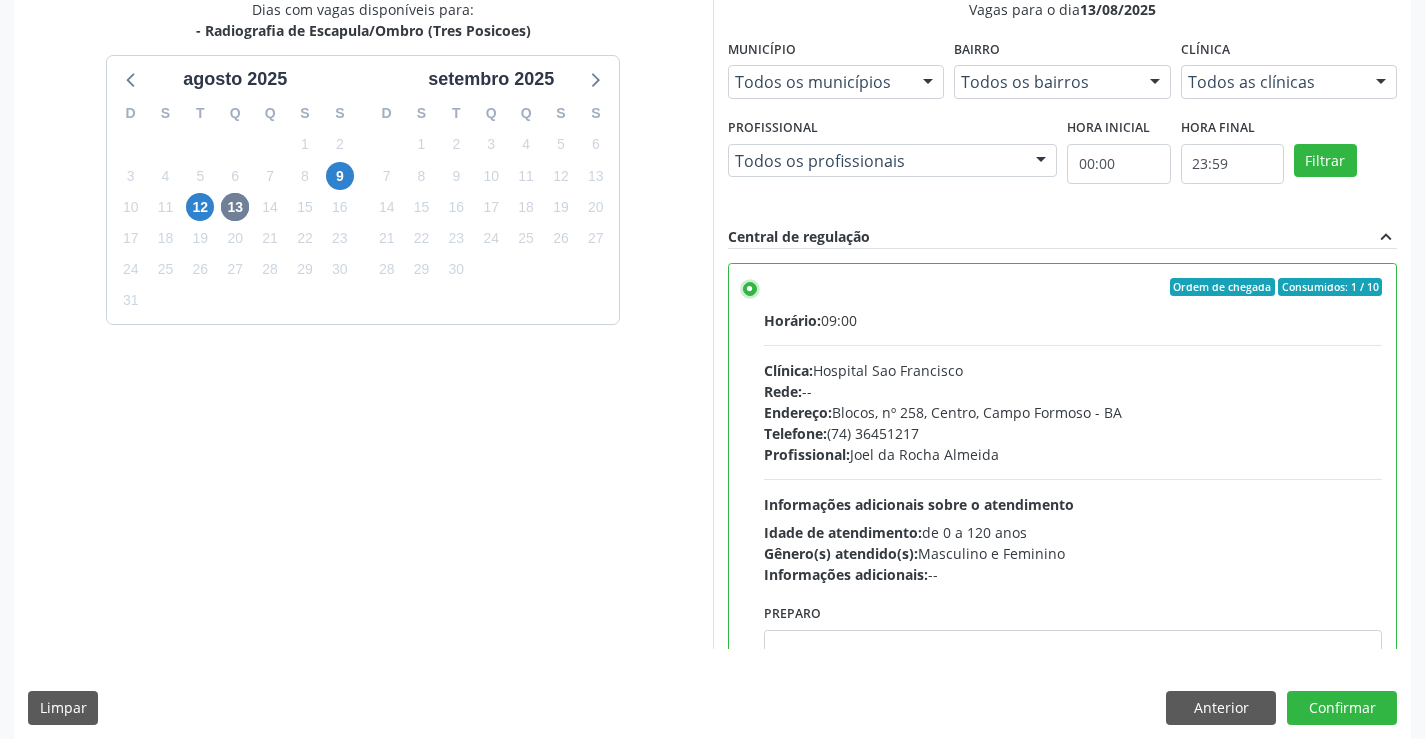 scroll, scrollTop: 456, scrollLeft: 0, axis: vertical 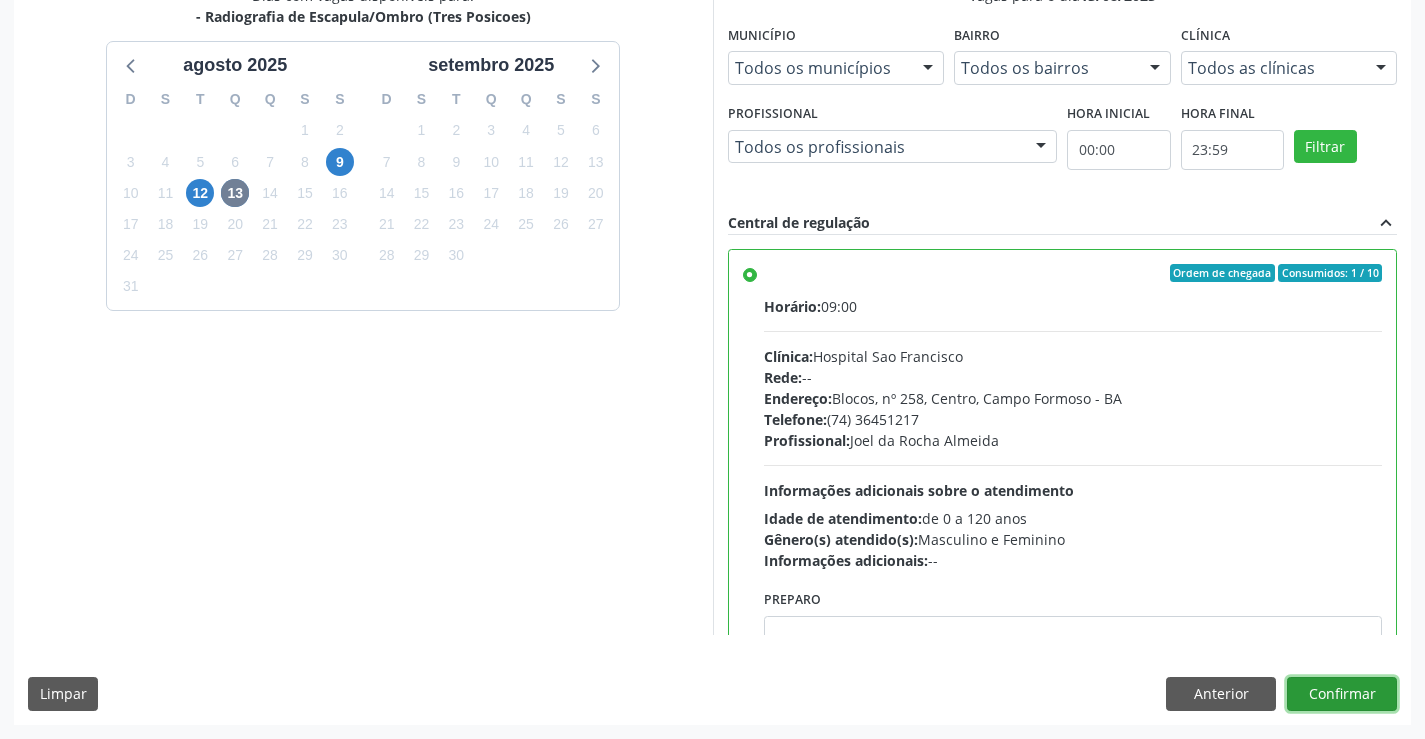 click on "Confirmar" at bounding box center [1342, 694] 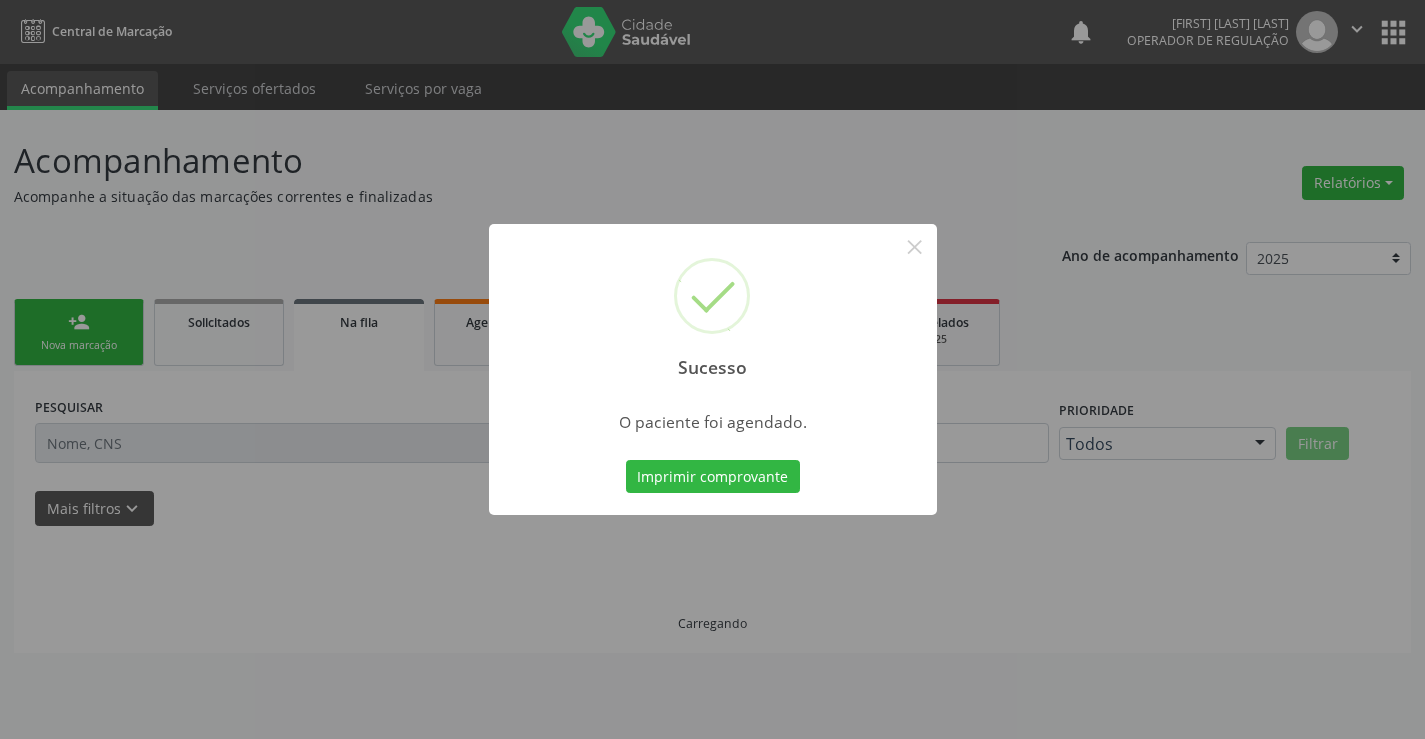 scroll, scrollTop: 0, scrollLeft: 0, axis: both 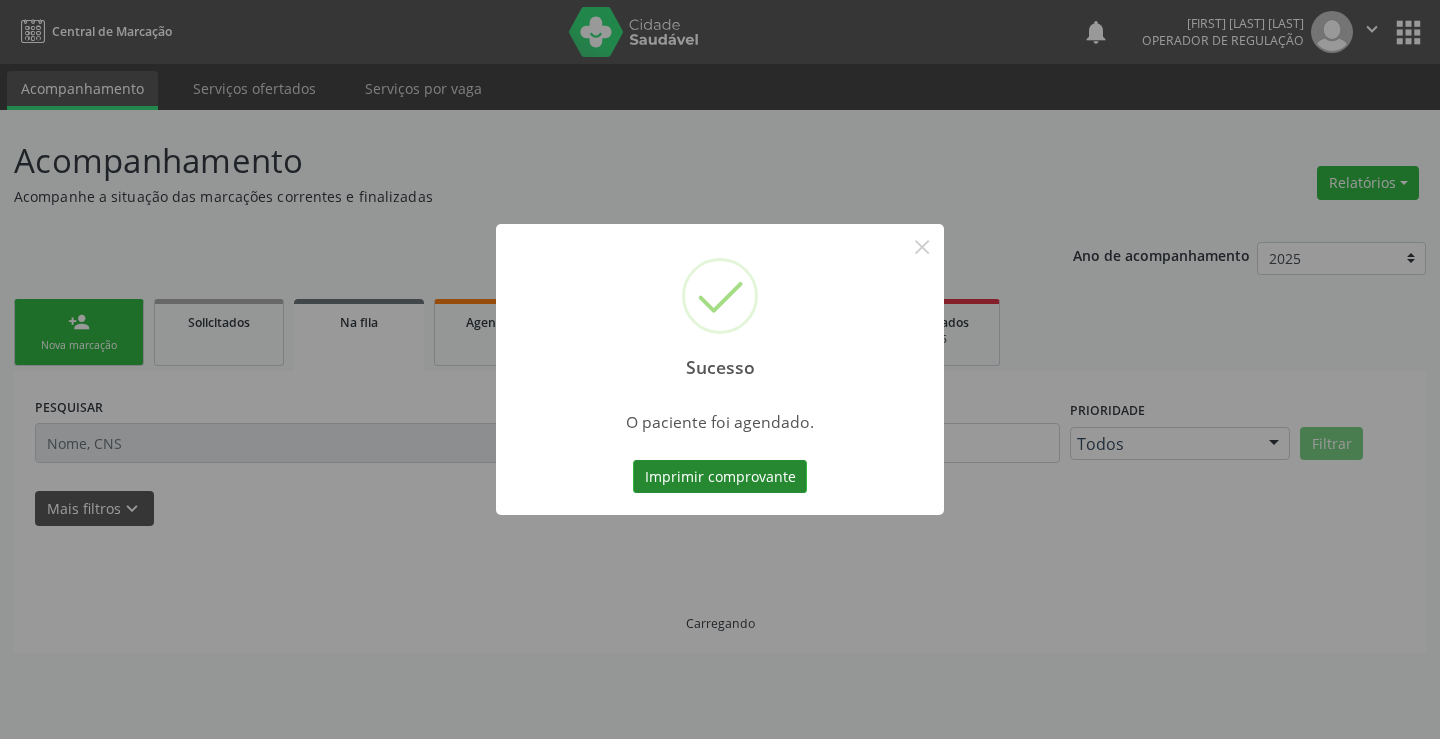 click on "Imprimir comprovante" at bounding box center (720, 477) 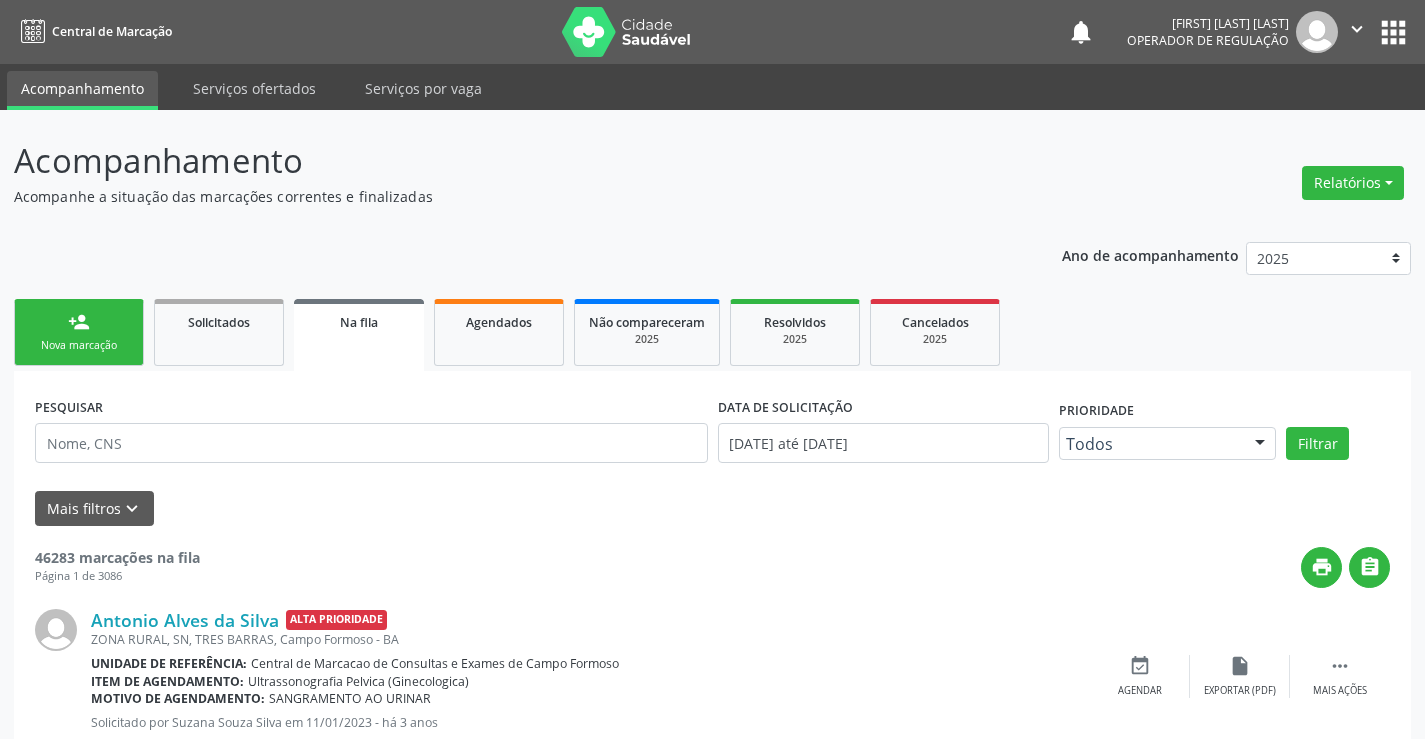 click on "Nova marcação" at bounding box center (79, 345) 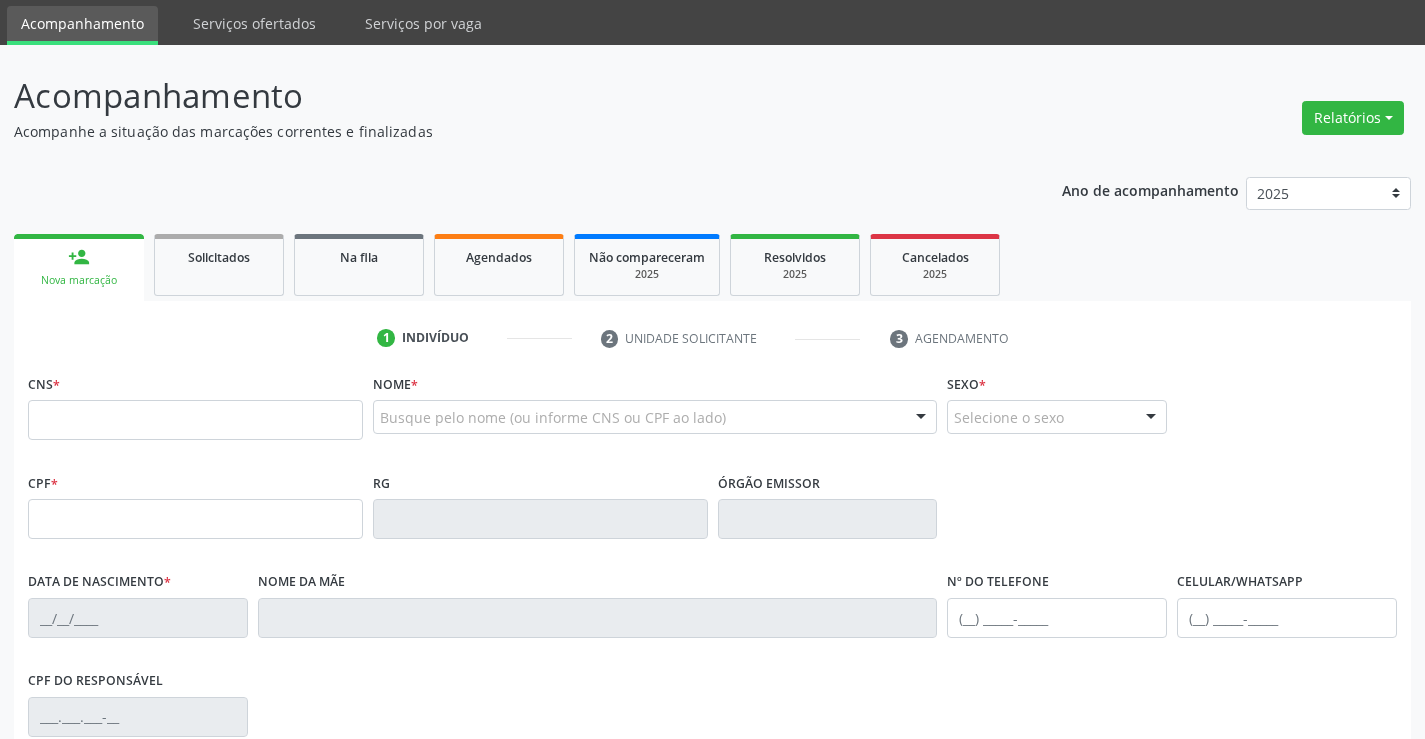 scroll, scrollTop: 100, scrollLeft: 0, axis: vertical 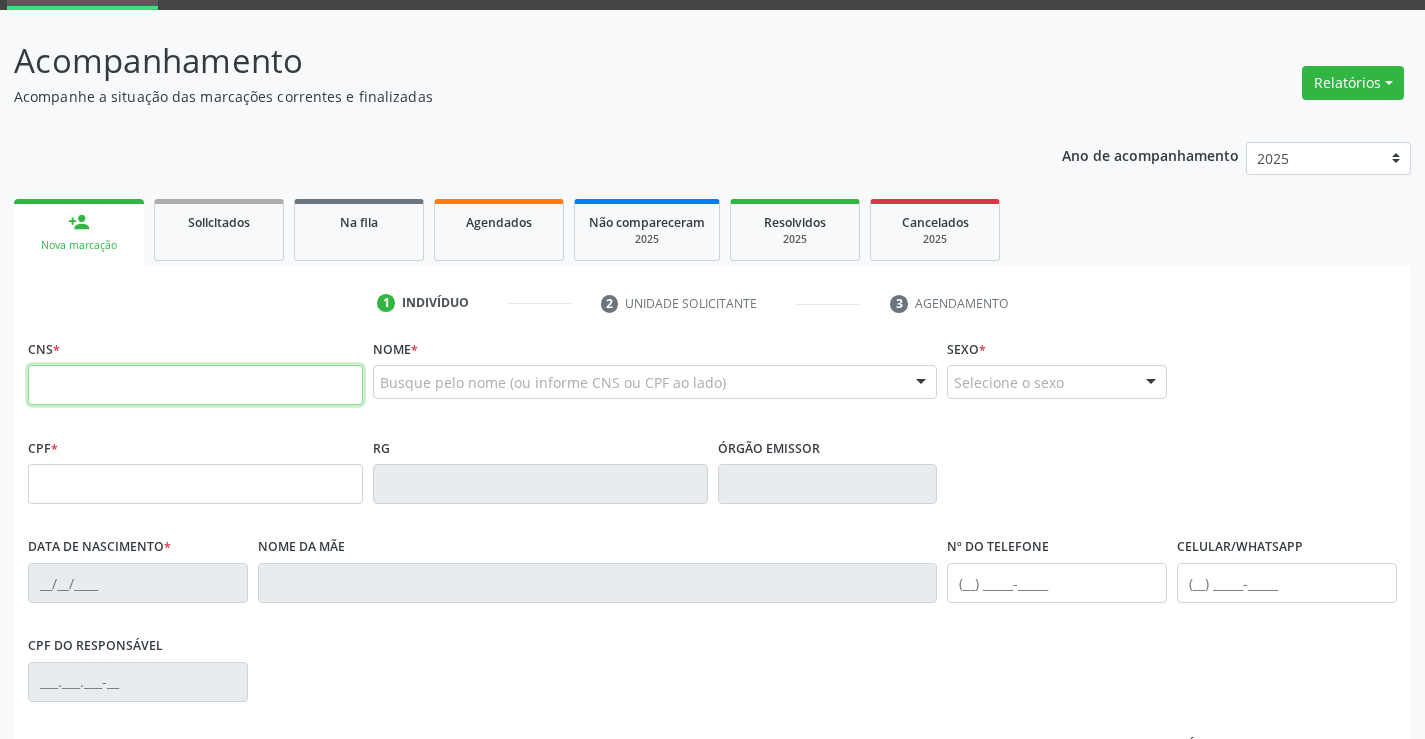click at bounding box center [195, 385] 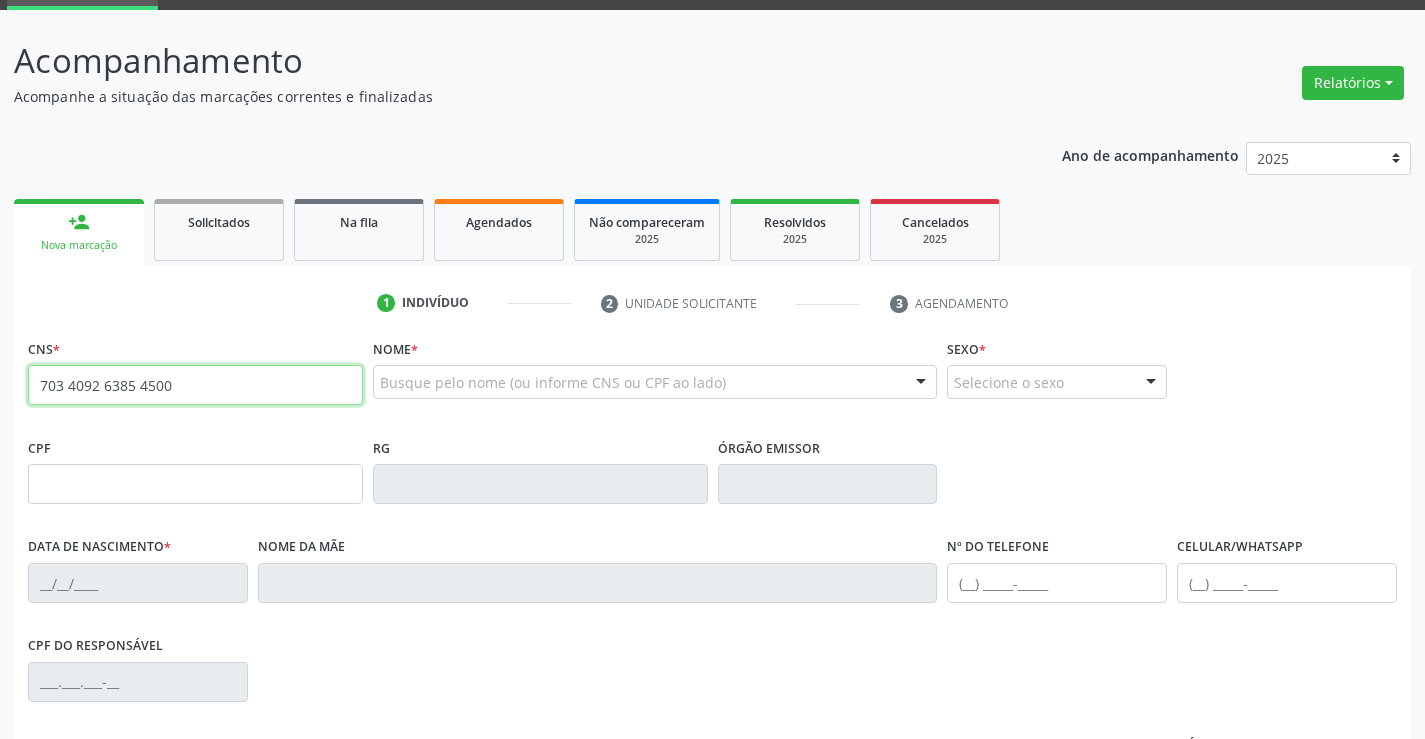 type on "703 4092 6385 4500" 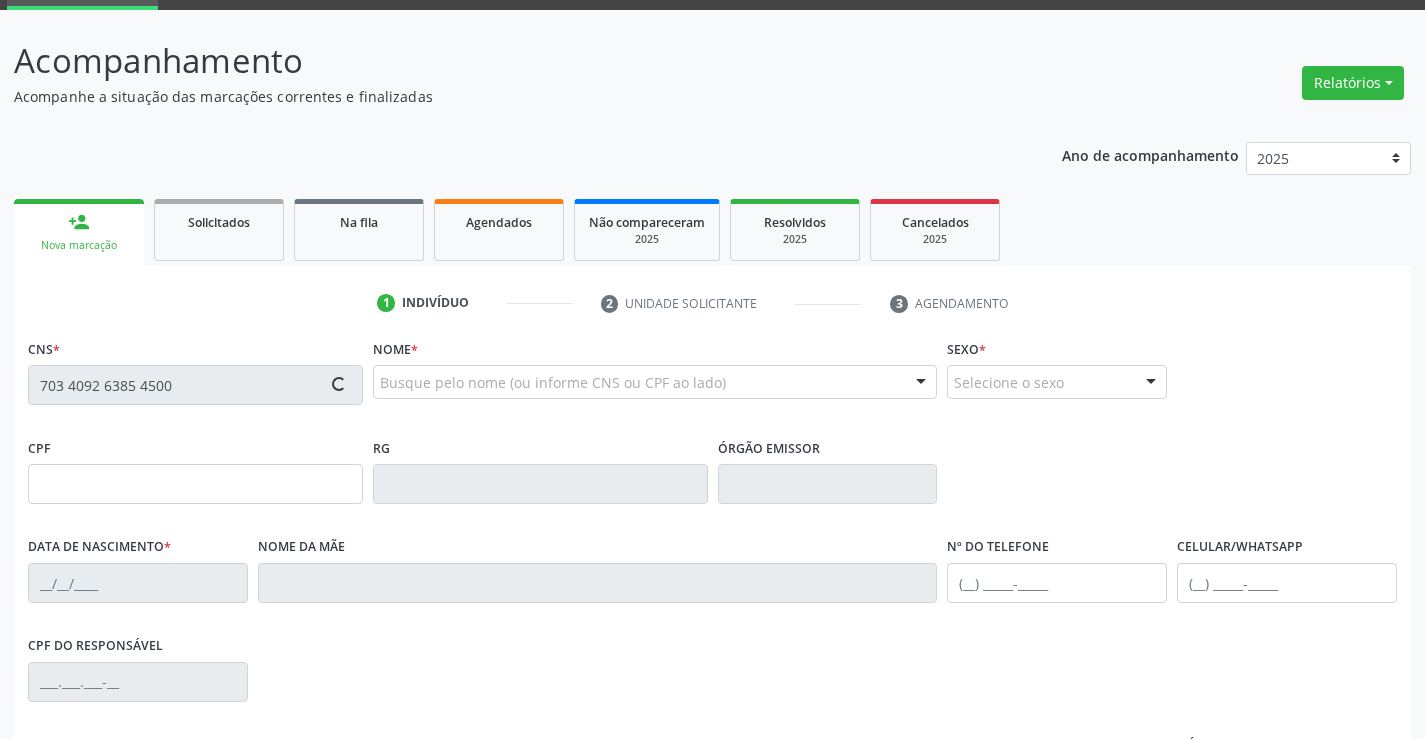 type on "1193680999" 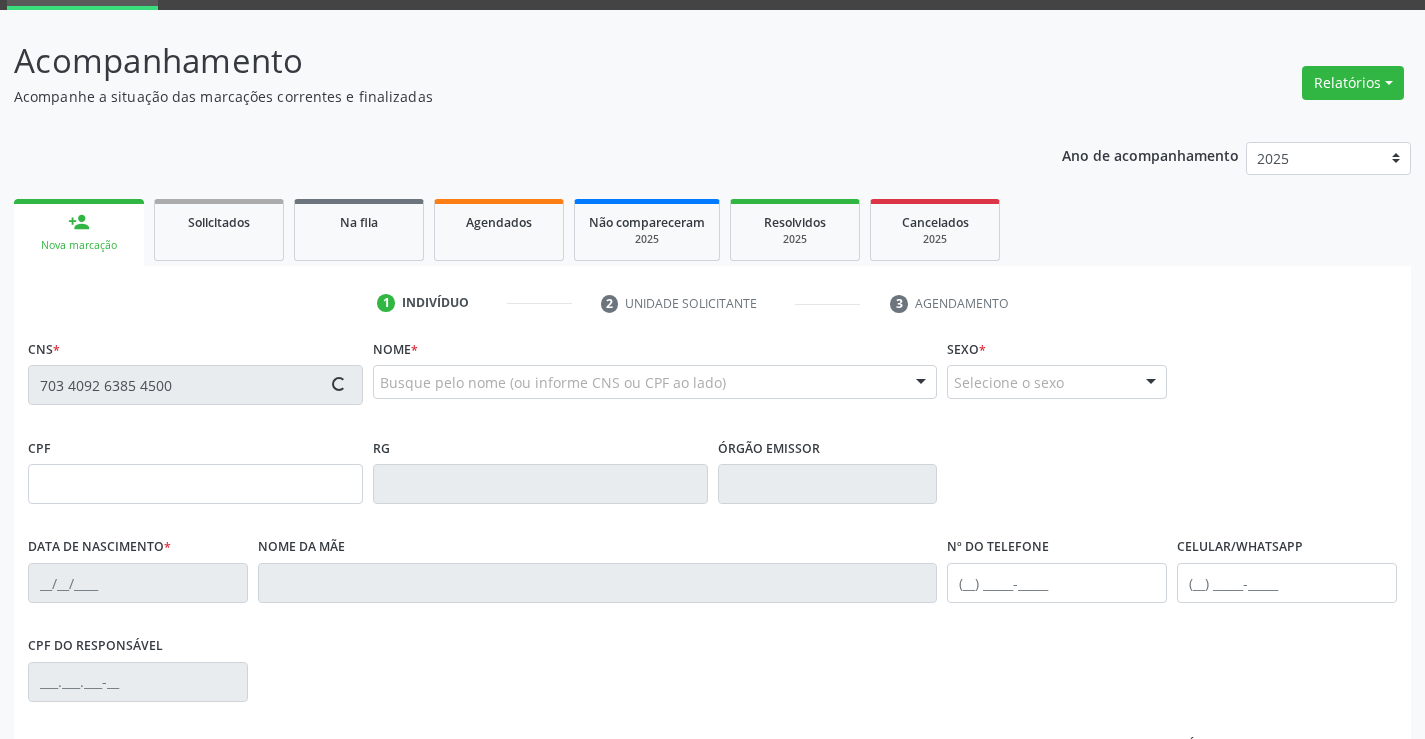 type on "23/06/1977" 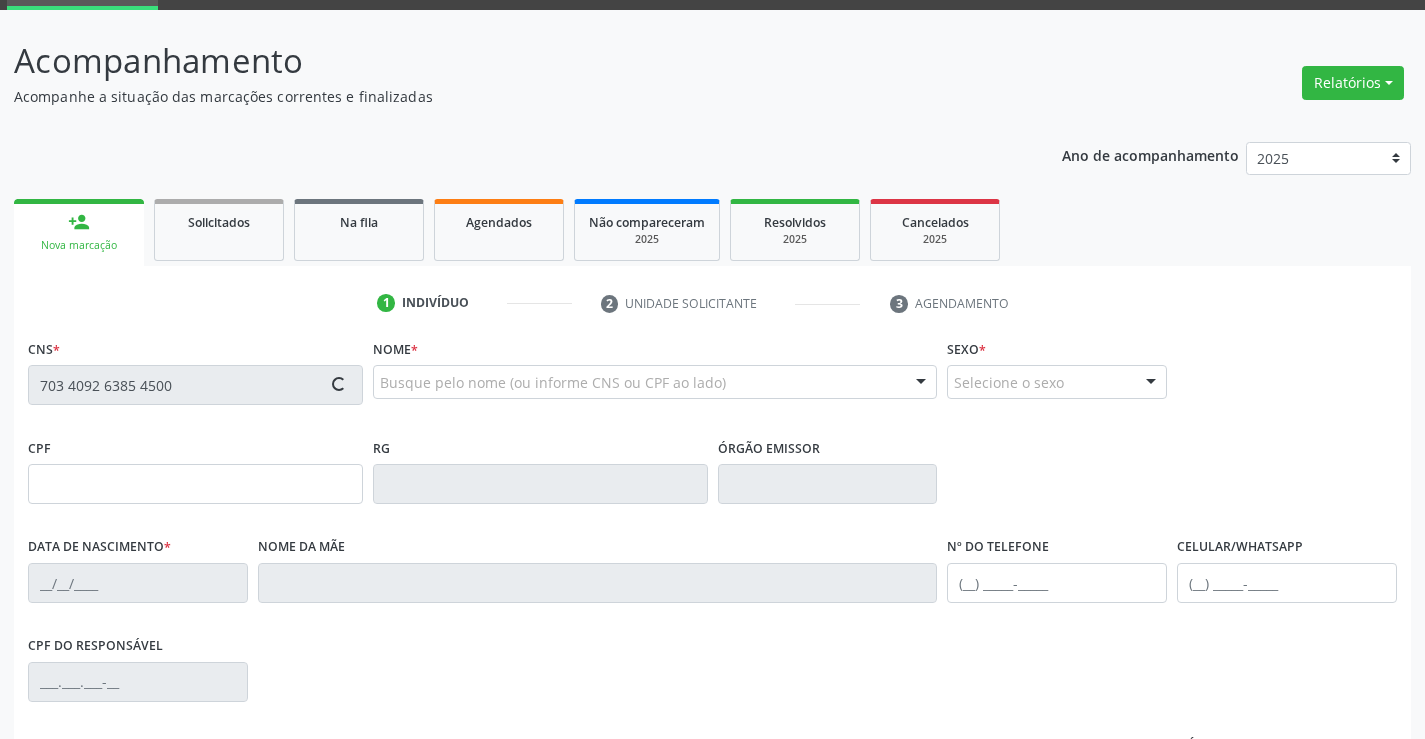 type on "(74) 98833-1800" 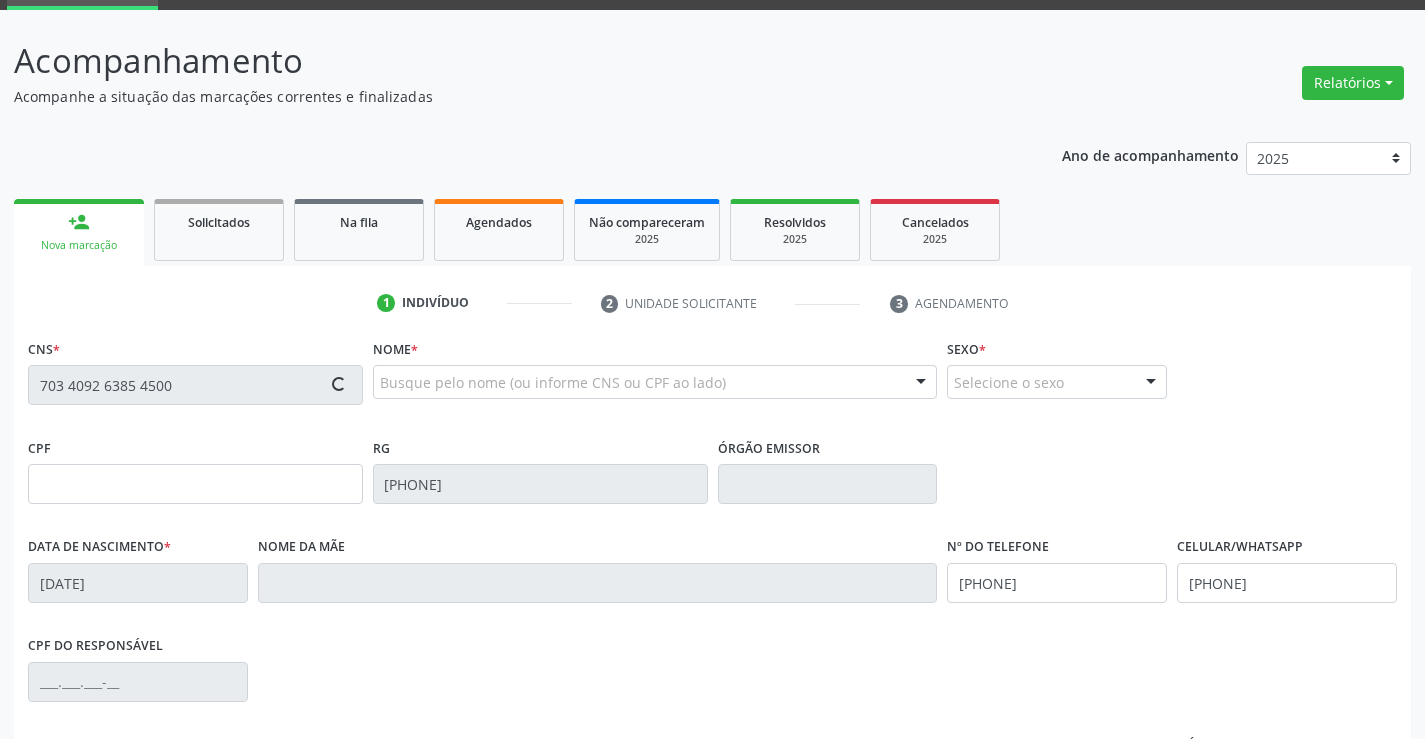 type on "024.989.985-00" 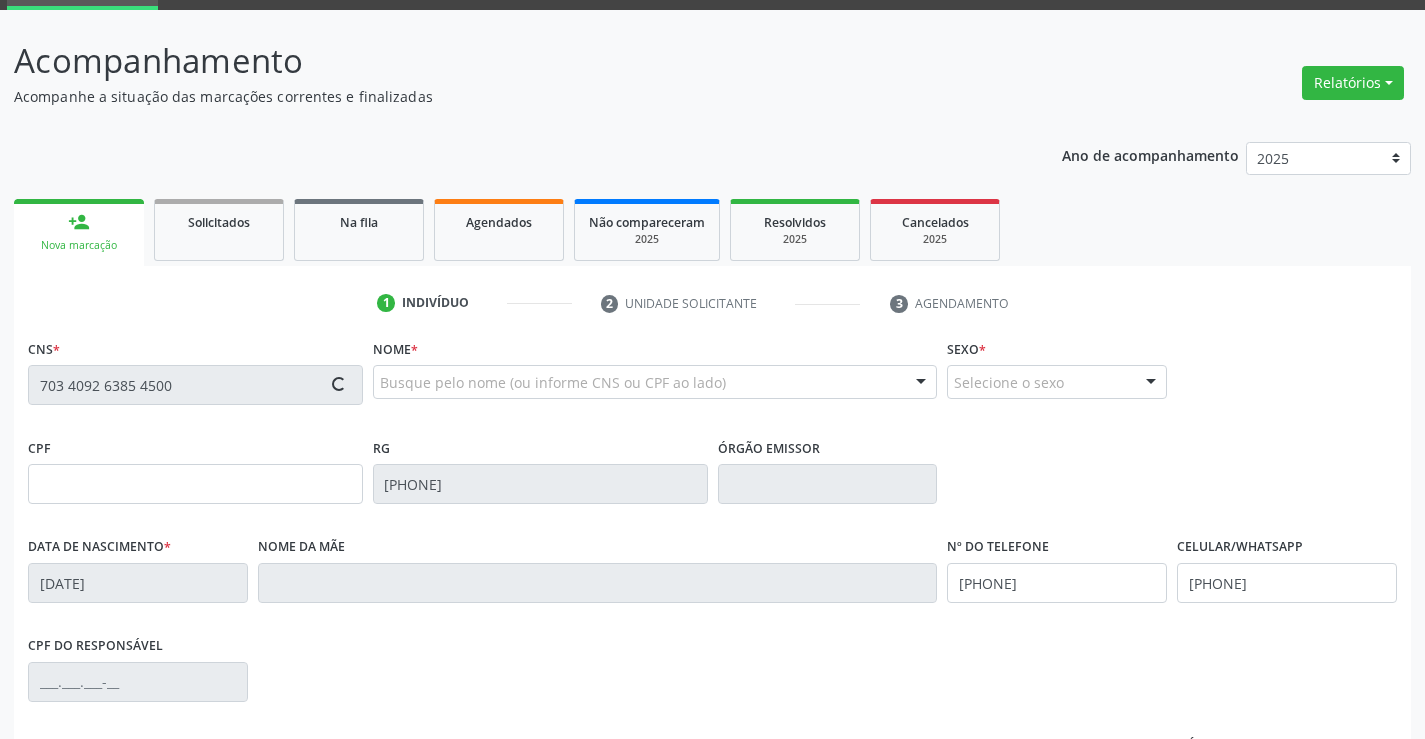 type on "S/N" 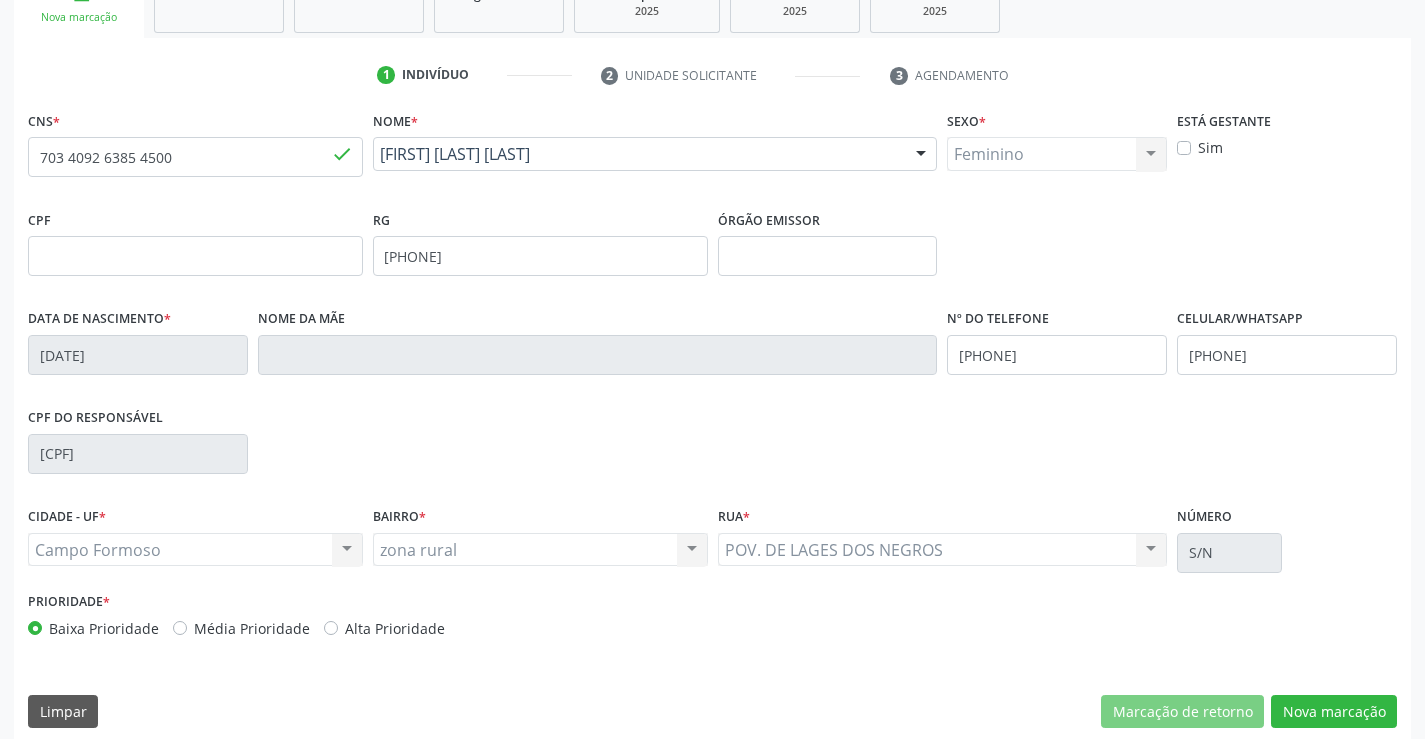 scroll, scrollTop: 345, scrollLeft: 0, axis: vertical 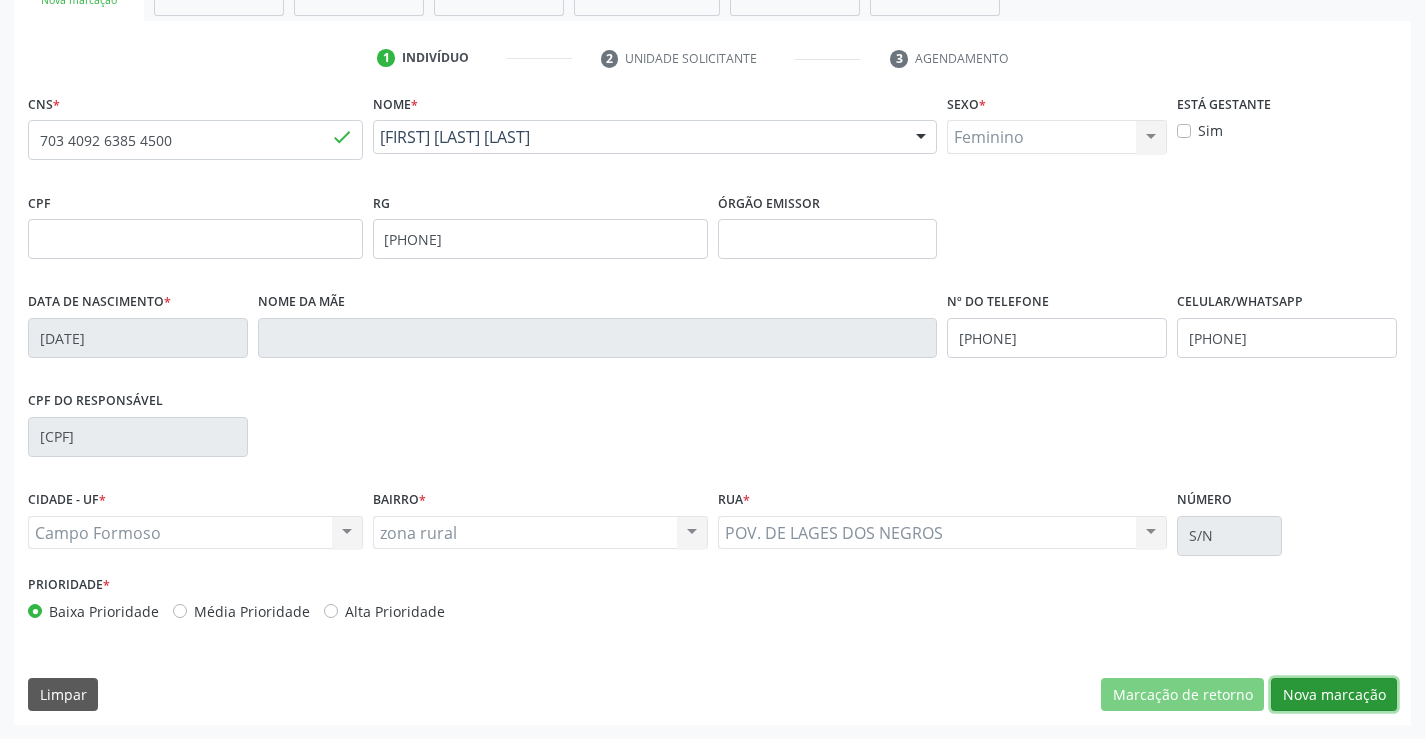 click on "Nova marcação" at bounding box center [1334, 695] 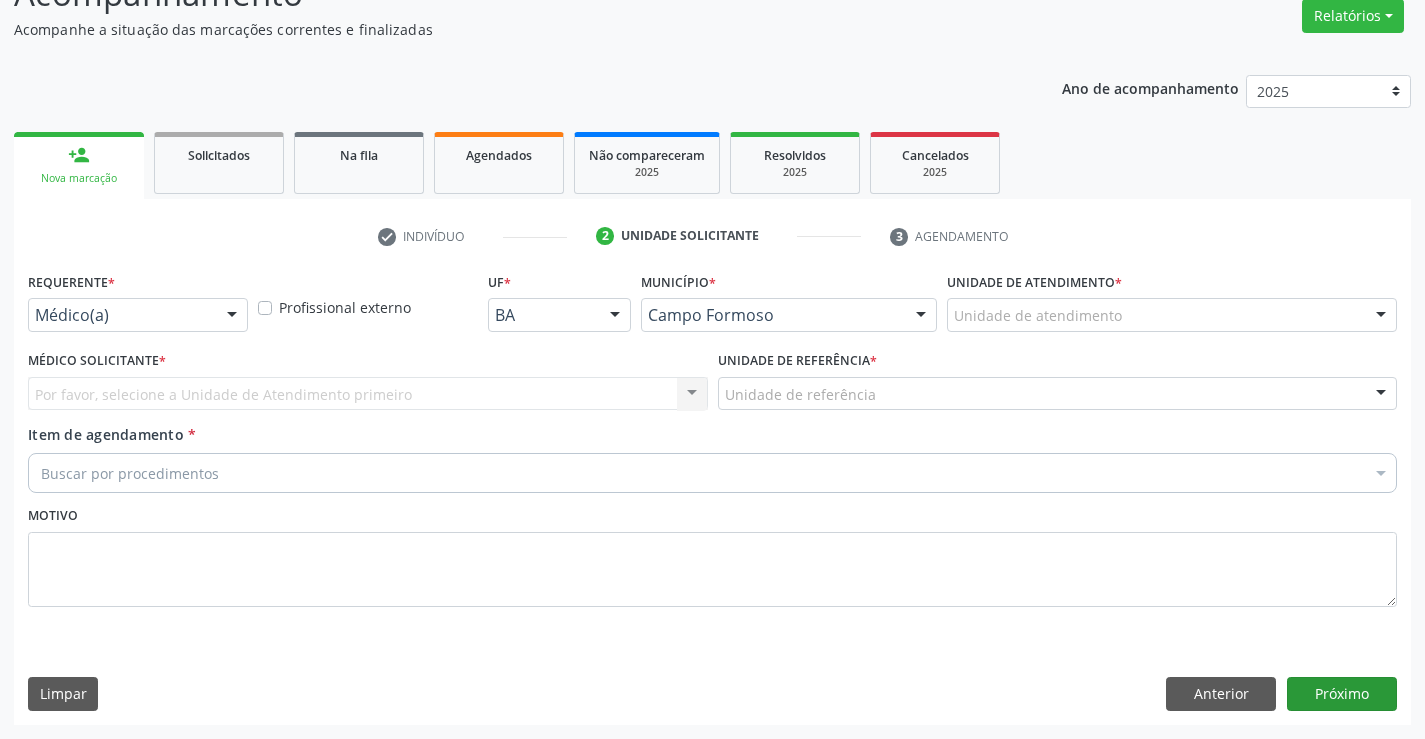 scroll, scrollTop: 167, scrollLeft: 0, axis: vertical 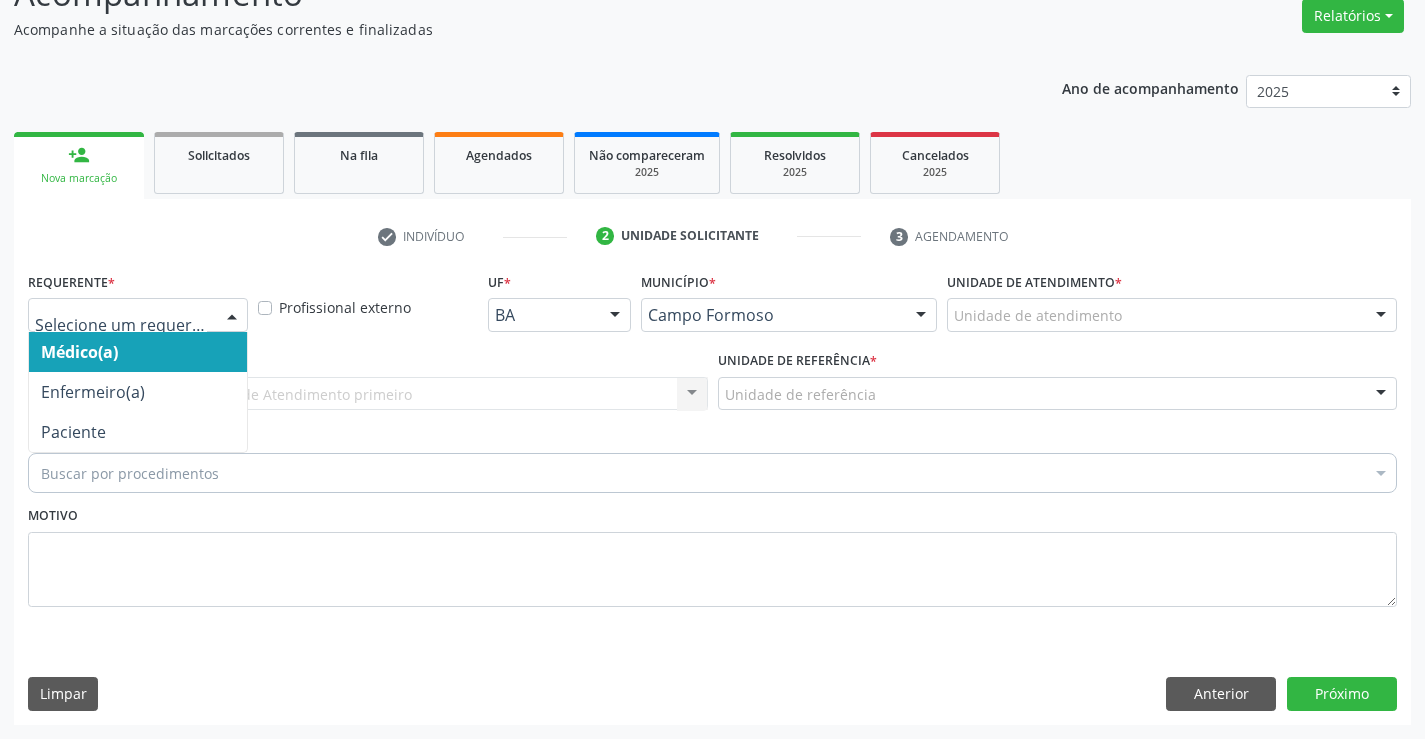 drag, startPoint x: 209, startPoint y: 314, endPoint x: 183, endPoint y: 376, distance: 67.23094 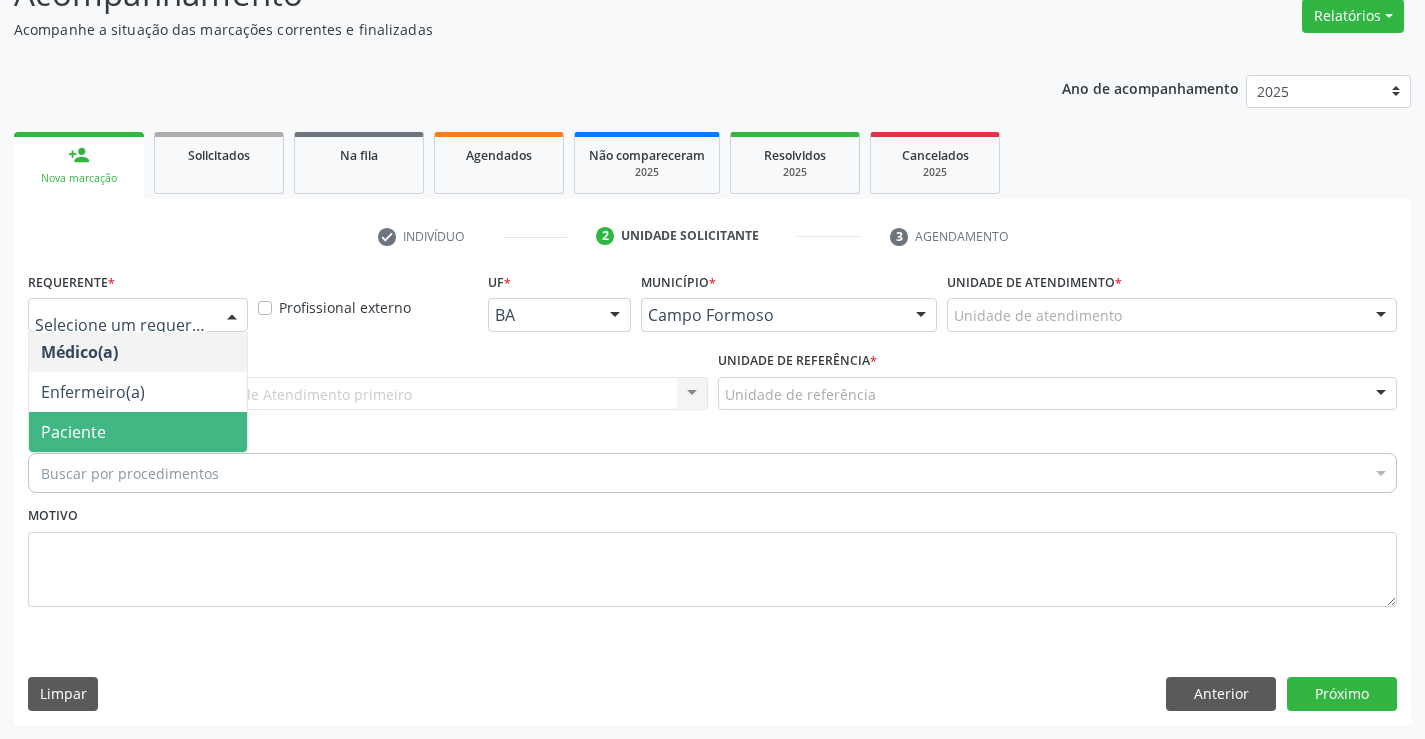 drag, startPoint x: 194, startPoint y: 434, endPoint x: 217, endPoint y: 407, distance: 35.468296 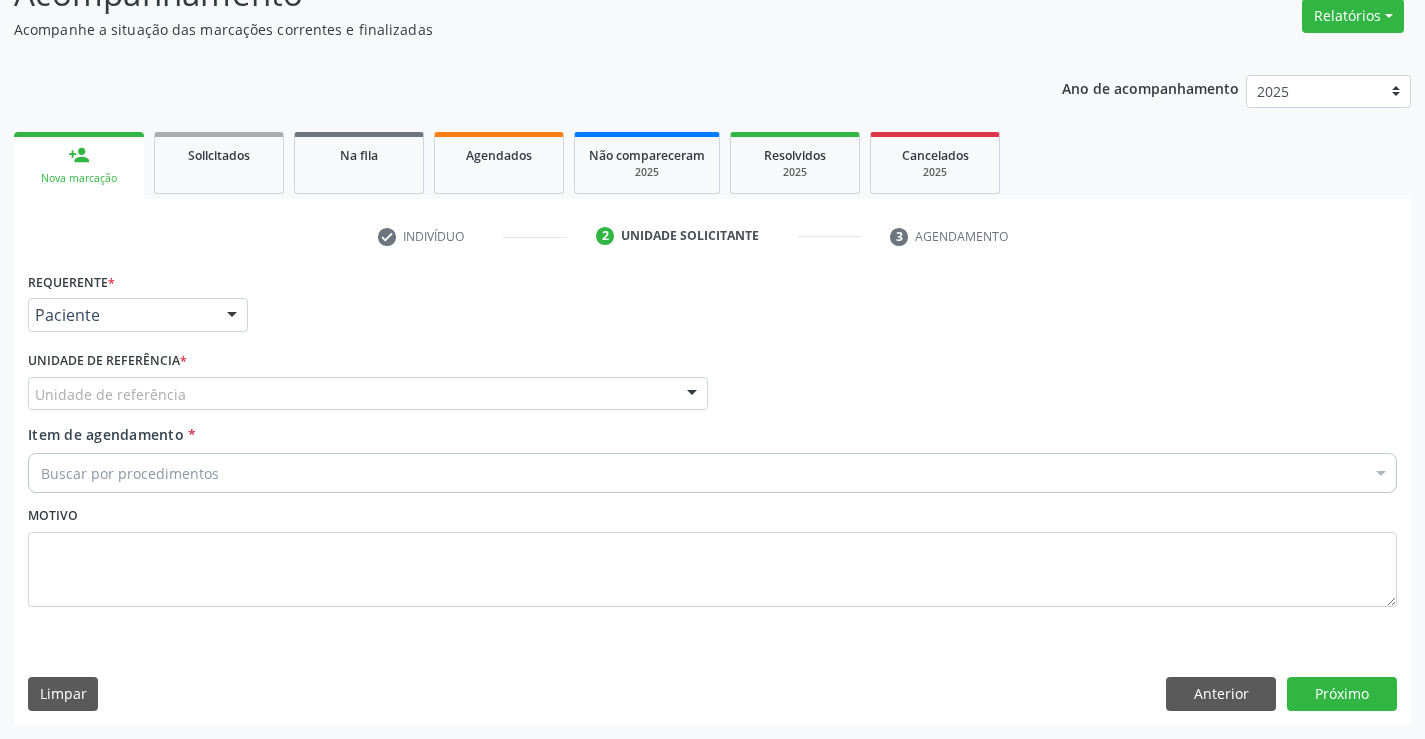 click on "Unidade de referência" at bounding box center [368, 394] 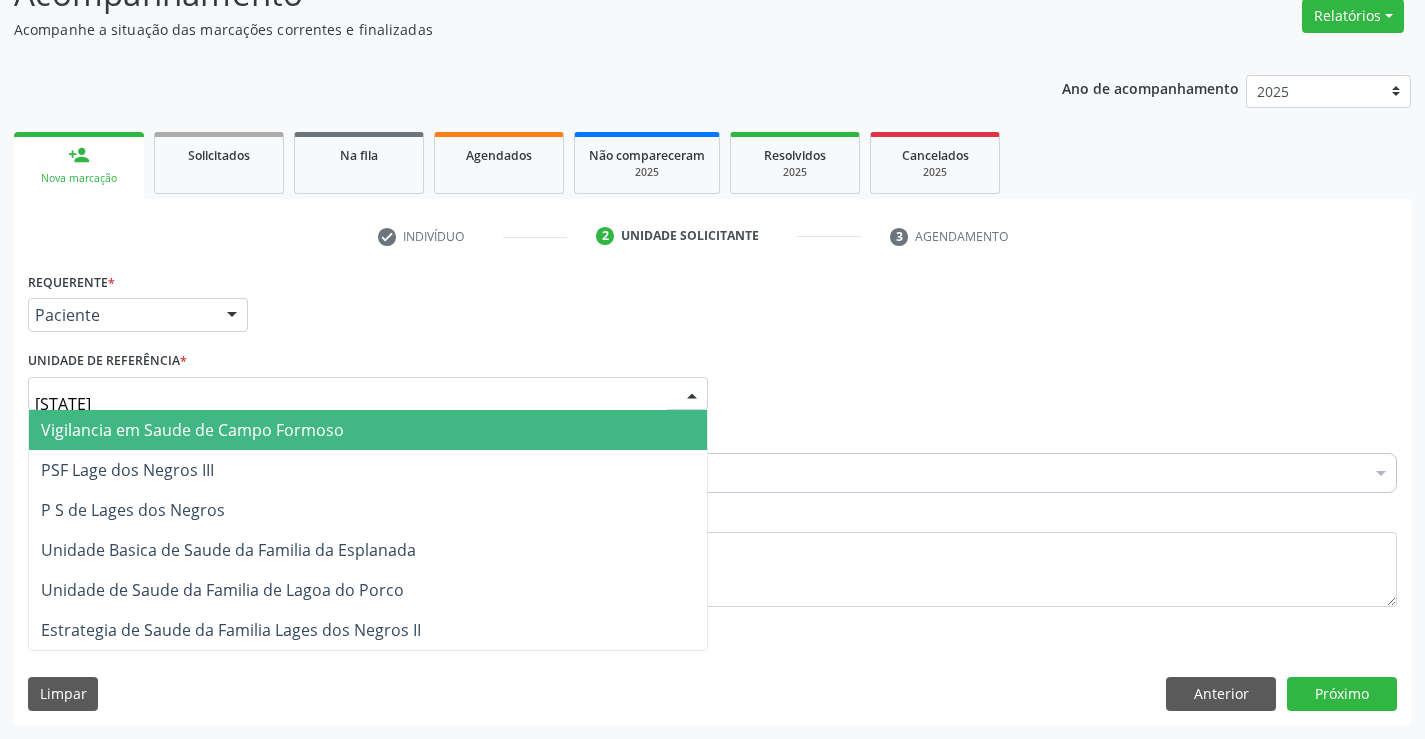 type on "LAG" 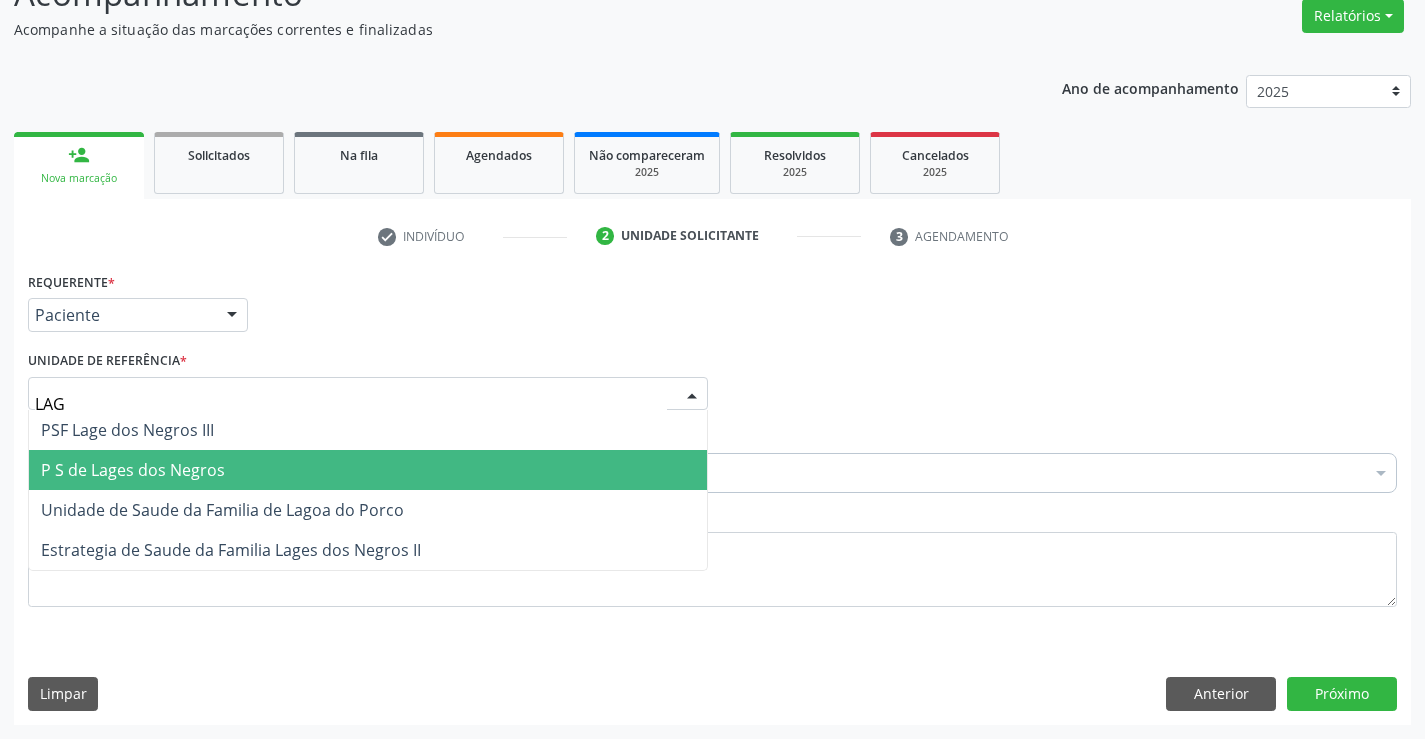 click on "P S de Lages dos Negros" at bounding box center (133, 470) 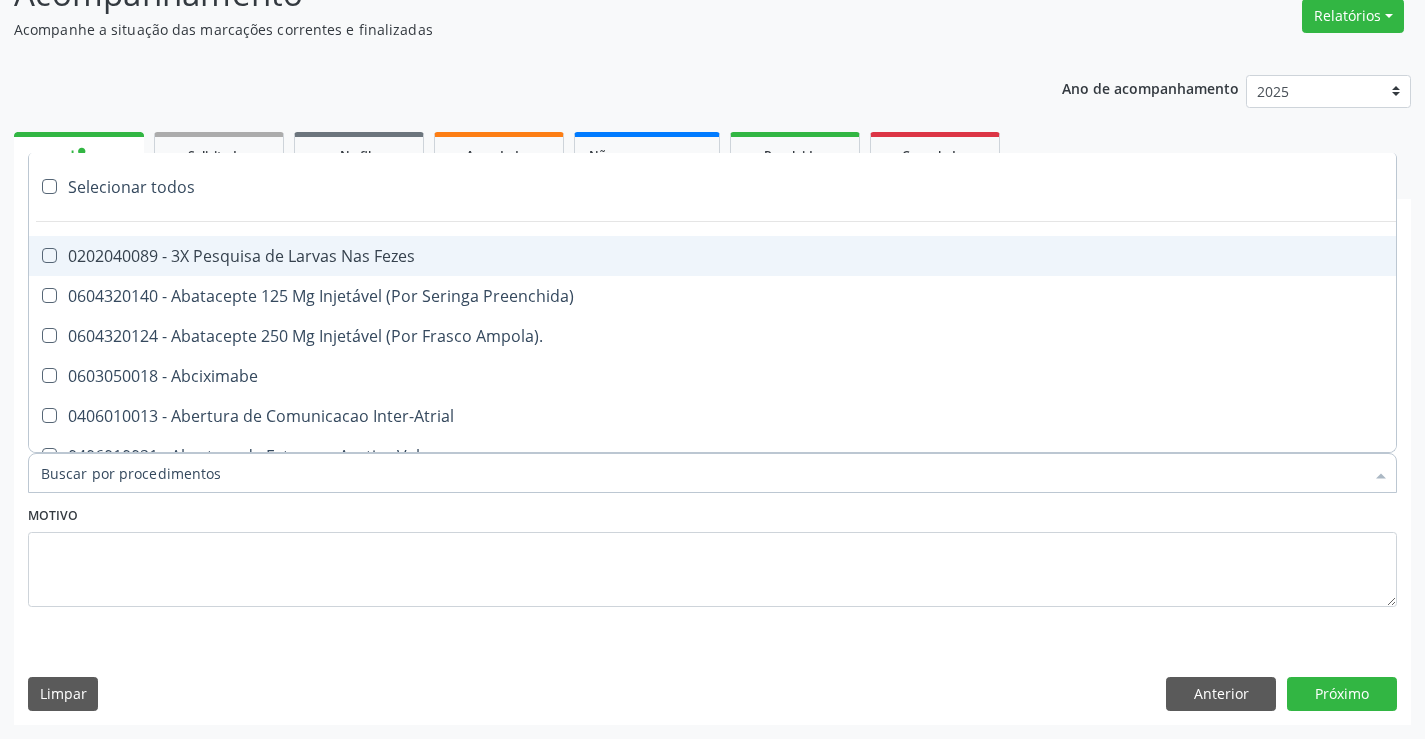 click at bounding box center (712, 473) 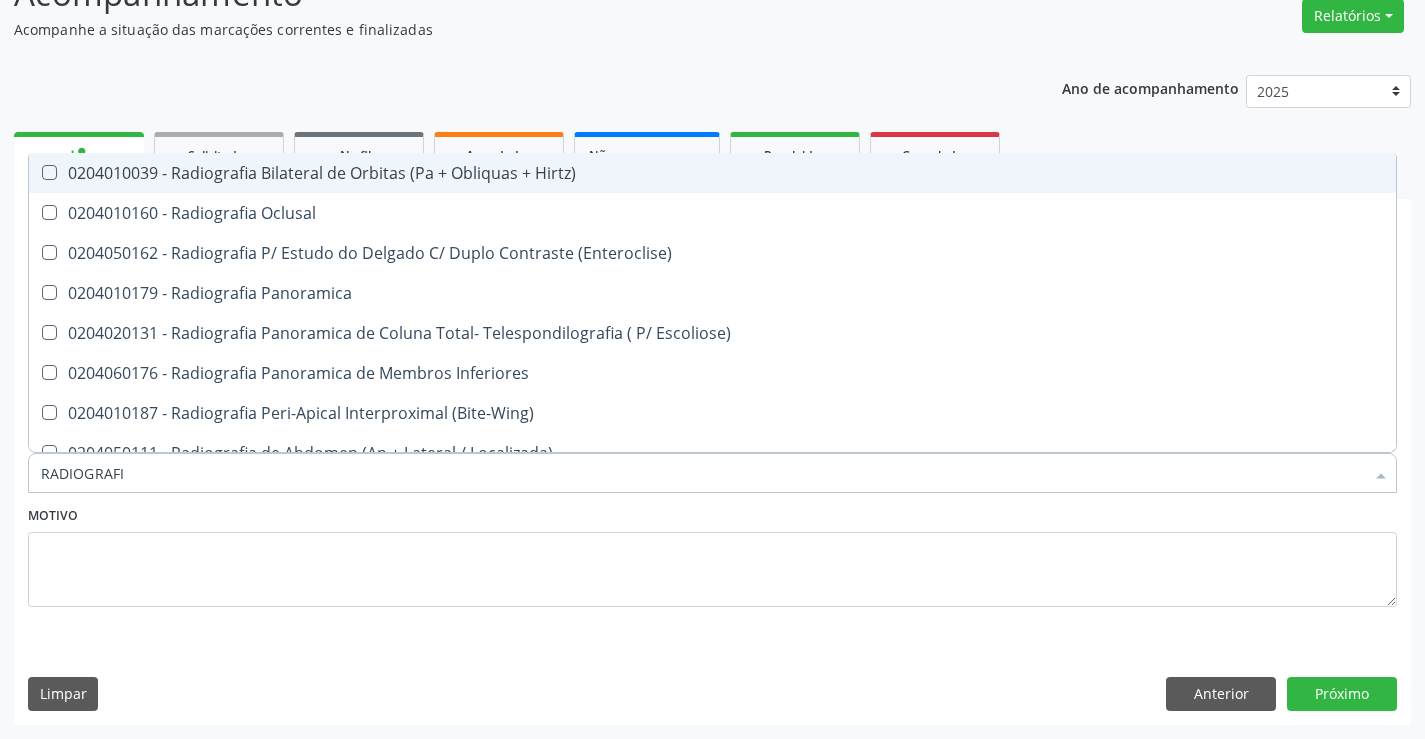 type on "RADIOGRAFIA" 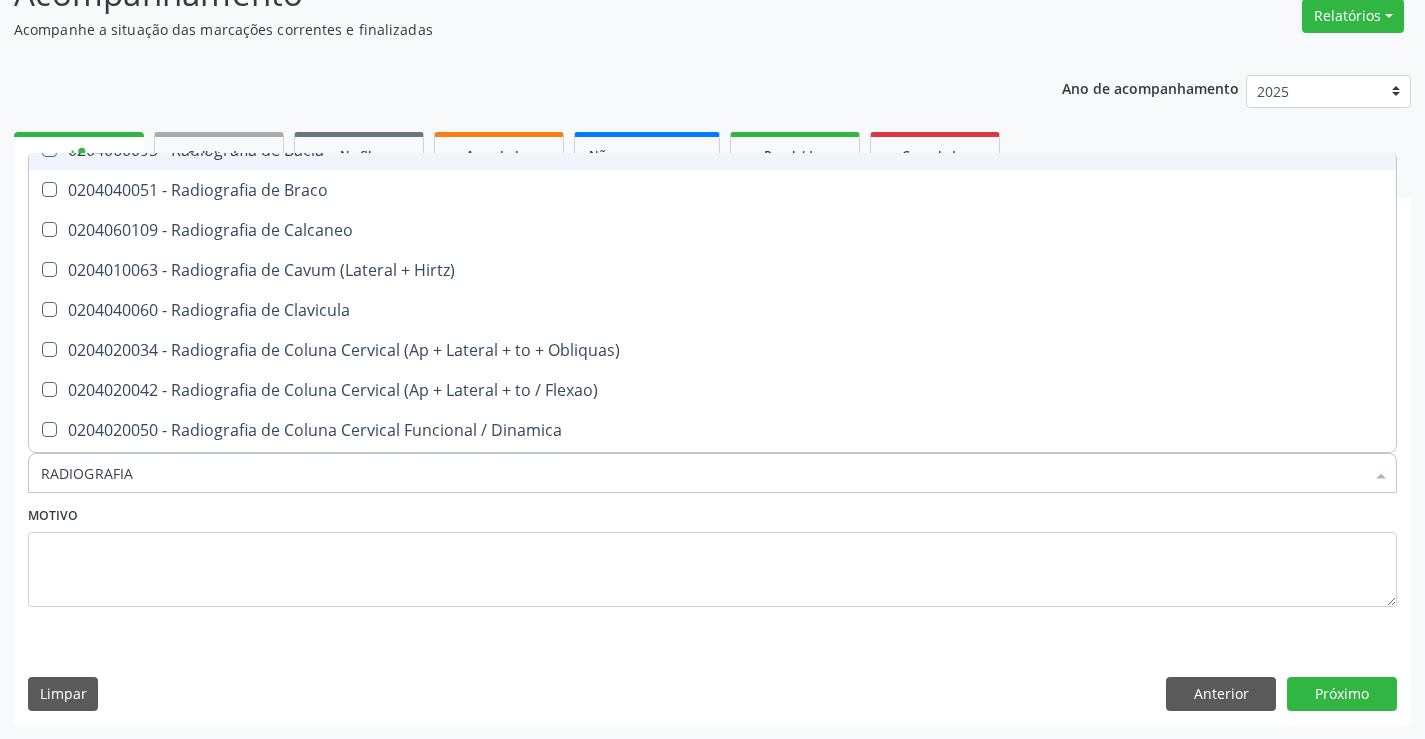scroll, scrollTop: 800, scrollLeft: 0, axis: vertical 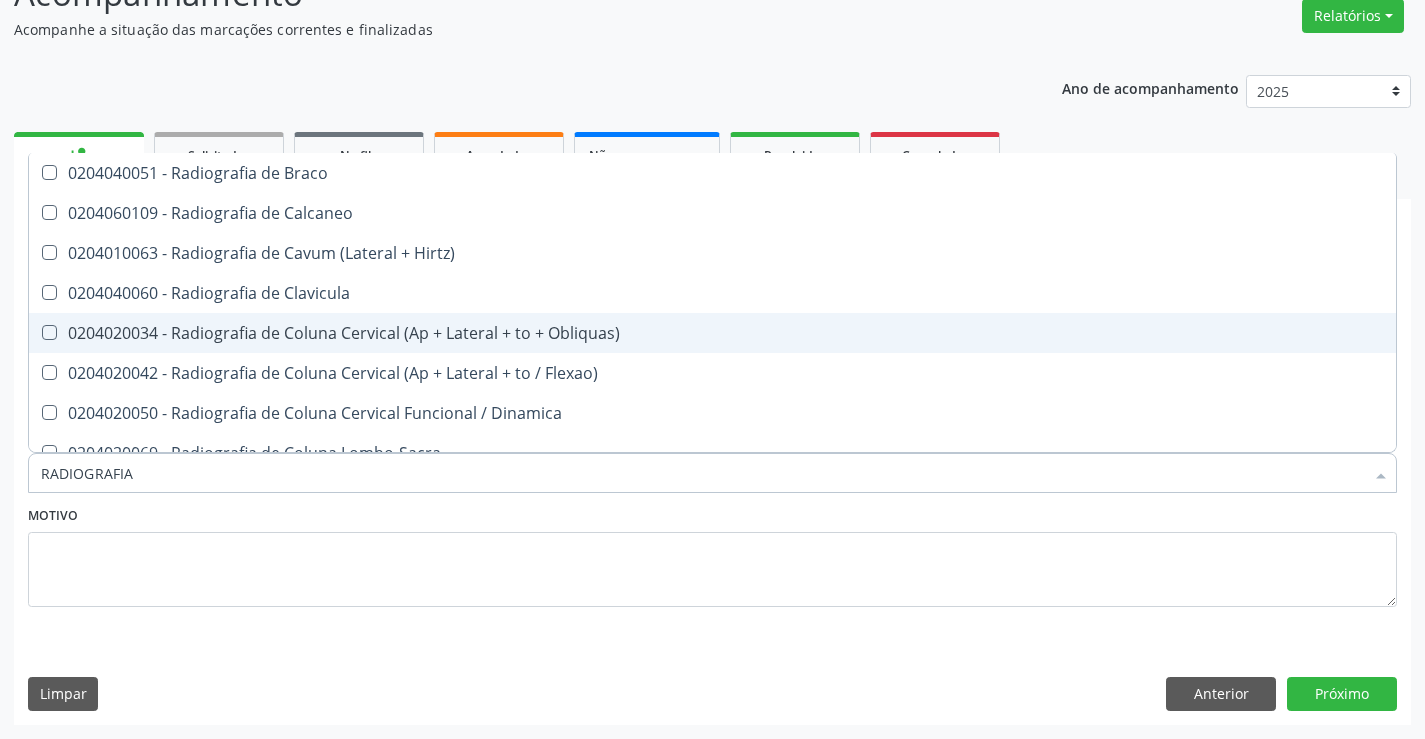 click on "0204020034 - Radiografia de Coluna Cervical (Ap + Lateral + to + Obliquas)" at bounding box center [712, 333] 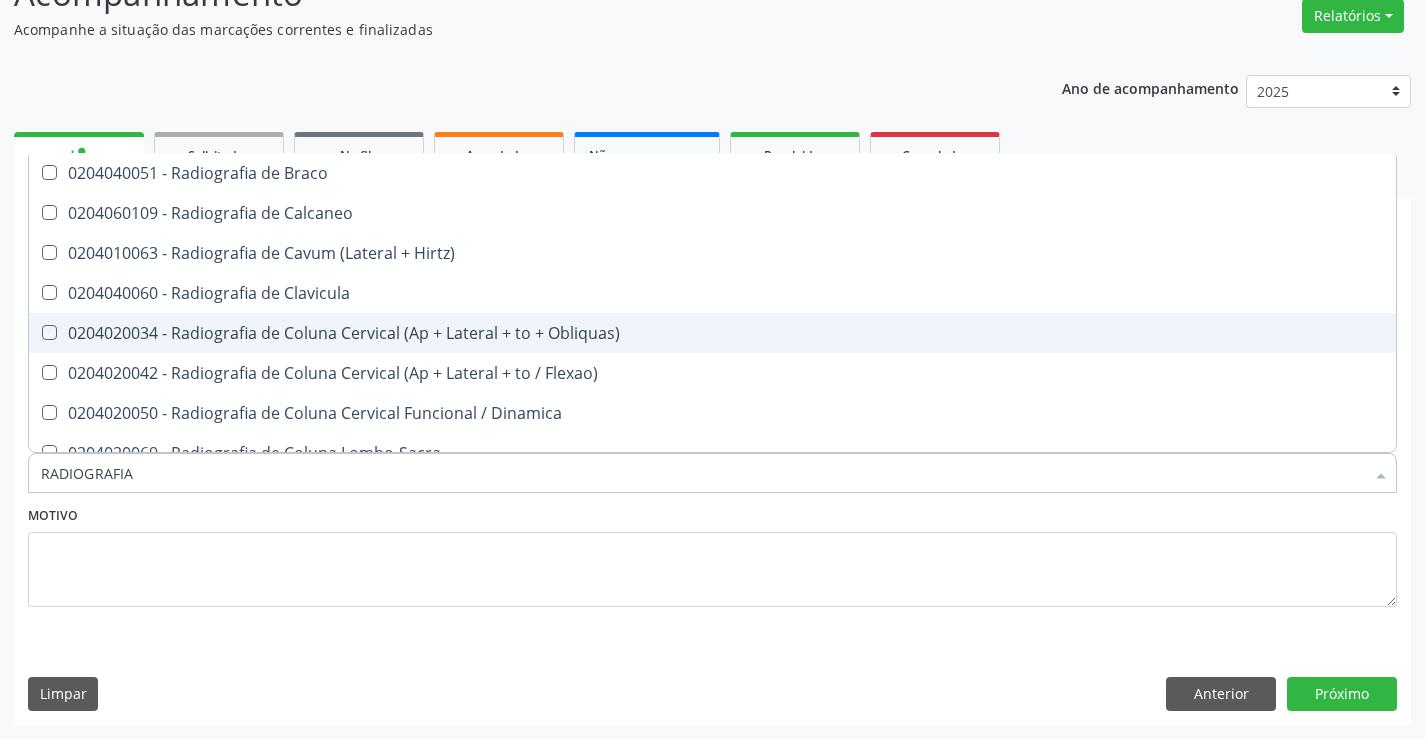 checkbox on "true" 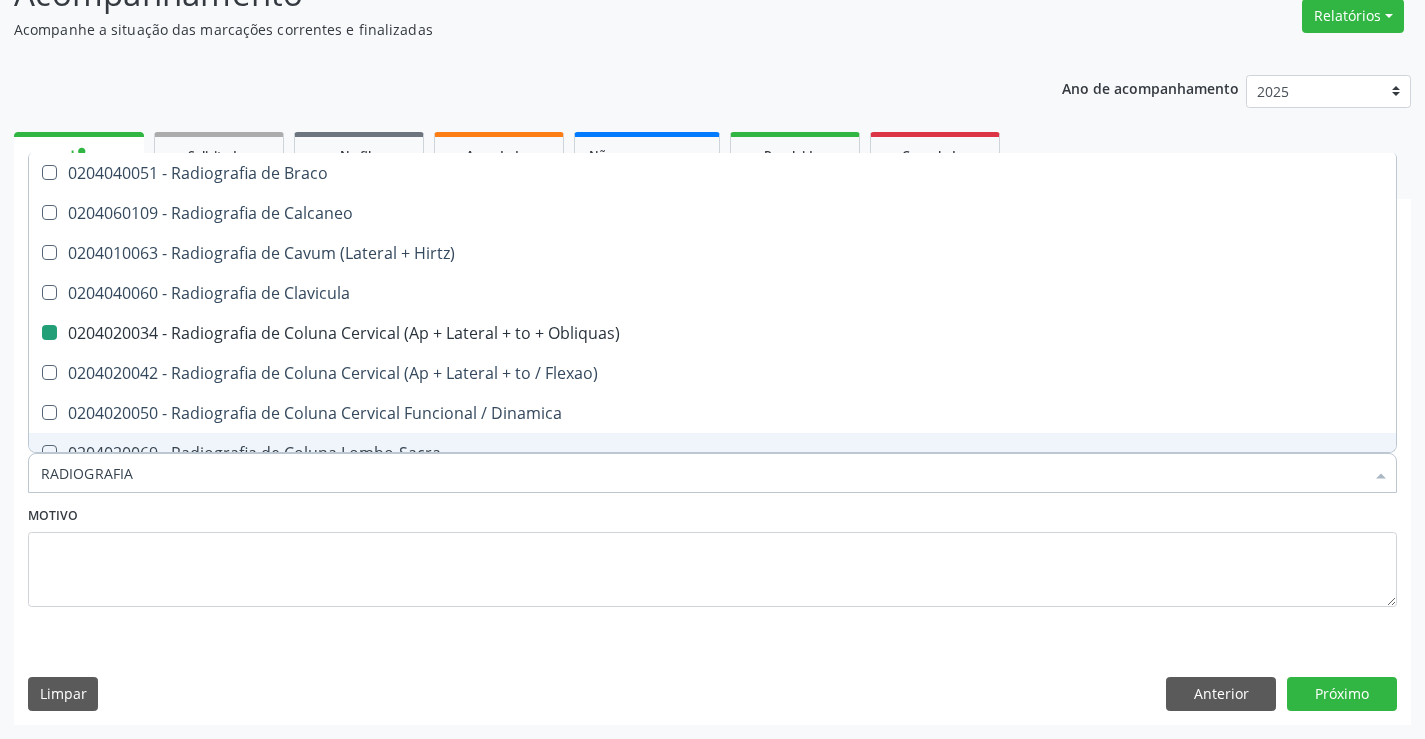 click on "Motivo" at bounding box center [712, 554] 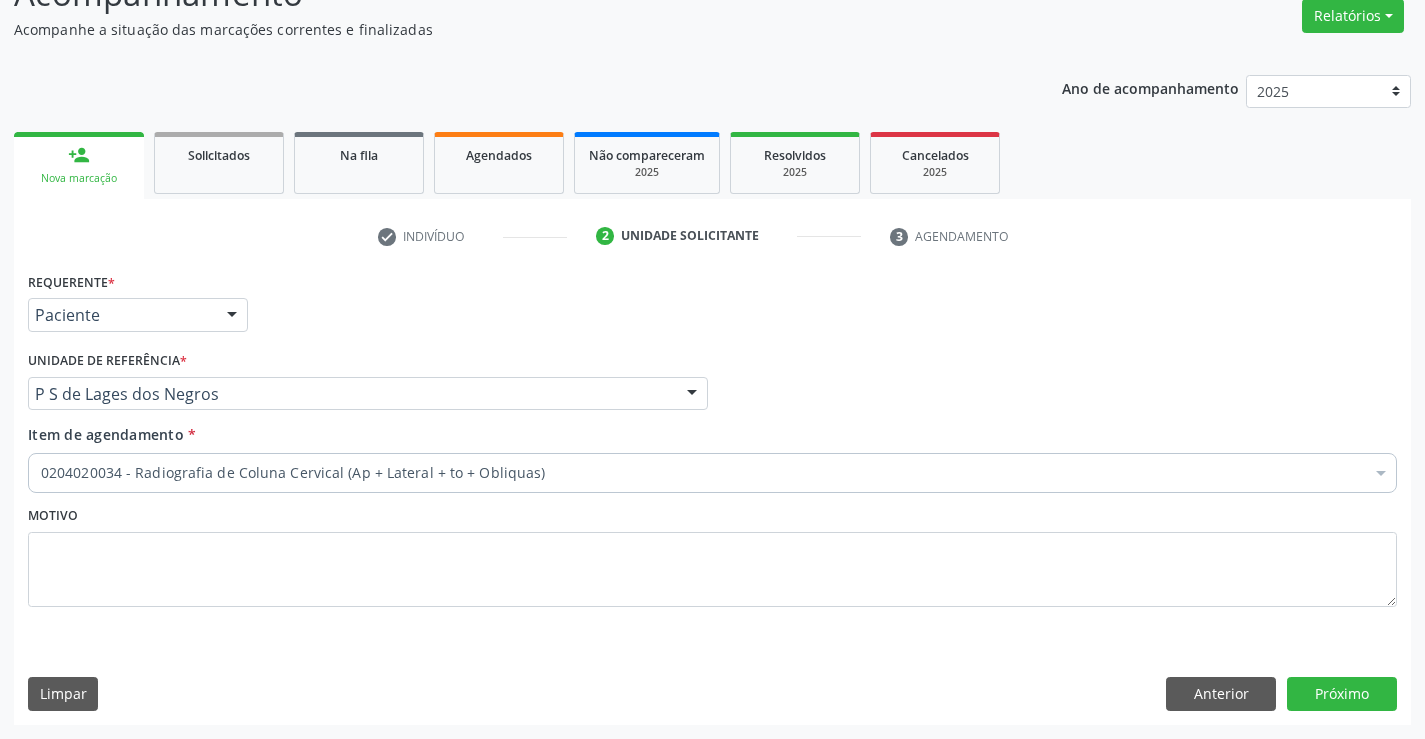 scroll, scrollTop: 0, scrollLeft: 0, axis: both 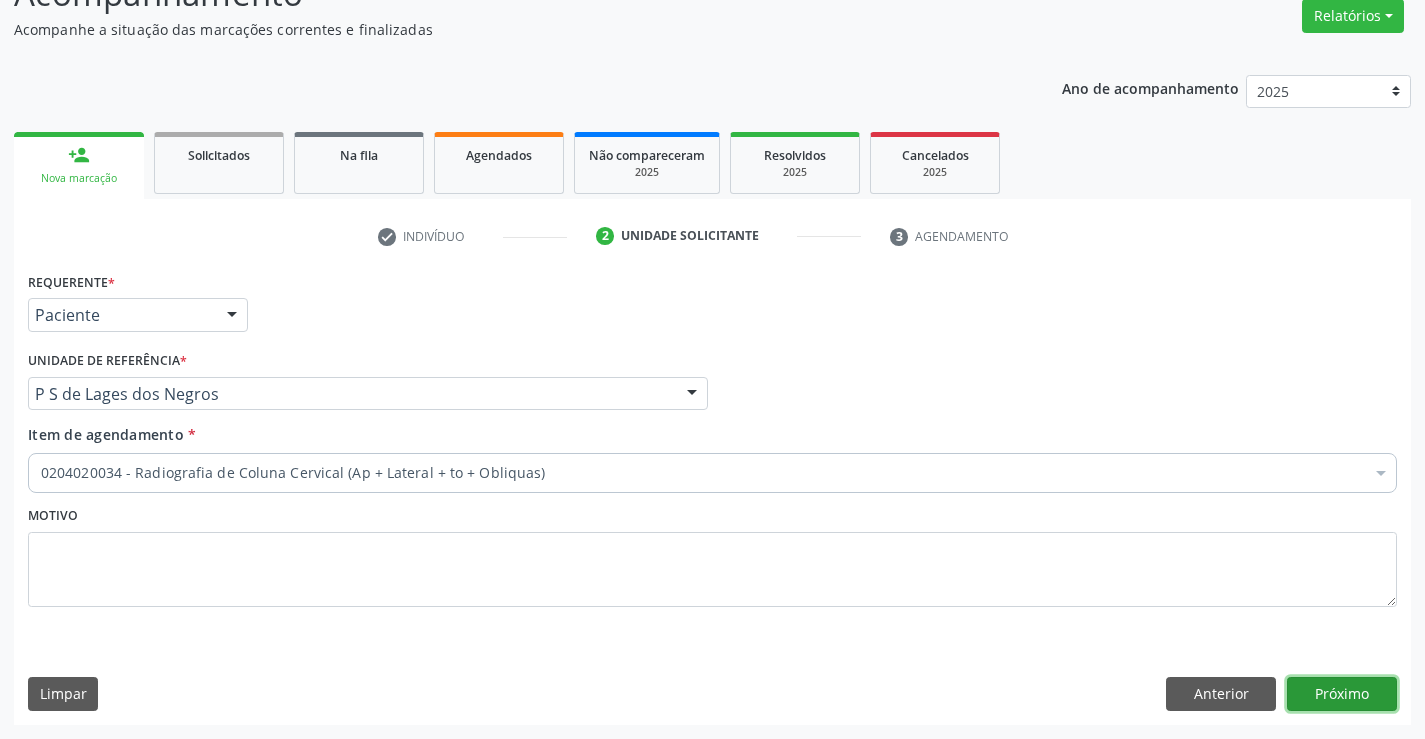 click on "Próximo" at bounding box center (1342, 694) 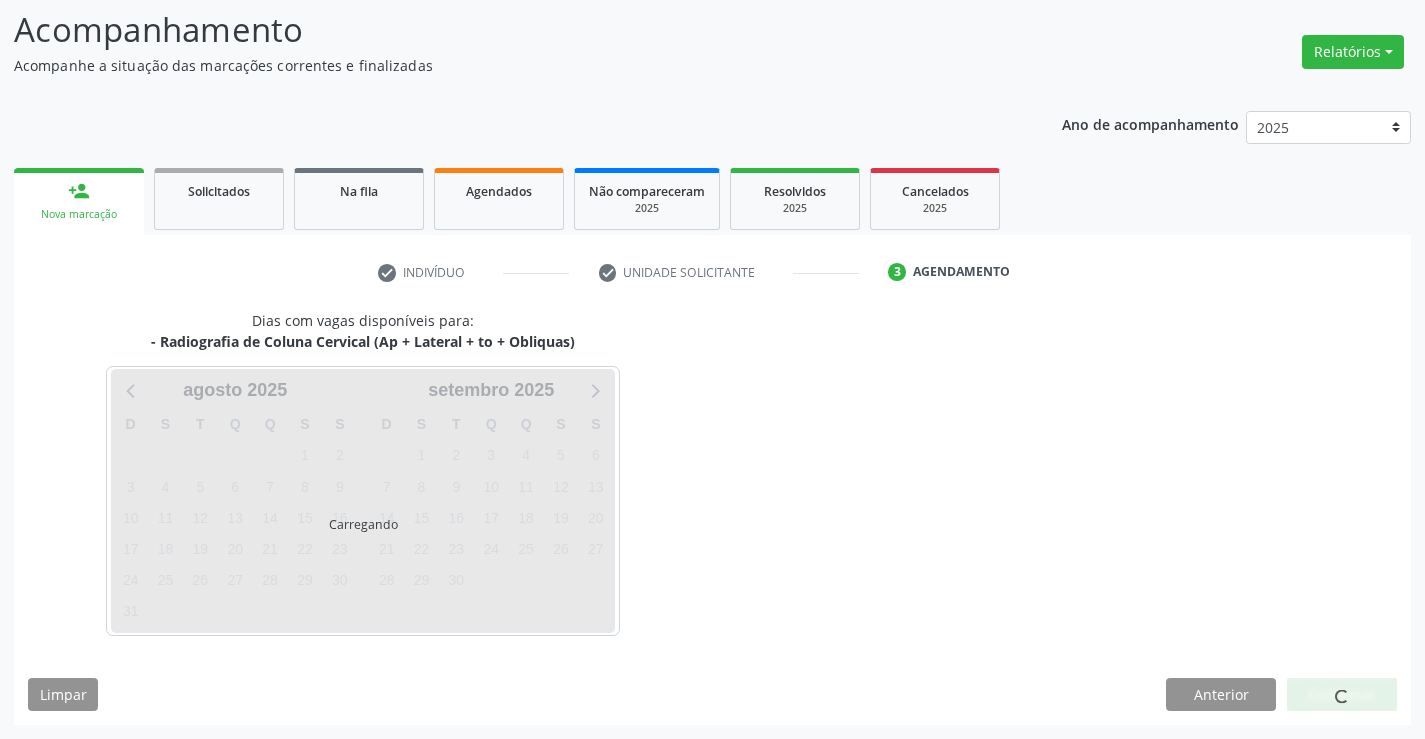 scroll, scrollTop: 131, scrollLeft: 0, axis: vertical 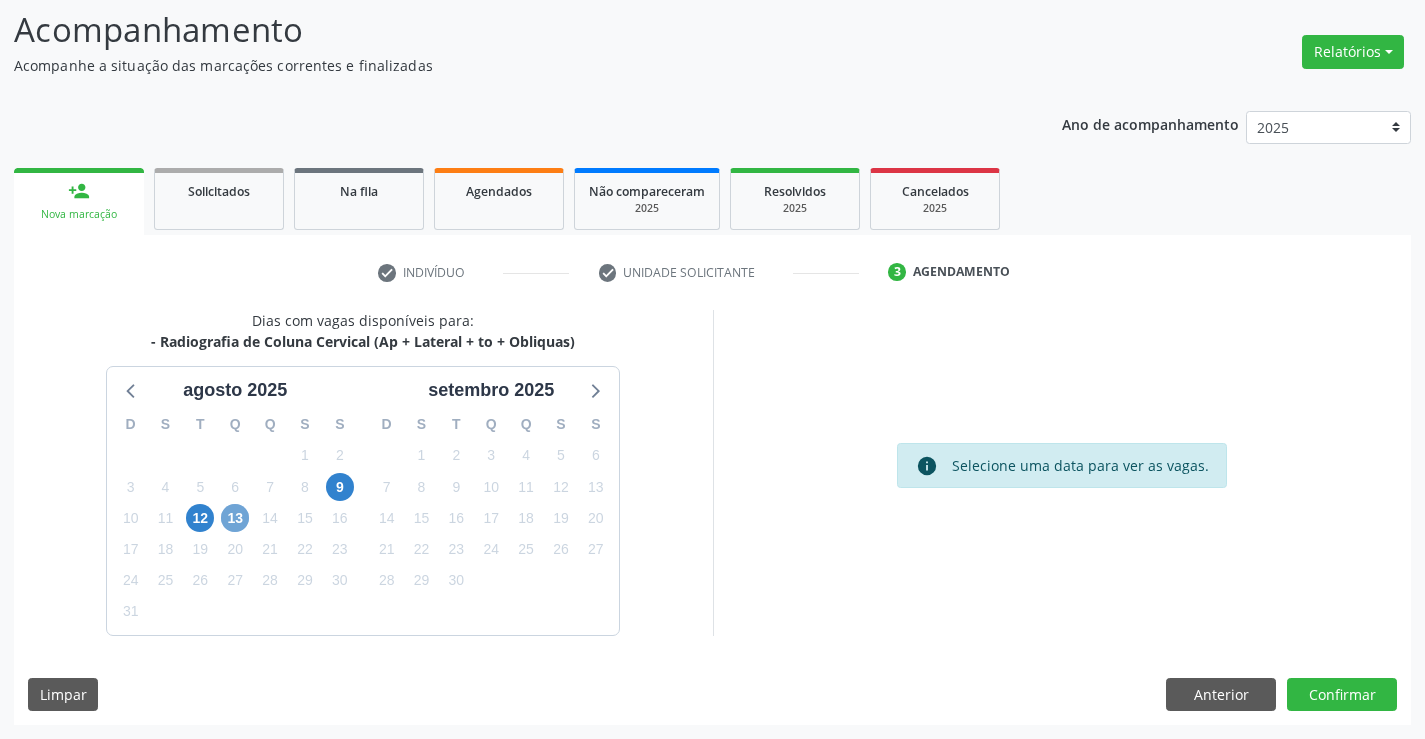 click on "13" at bounding box center (235, 518) 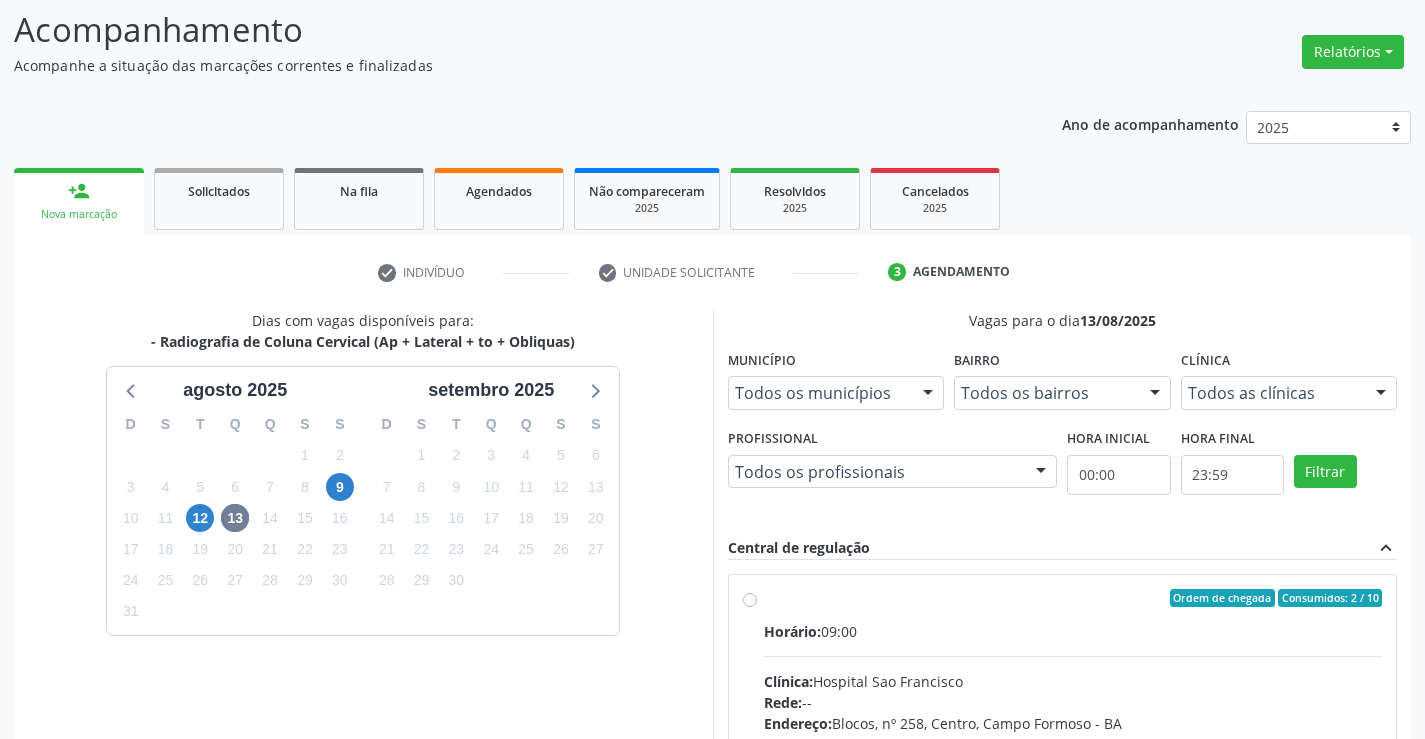click on "Ordem de chegada
Consumidos: 2 / 10
Horário:   09:00
Clínica:  Hospital Sao Francisco
Rede:
--
Endereço:   Blocos, nº 258, Centro, Campo Formoso - BA
Telefone:   (74) 36451217
Profissional:
Joel da Rocha Almeida
Informações adicionais sobre o atendimento
Idade de atendimento:
de 0 a 120 anos
Gênero(s) atendido(s):
Masculino e Feminino
Informações adicionais:
--" at bounding box center (1063, 742) 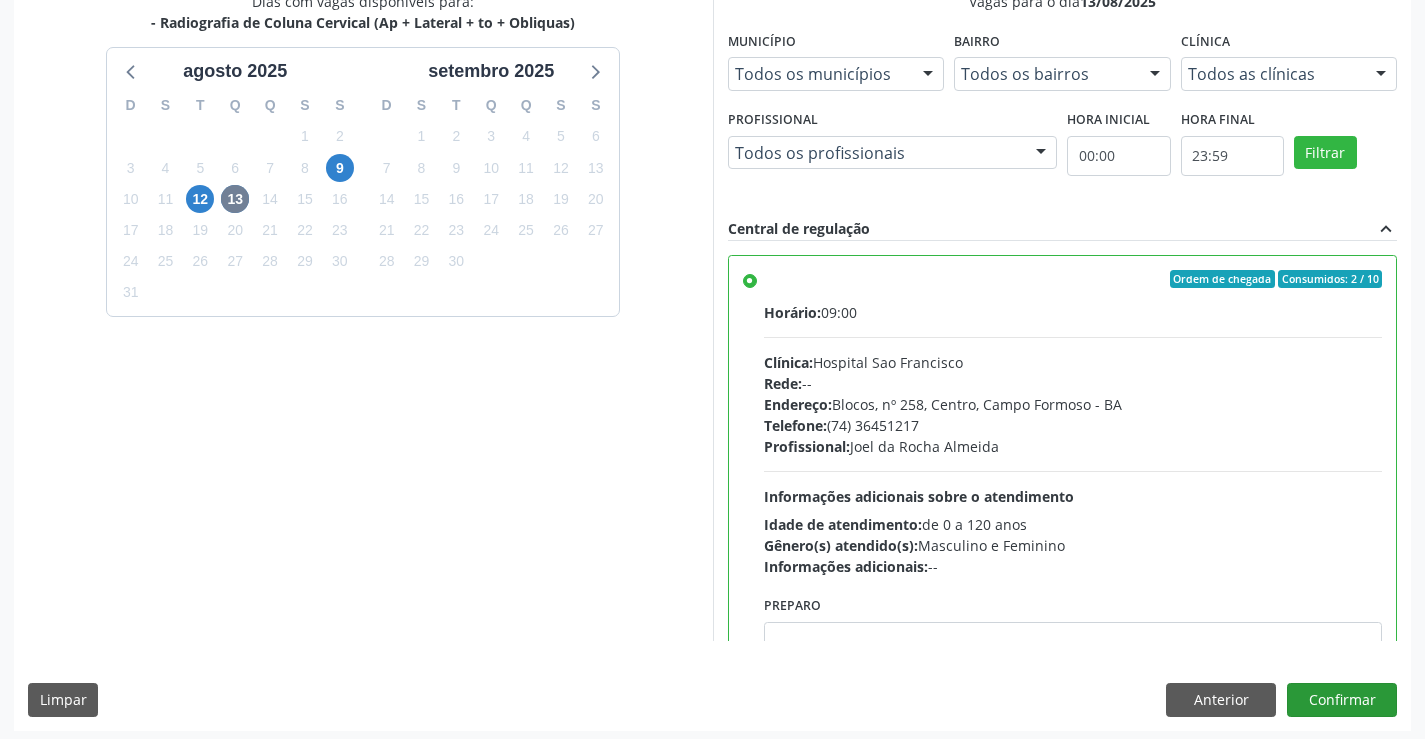 scroll, scrollTop: 456, scrollLeft: 0, axis: vertical 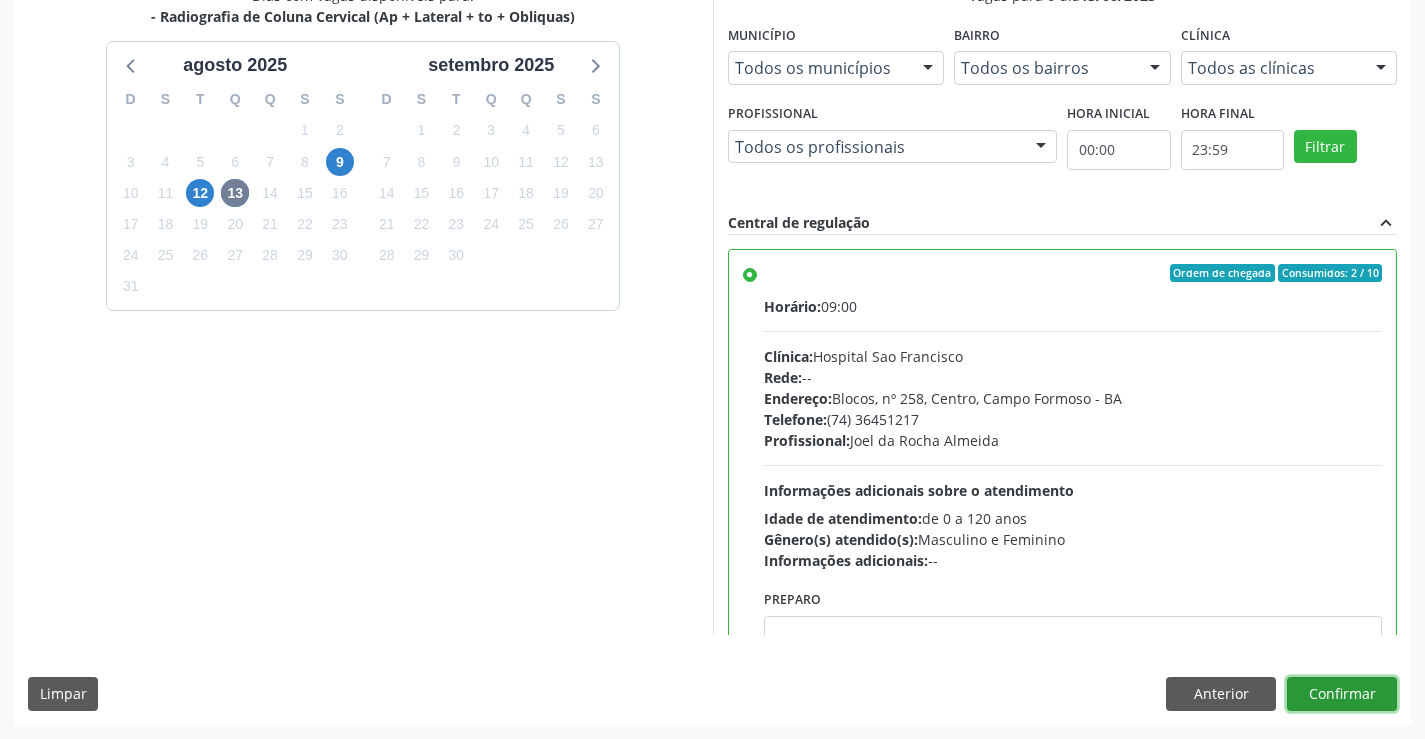 click on "Confirmar" at bounding box center (1342, 694) 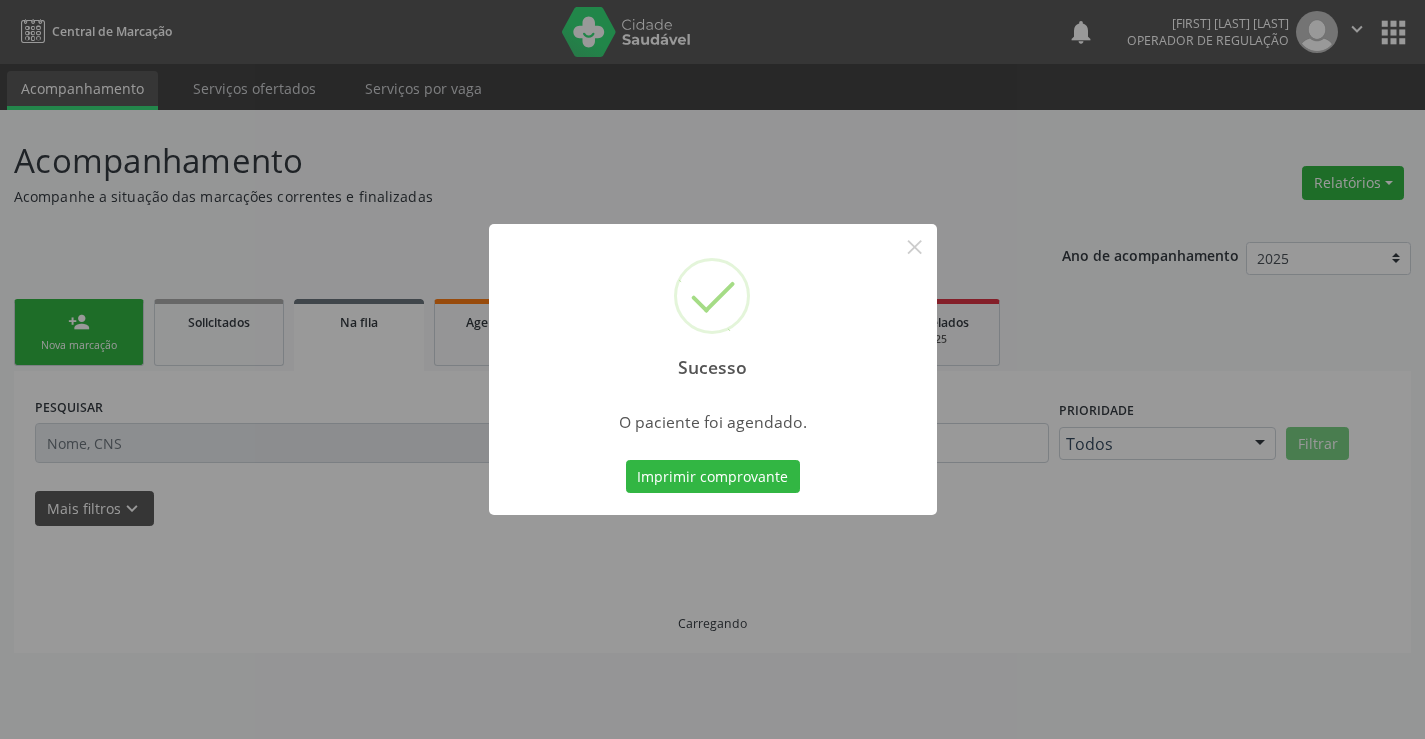 scroll, scrollTop: 0, scrollLeft: 0, axis: both 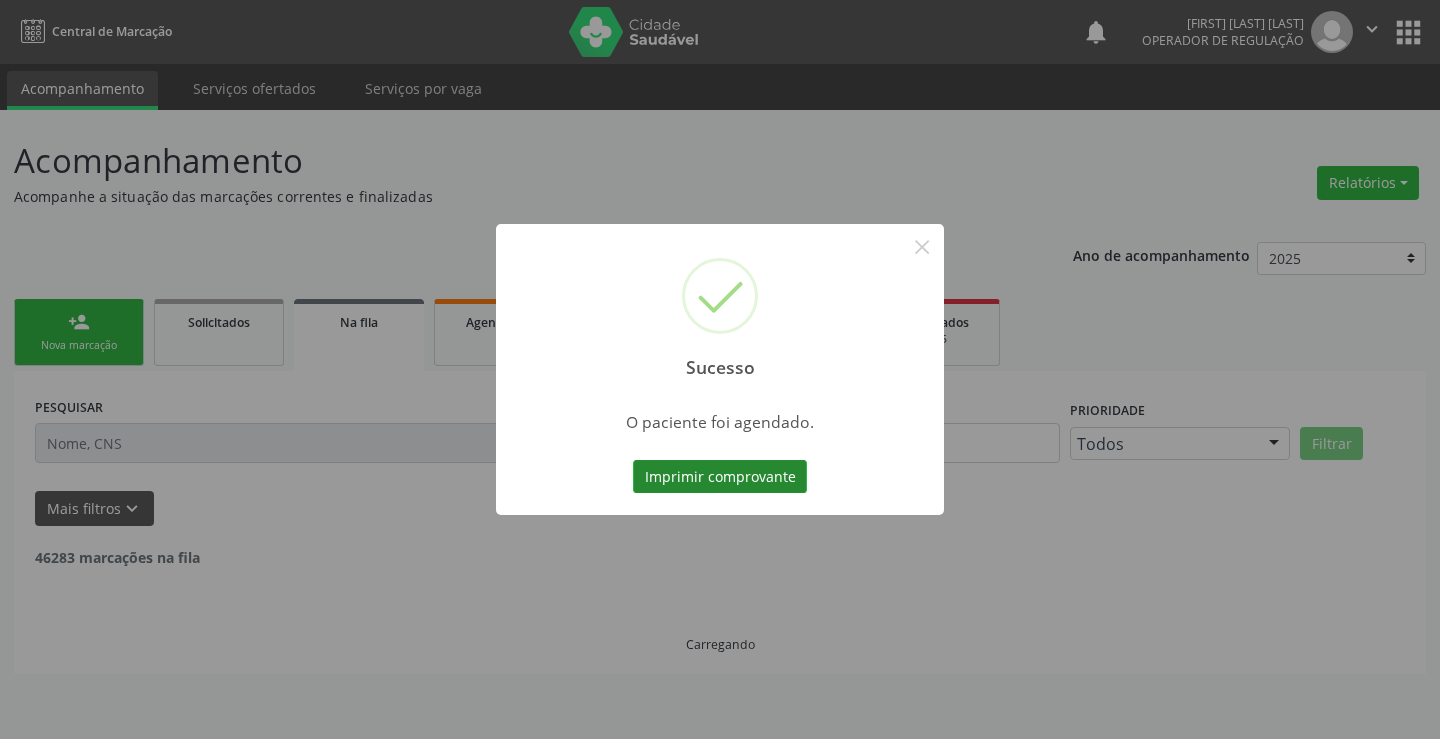 click on "Imprimir comprovante" at bounding box center (720, 477) 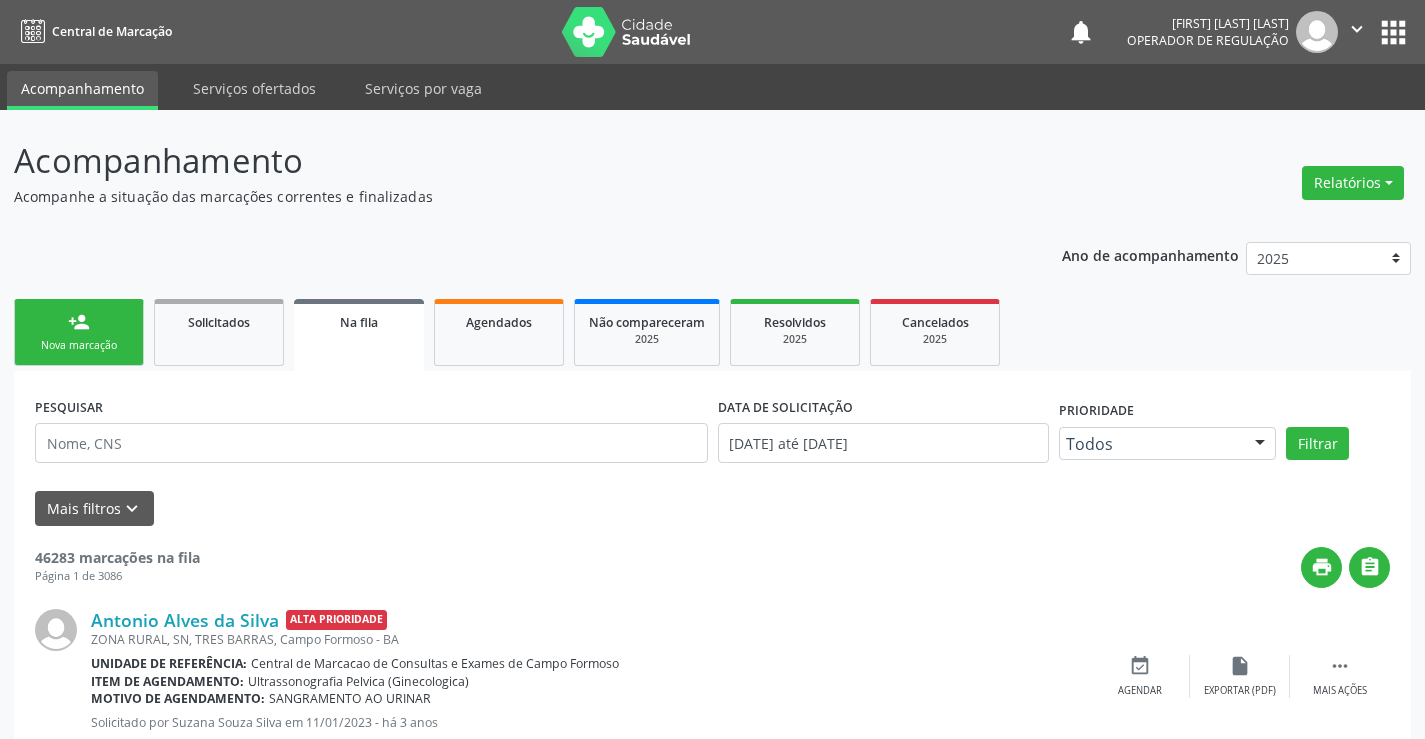 click on "" at bounding box center [1357, 29] 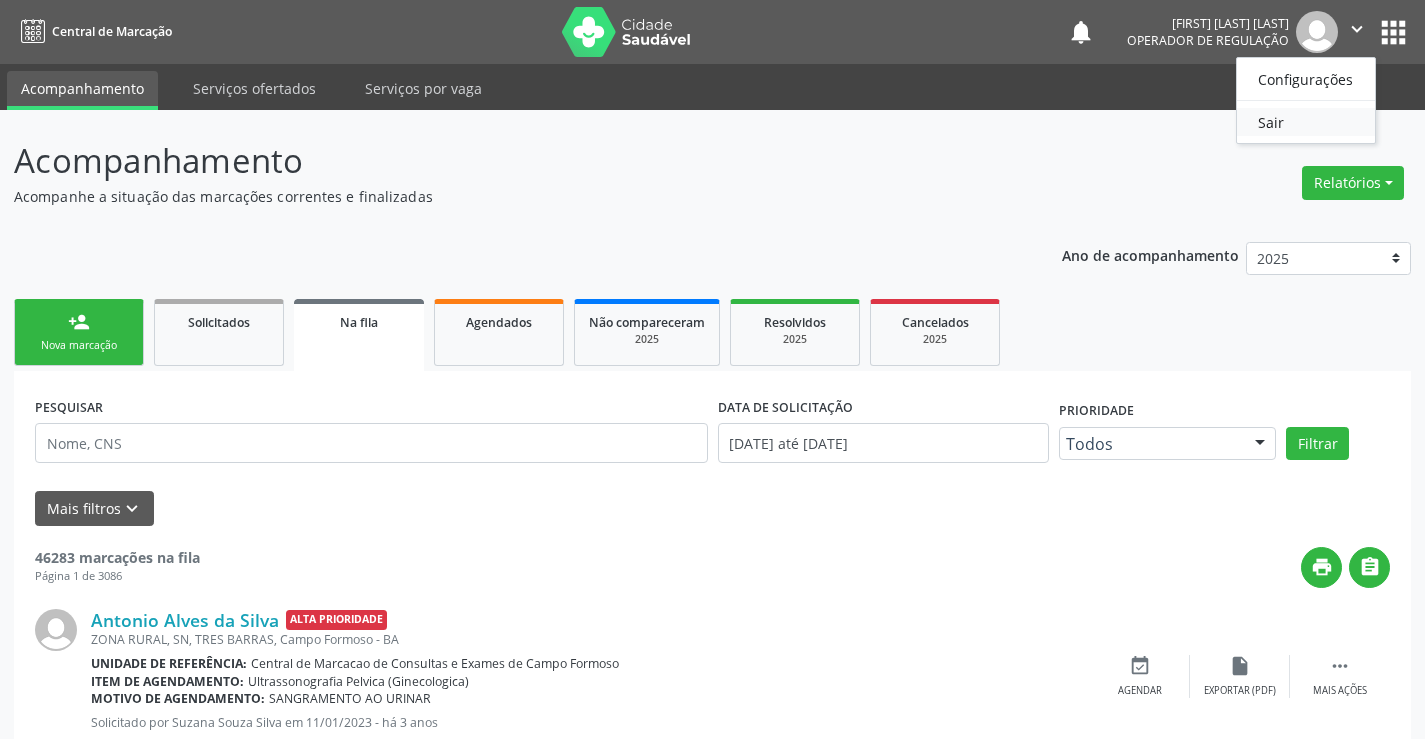 click on "Sair" at bounding box center [1306, 122] 